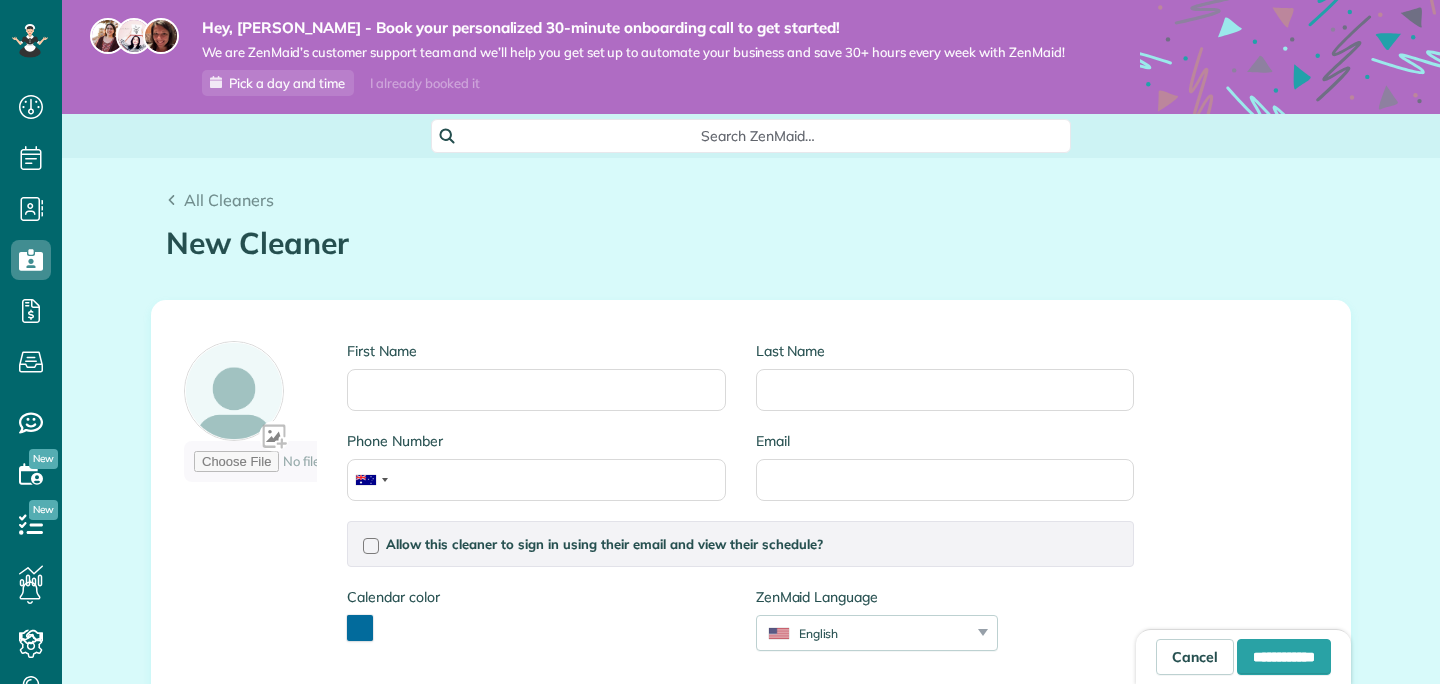 scroll, scrollTop: 0, scrollLeft: 0, axis: both 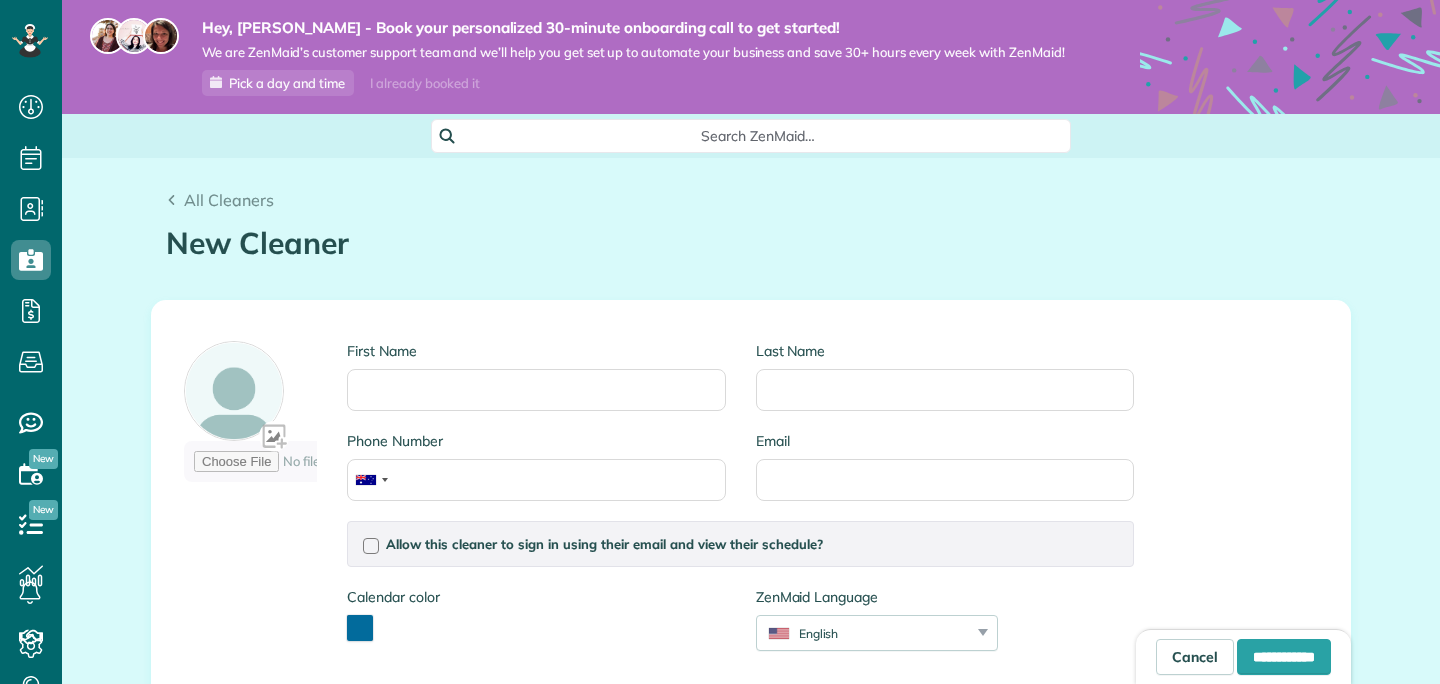 click on "First Name" at bounding box center (536, 376) 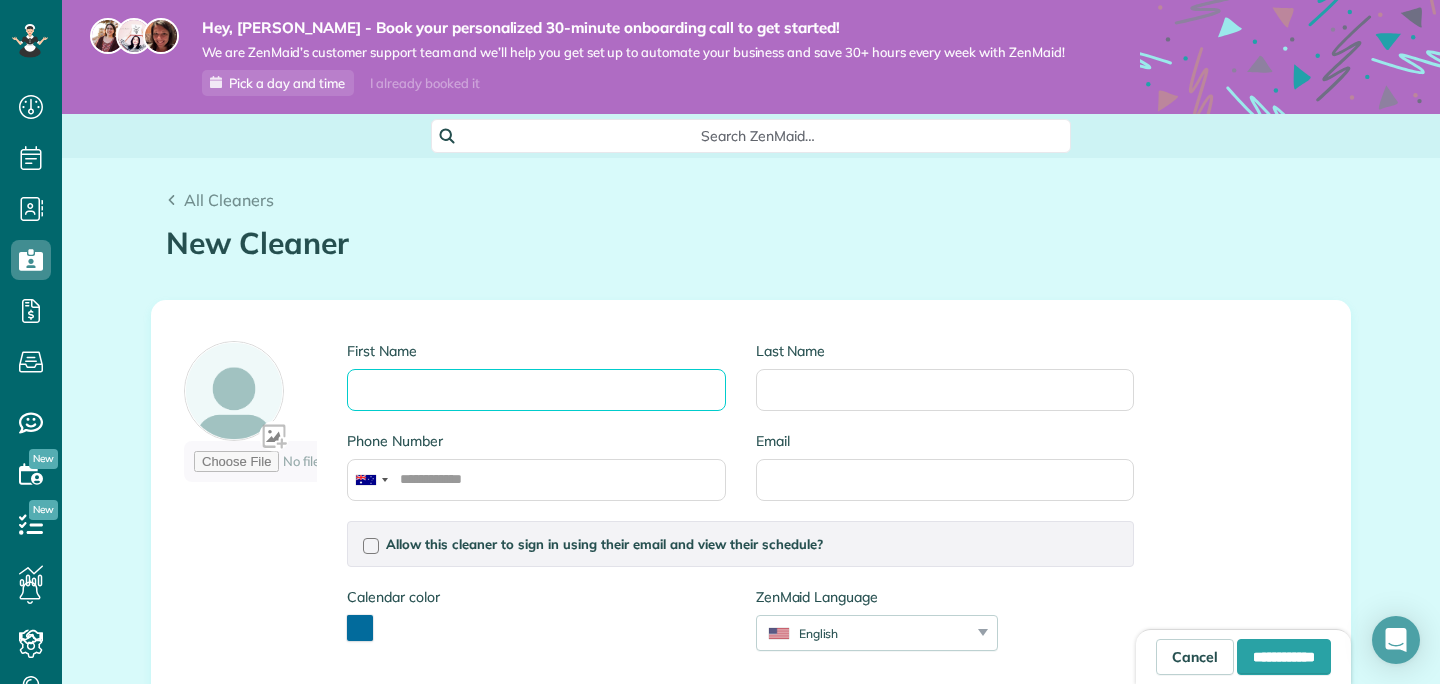 click on "First Name" at bounding box center [536, 390] 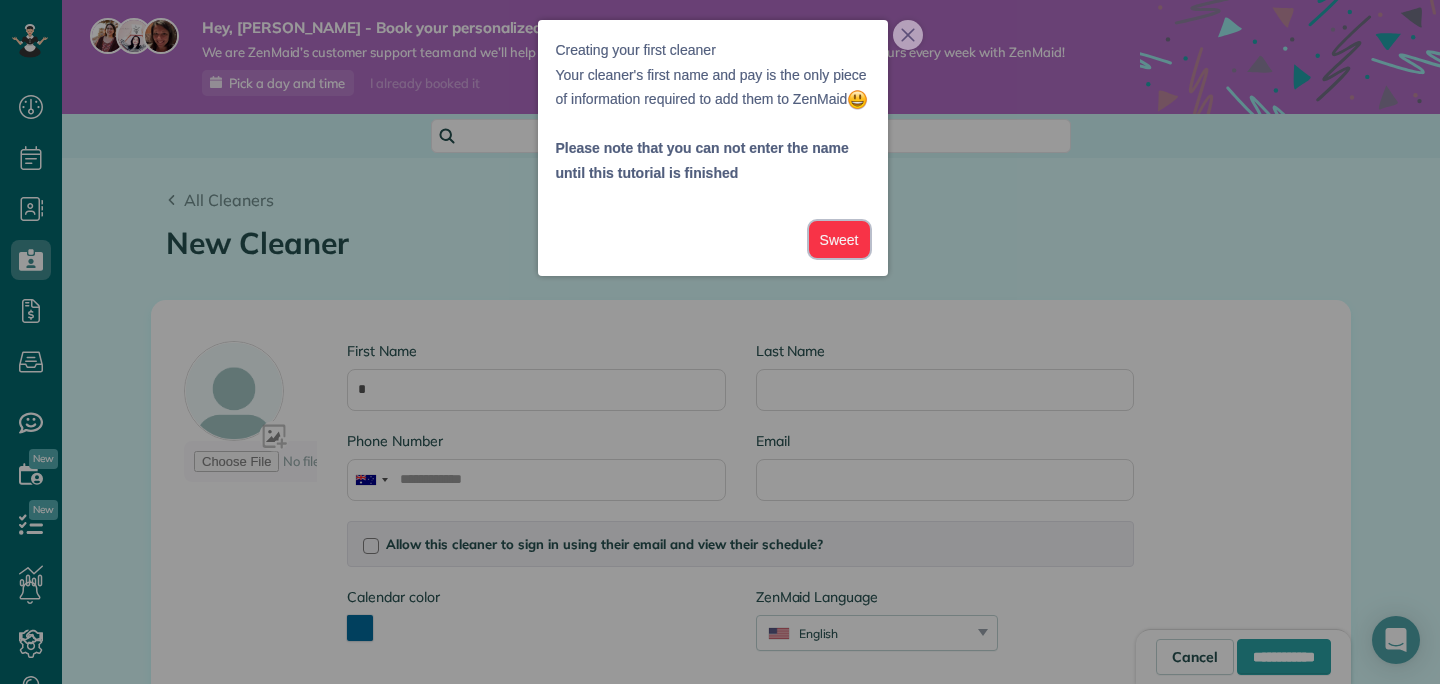 click on "Sweet" at bounding box center (839, 239) 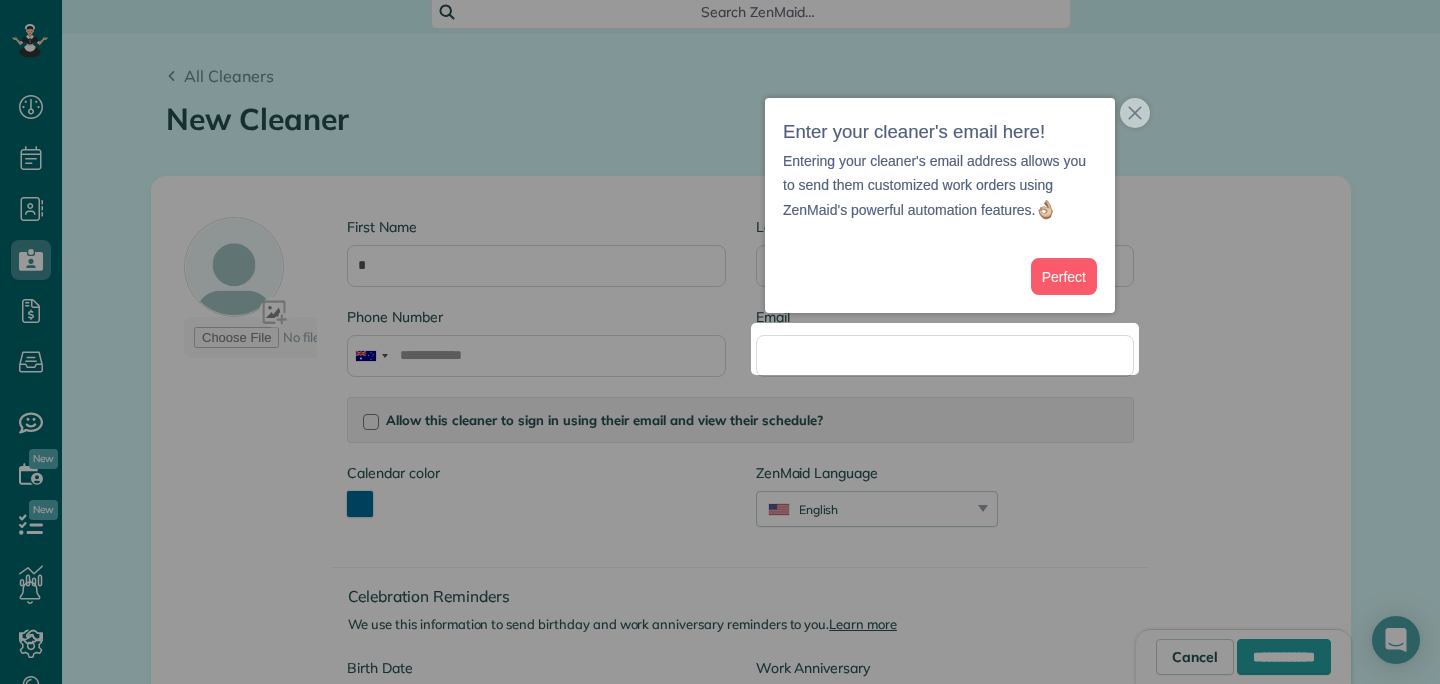 scroll, scrollTop: 137, scrollLeft: 0, axis: vertical 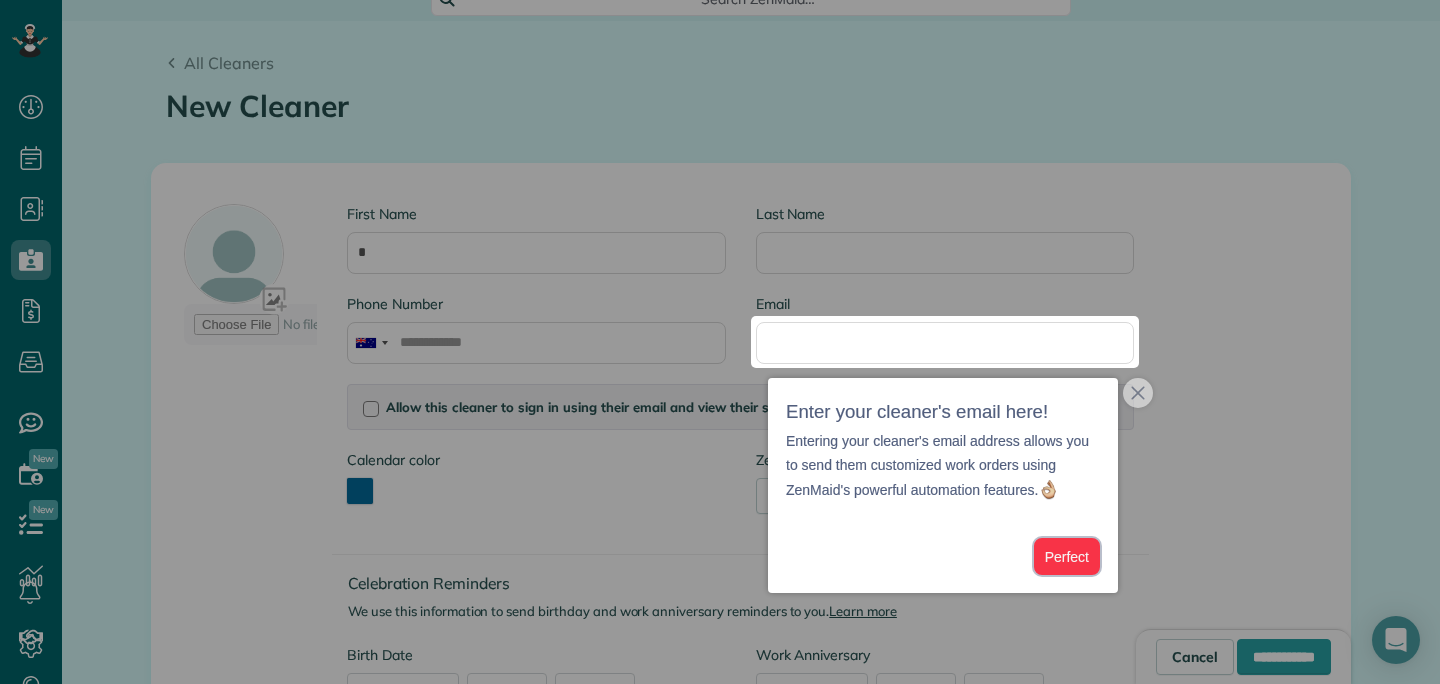 click on "Perfect" at bounding box center (1067, 556) 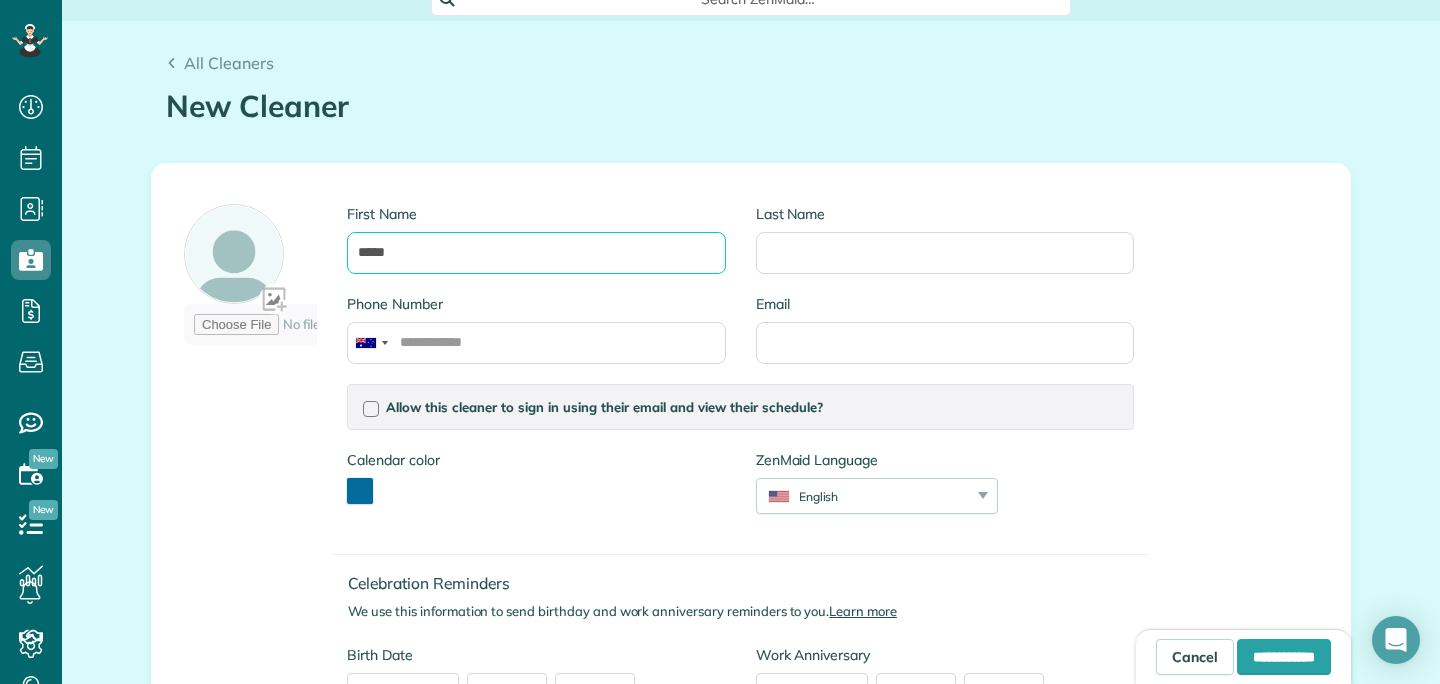 type on "****" 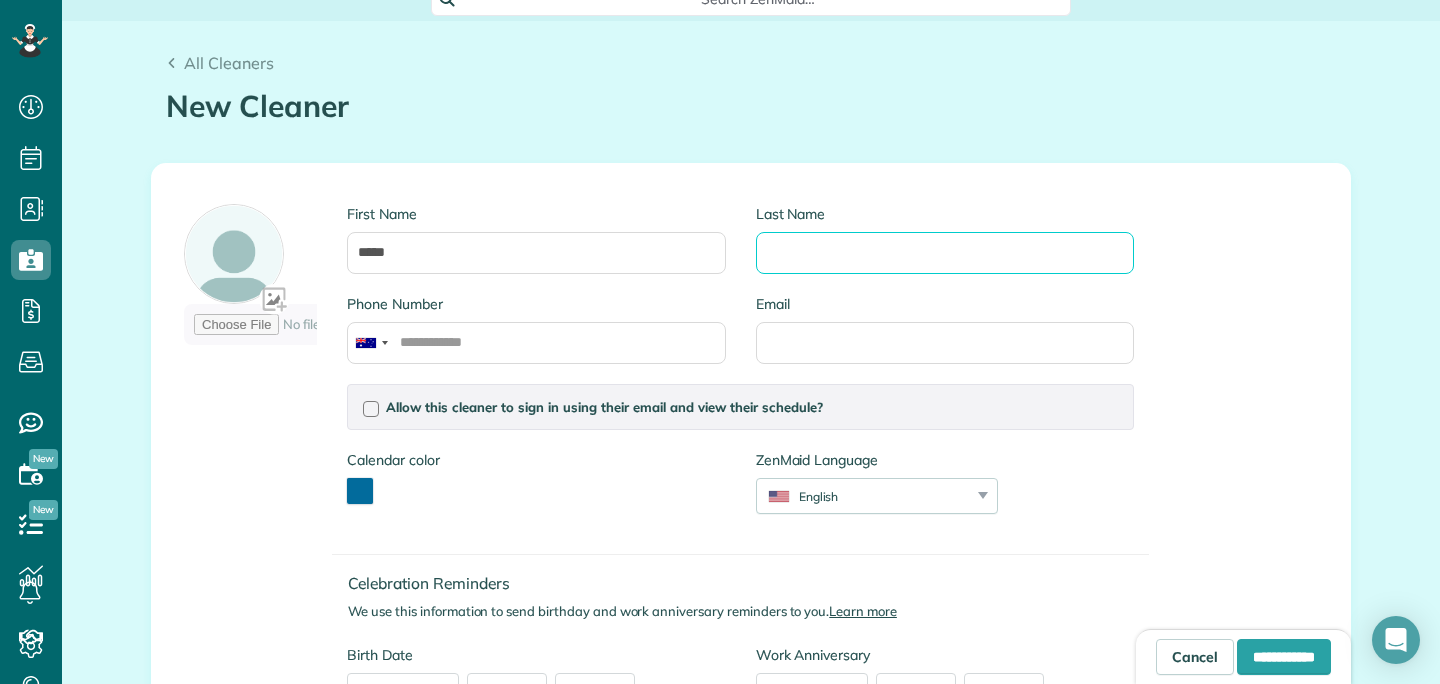 click on "Last Name" at bounding box center [945, 253] 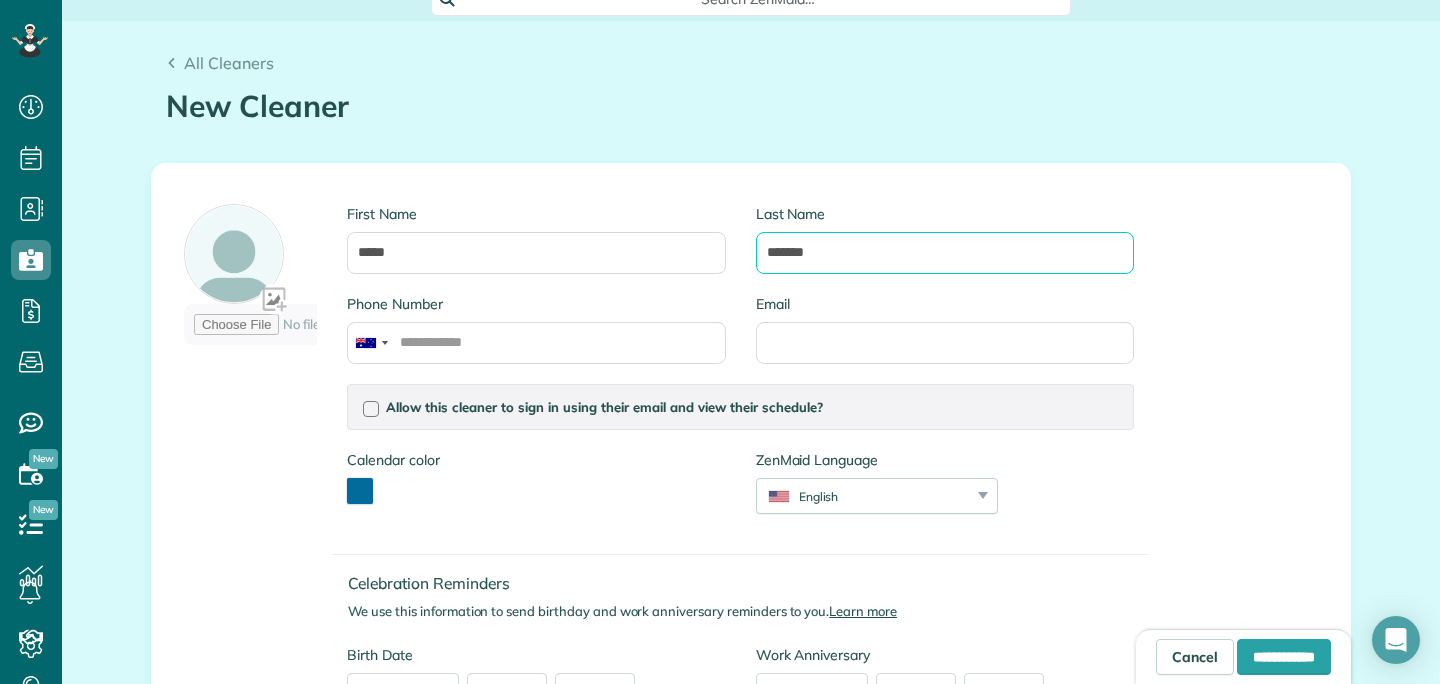 type on "*******" 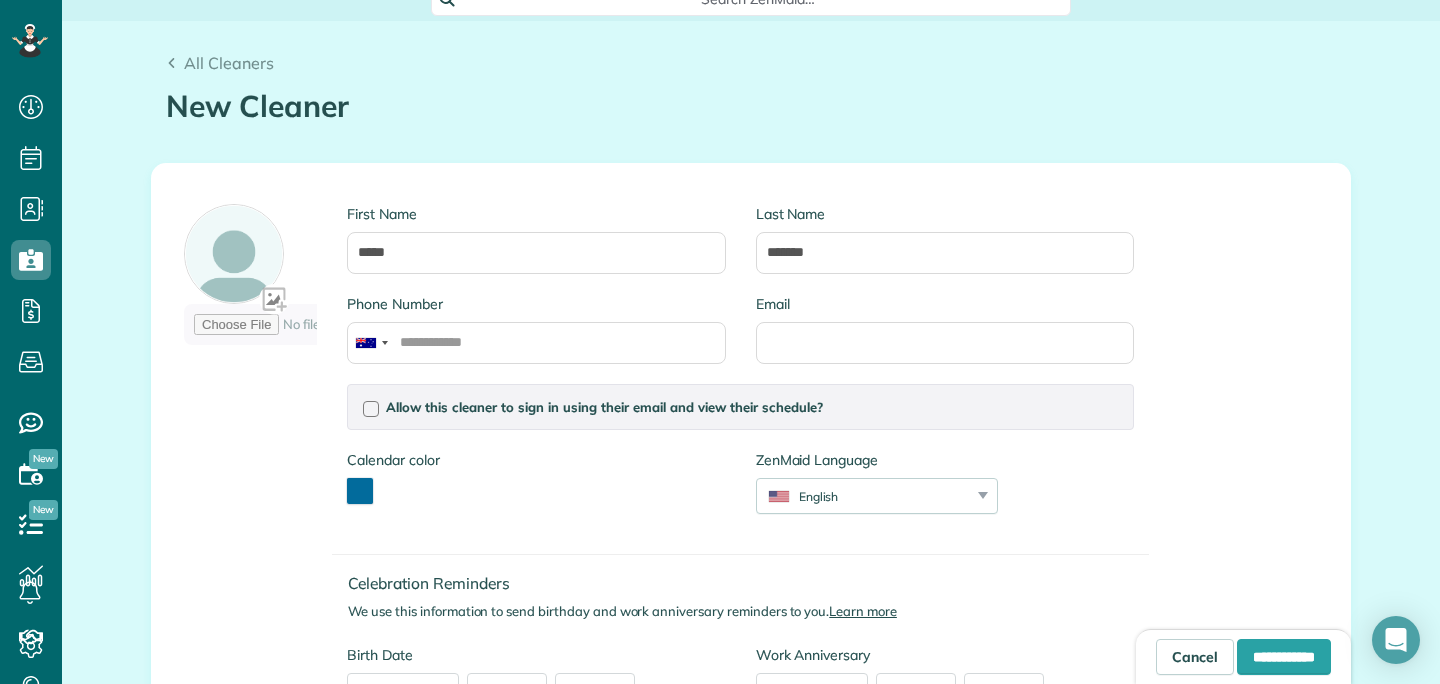 click on "Email" at bounding box center (945, 329) 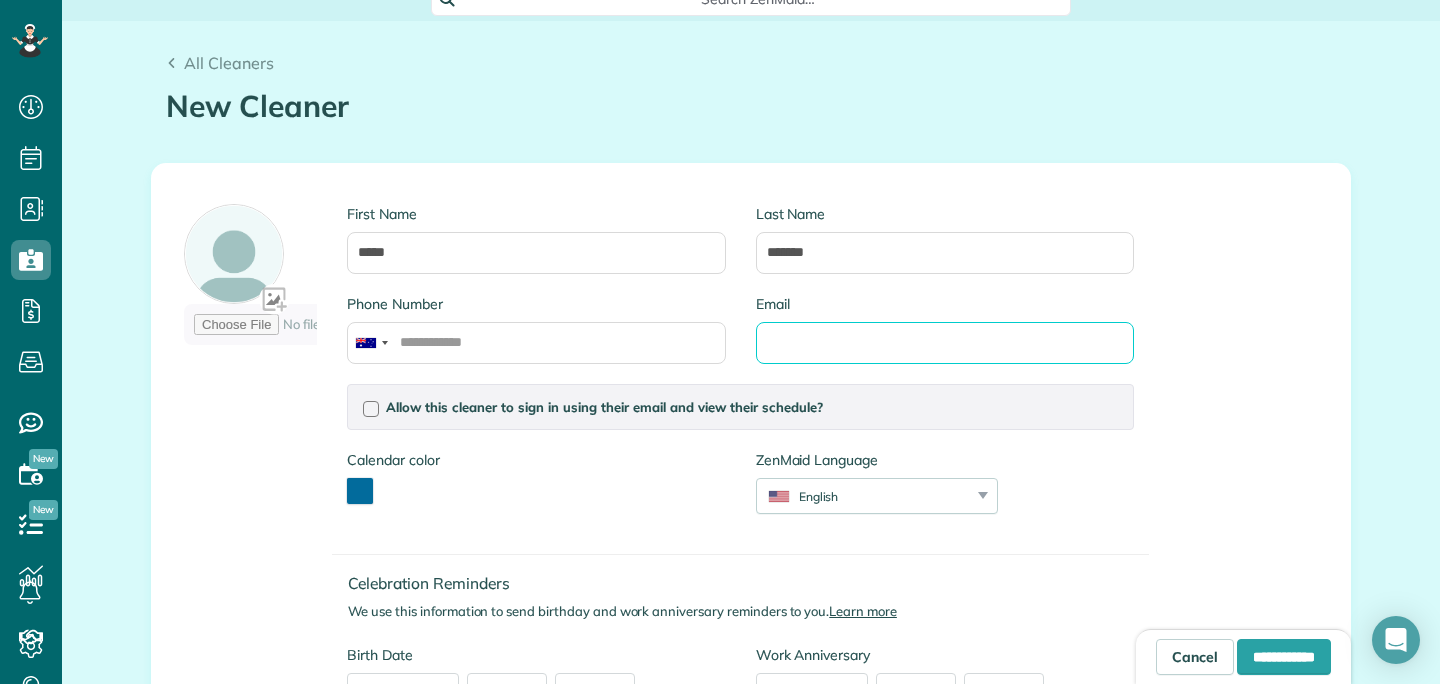 click on "Email" at bounding box center [945, 343] 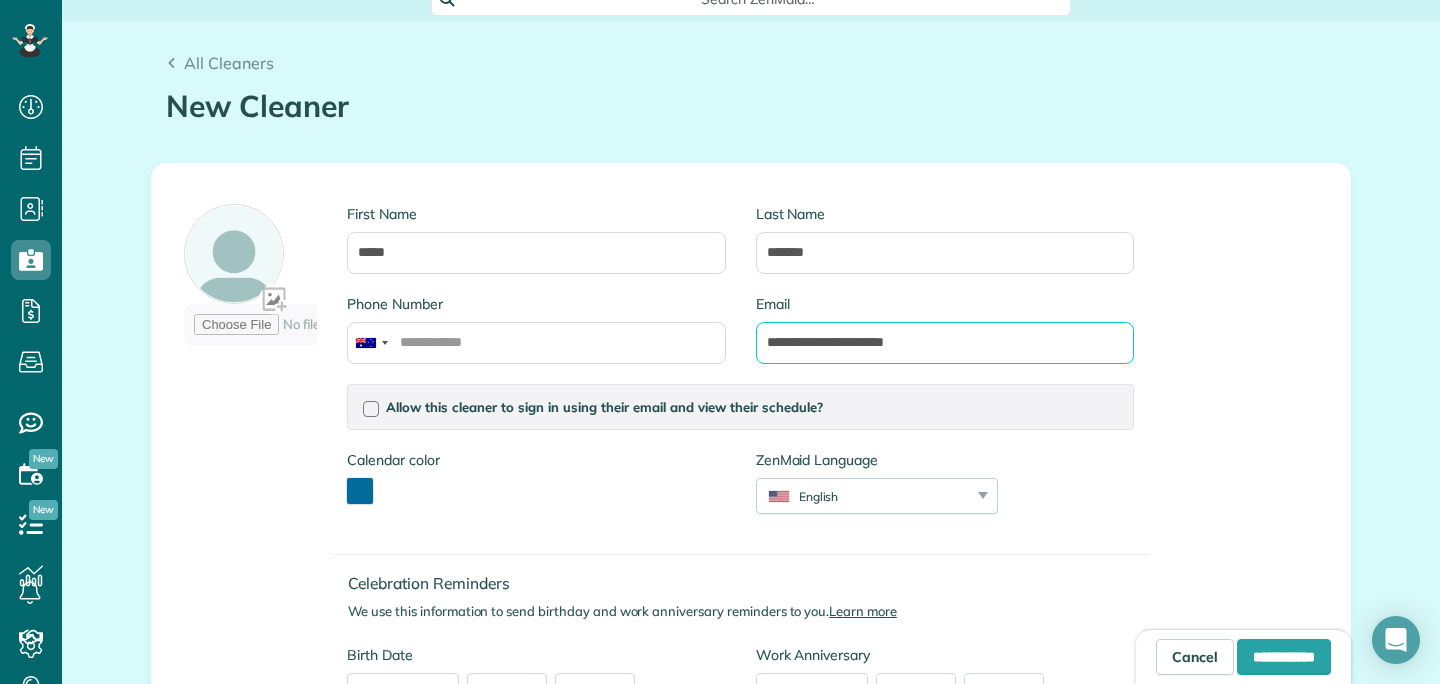 type on "**********" 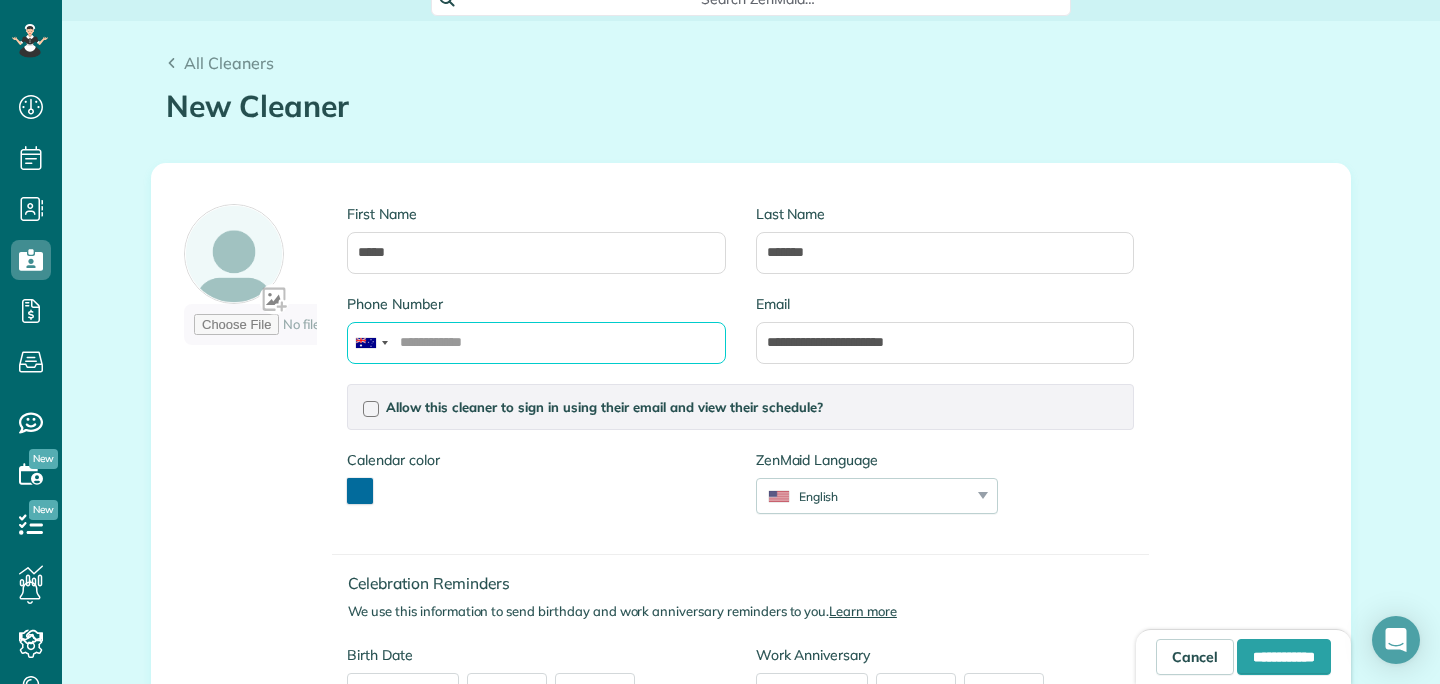 click on "Phone Number" at bounding box center [536, 343] 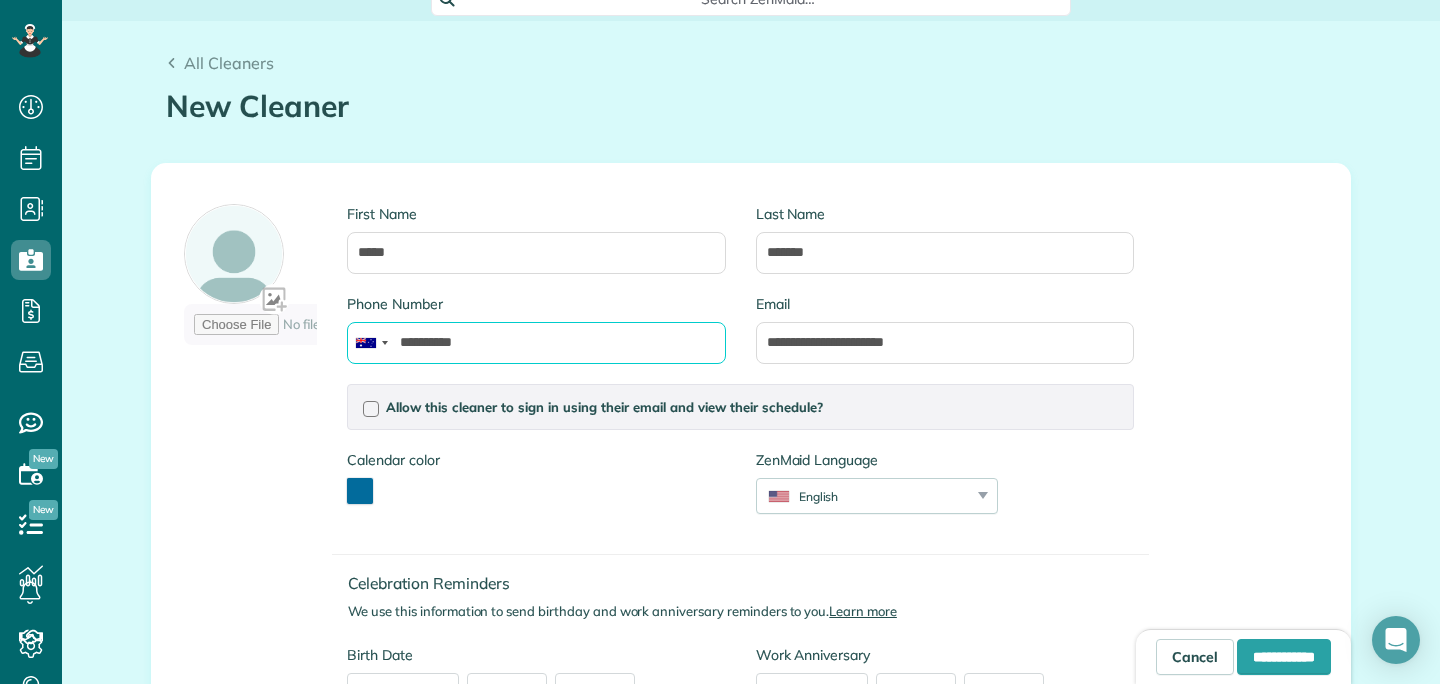 scroll, scrollTop: 164, scrollLeft: 0, axis: vertical 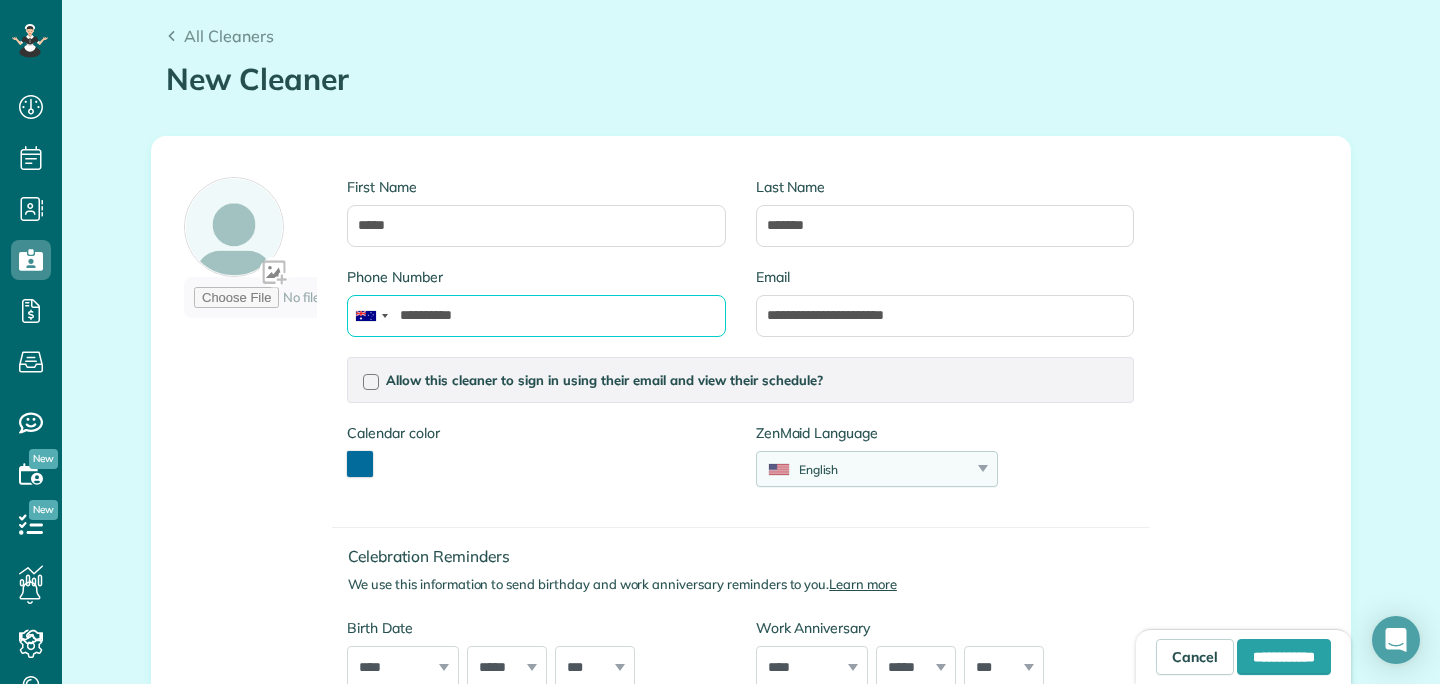 type on "**********" 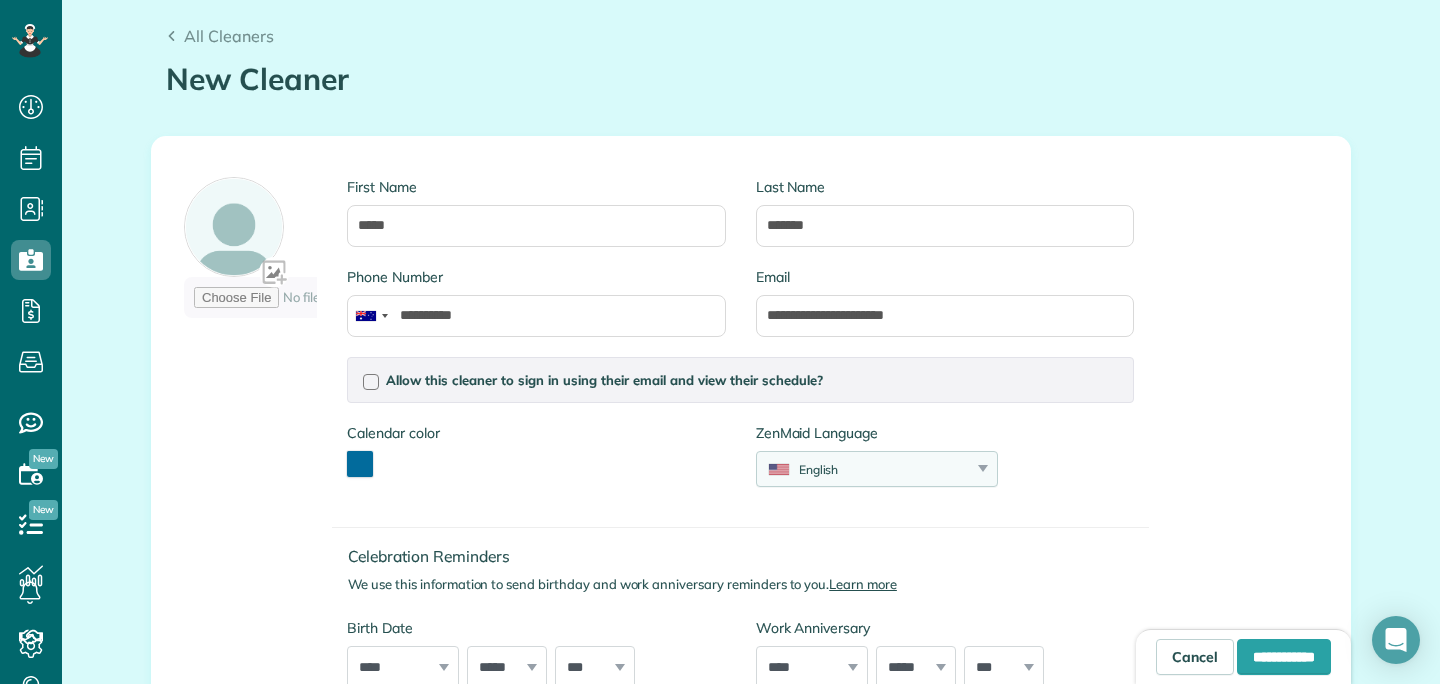 click on "English" at bounding box center [864, 469] 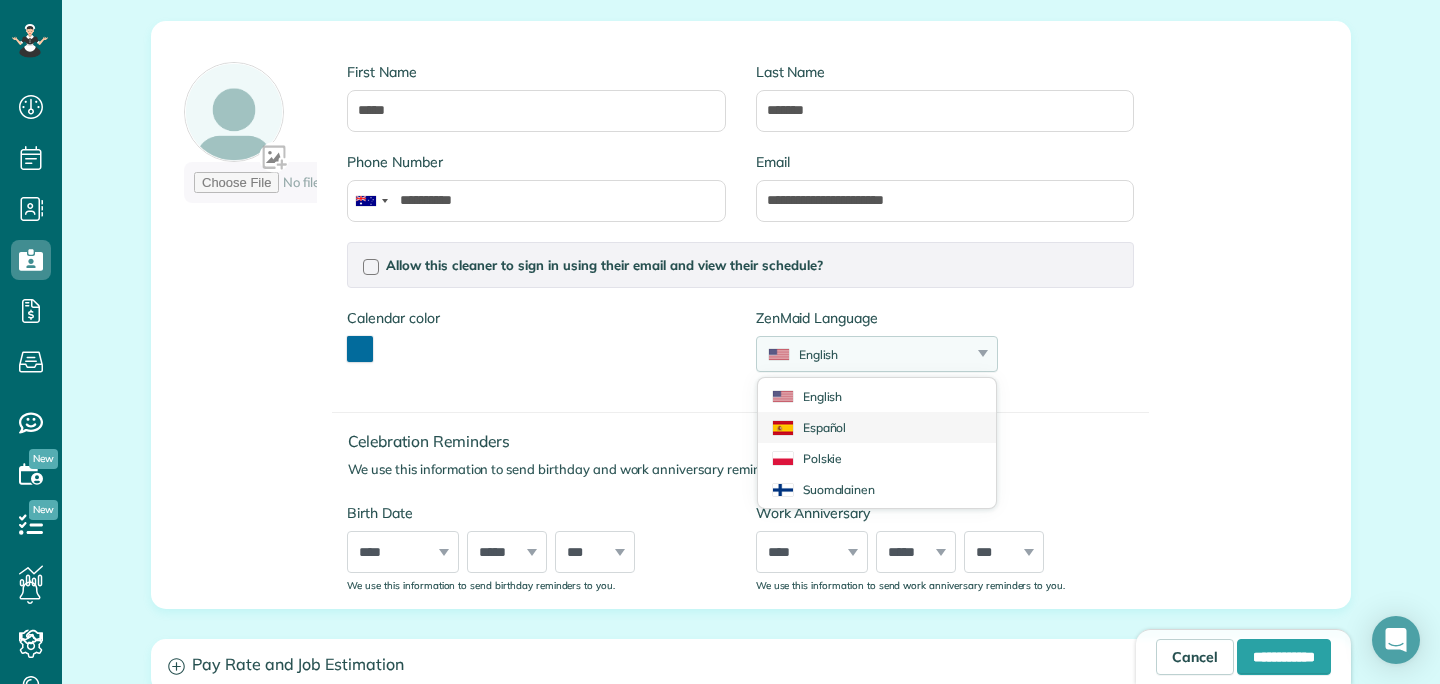 scroll, scrollTop: 280, scrollLeft: 0, axis: vertical 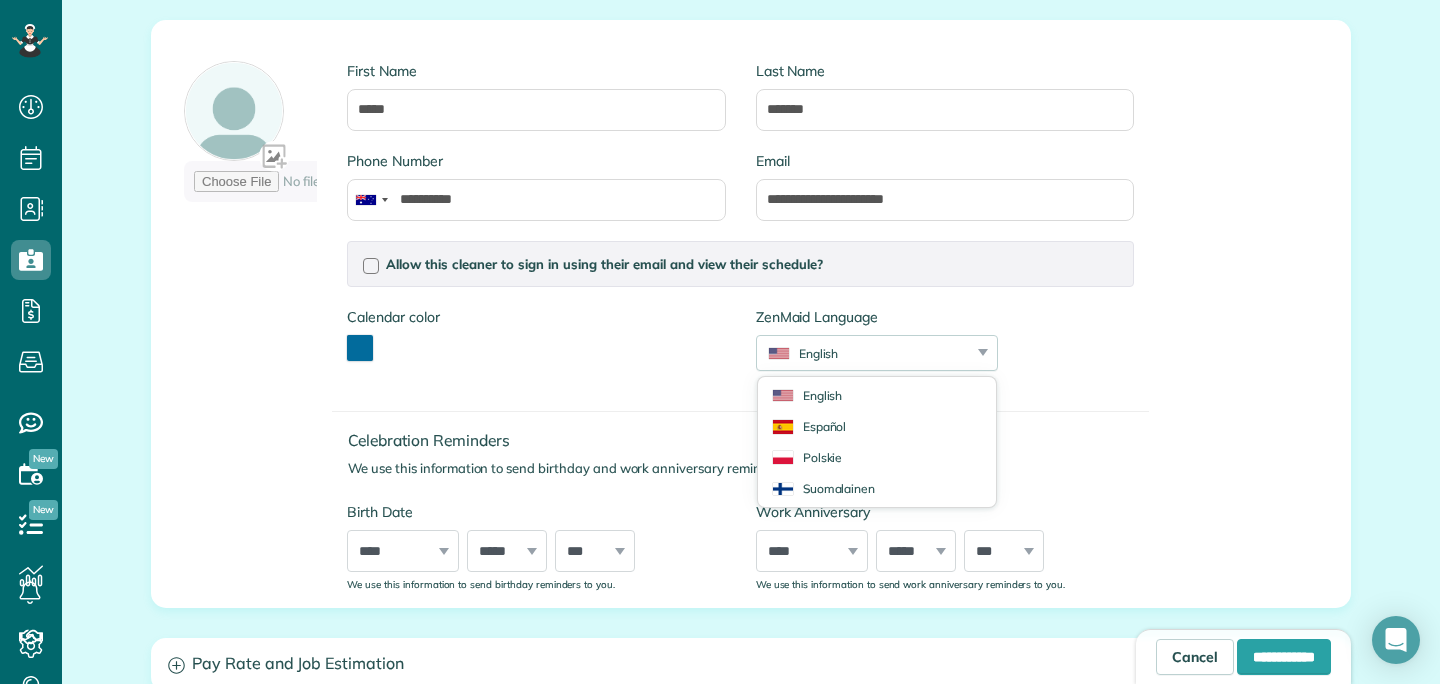 click on "We use this information to send birthday and work anniversary reminders to you.
Learn more" at bounding box center [748, 468] 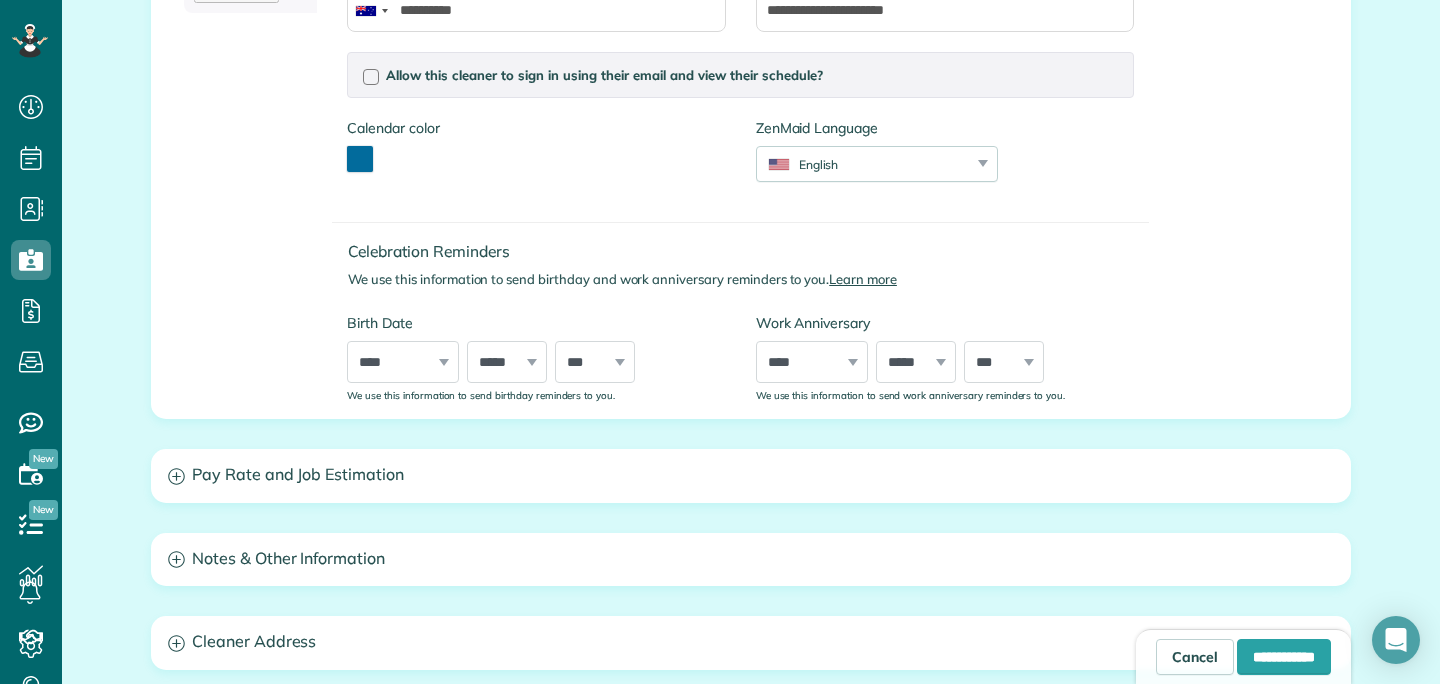 scroll, scrollTop: 480, scrollLeft: 0, axis: vertical 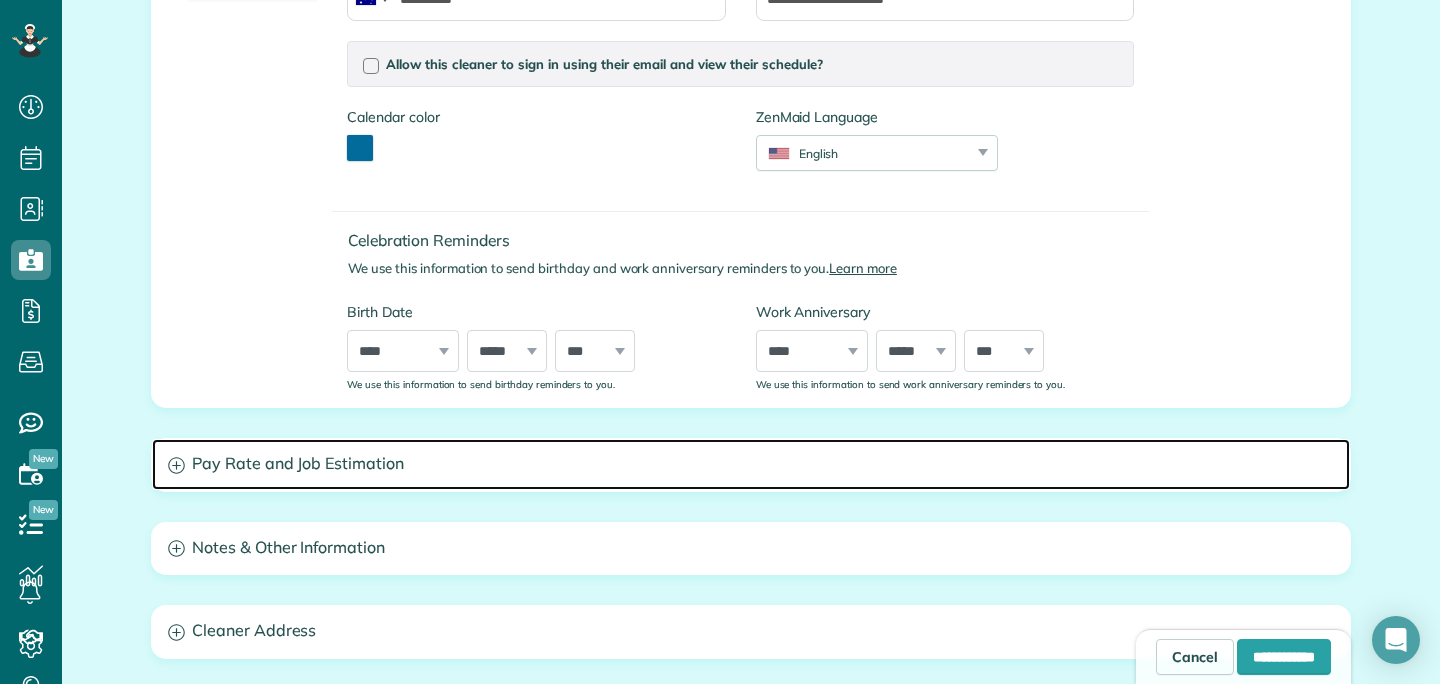click on "Pay Rate and Job Estimation" at bounding box center (751, 464) 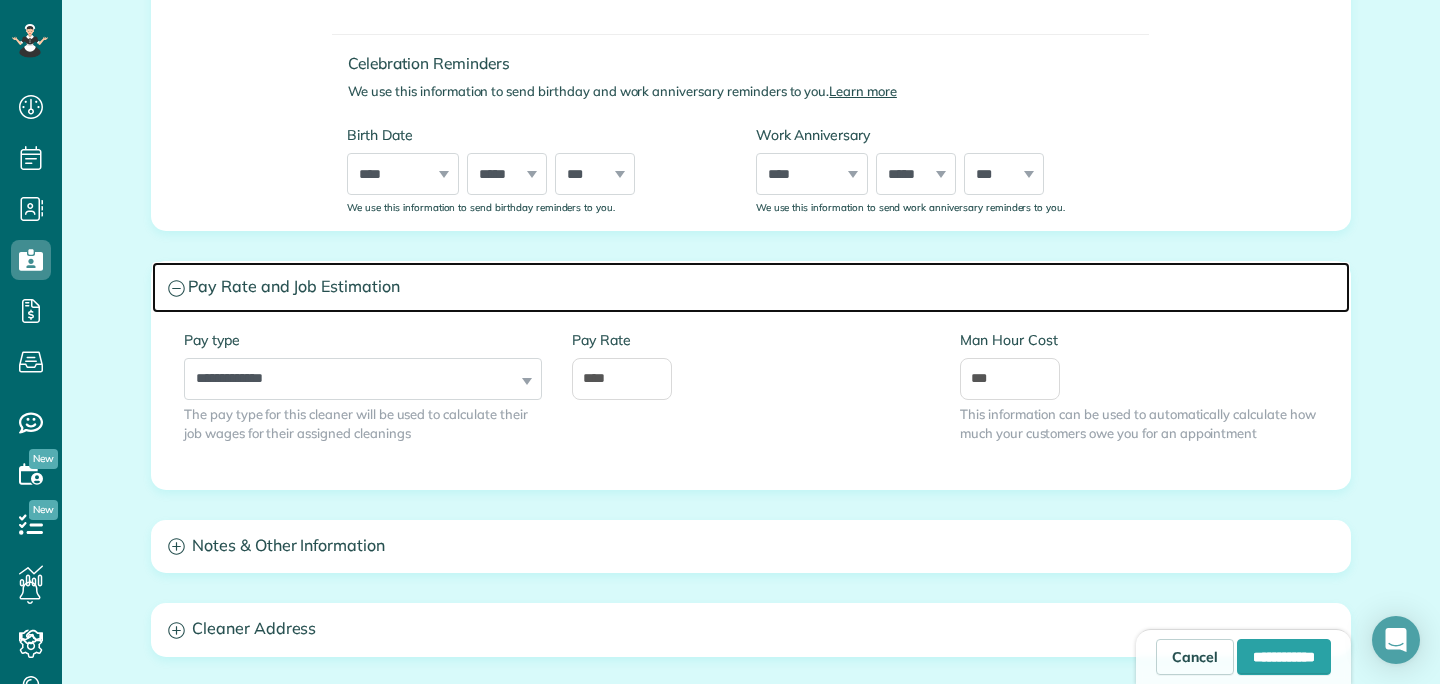 scroll, scrollTop: 659, scrollLeft: 0, axis: vertical 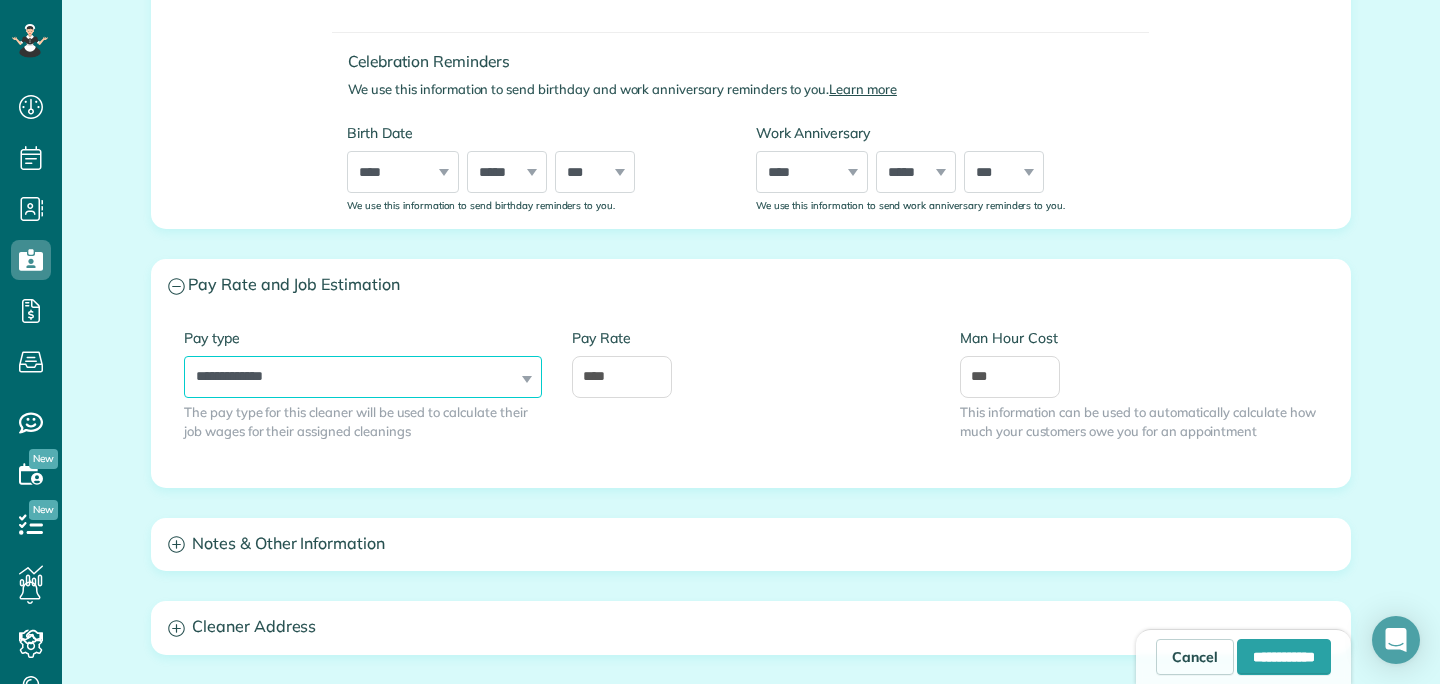 click on "**********" at bounding box center [363, 377] 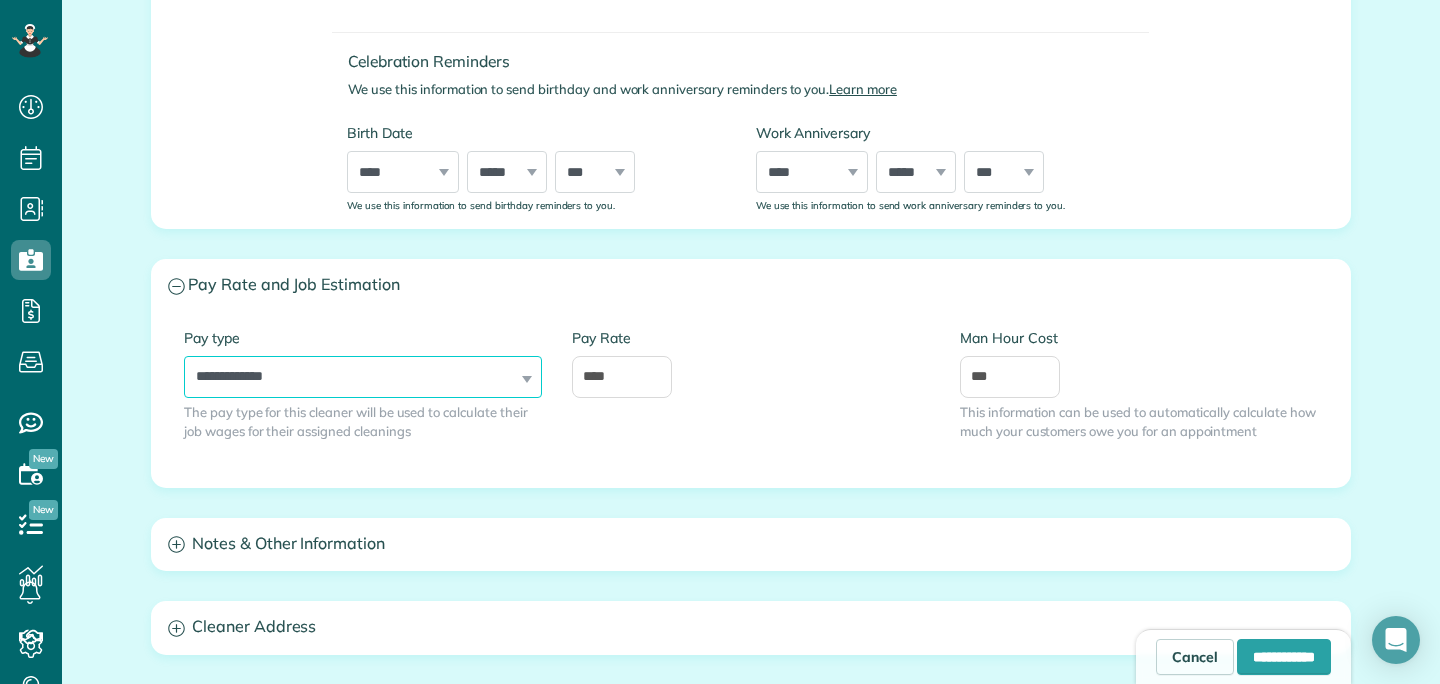 select on "******" 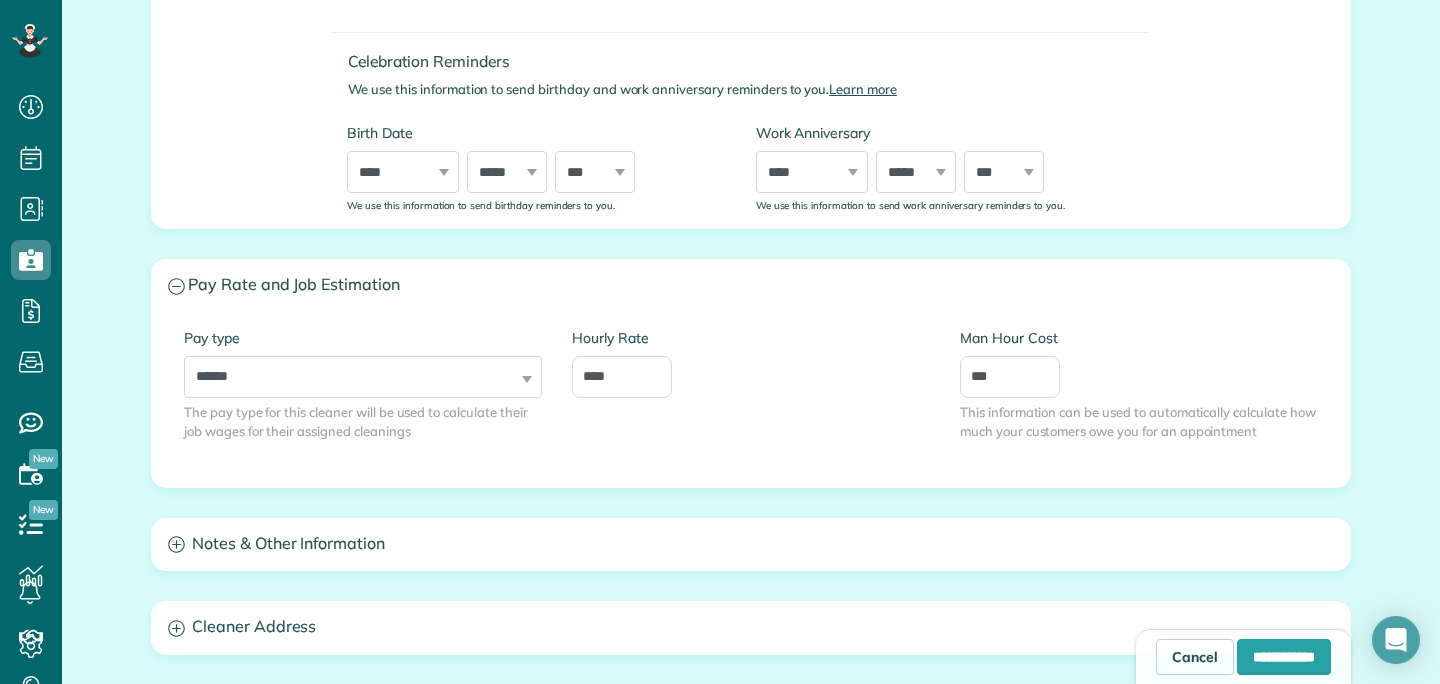 click on "**********" at bounding box center [751, 399] 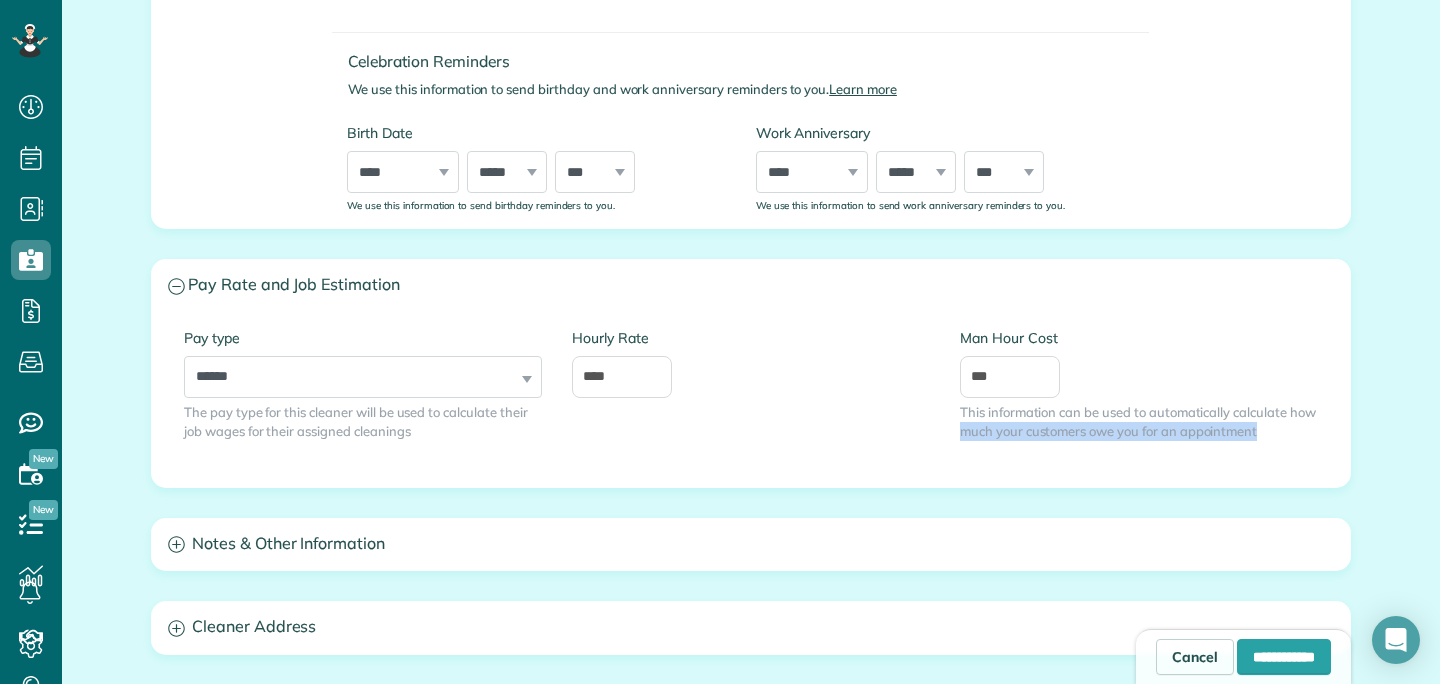 drag, startPoint x: 964, startPoint y: 427, endPoint x: 1265, endPoint y: 437, distance: 301.16608 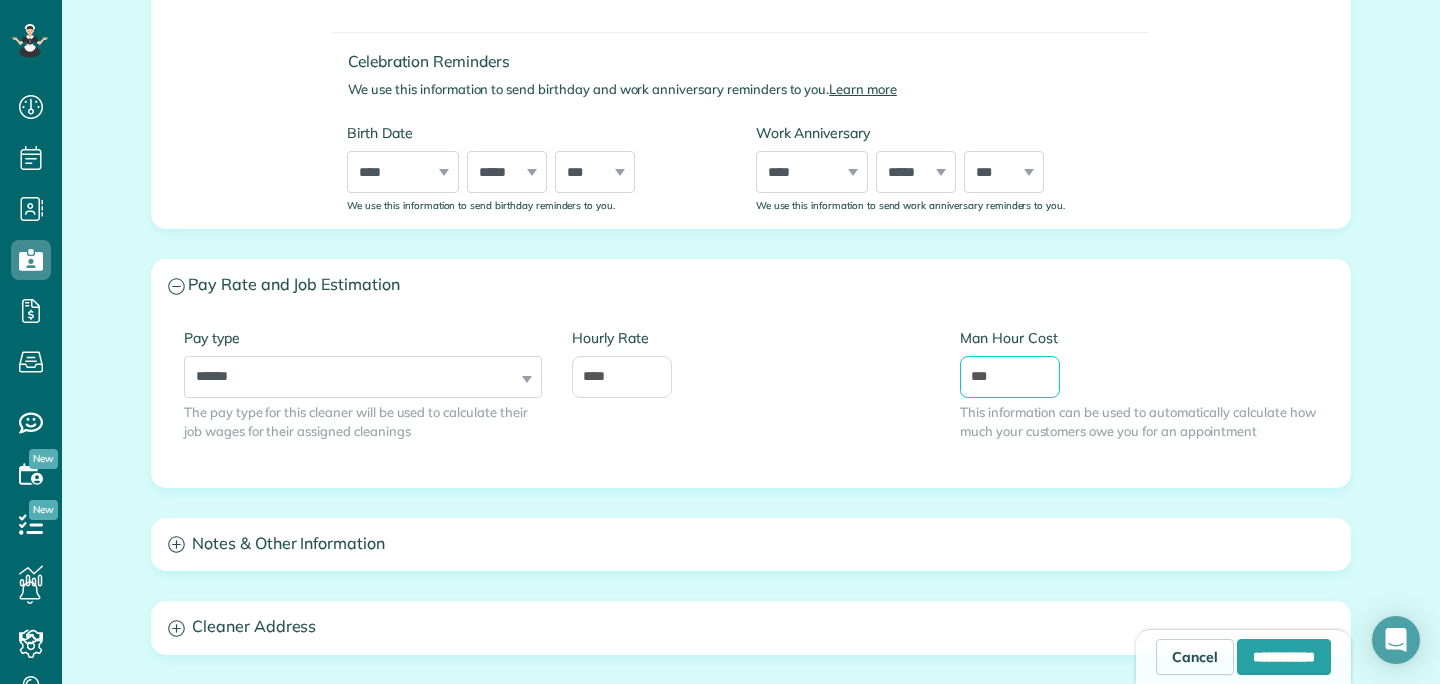 click on "***" at bounding box center [1010, 377] 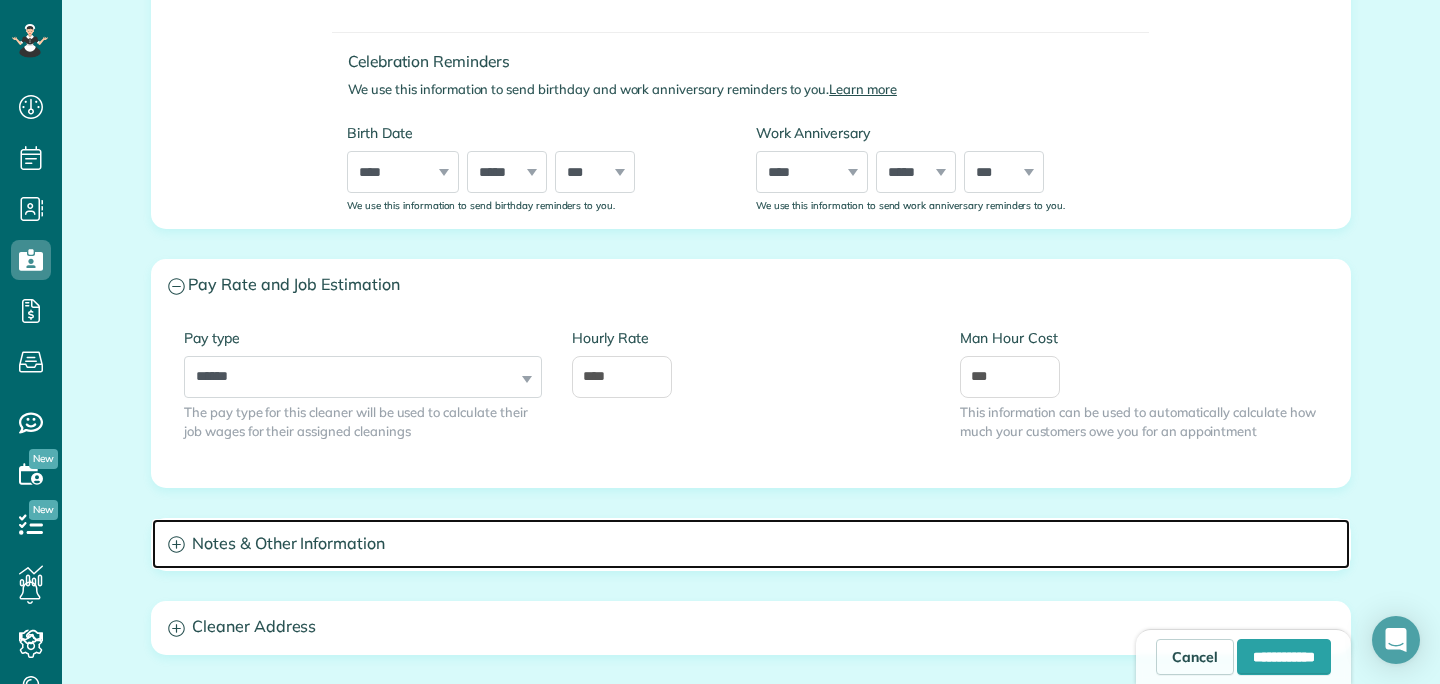 click on "Notes & Other Information" at bounding box center (751, 544) 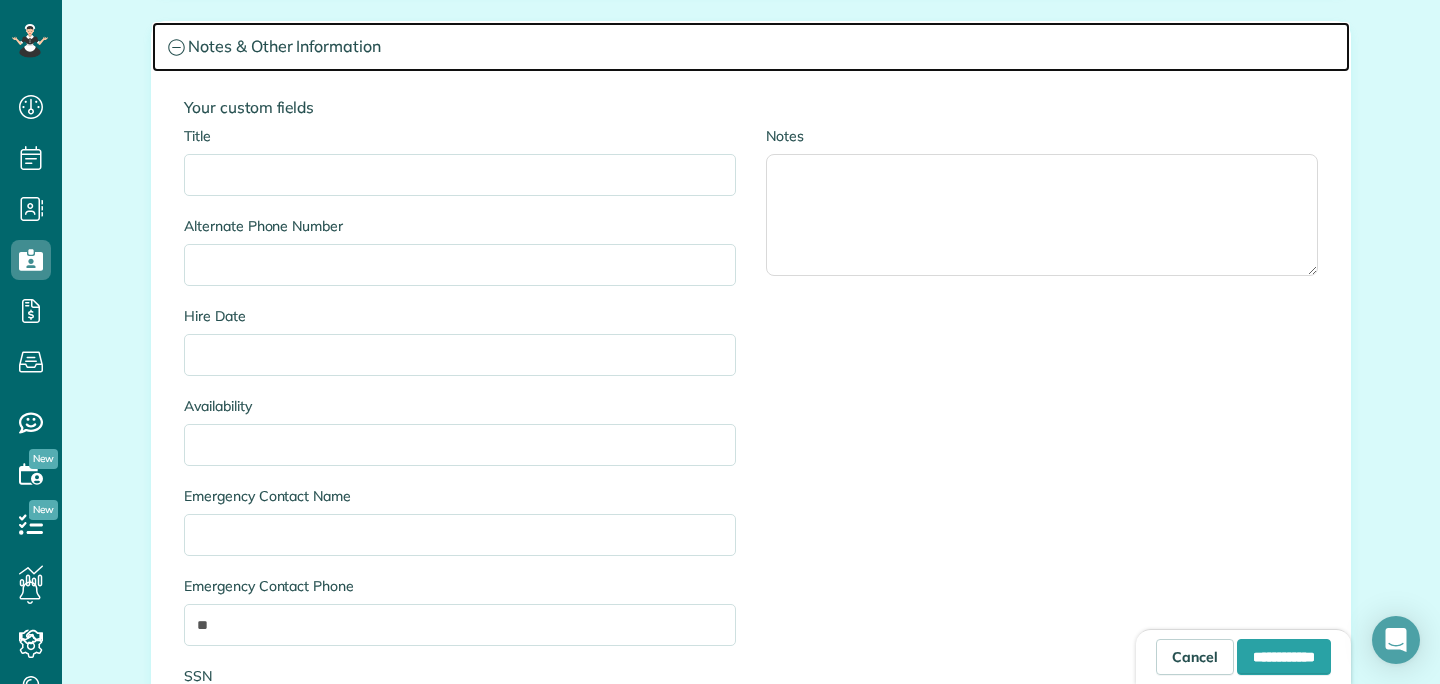 scroll, scrollTop: 1136, scrollLeft: 0, axis: vertical 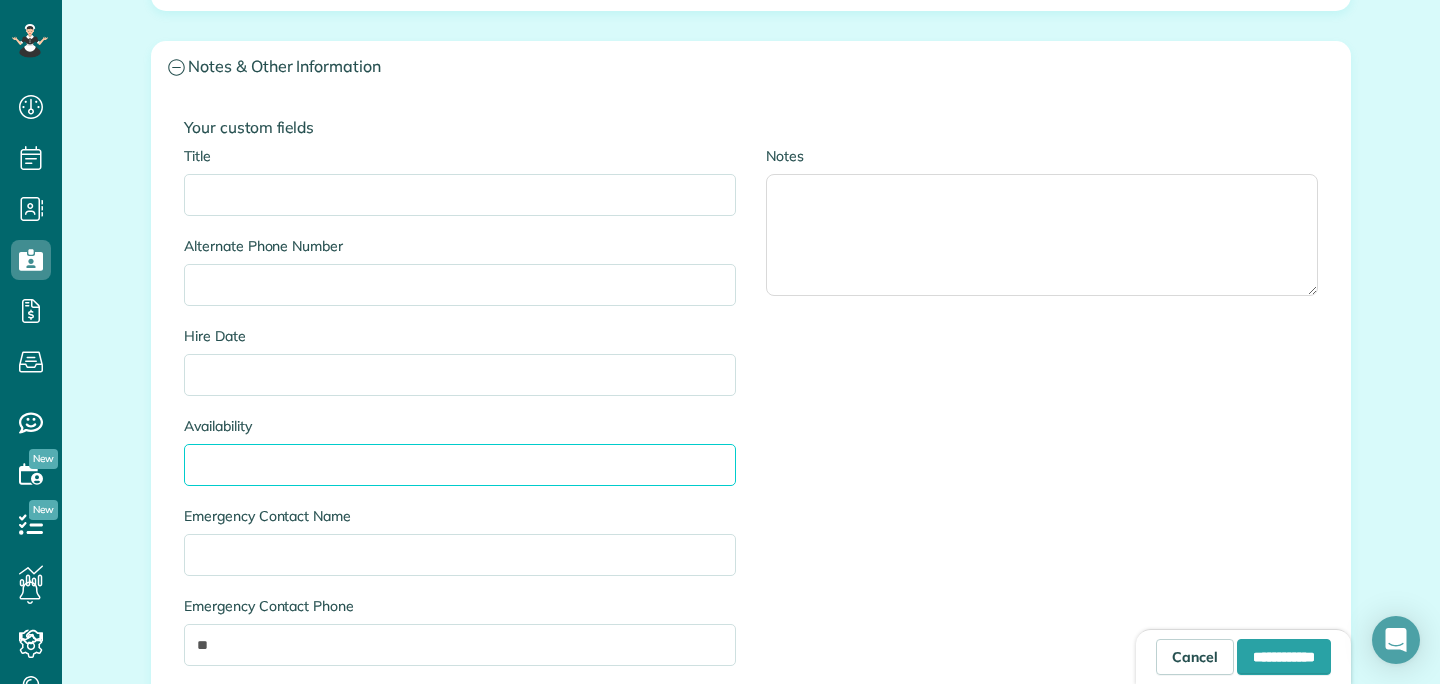 click on "Availability" at bounding box center (460, 465) 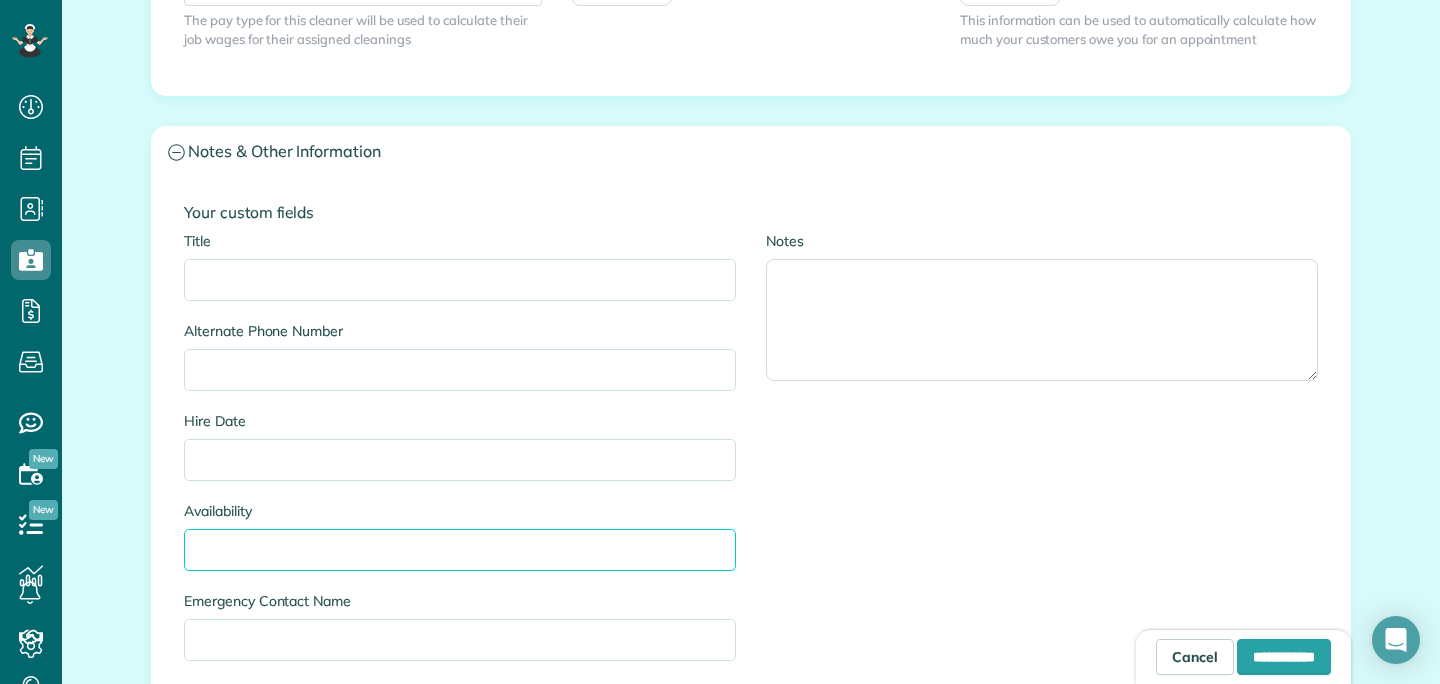 scroll, scrollTop: 1044, scrollLeft: 0, axis: vertical 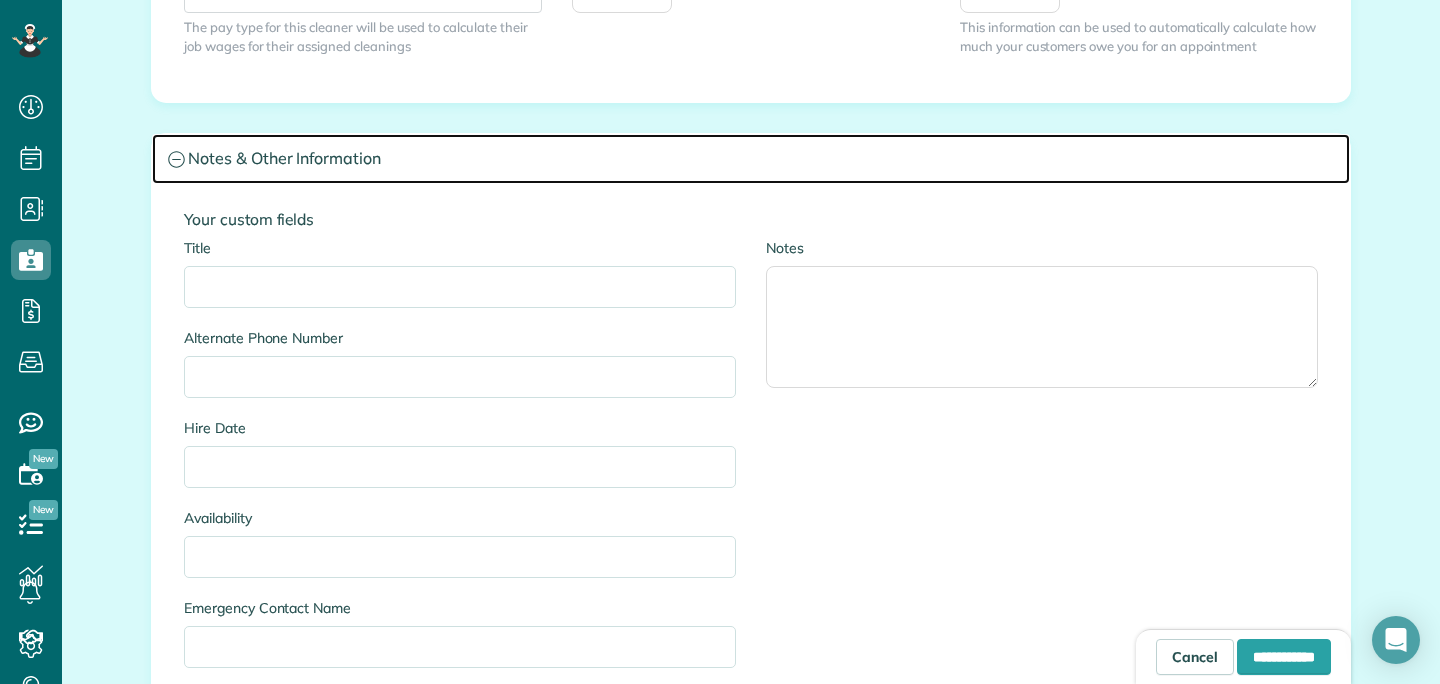click 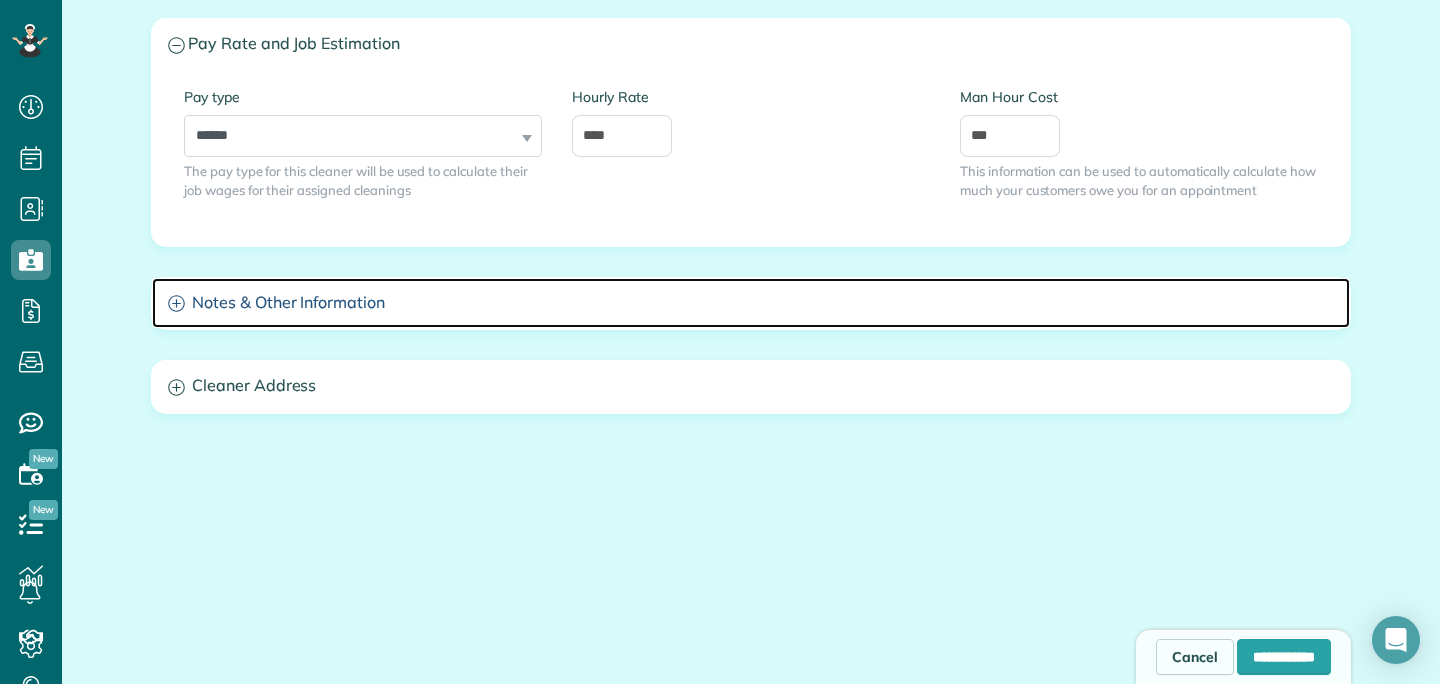 scroll, scrollTop: 900, scrollLeft: 0, axis: vertical 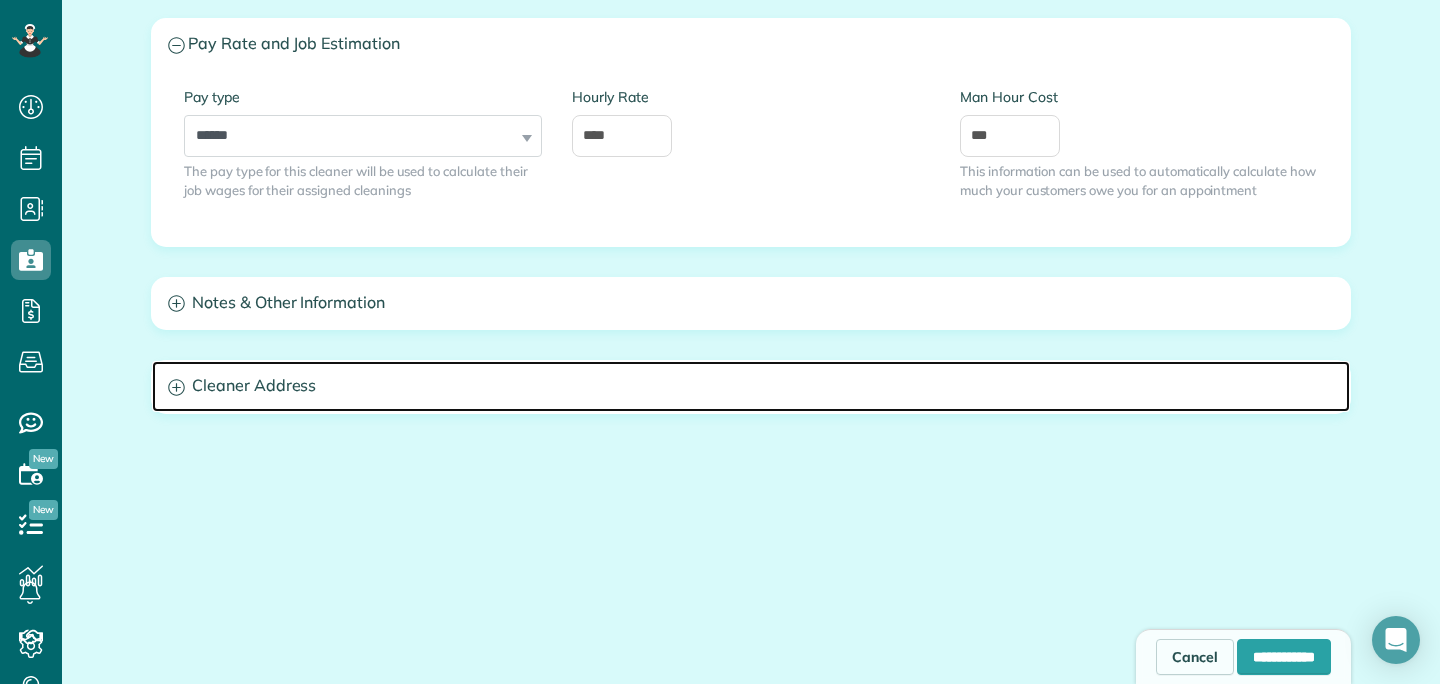 click on "Cleaner Address" at bounding box center [751, 386] 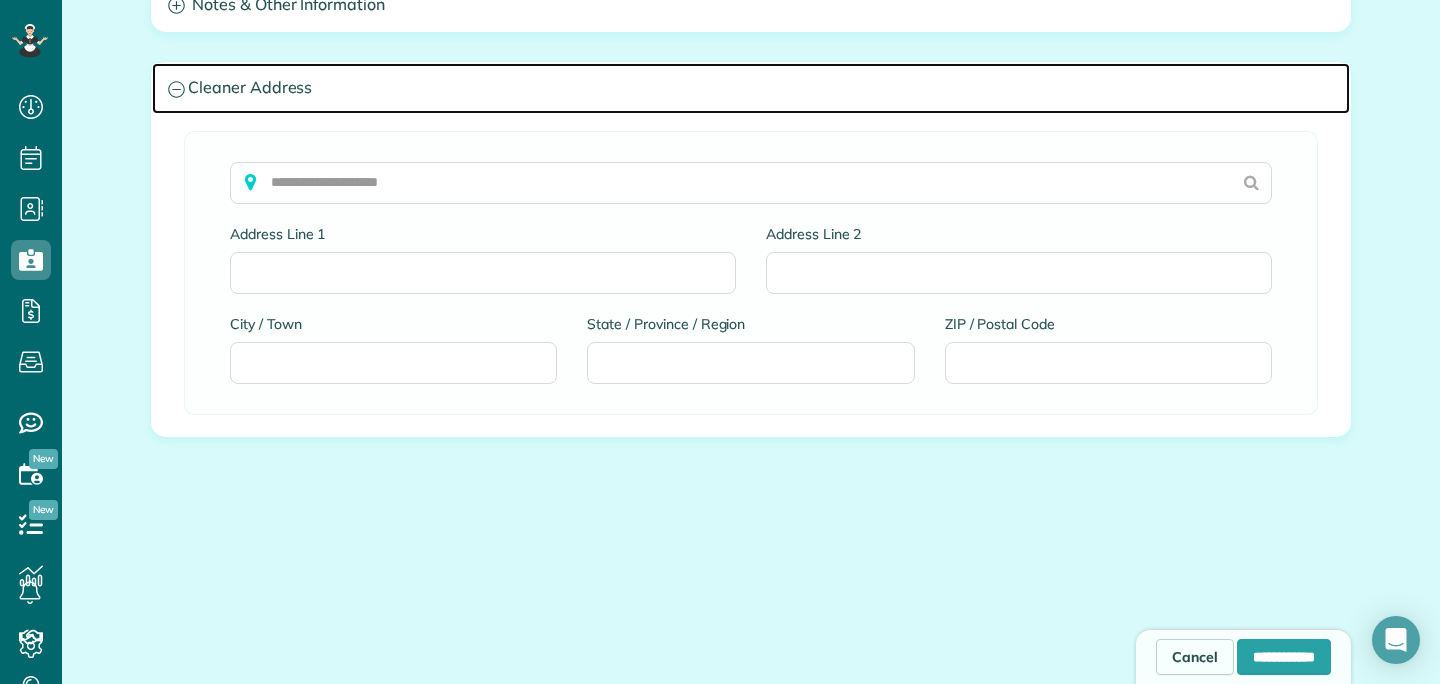 scroll, scrollTop: 1201, scrollLeft: 0, axis: vertical 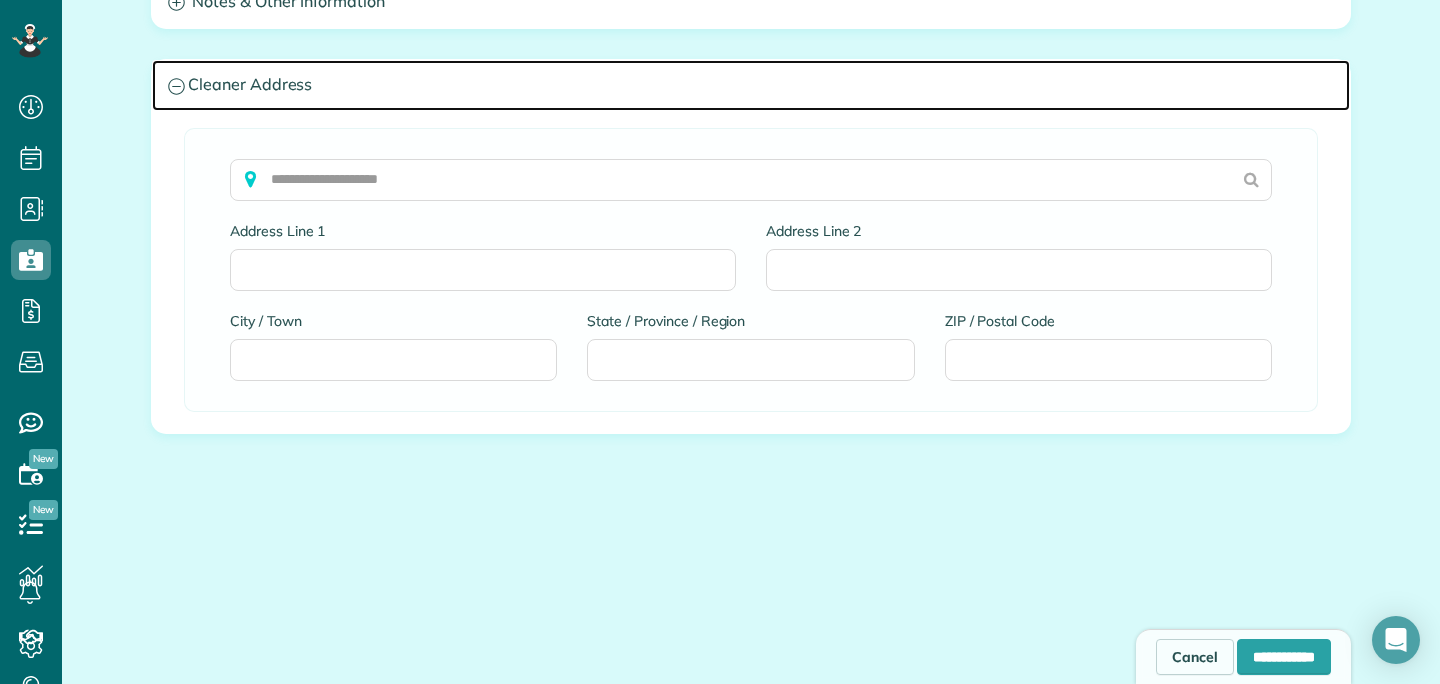 click 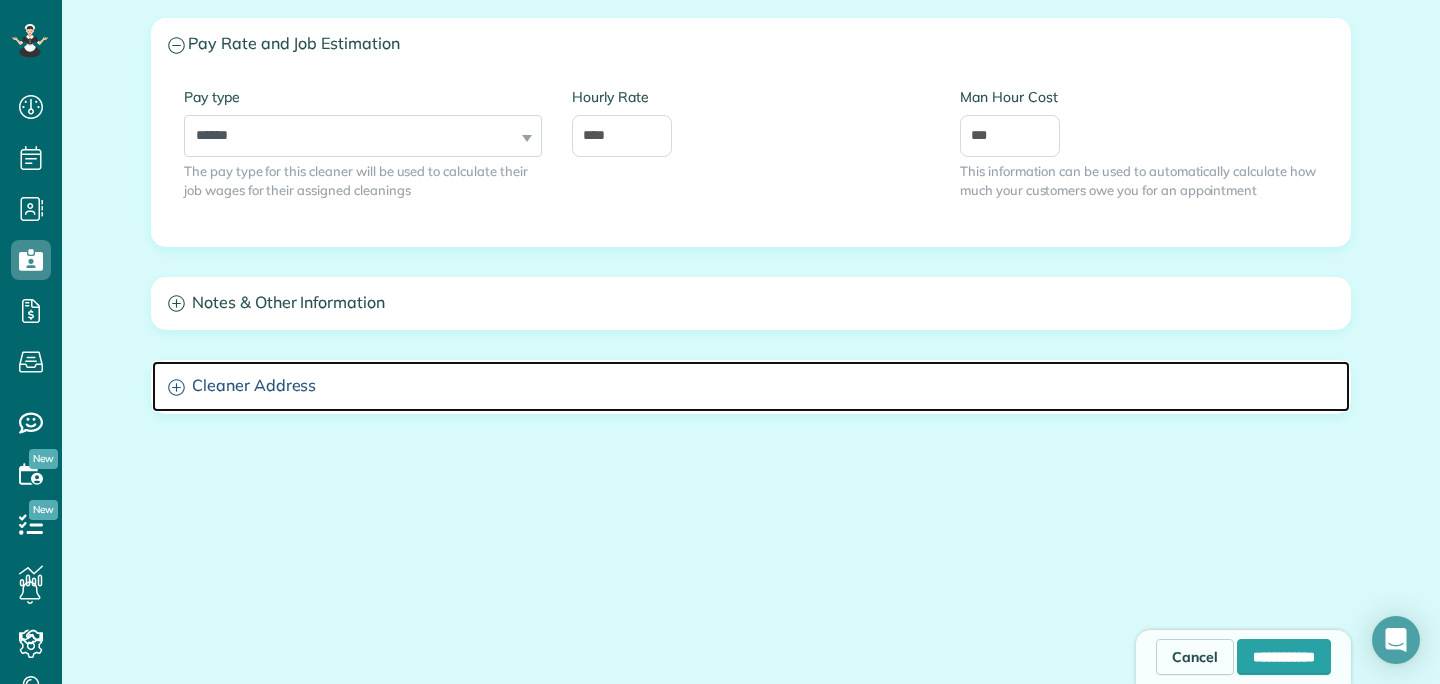 scroll, scrollTop: 900, scrollLeft: 0, axis: vertical 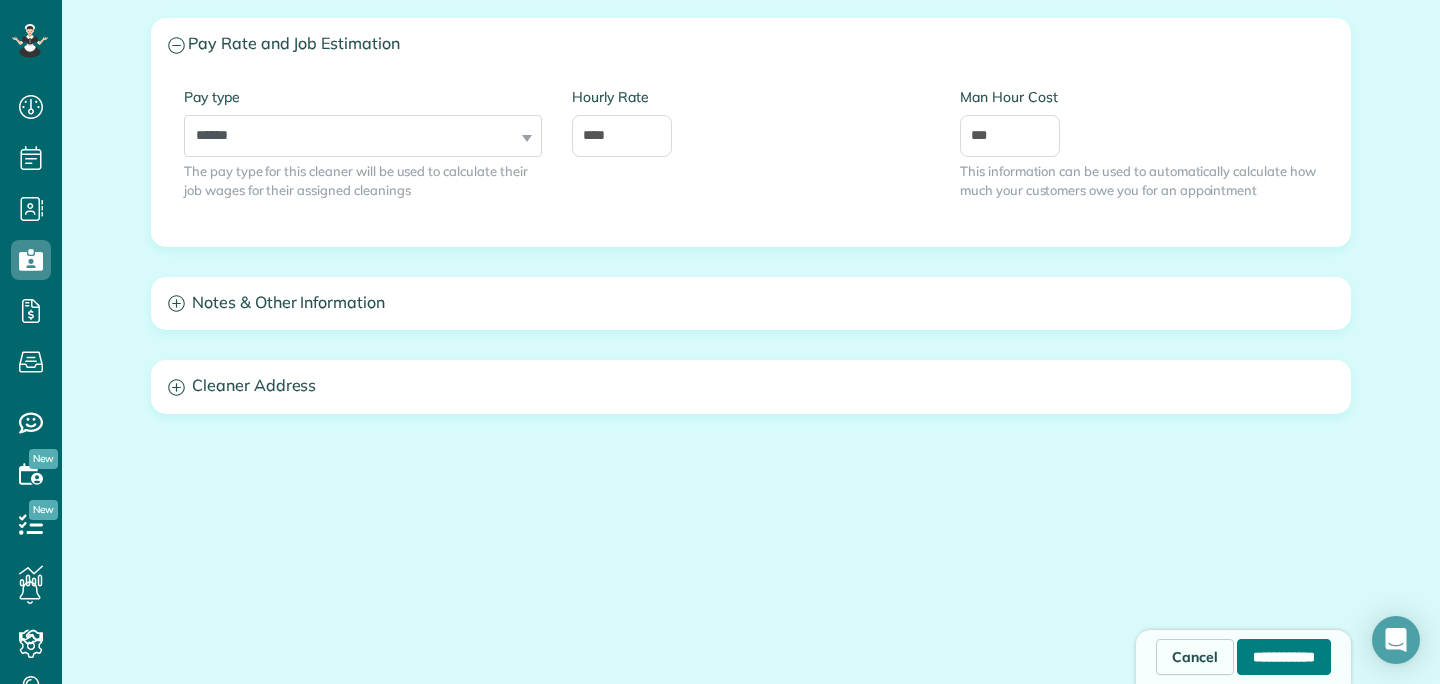 click on "**********" at bounding box center [1284, 657] 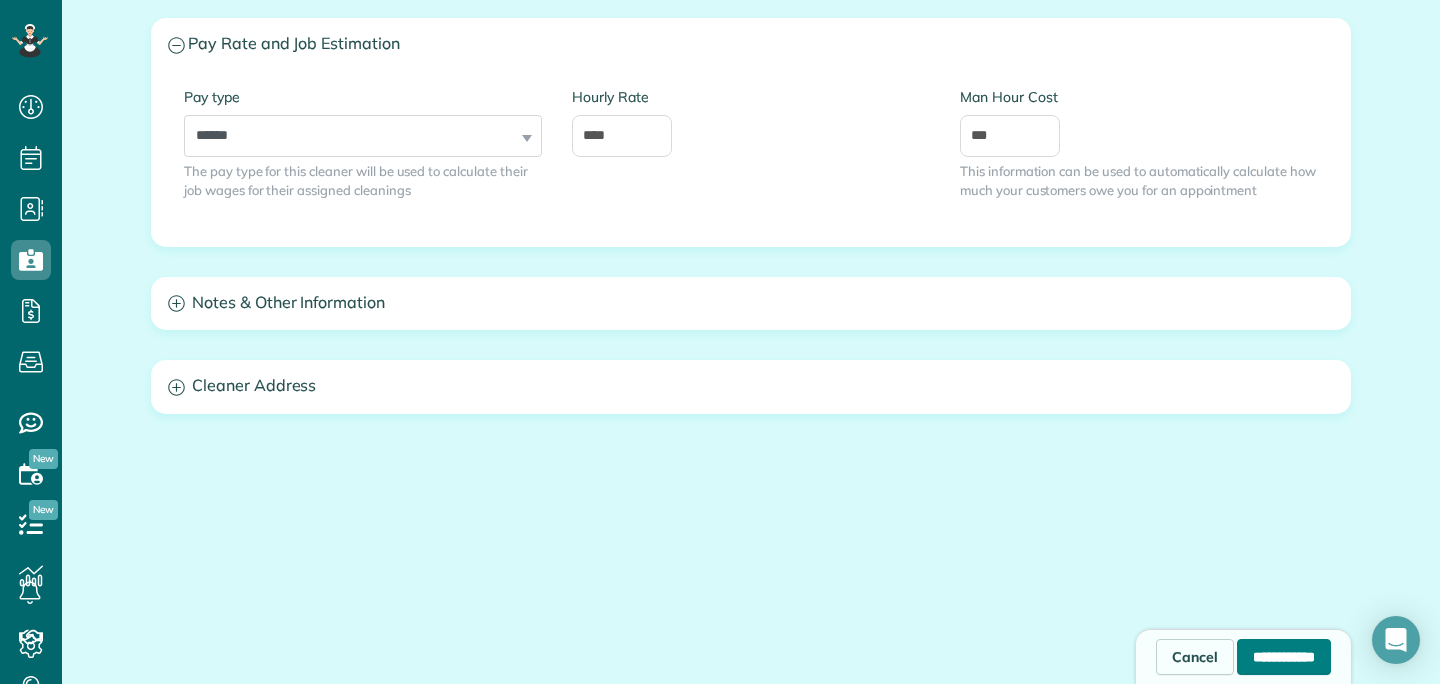 type on "**********" 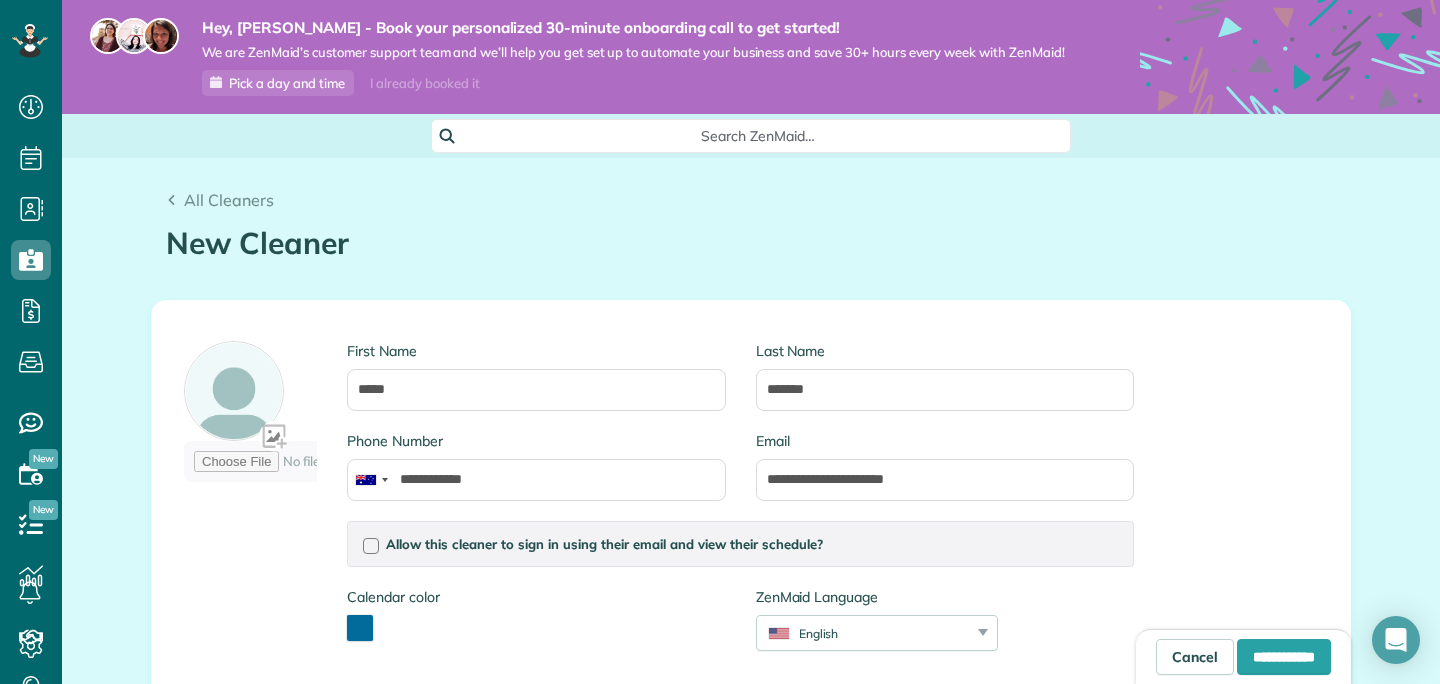 scroll, scrollTop: 11, scrollLeft: 0, axis: vertical 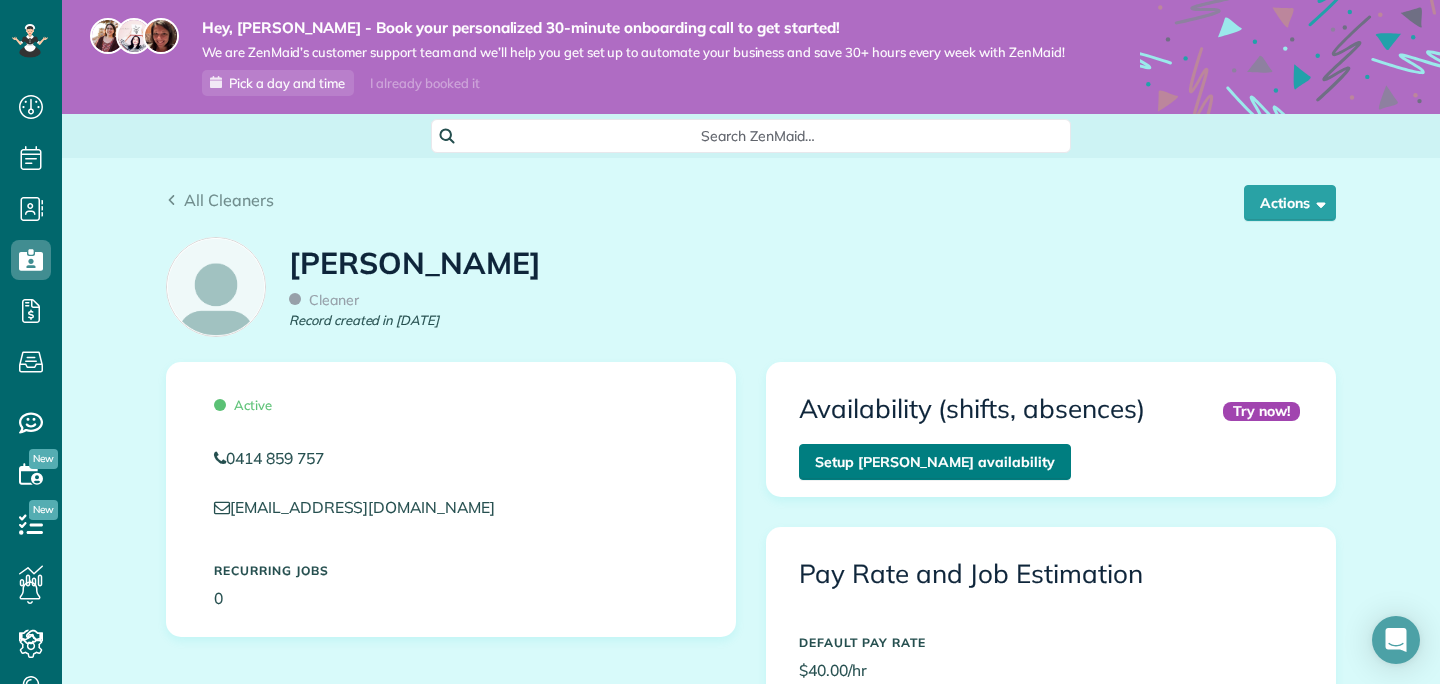 click on "Setup Igor Zanella’s availability" at bounding box center (935, 462) 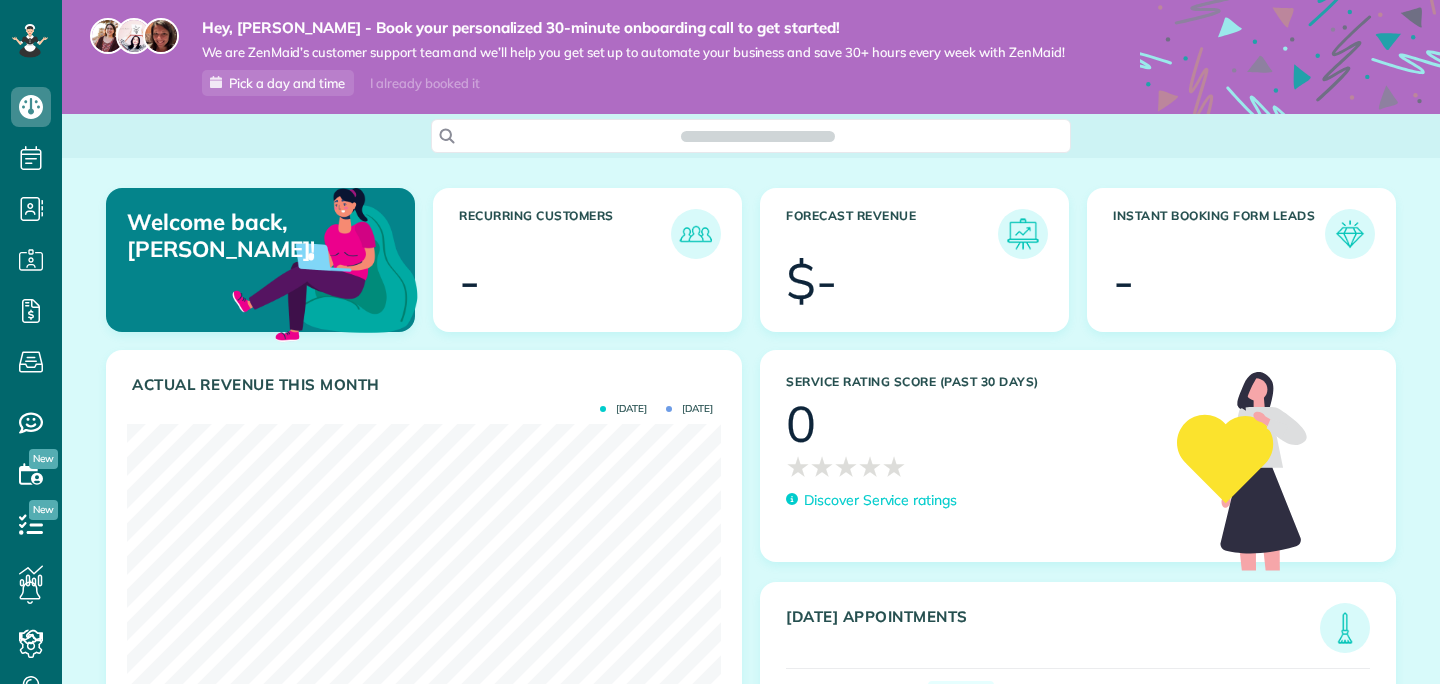 scroll, scrollTop: 0, scrollLeft: 0, axis: both 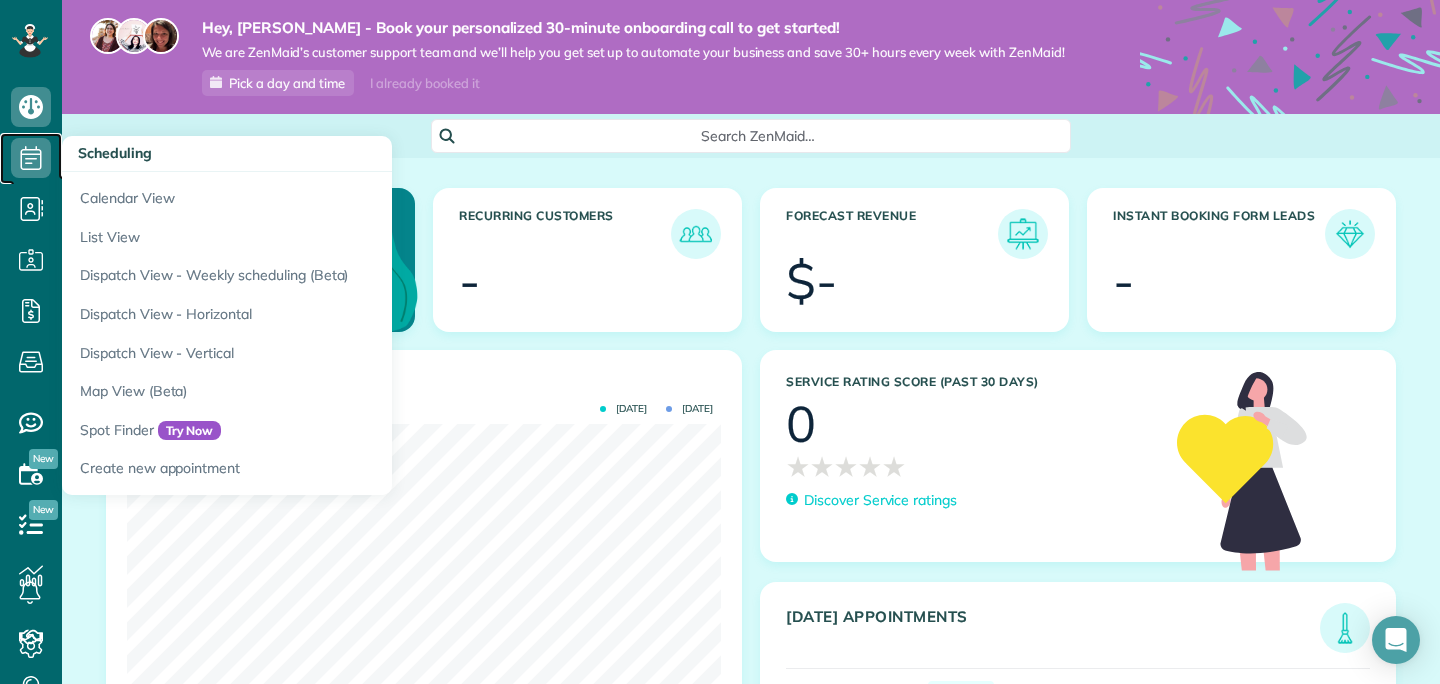 click 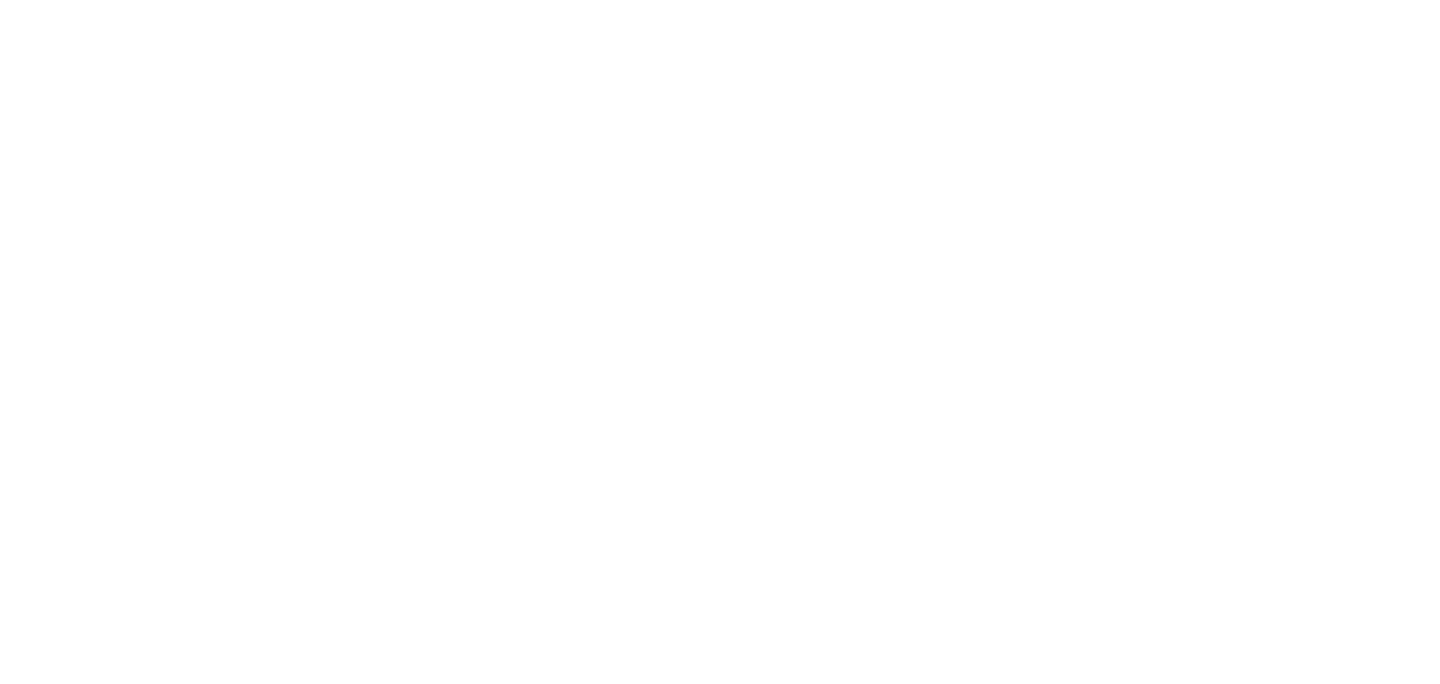 scroll, scrollTop: 0, scrollLeft: 0, axis: both 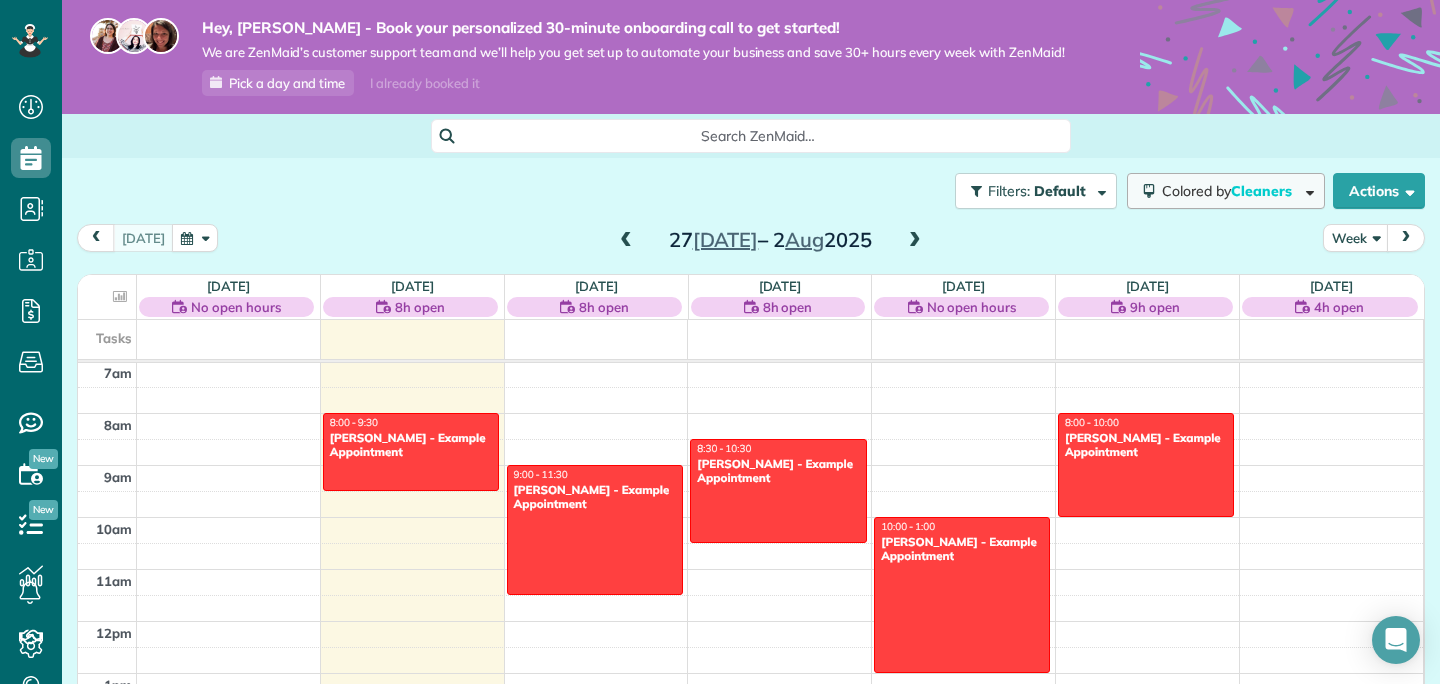 click on "Colored by  Cleaners" at bounding box center [1230, 191] 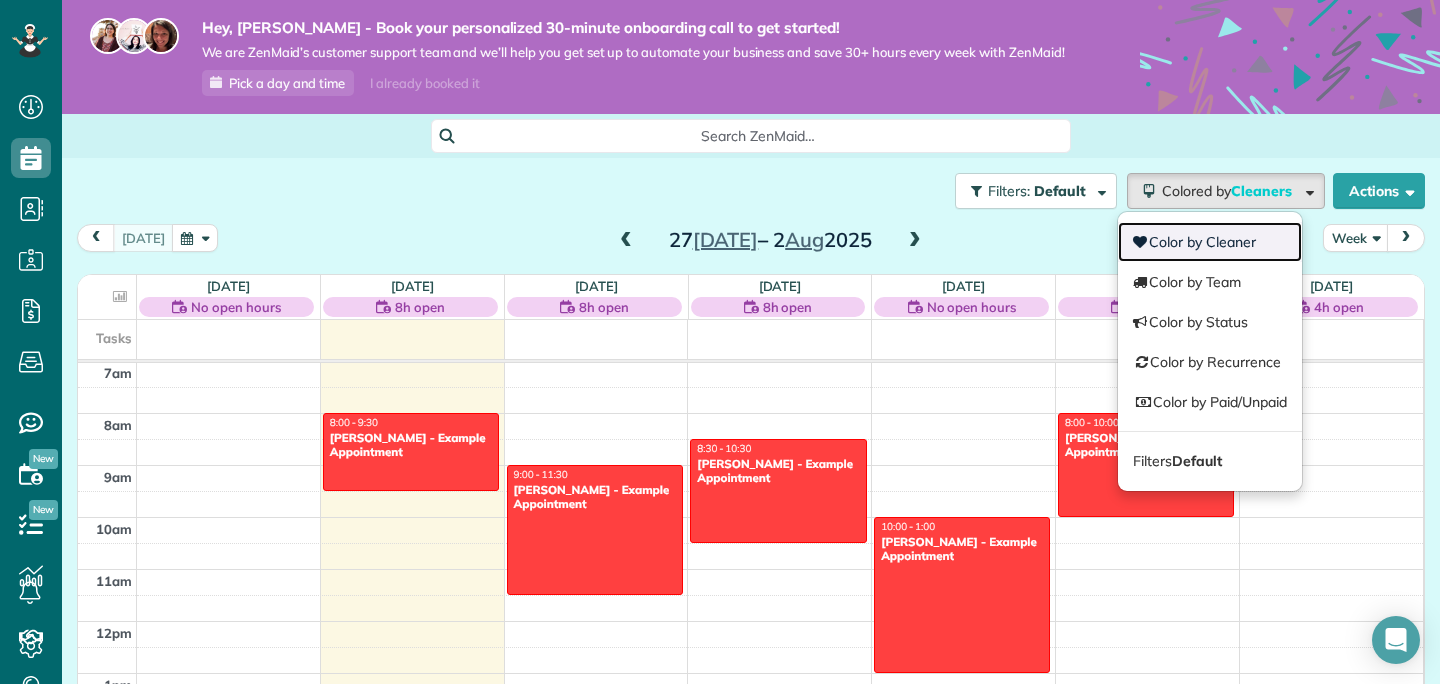click on "Color by Cleaner" at bounding box center (1210, 242) 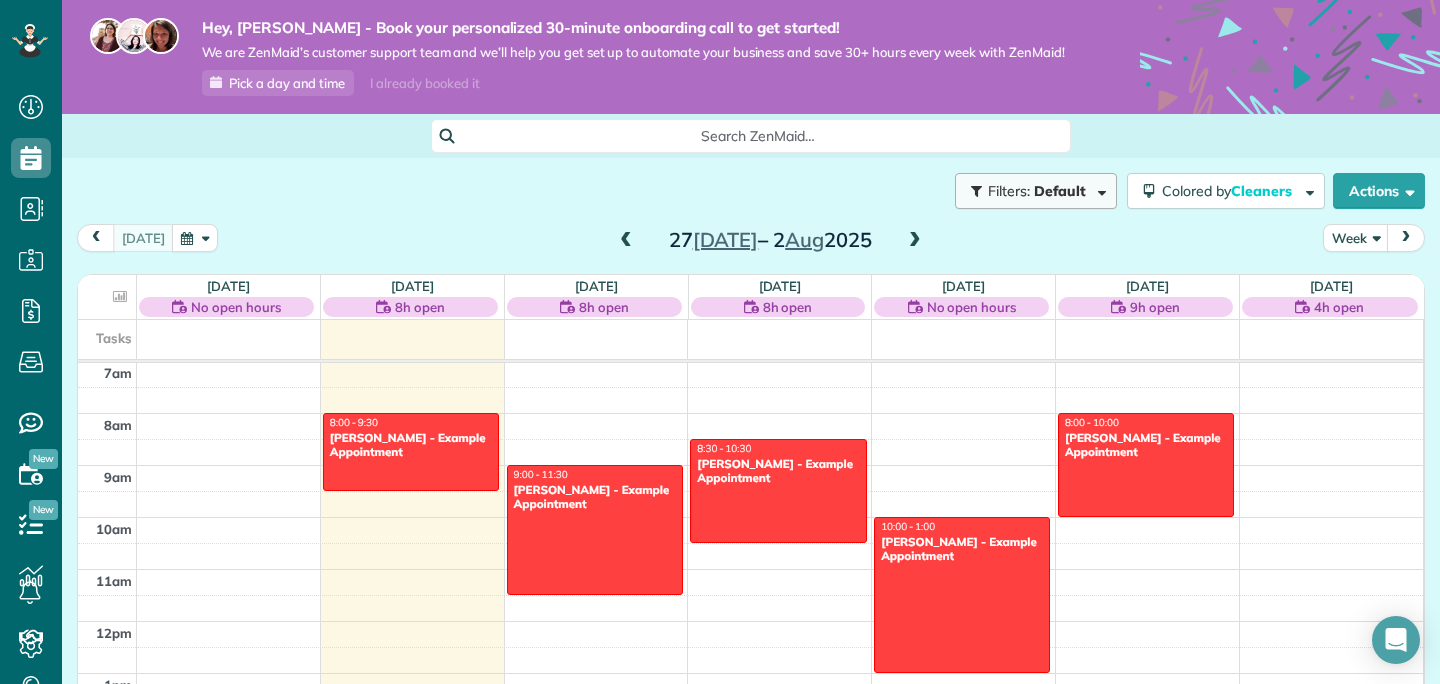click at bounding box center (1098, 190) 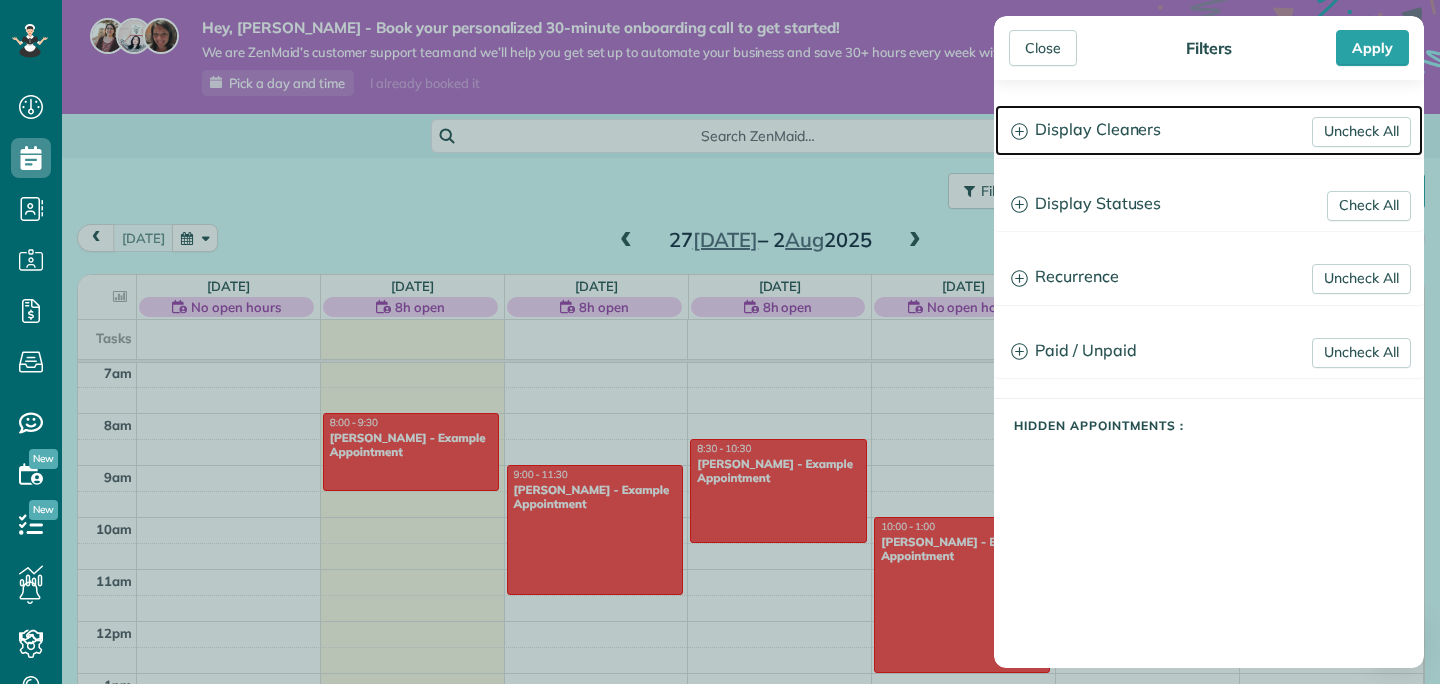 click 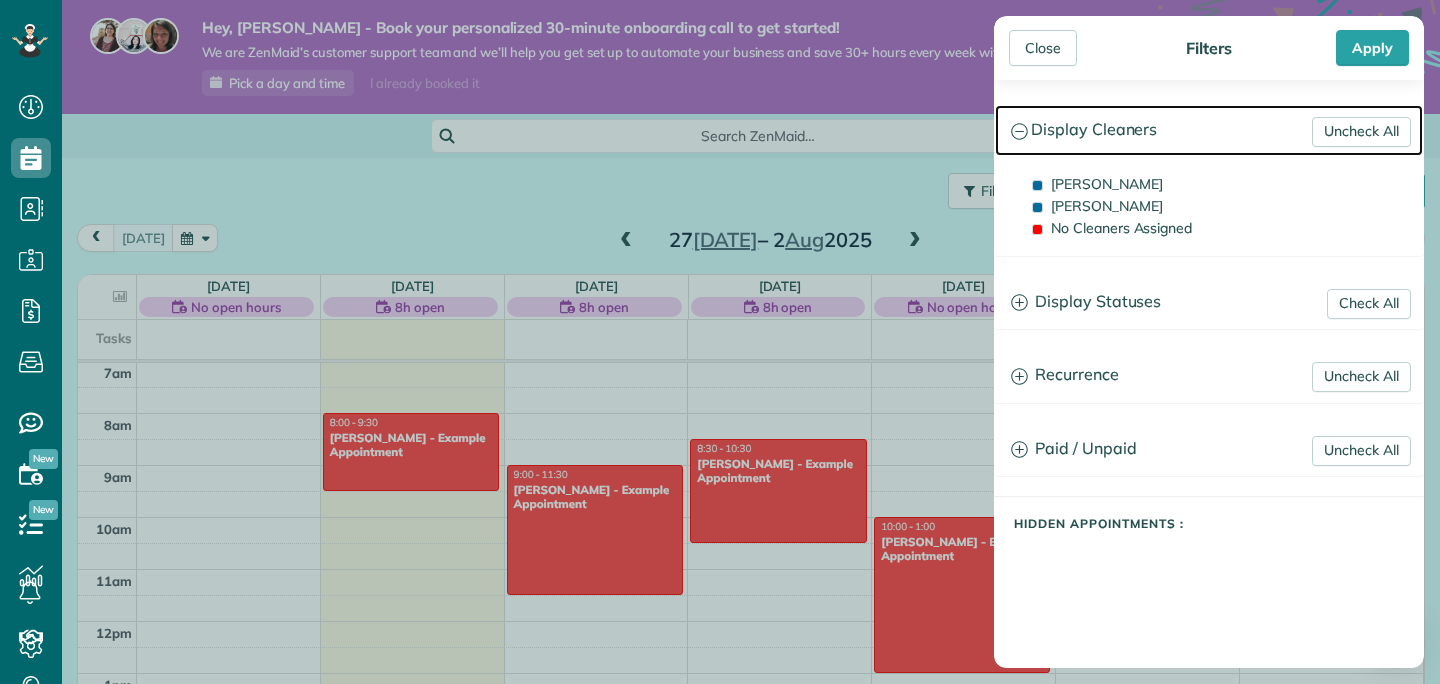 click 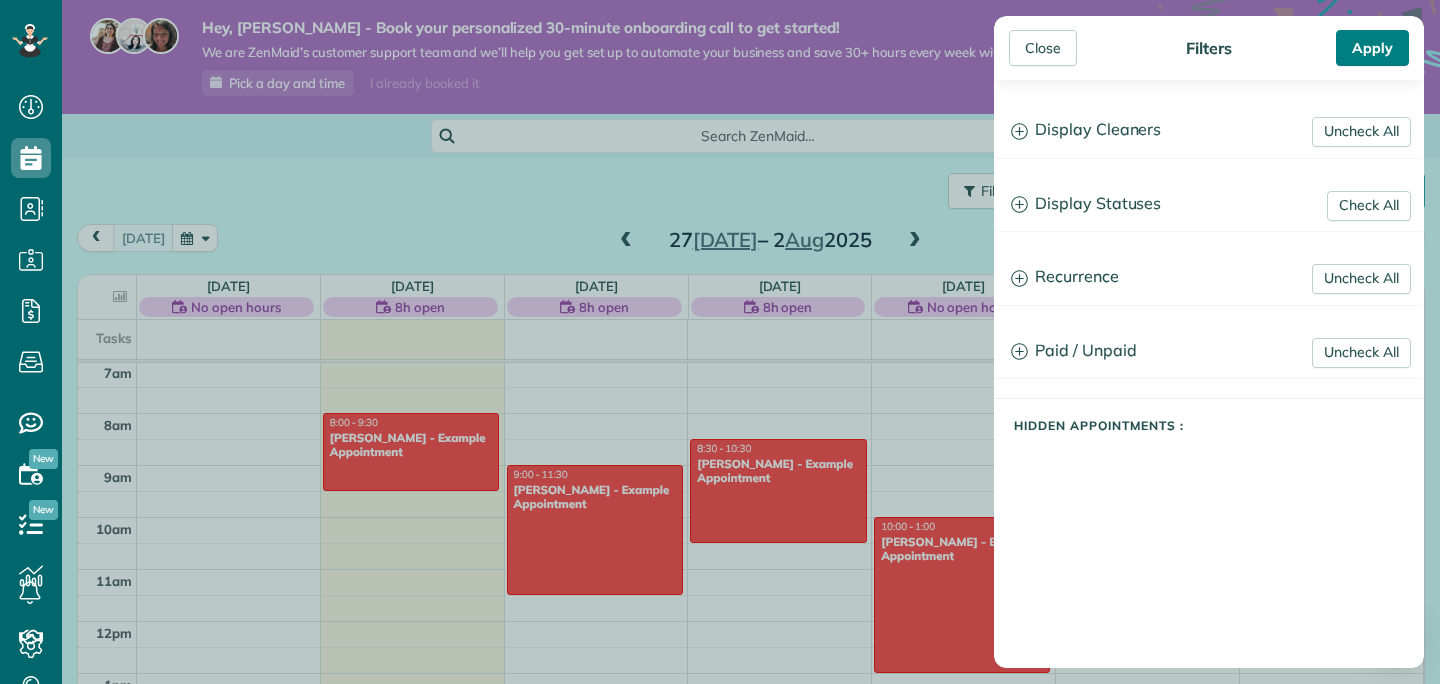 click on "Apply" at bounding box center [1372, 48] 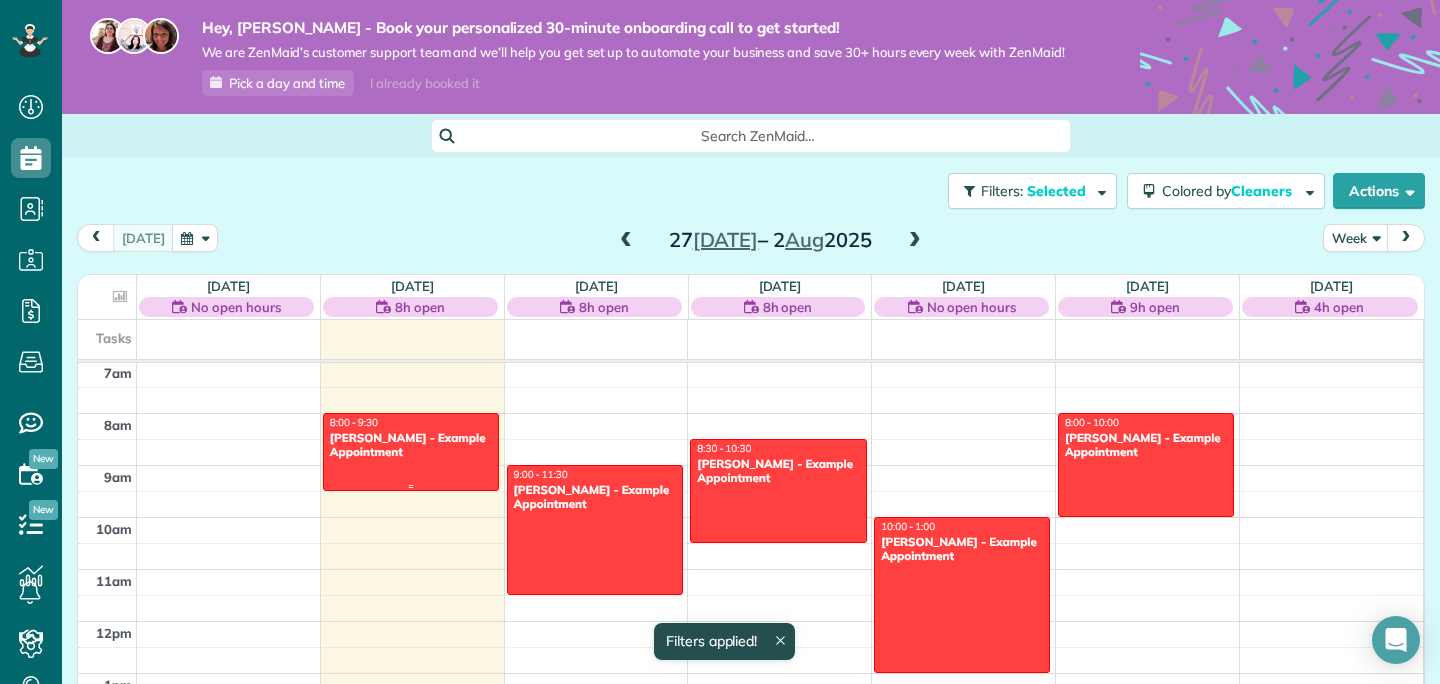 click at bounding box center [411, 452] 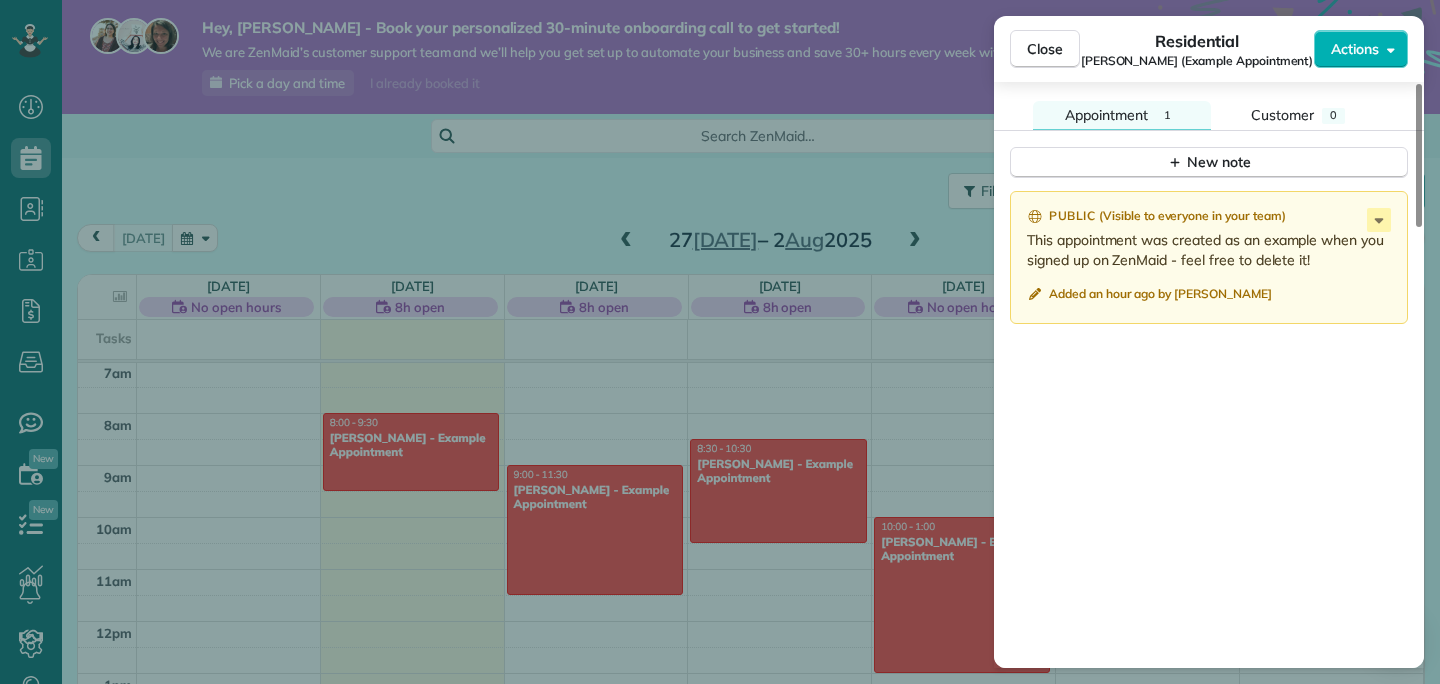scroll, scrollTop: 1610, scrollLeft: 0, axis: vertical 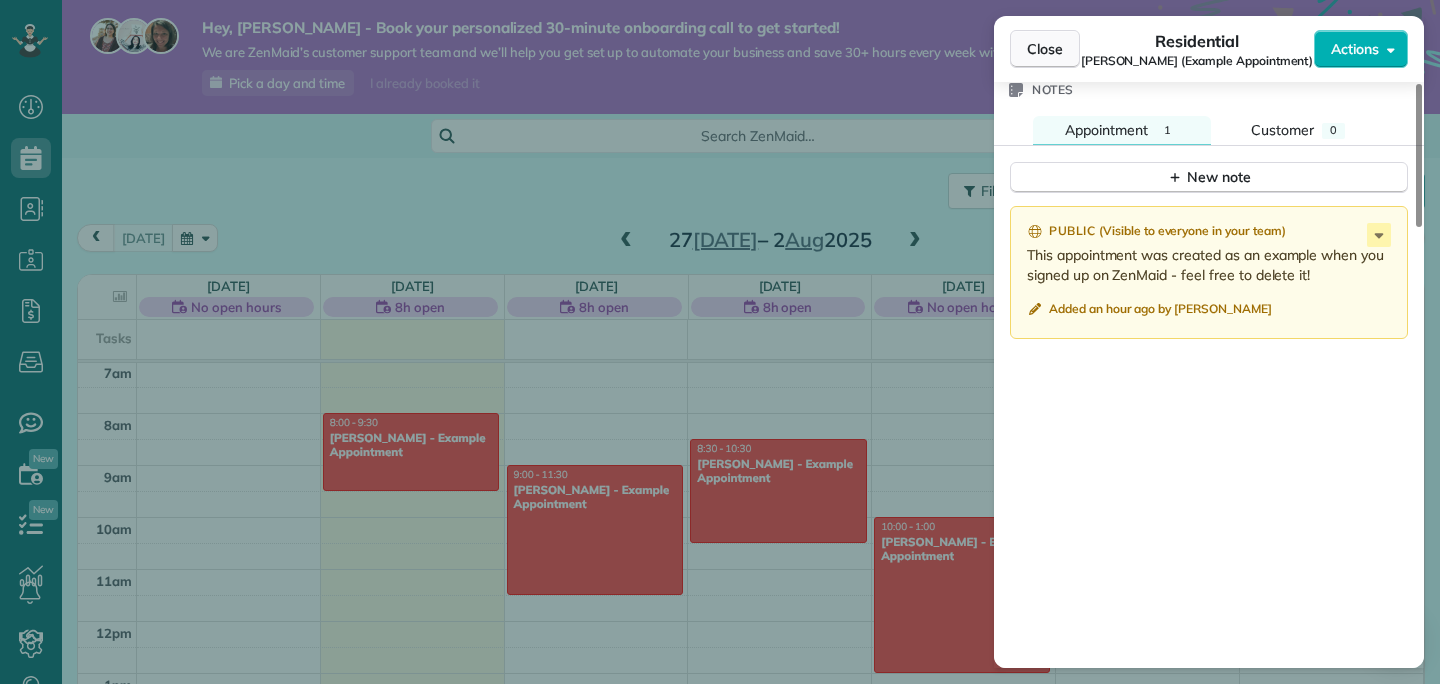 click on "Close" at bounding box center (1045, 49) 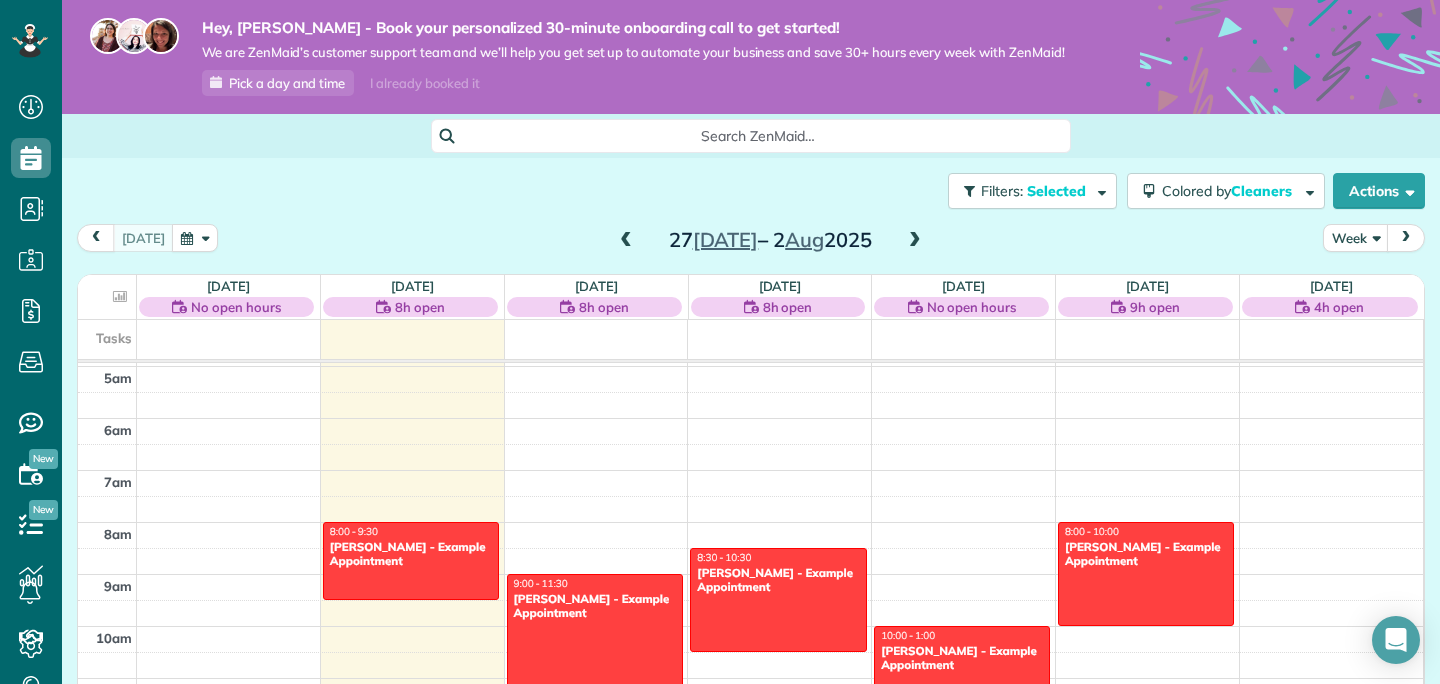 scroll, scrollTop: 254, scrollLeft: 0, axis: vertical 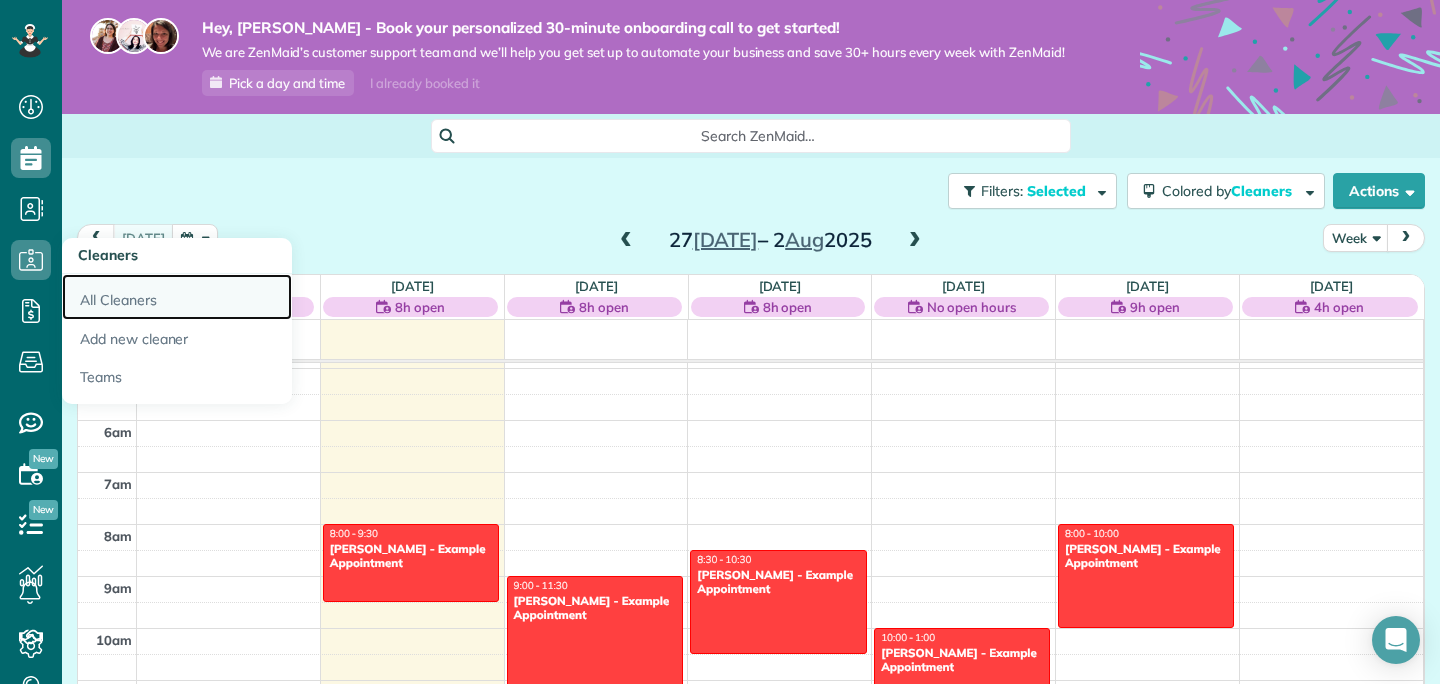 click on "All Cleaners" at bounding box center (177, 297) 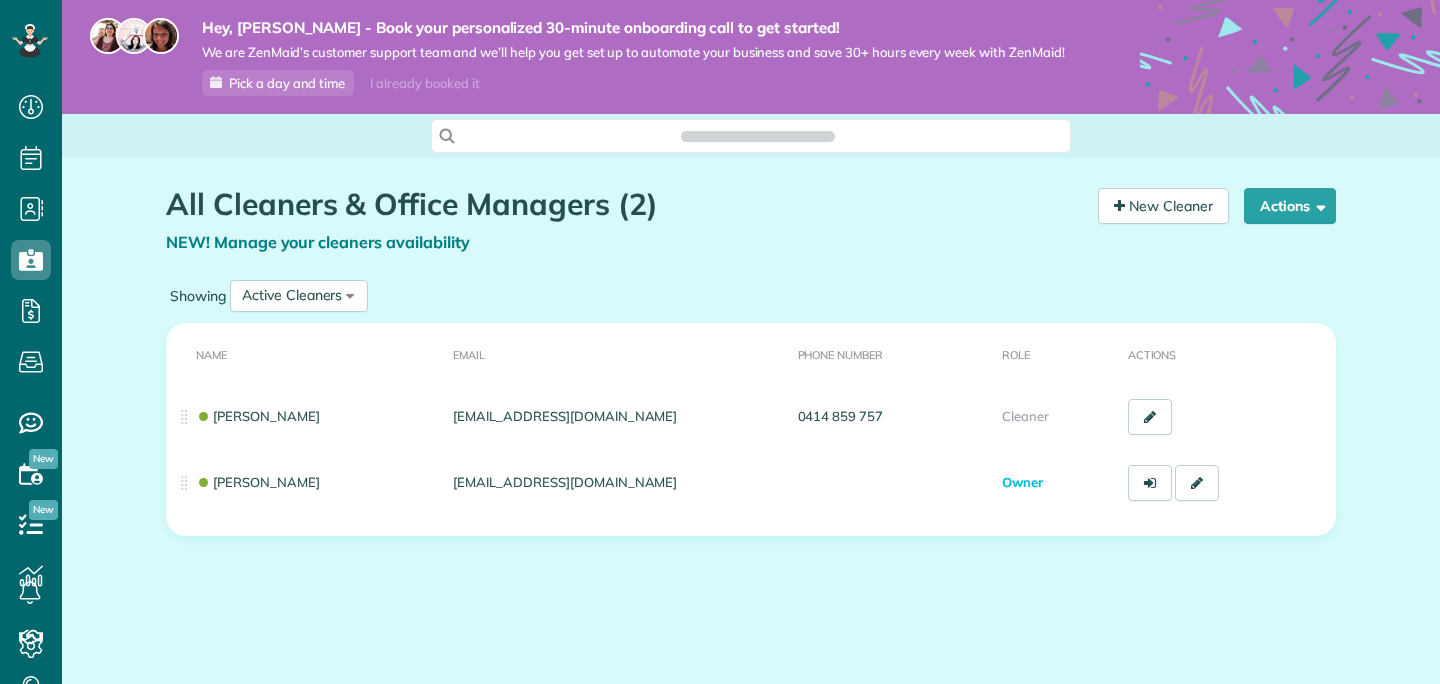 scroll, scrollTop: 0, scrollLeft: 0, axis: both 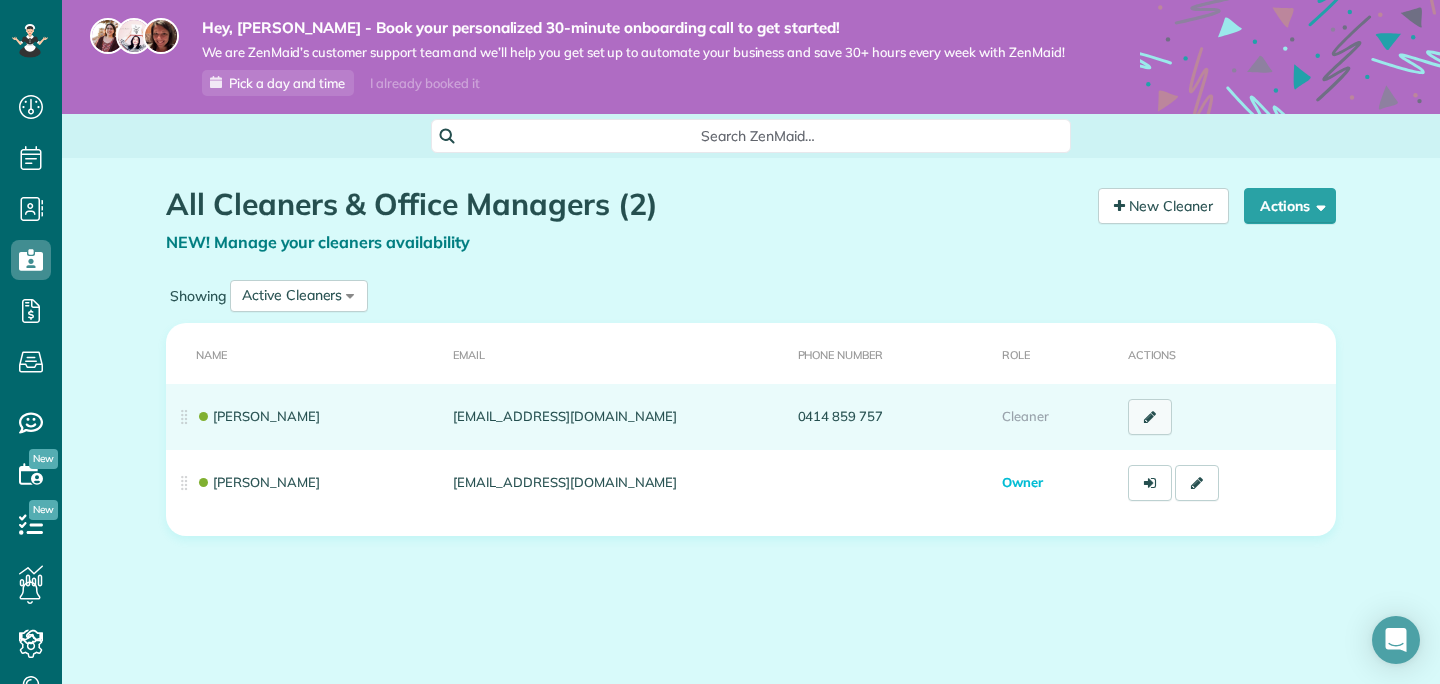 click at bounding box center (1150, 417) 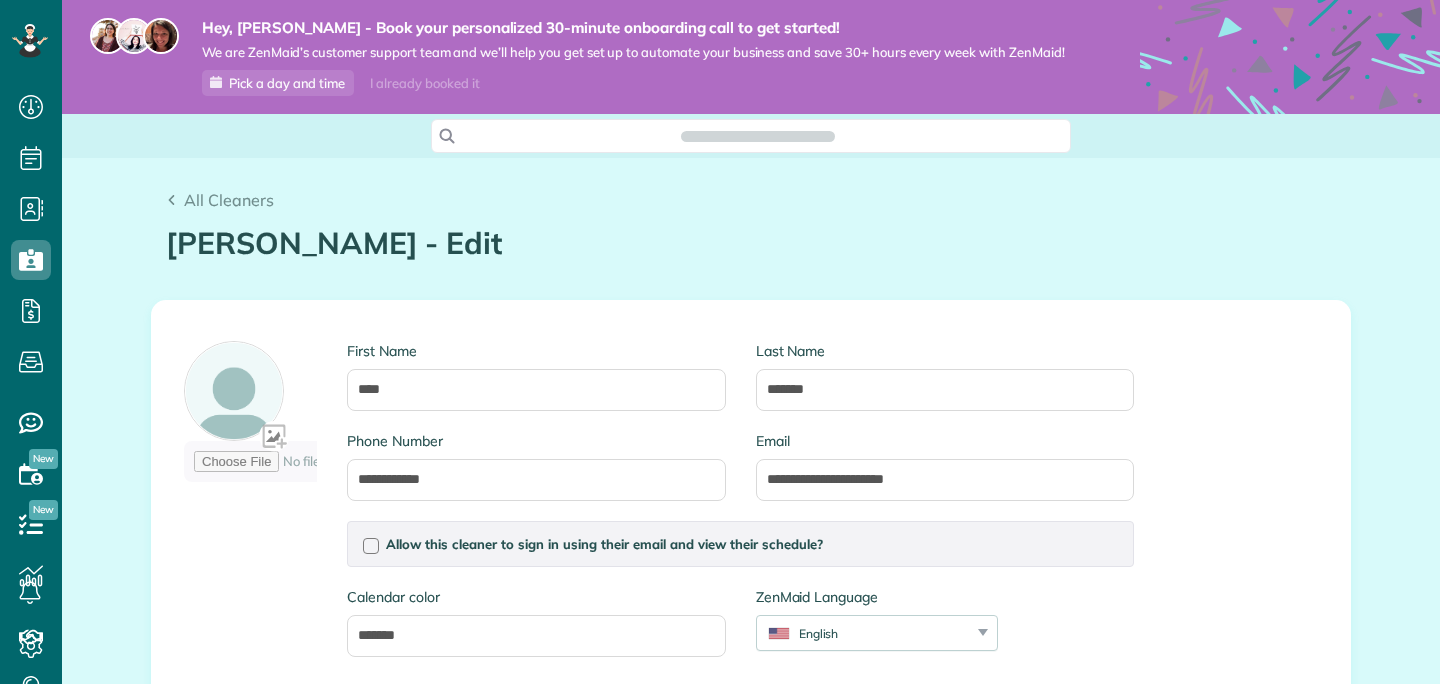 scroll, scrollTop: 0, scrollLeft: 0, axis: both 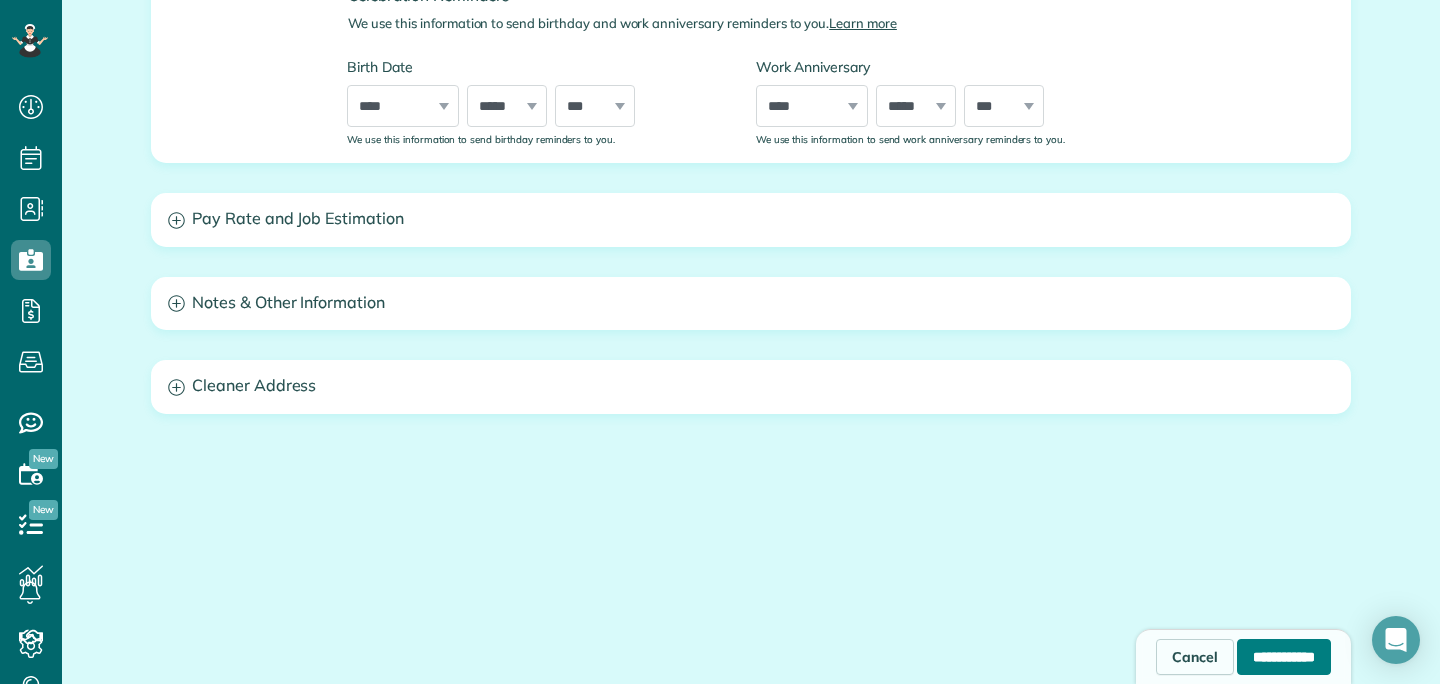 click on "**********" at bounding box center (1284, 657) 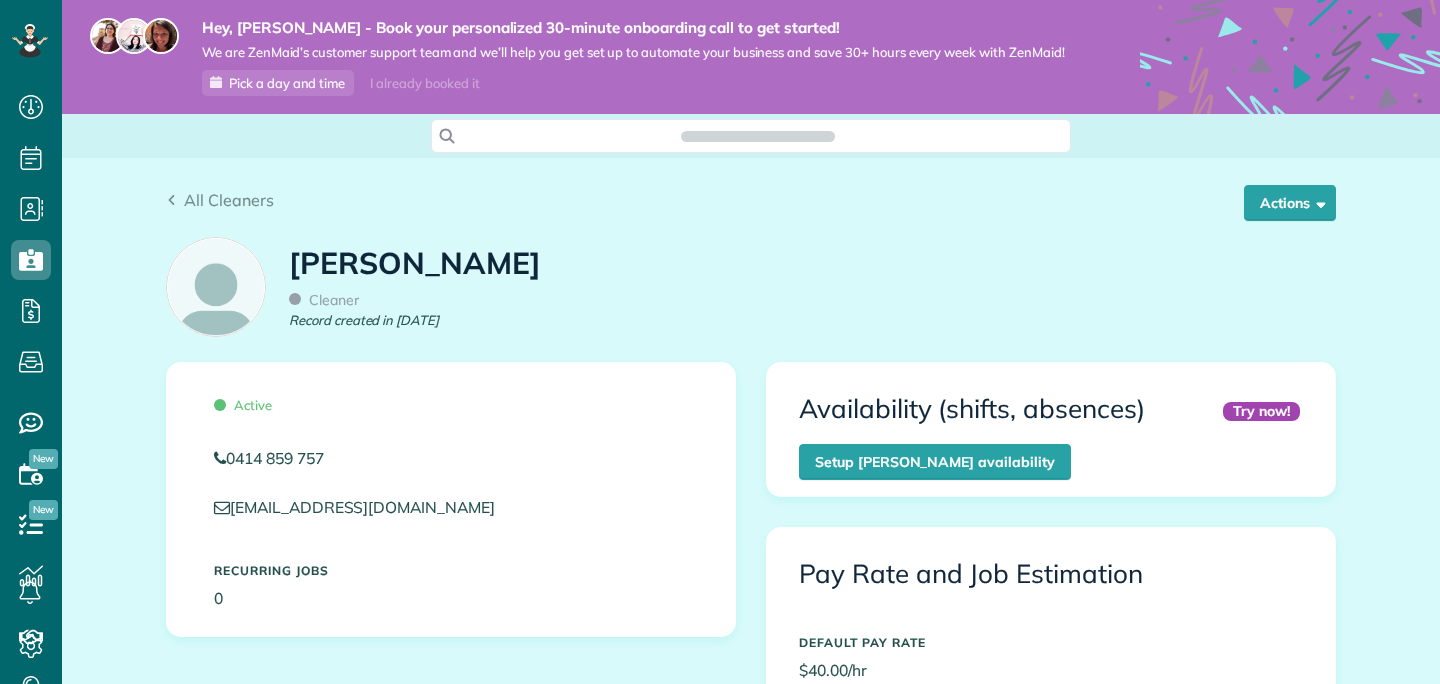 scroll, scrollTop: 0, scrollLeft: 0, axis: both 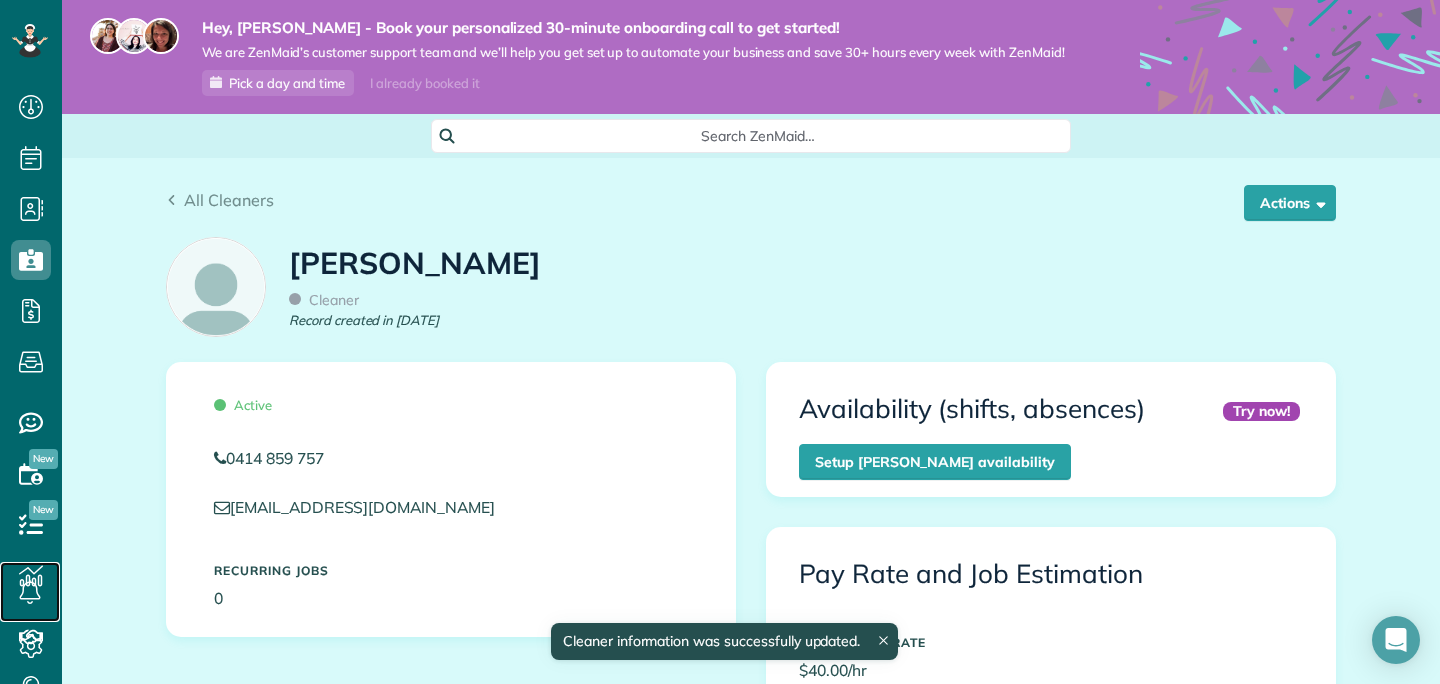 click 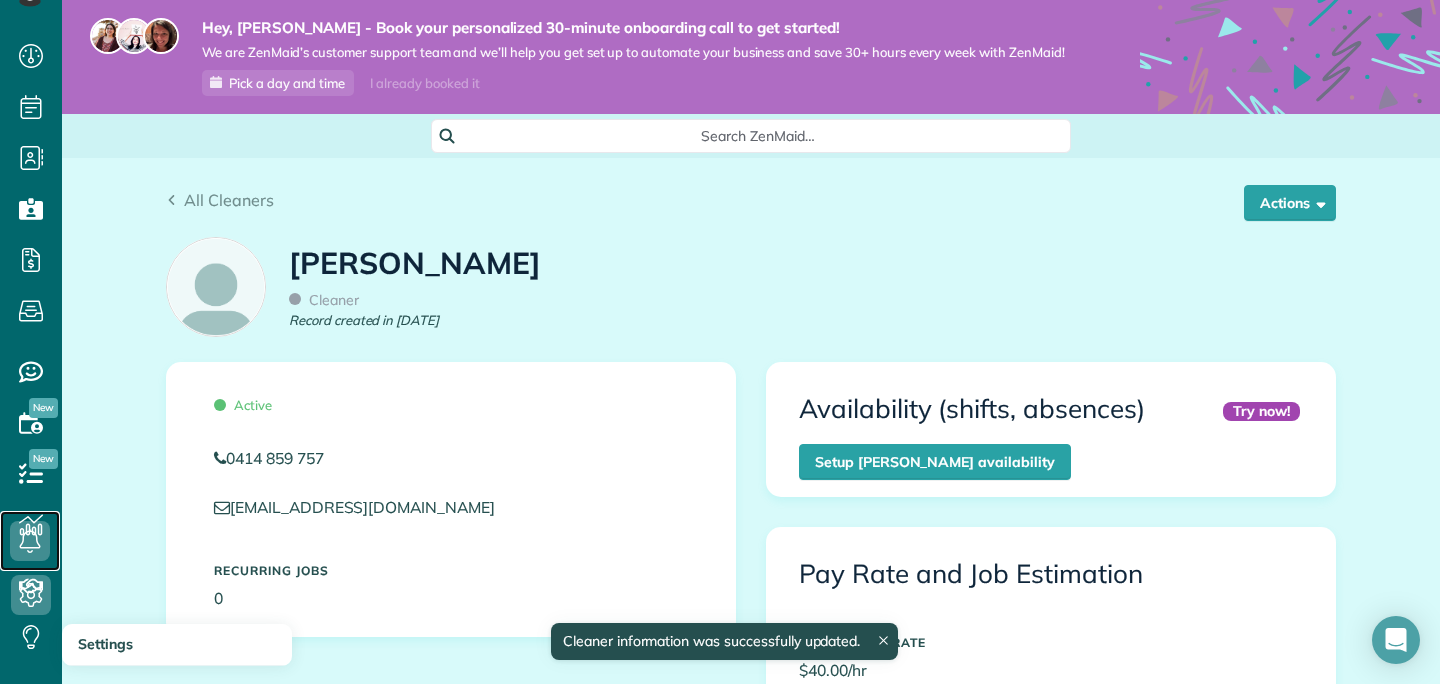 scroll, scrollTop: 90, scrollLeft: 0, axis: vertical 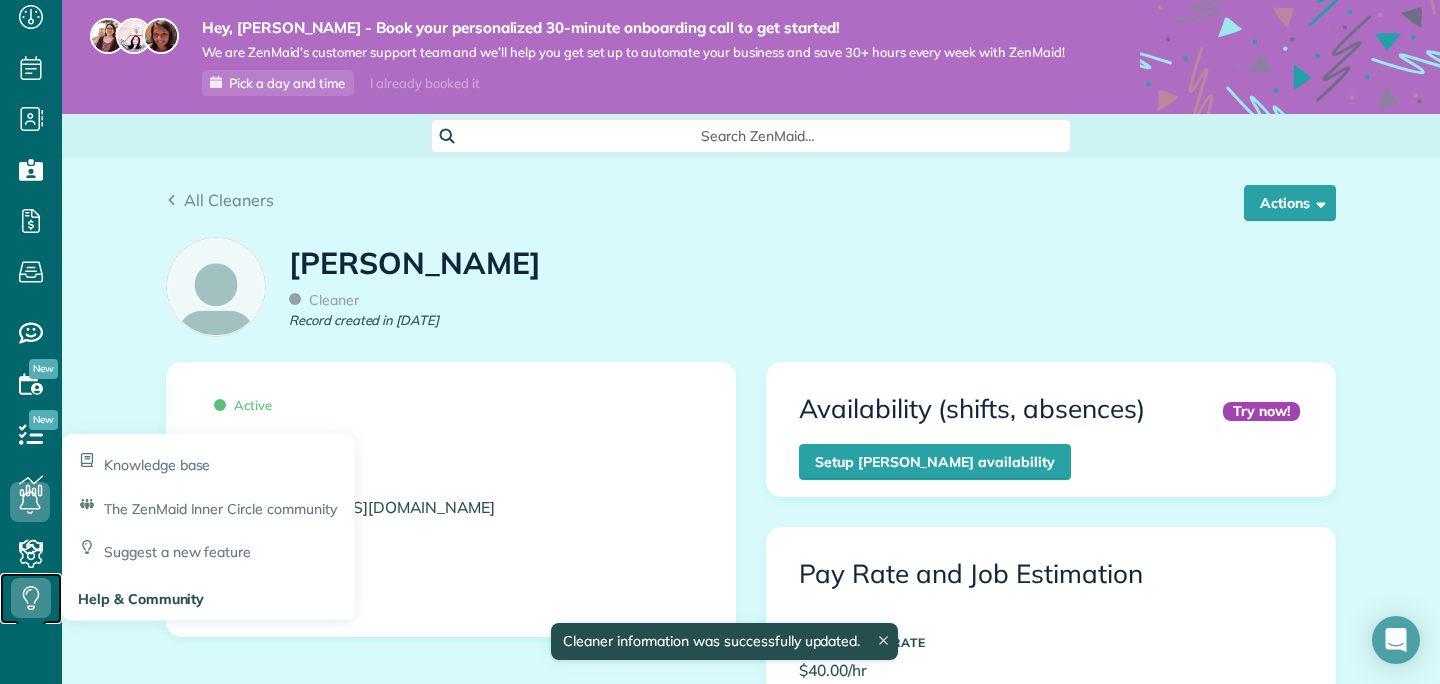 click 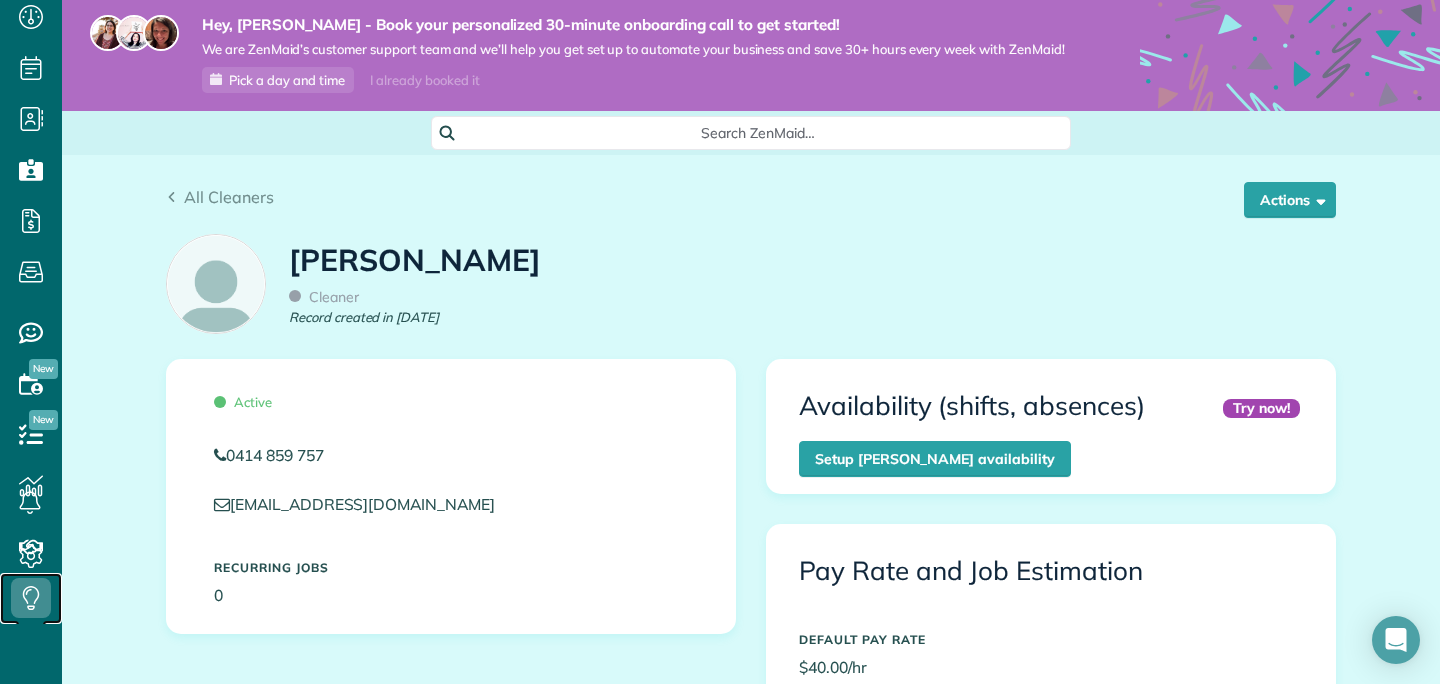 scroll, scrollTop: 0, scrollLeft: 0, axis: both 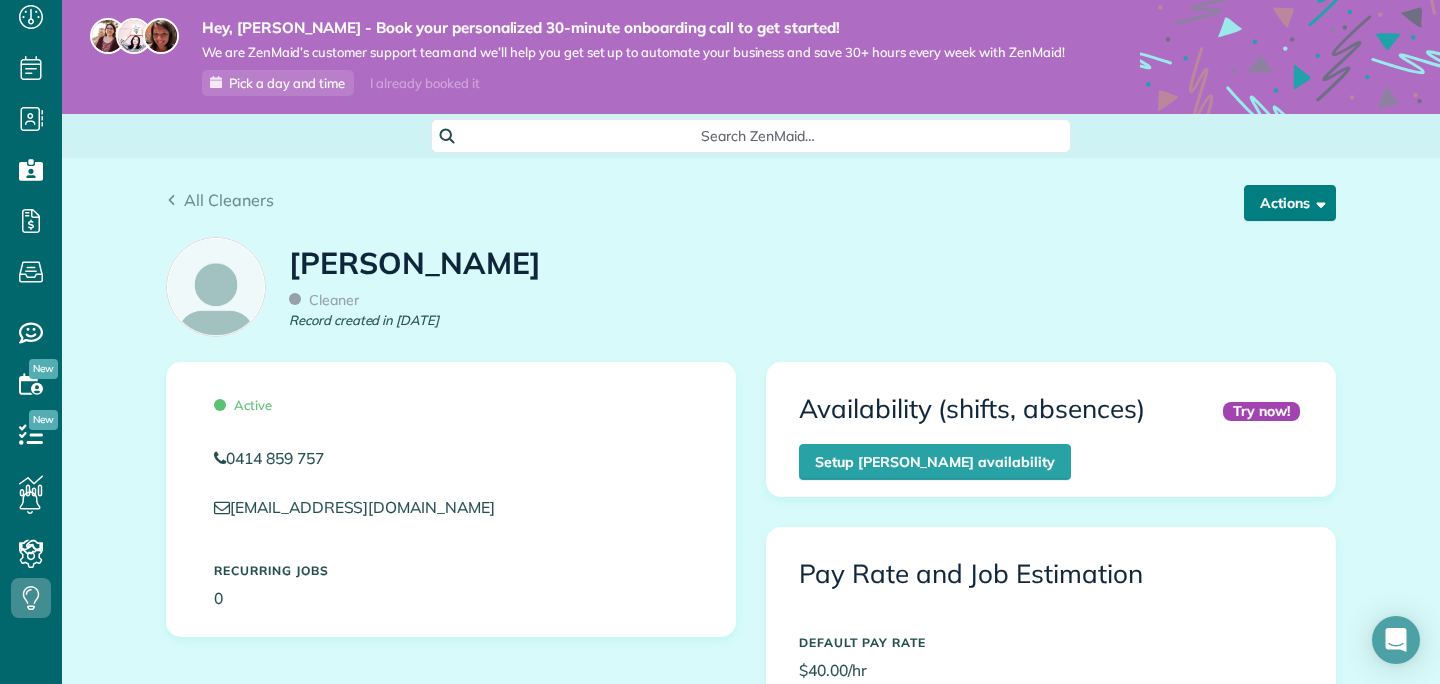 click on "Actions" at bounding box center [1290, 203] 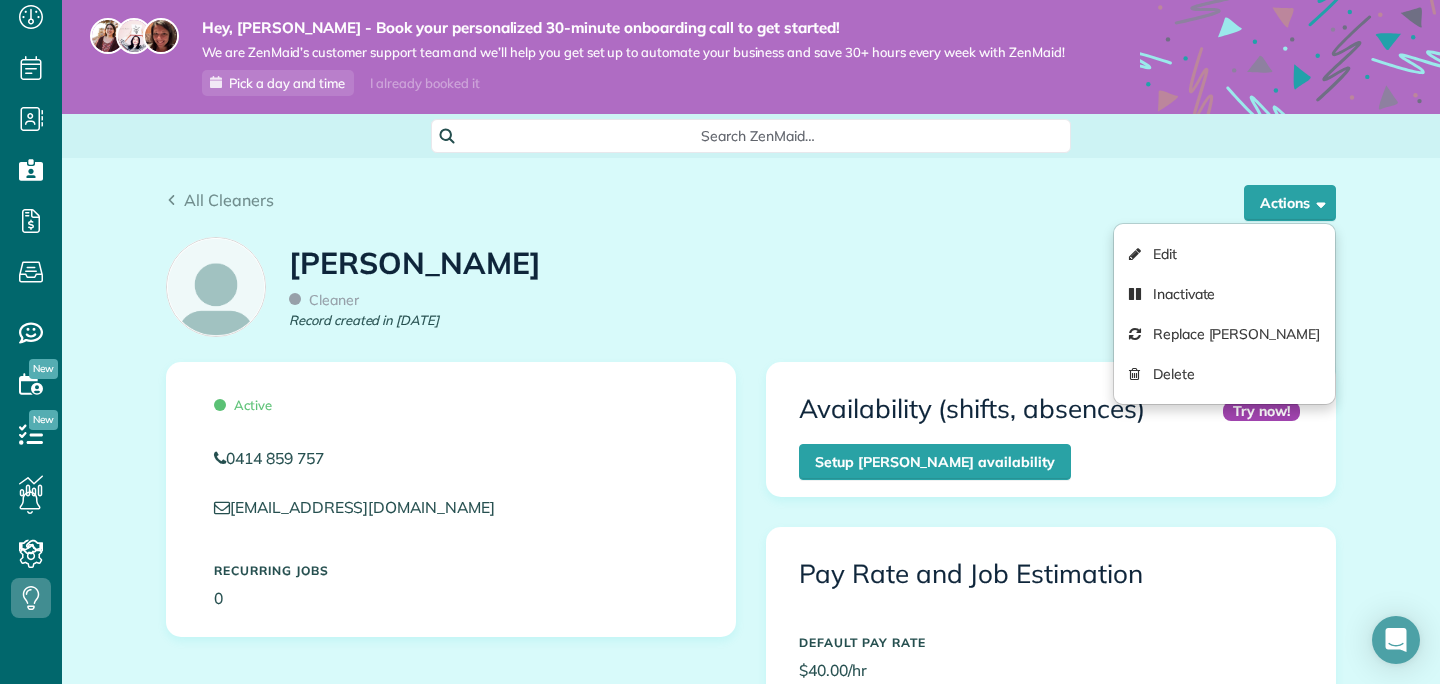 click on "All Cleaners
Actions
Edit
Inactivate
Replace [PERSON_NAME]
[GEOGRAPHIC_DATA]
[PERSON_NAME]
Cleaner
Record created in [DATE]" at bounding box center (751, 1351) 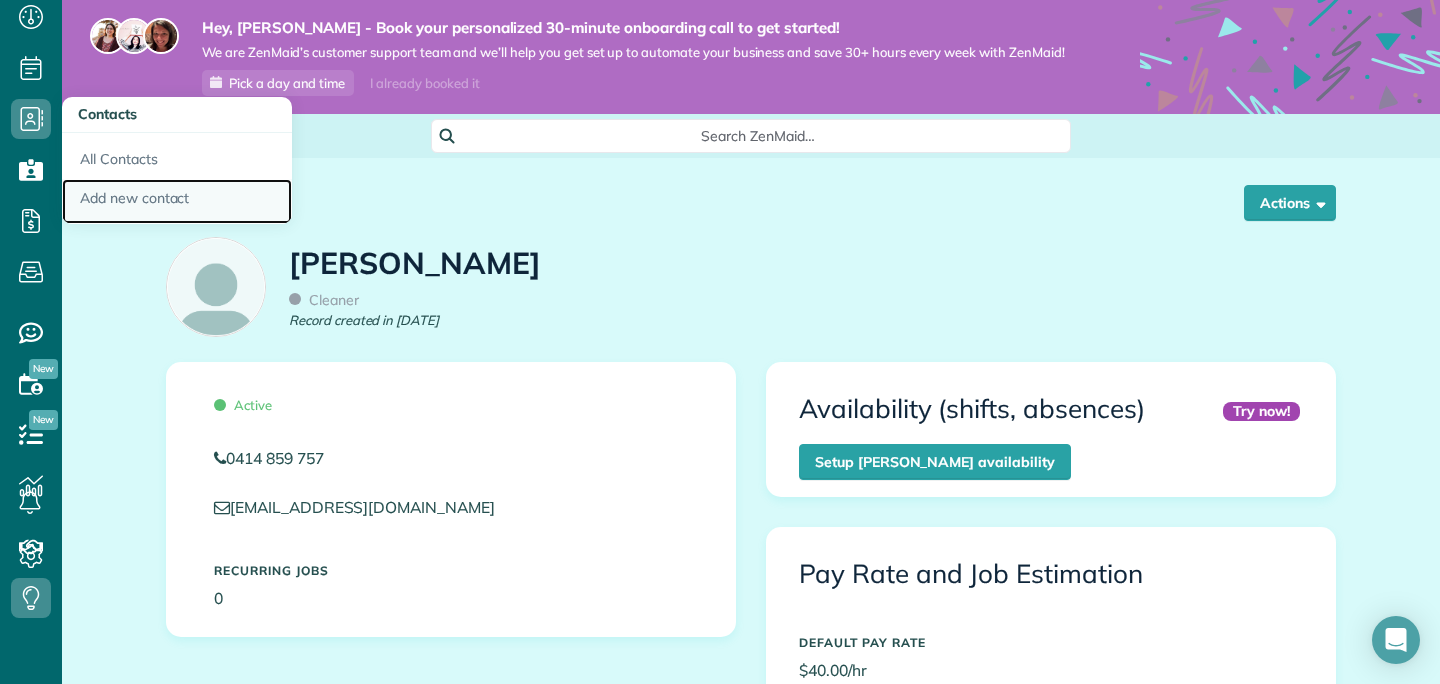 click on "Add new contact" at bounding box center (177, 202) 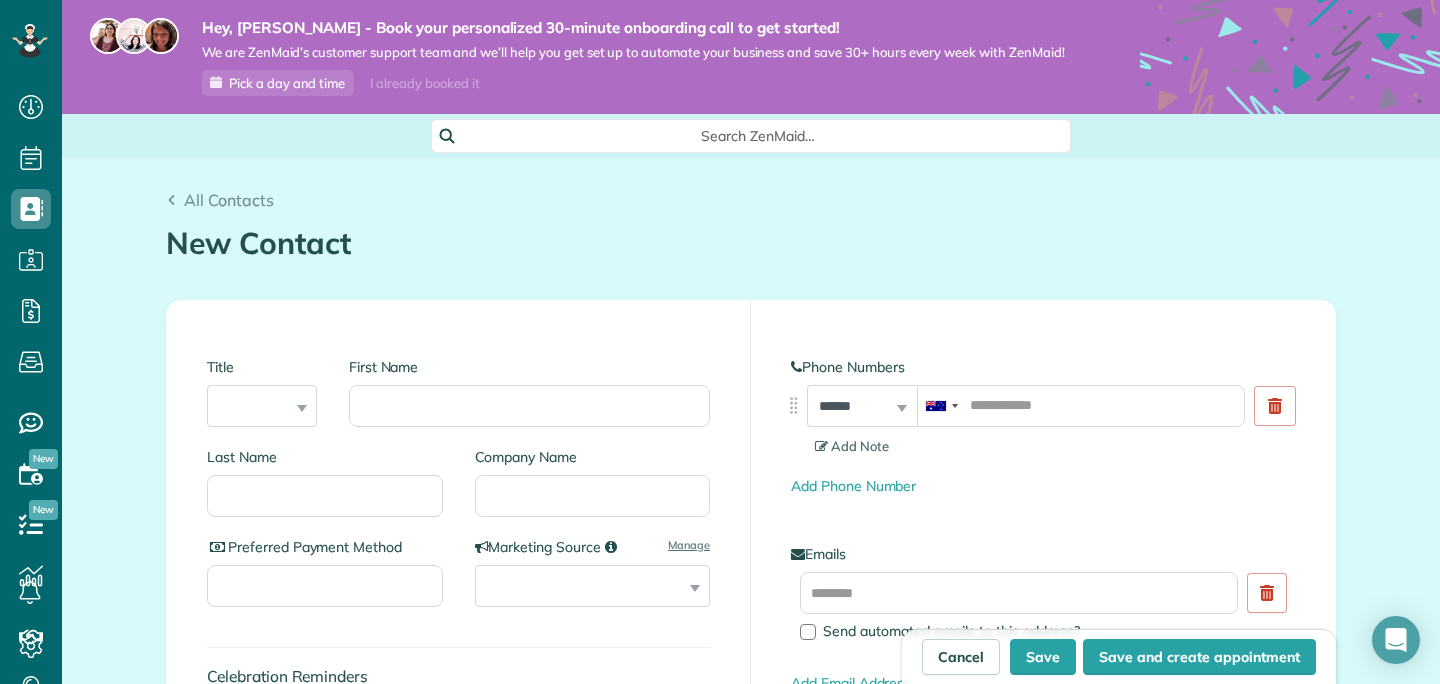 scroll, scrollTop: 0, scrollLeft: 0, axis: both 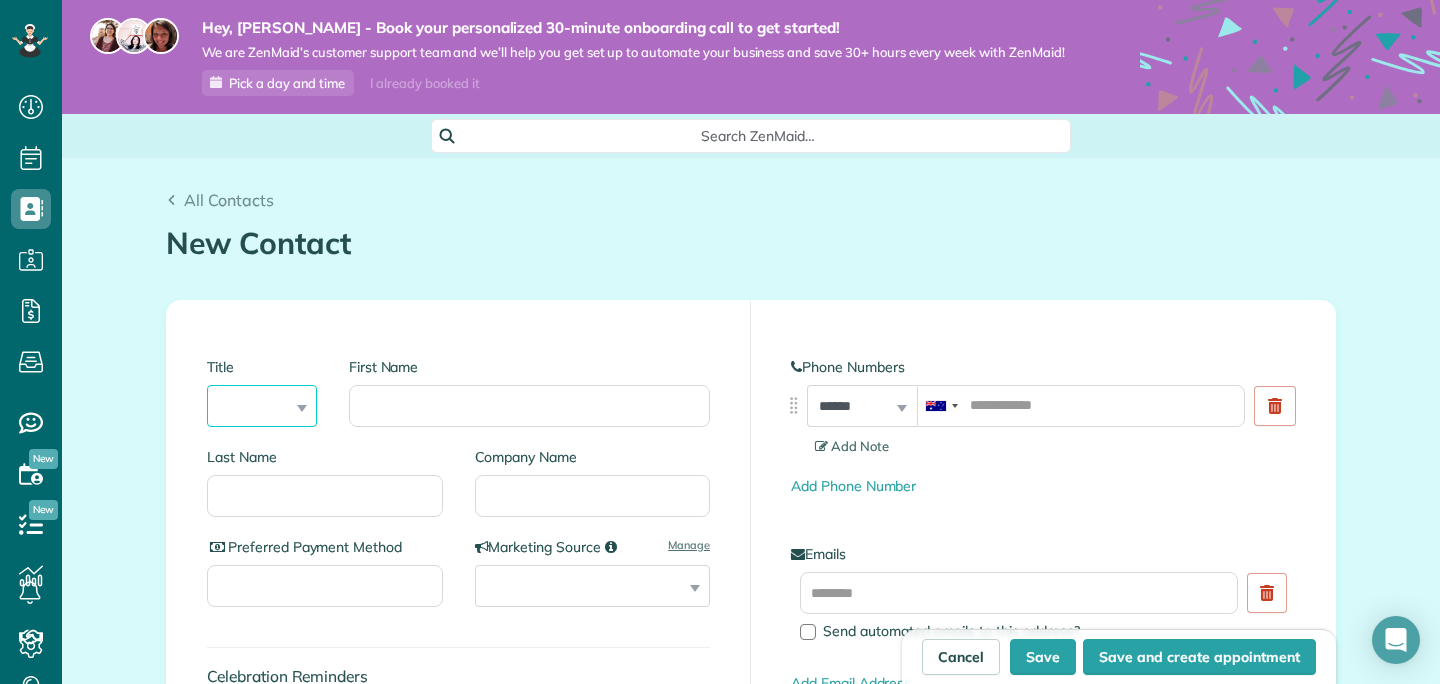 click on "***
****
***
***" at bounding box center (262, 406) 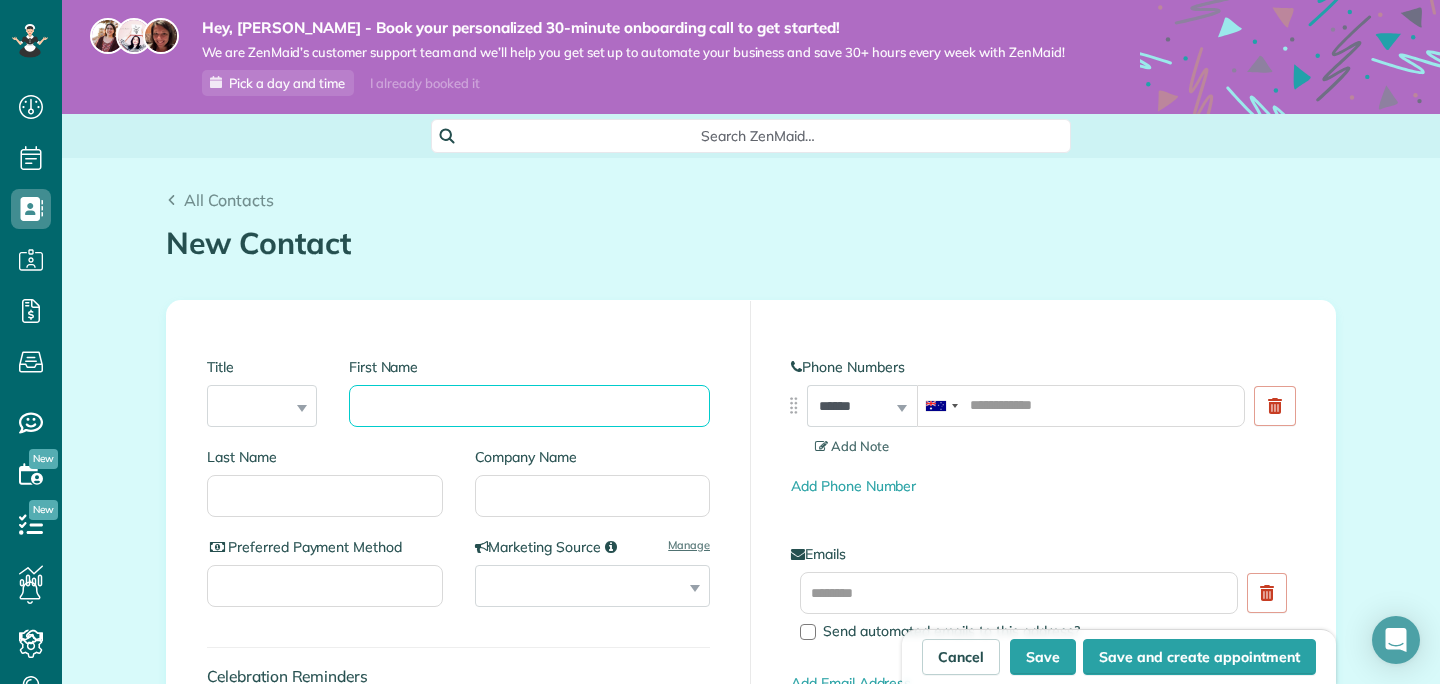 click on "First Name" at bounding box center (529, 406) 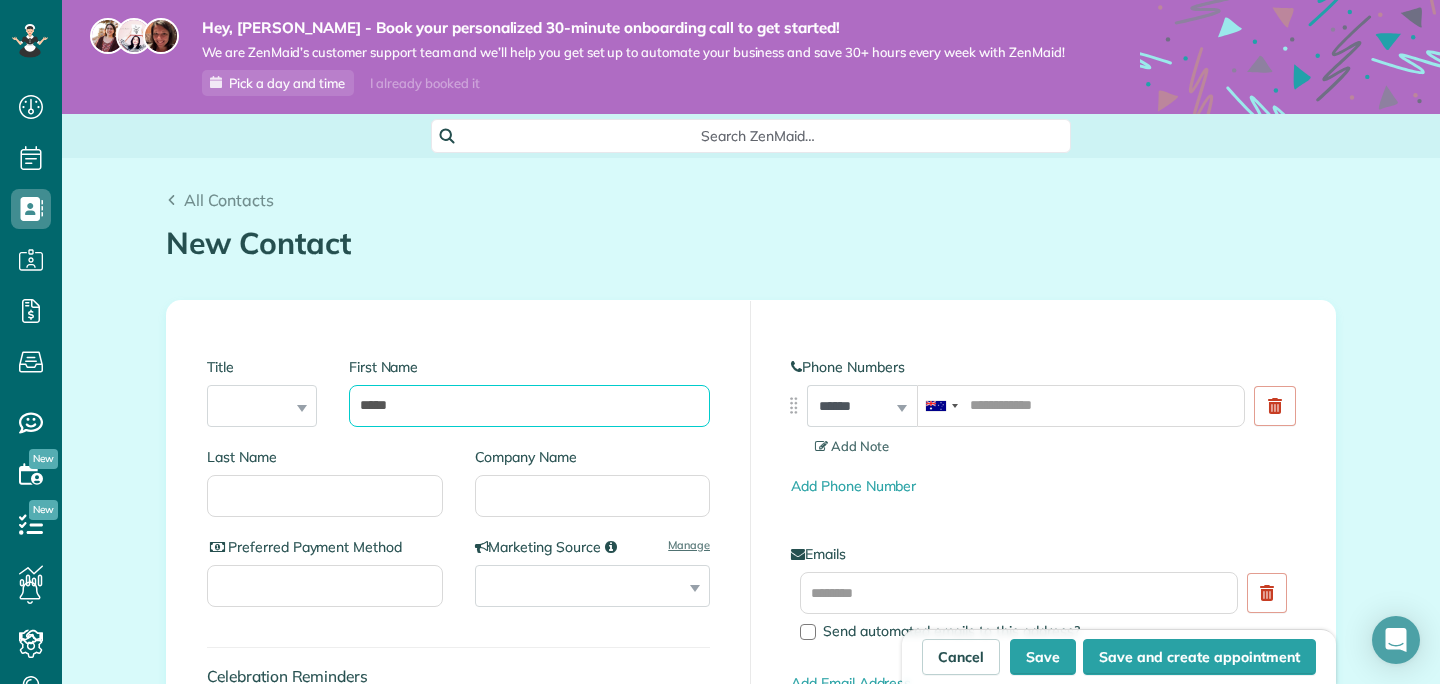 type on "*****" 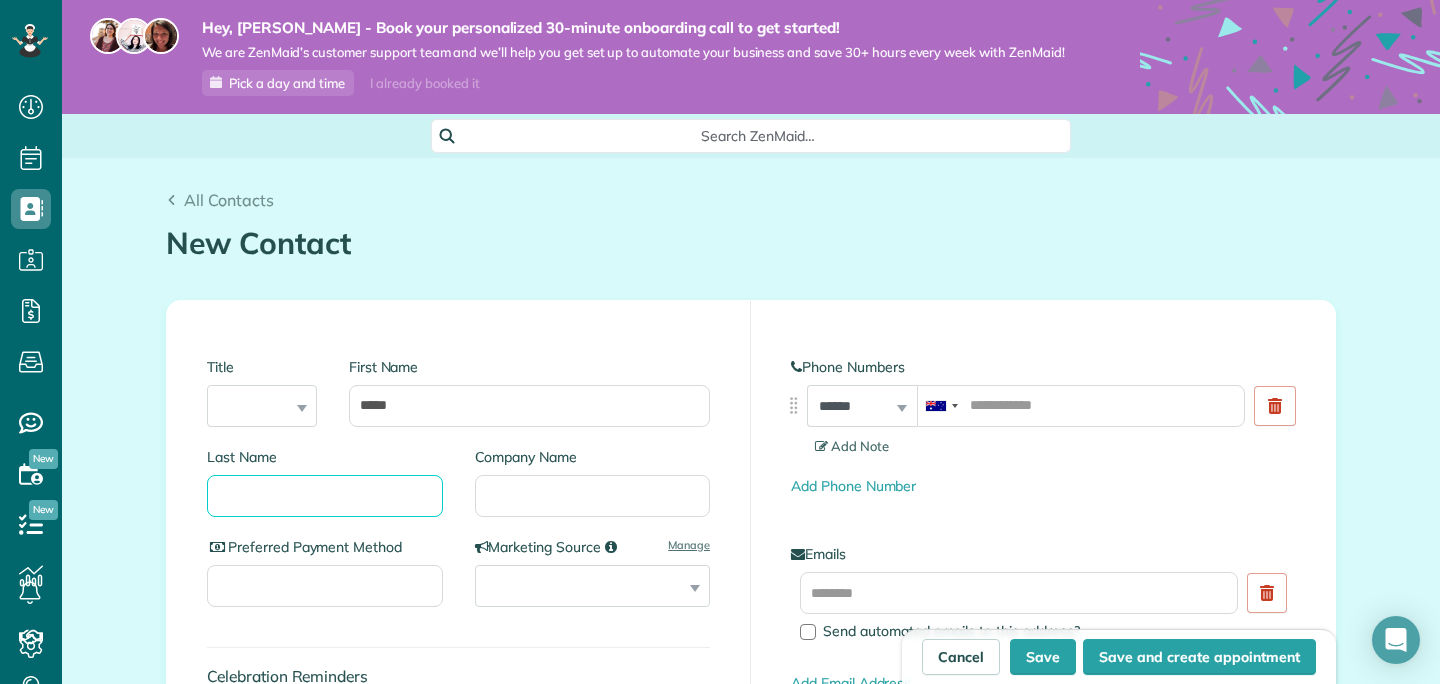 click on "Last Name" at bounding box center [325, 496] 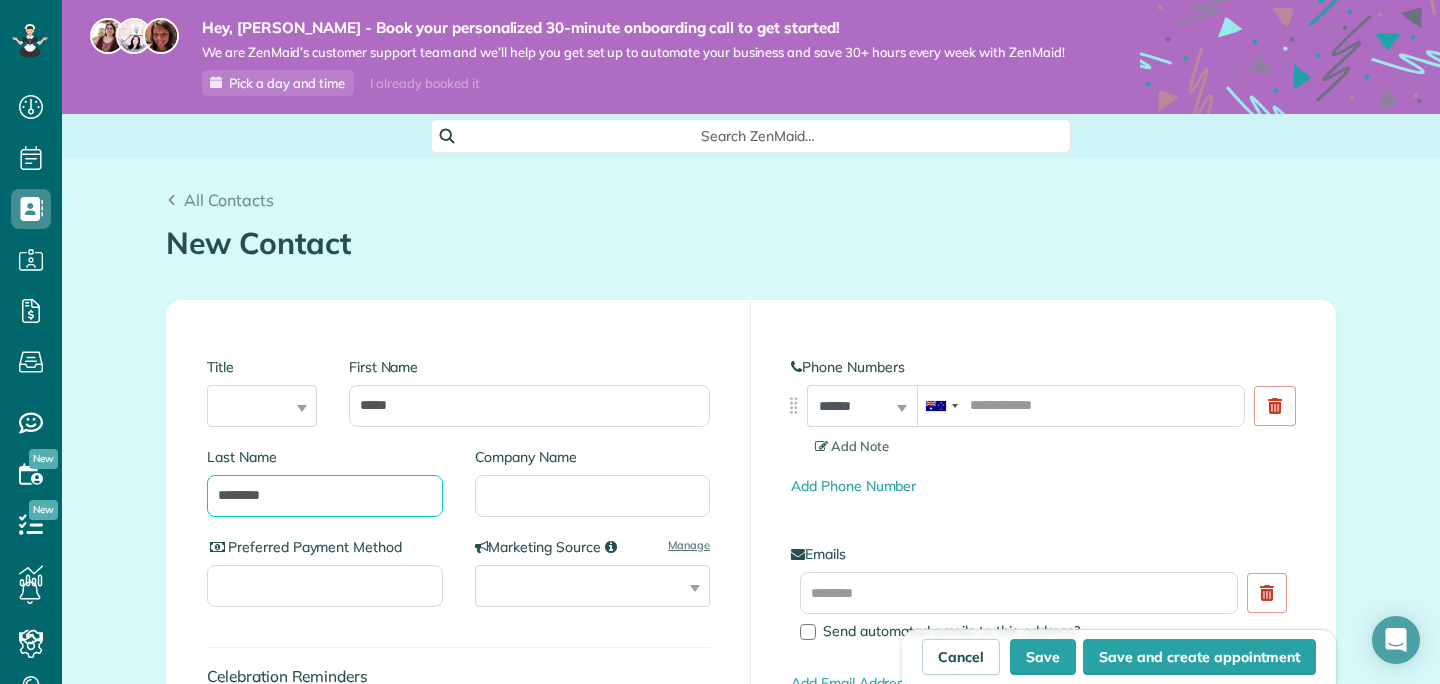 type on "********" 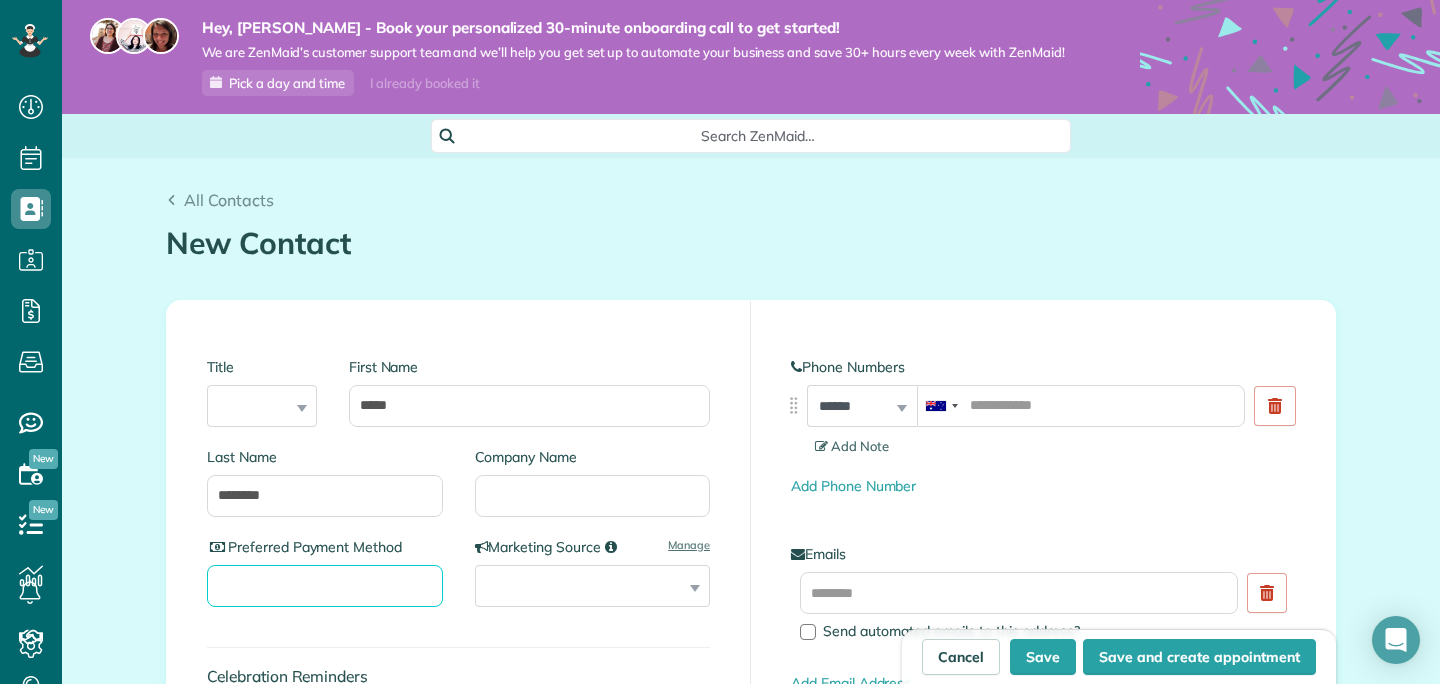click on "Preferred Payment Method" at bounding box center (325, 586) 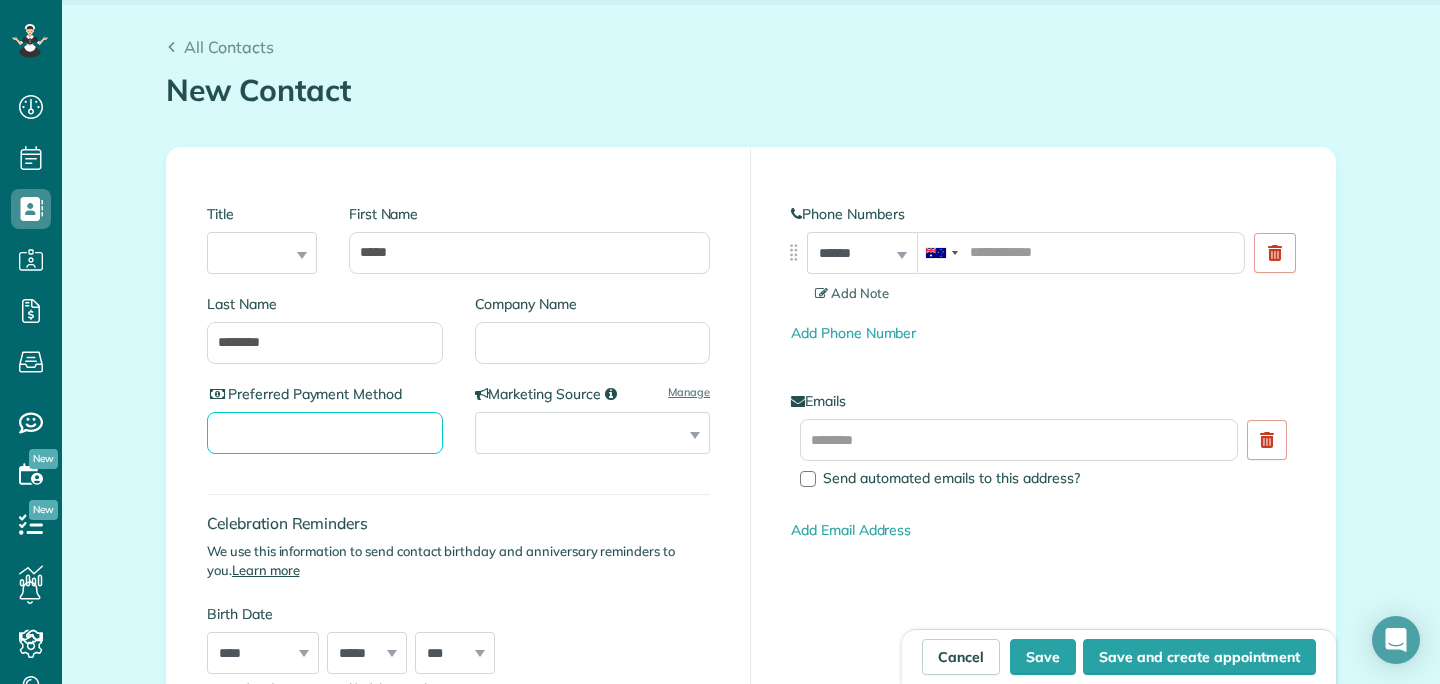 scroll, scrollTop: 154, scrollLeft: 0, axis: vertical 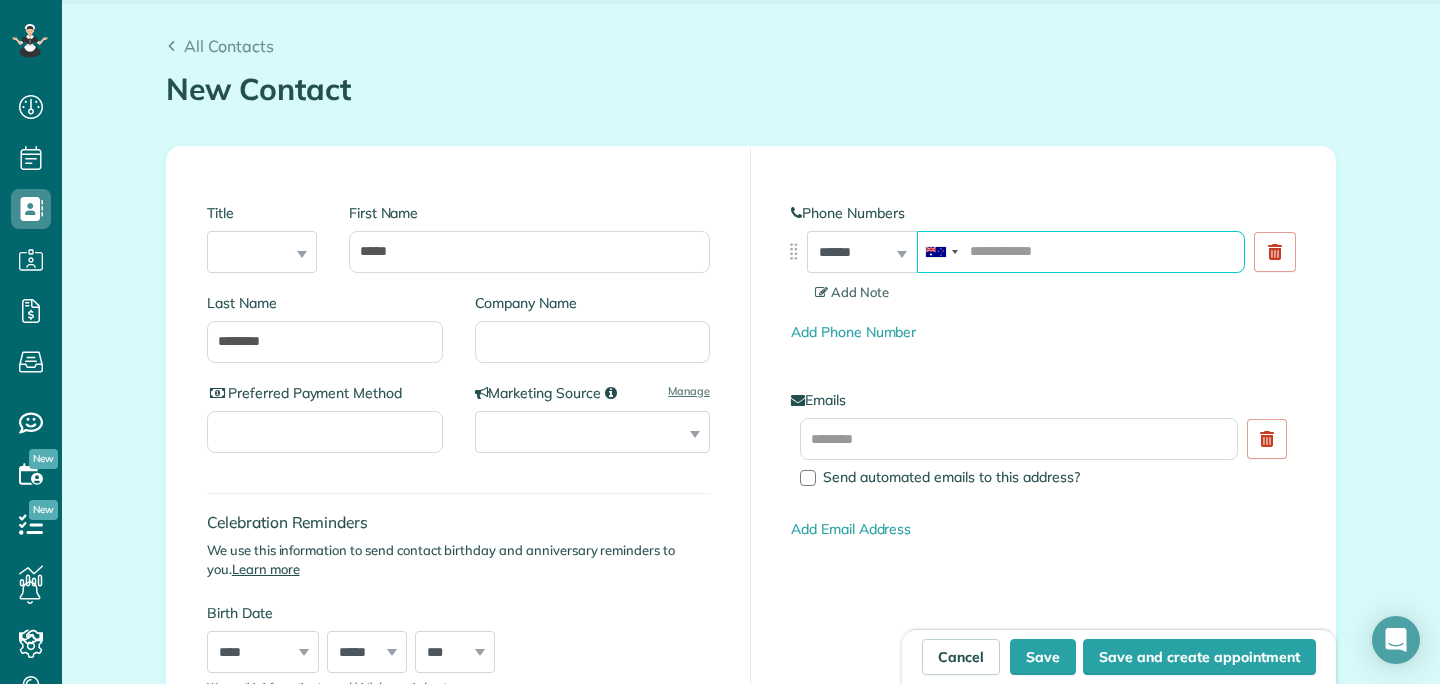 click at bounding box center [1081, 252] 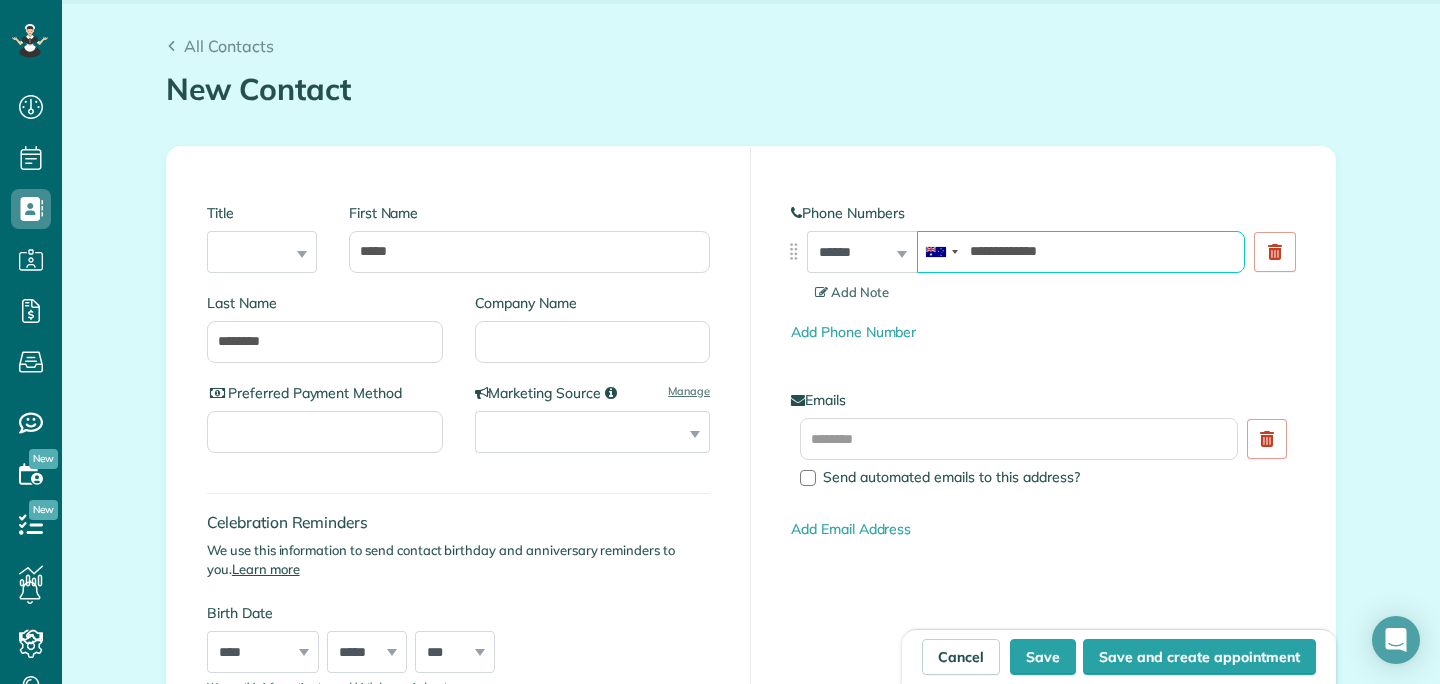click on "**********" at bounding box center (1081, 252) 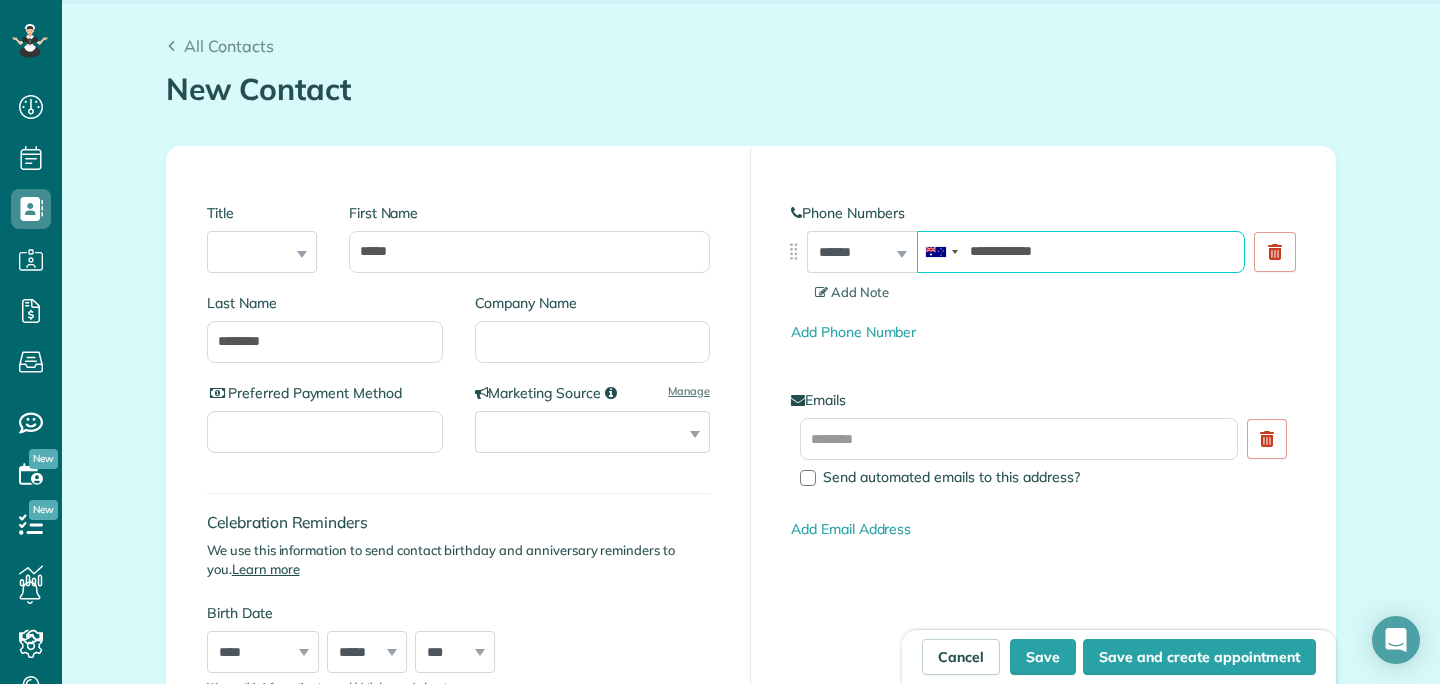 type on "**********" 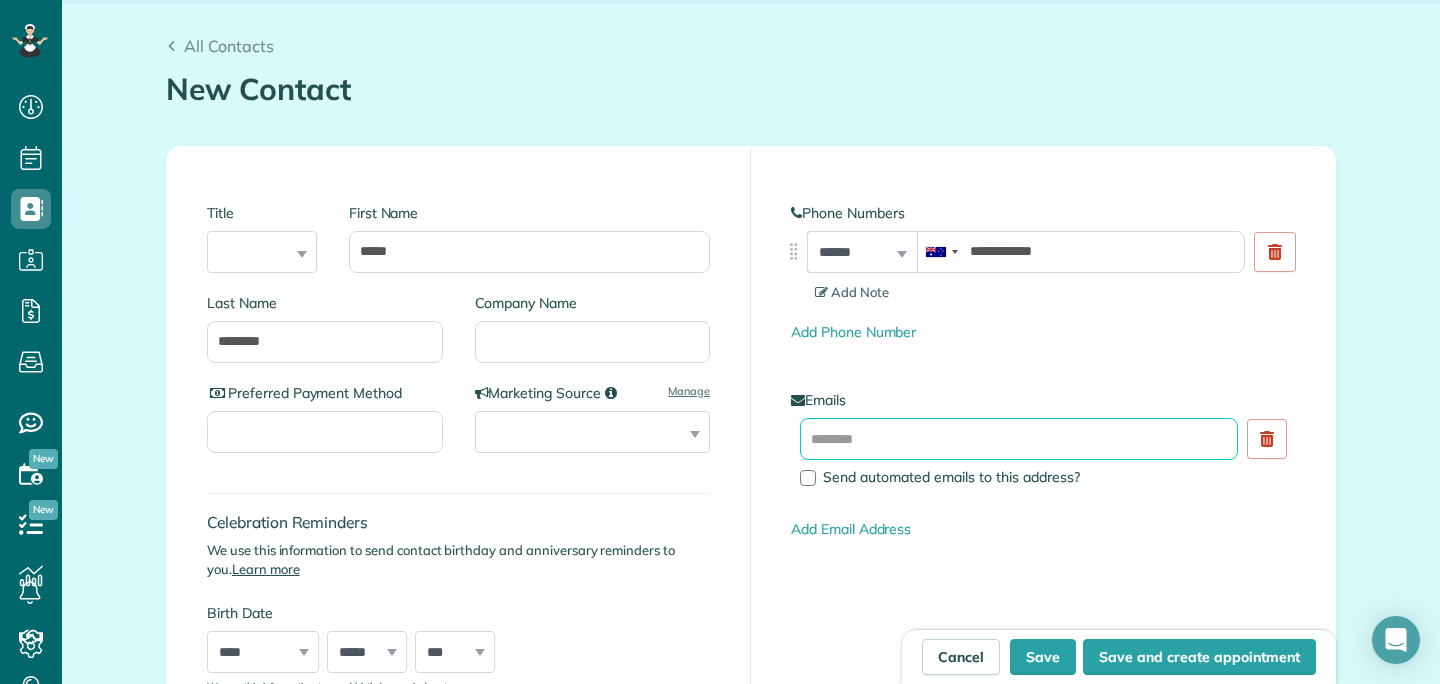 click at bounding box center (1019, 439) 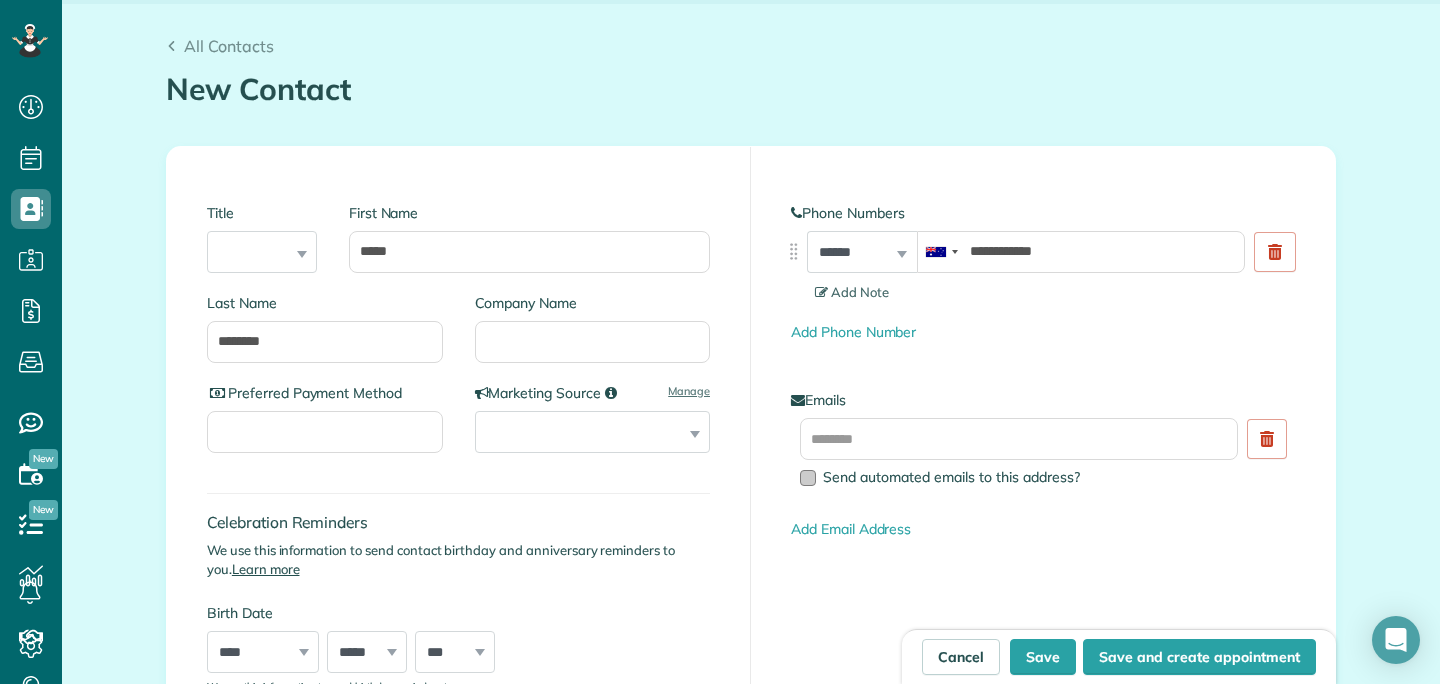 click at bounding box center (808, 478) 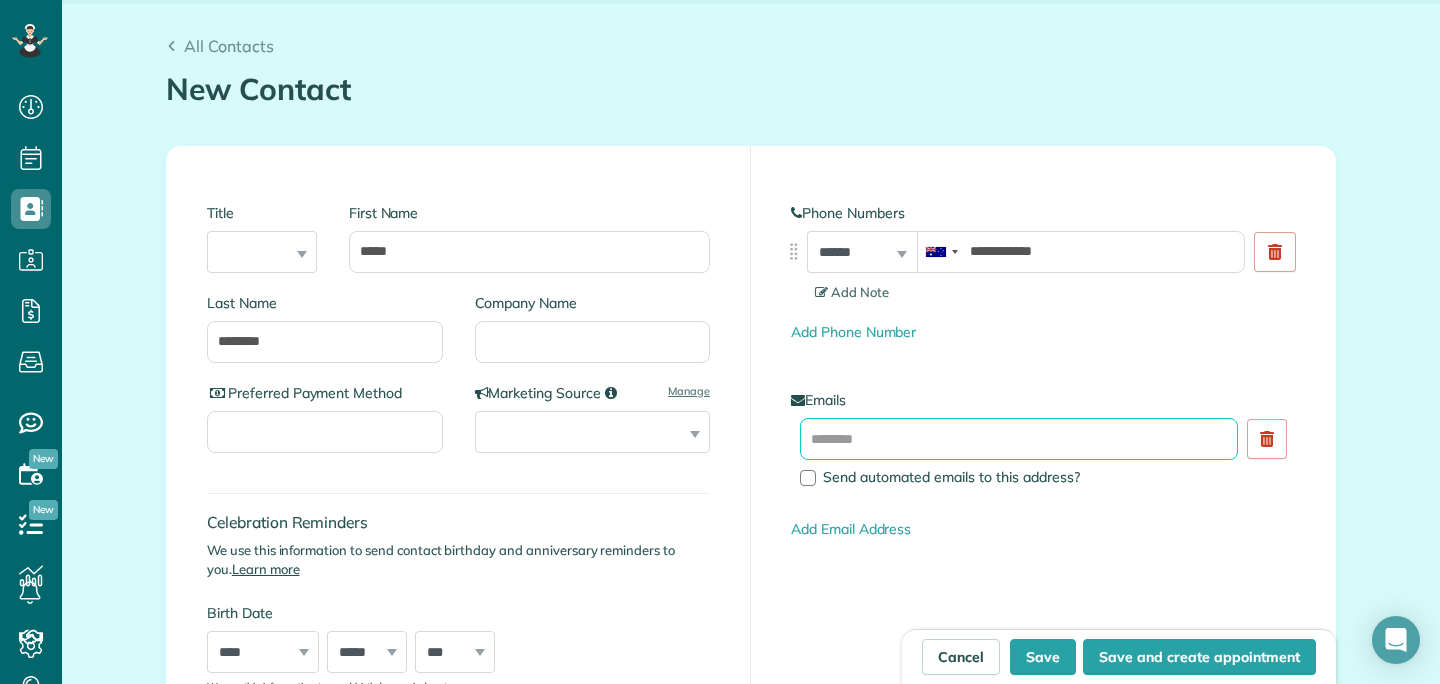 click at bounding box center (1019, 439) 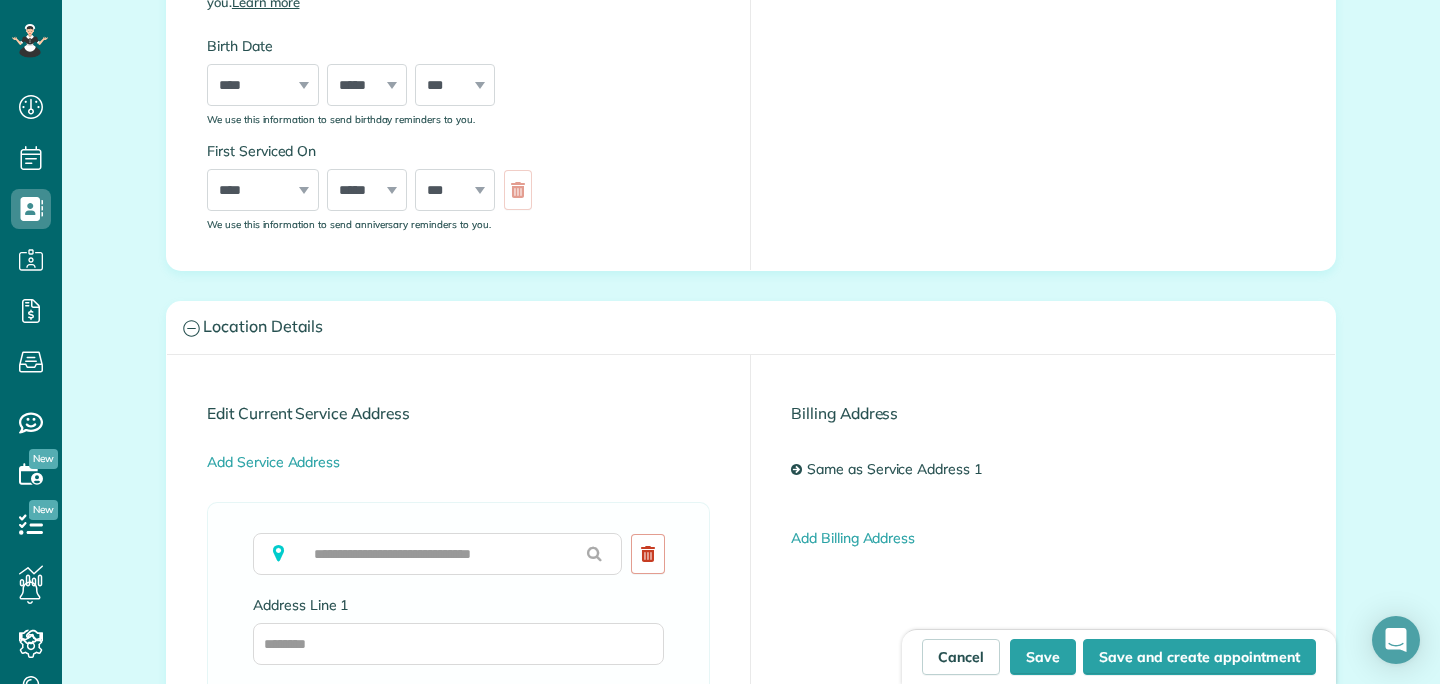 scroll, scrollTop: 822, scrollLeft: 0, axis: vertical 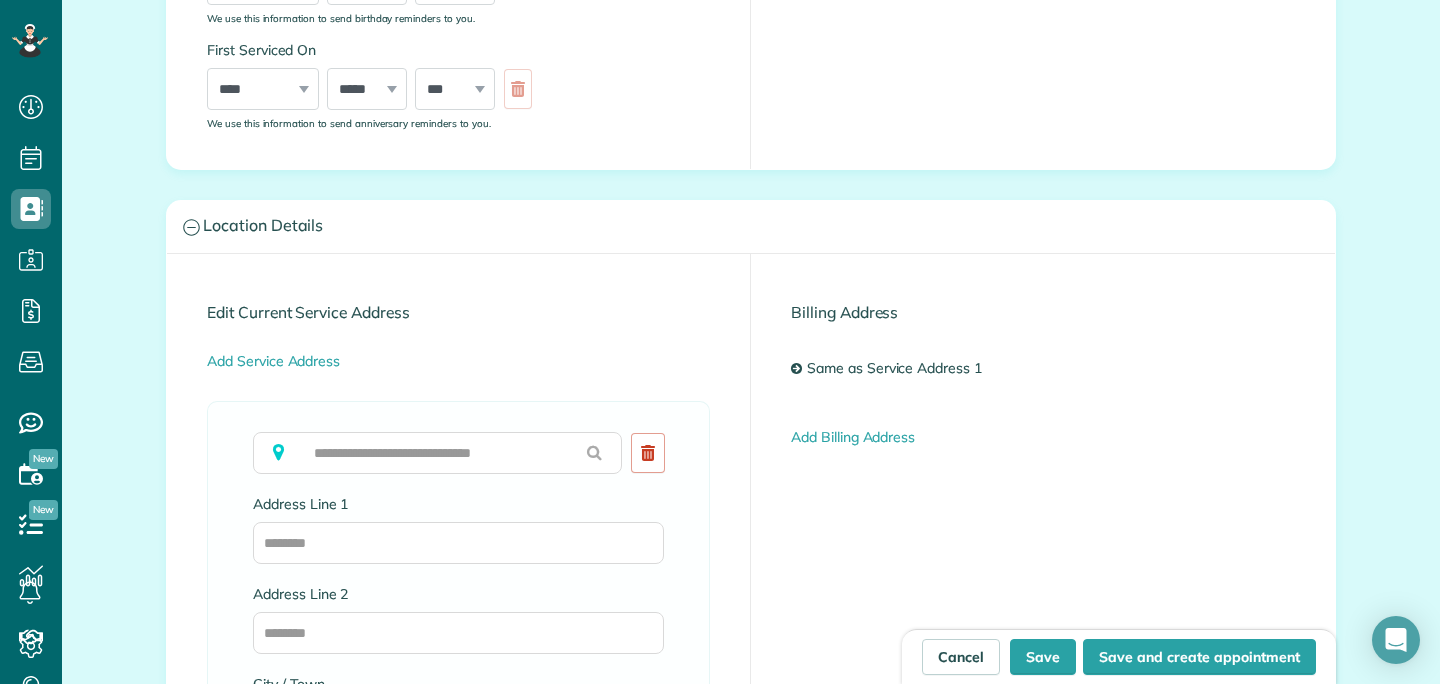 type on "**********" 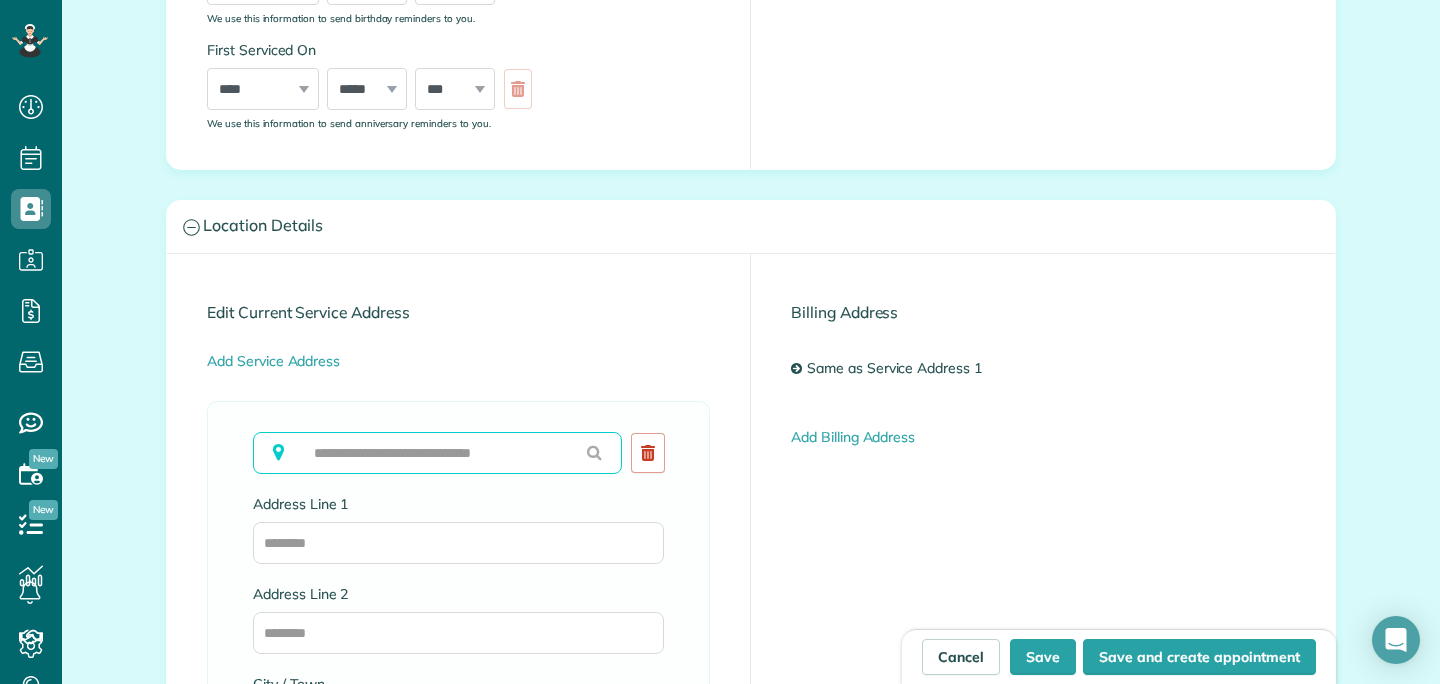 click at bounding box center [437, 453] 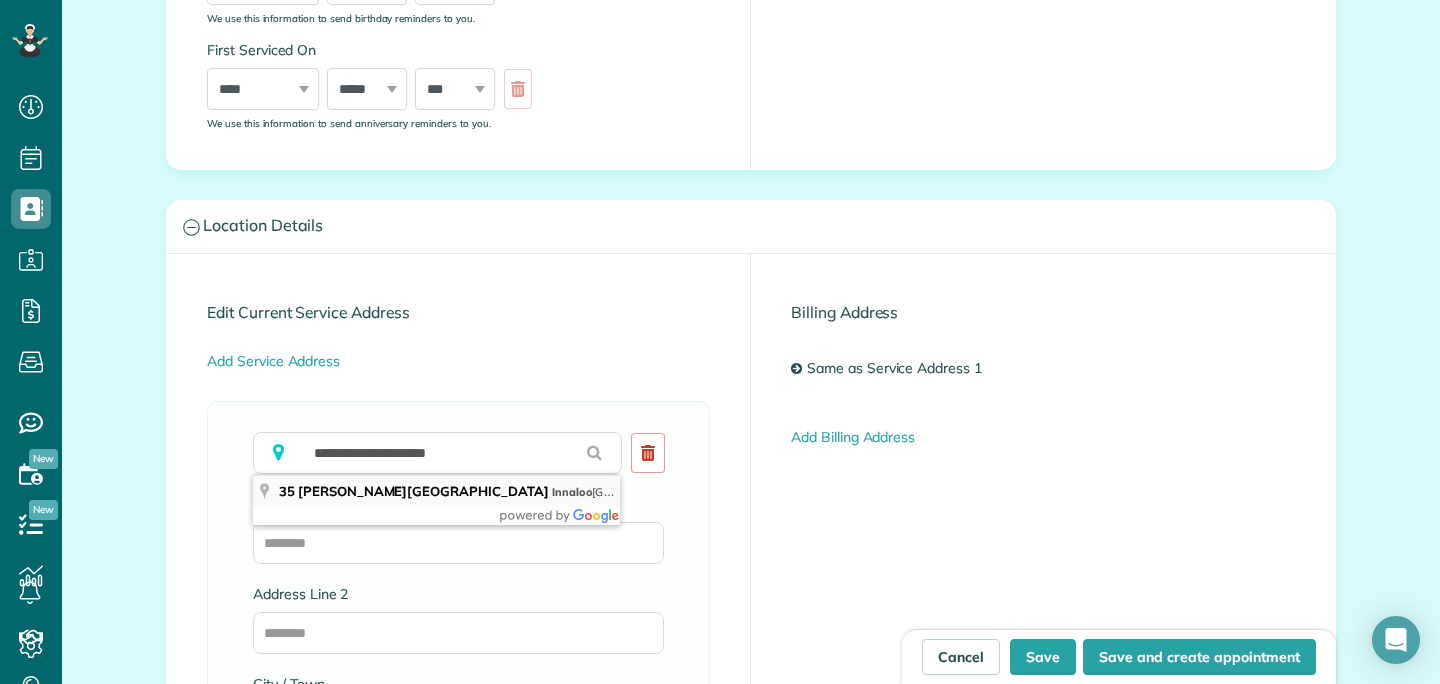 type on "**********" 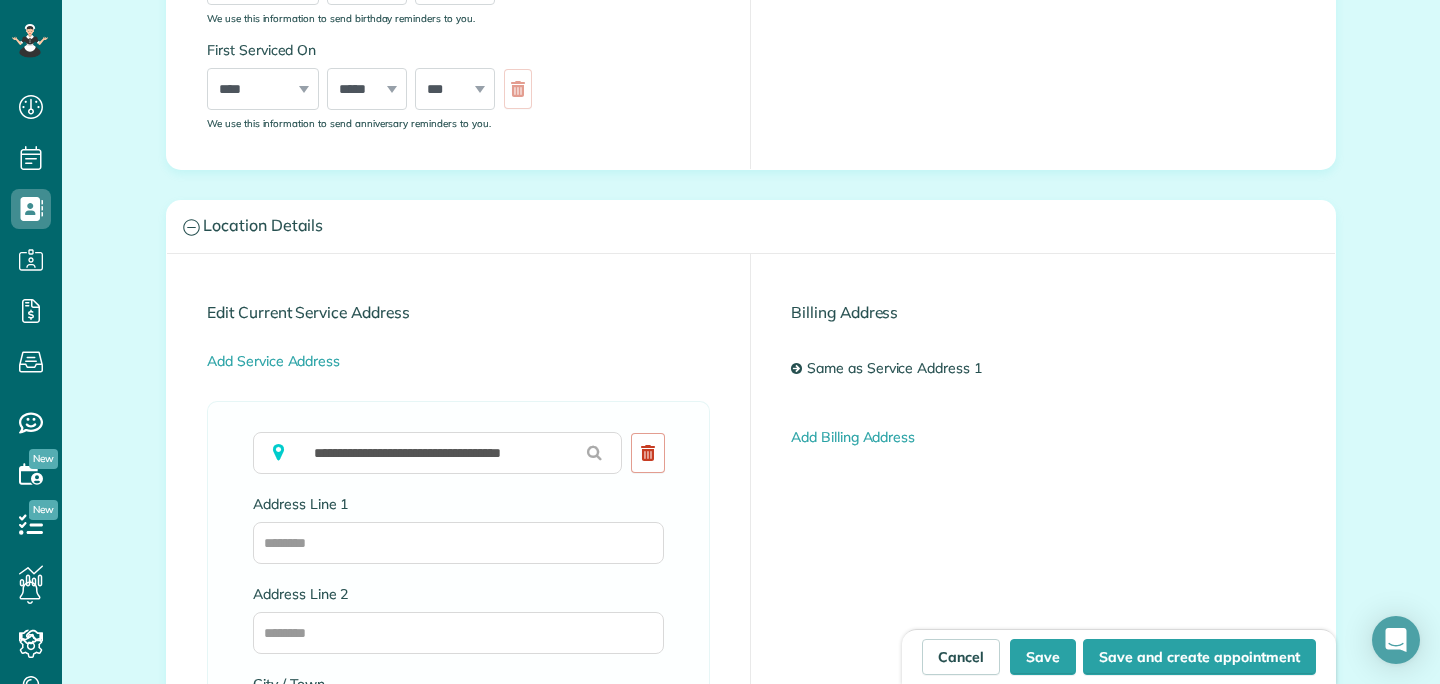 type on "**********" 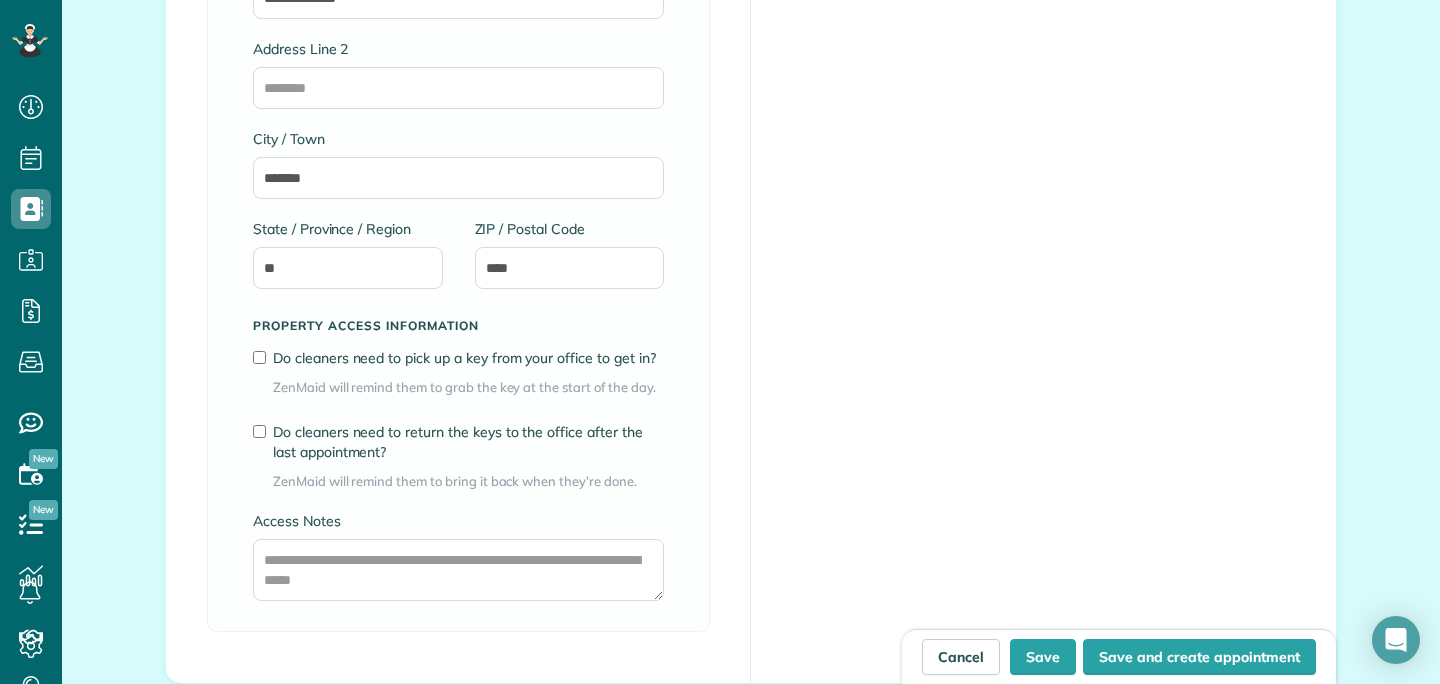 scroll, scrollTop: 1398, scrollLeft: 0, axis: vertical 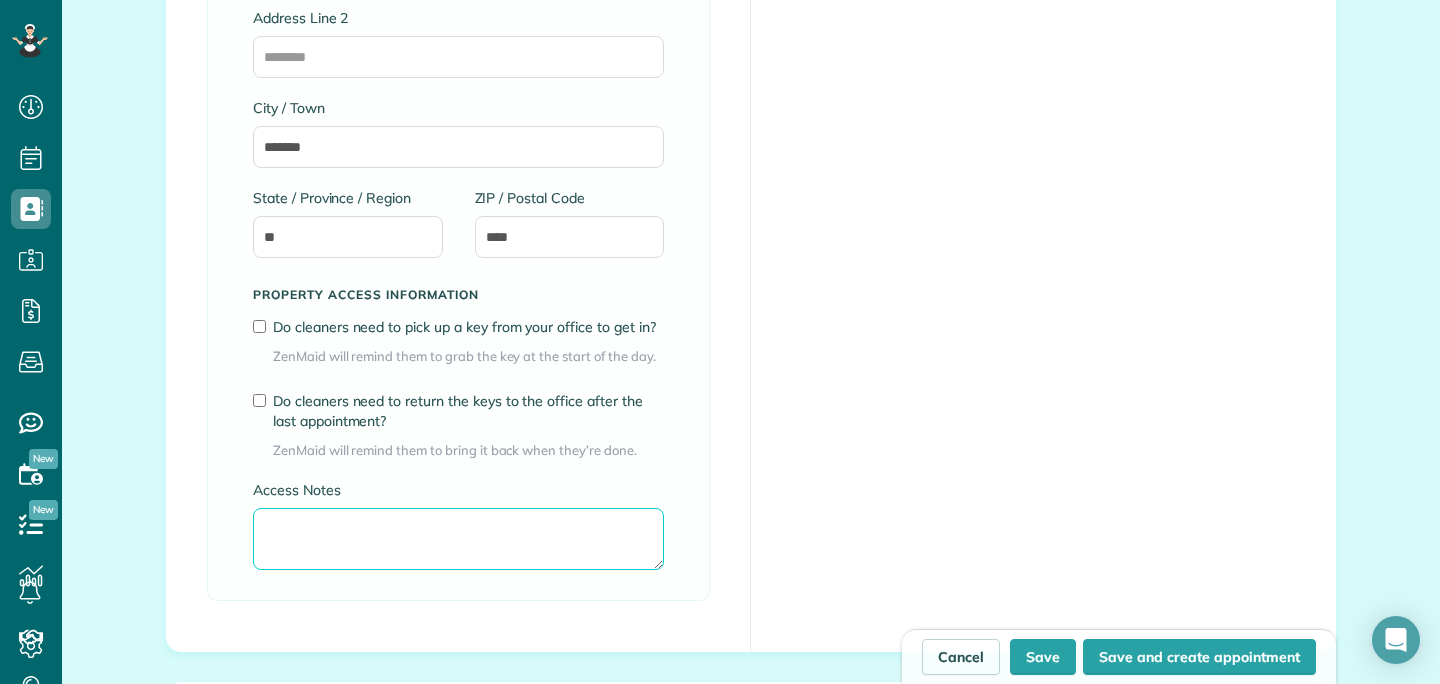 click on "Access Notes" at bounding box center (458, 539) 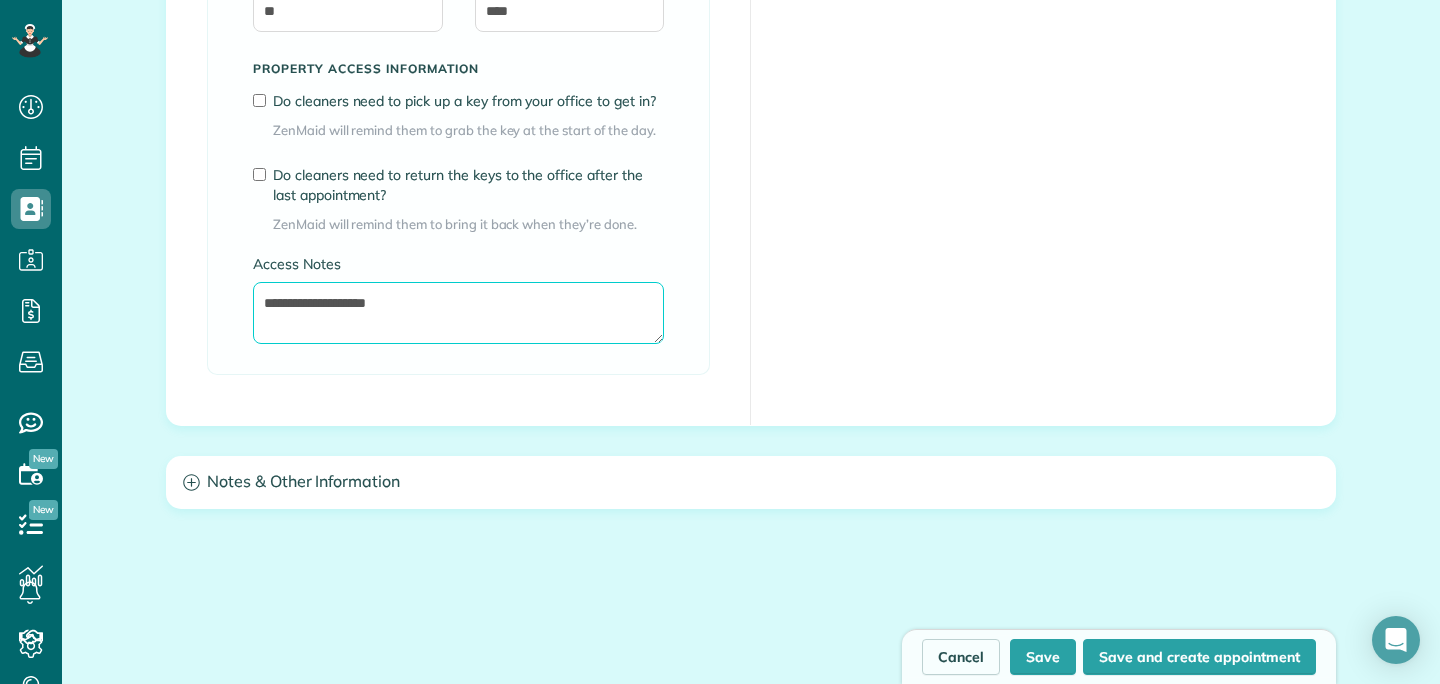 scroll, scrollTop: 1630, scrollLeft: 0, axis: vertical 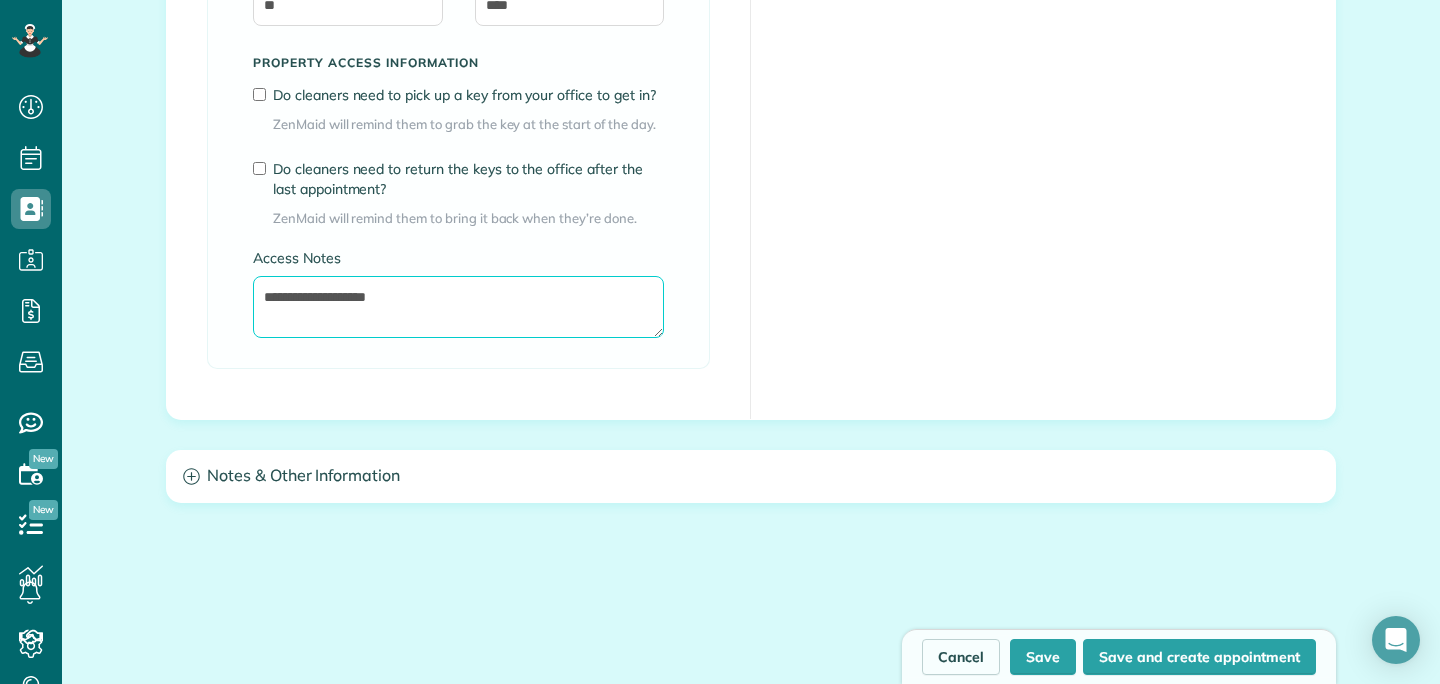 type on "**********" 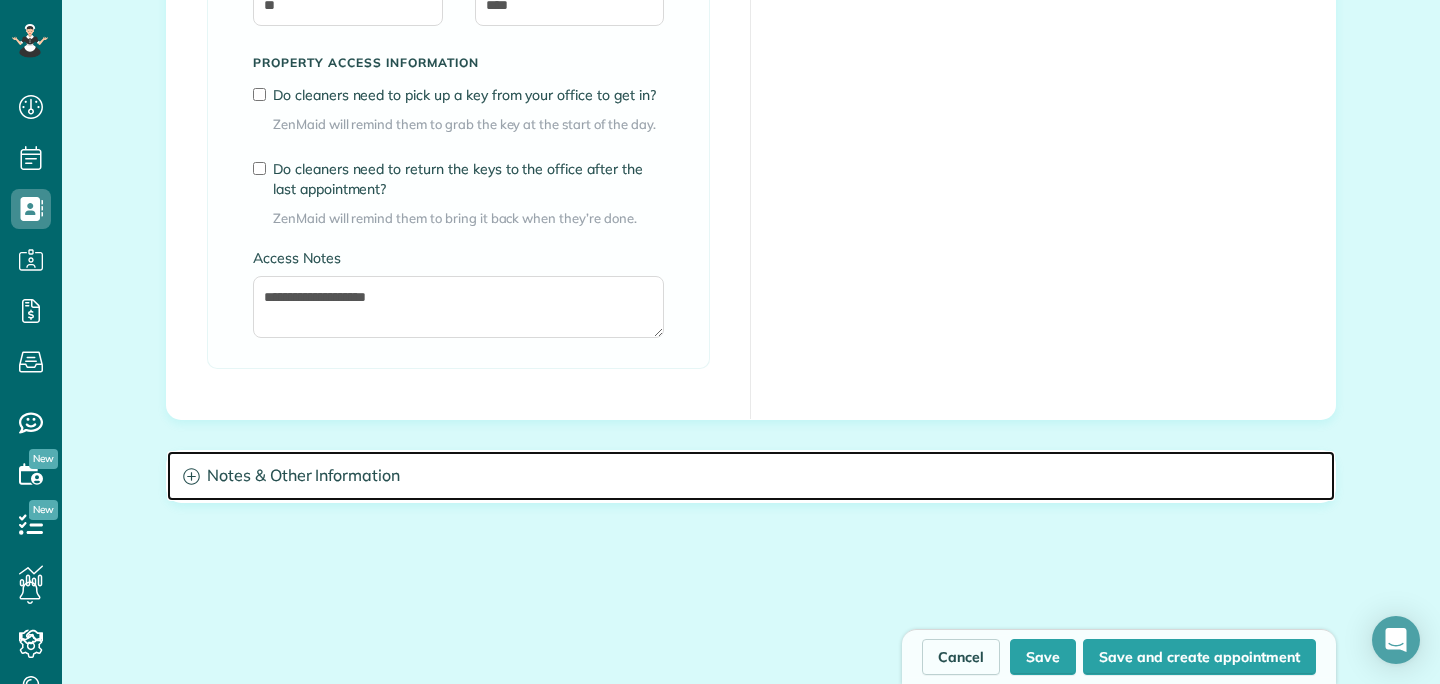 click on "Notes & Other Information" at bounding box center [751, 476] 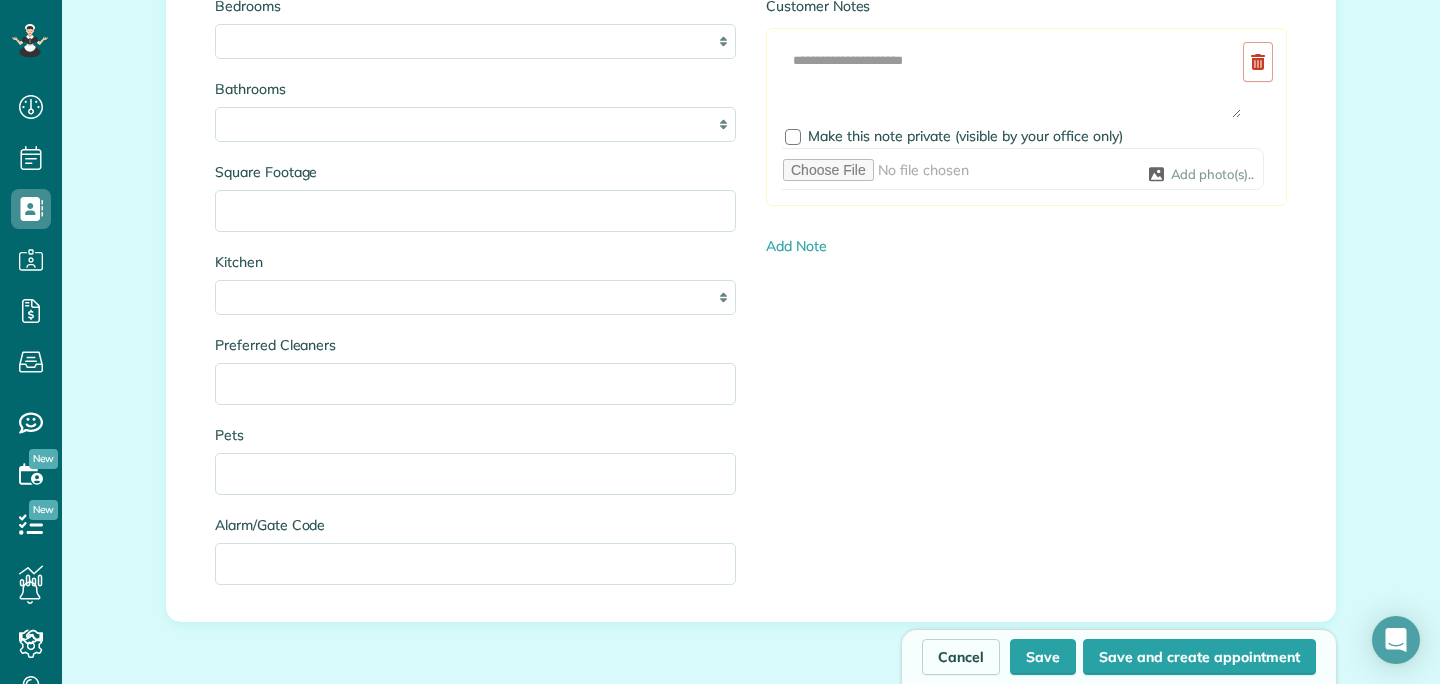 scroll, scrollTop: 2153, scrollLeft: 0, axis: vertical 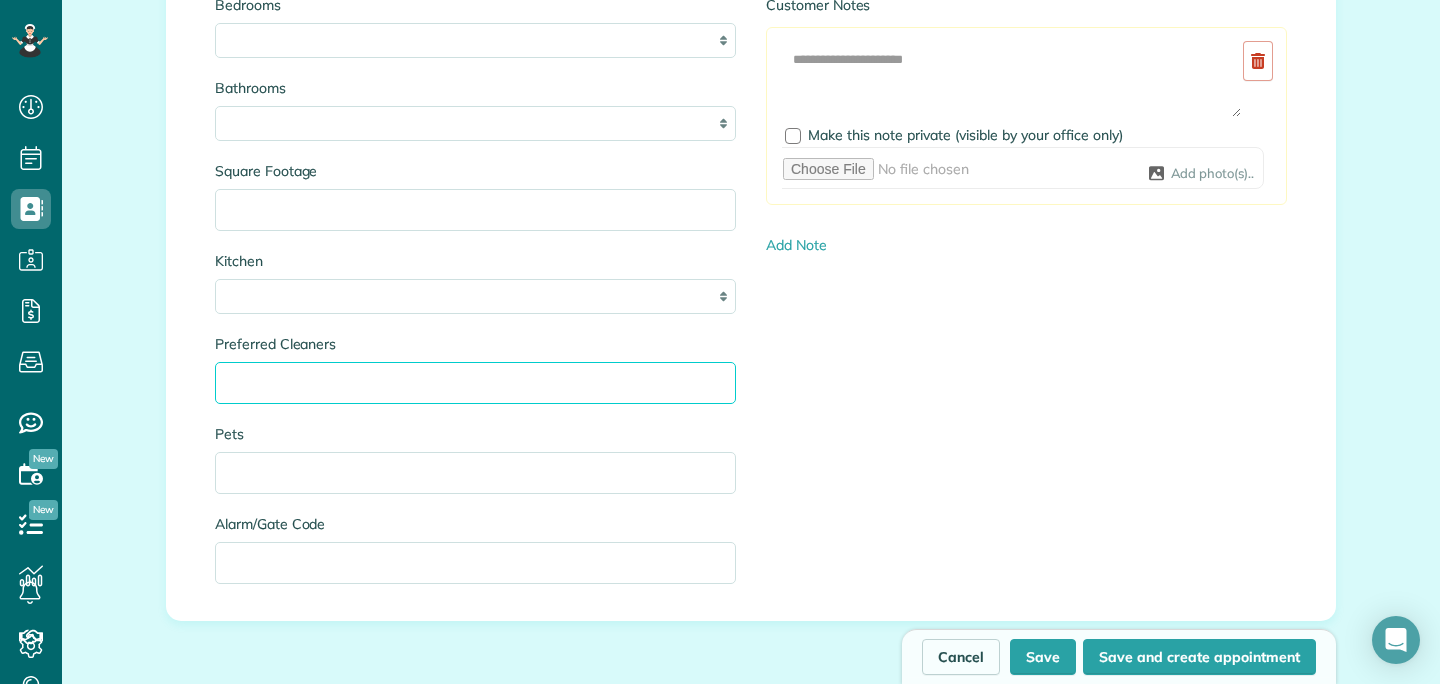 click on "Preferred Cleaners" at bounding box center (475, 383) 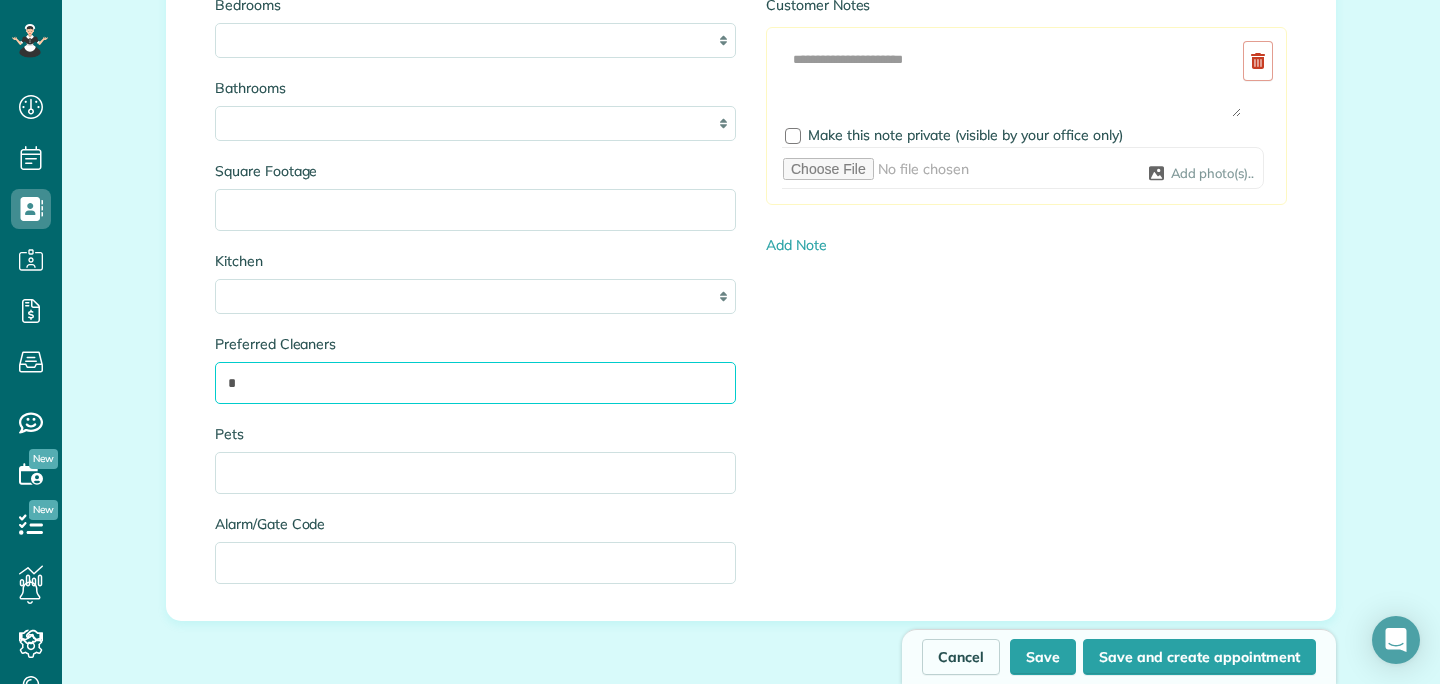 type 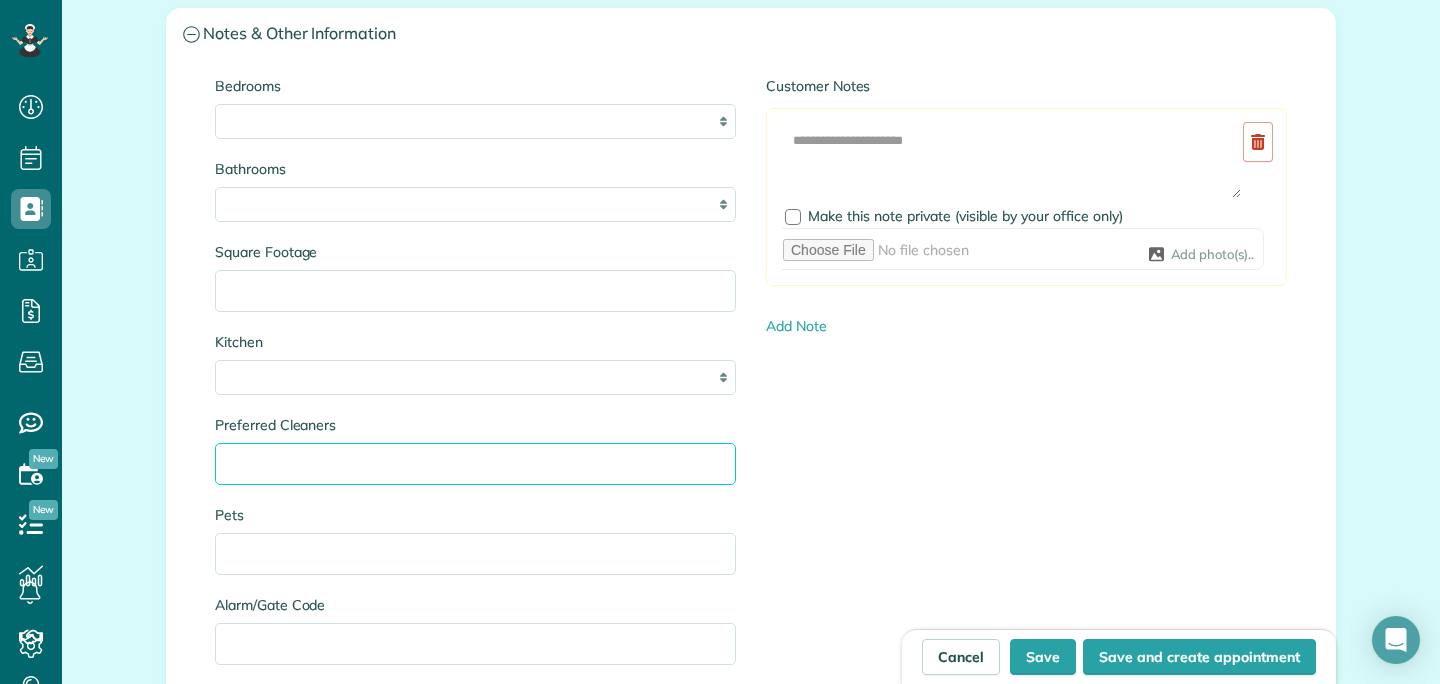 scroll, scrollTop: 2082, scrollLeft: 0, axis: vertical 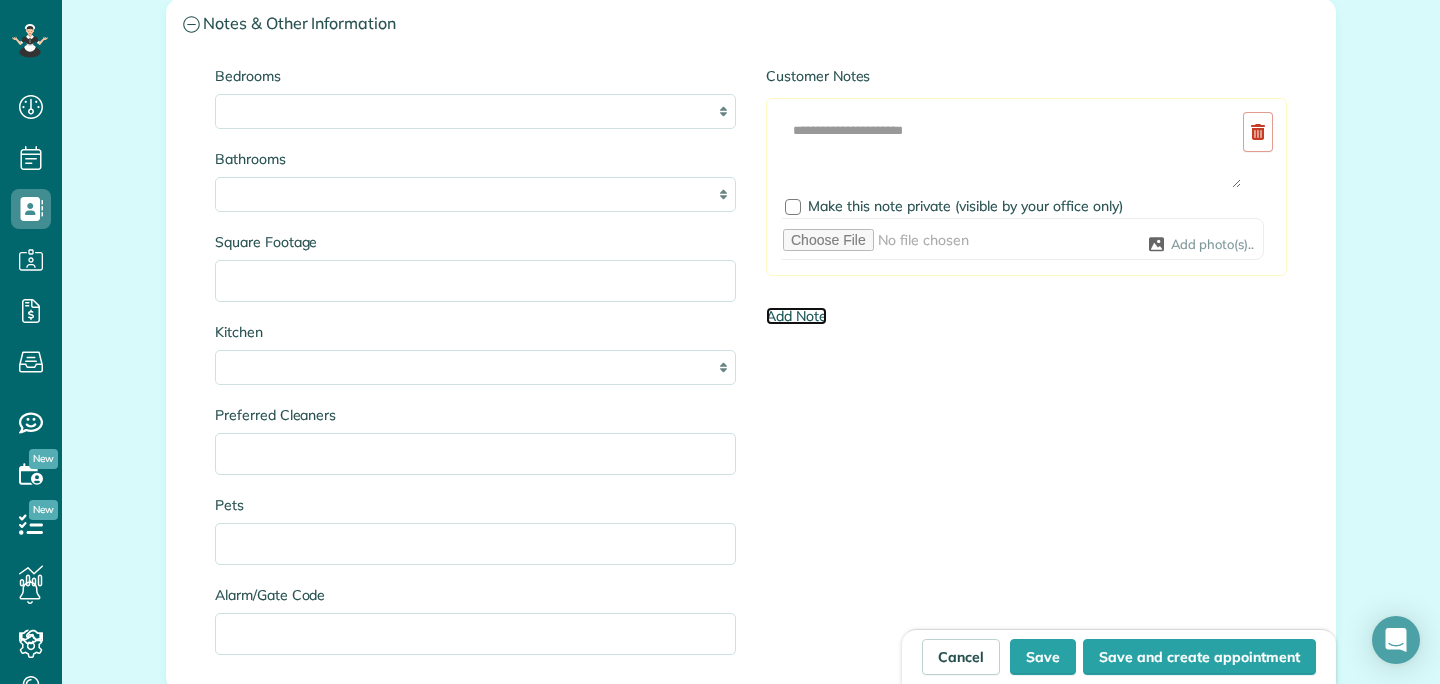 click on "Add Note" at bounding box center [796, 316] 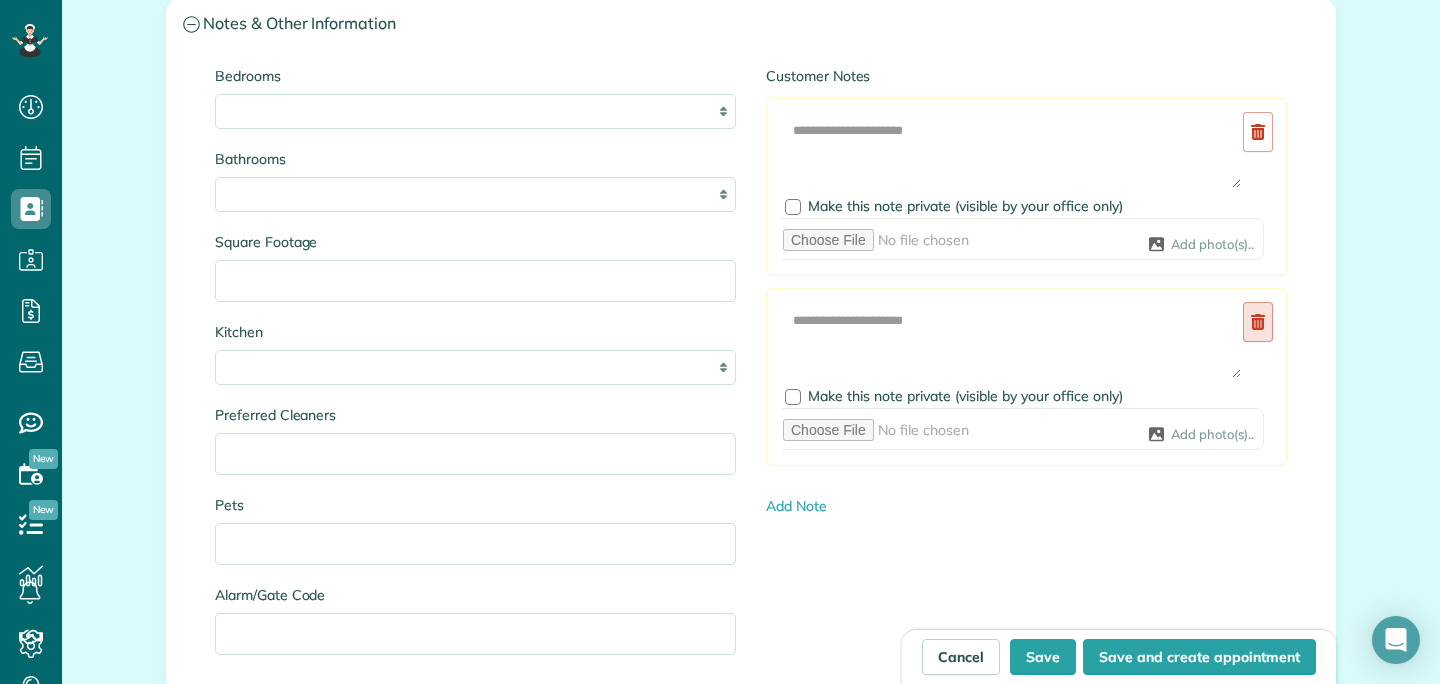 click 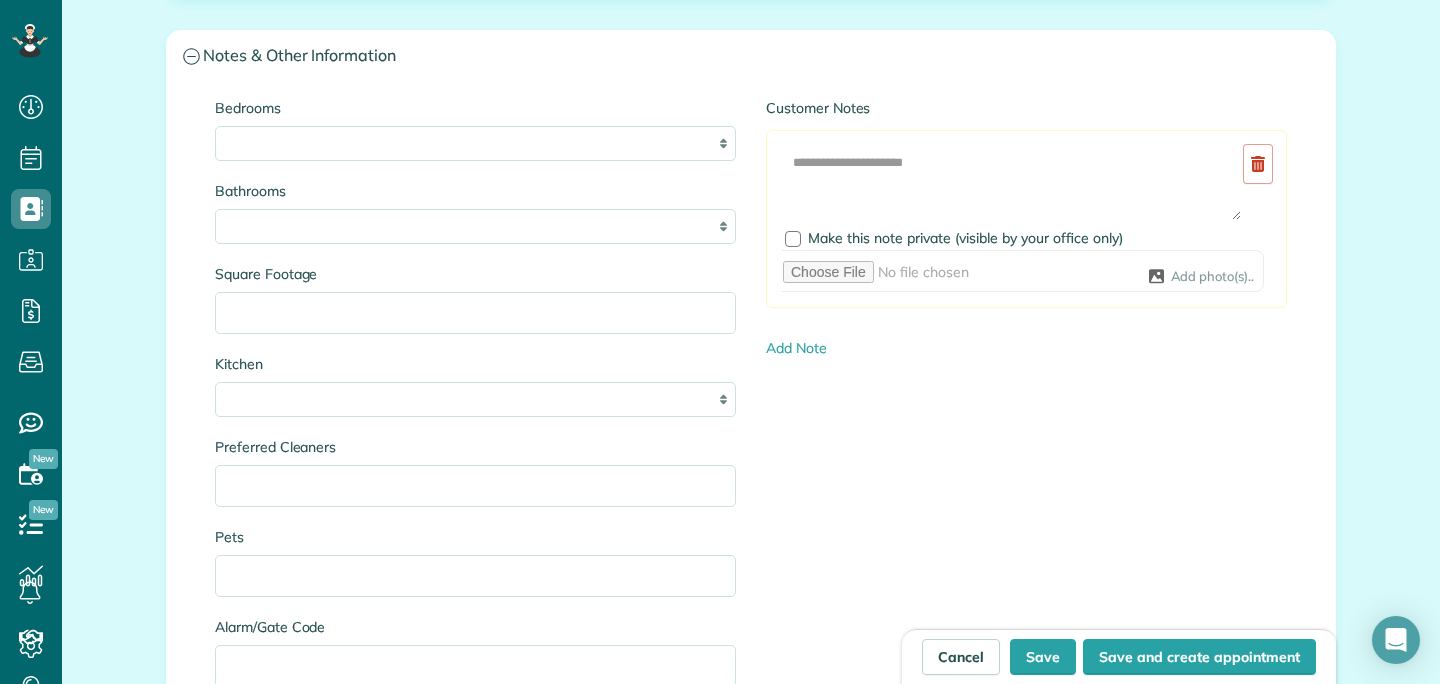 scroll, scrollTop: 2004, scrollLeft: 0, axis: vertical 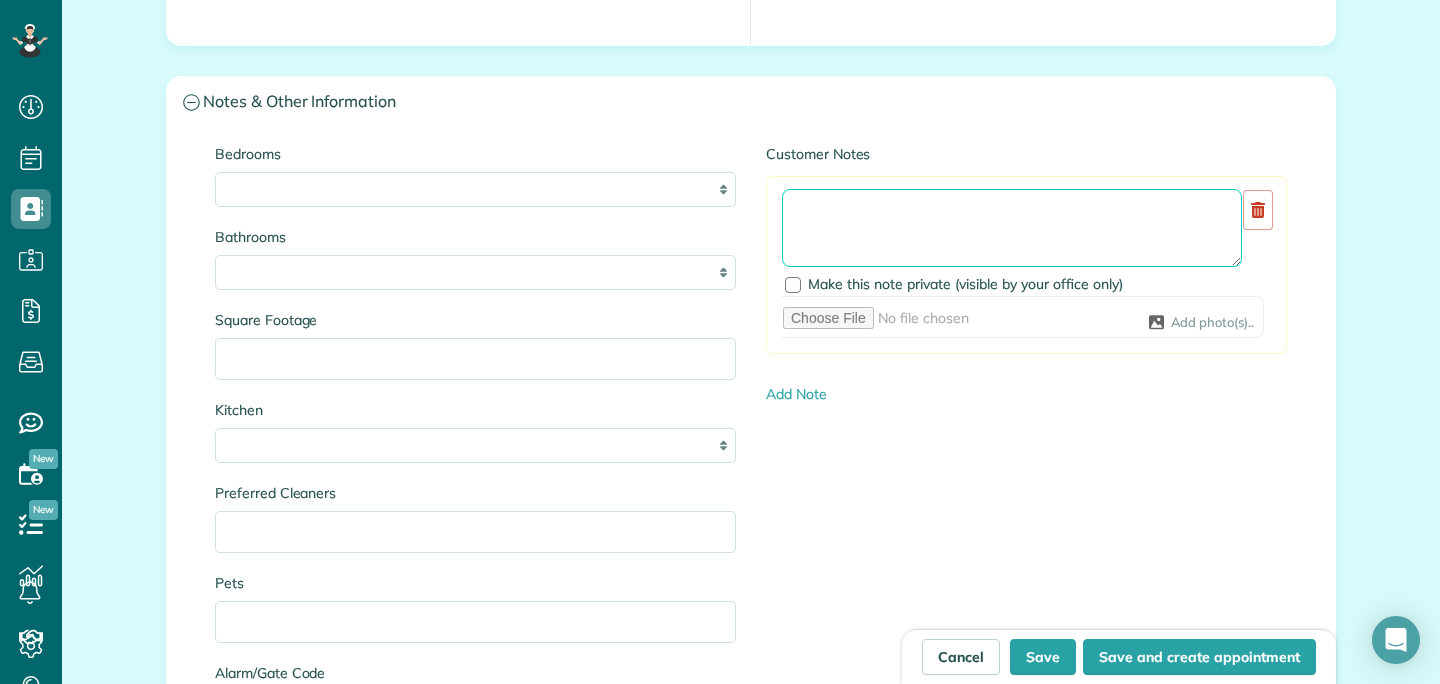 click at bounding box center [1012, 228] 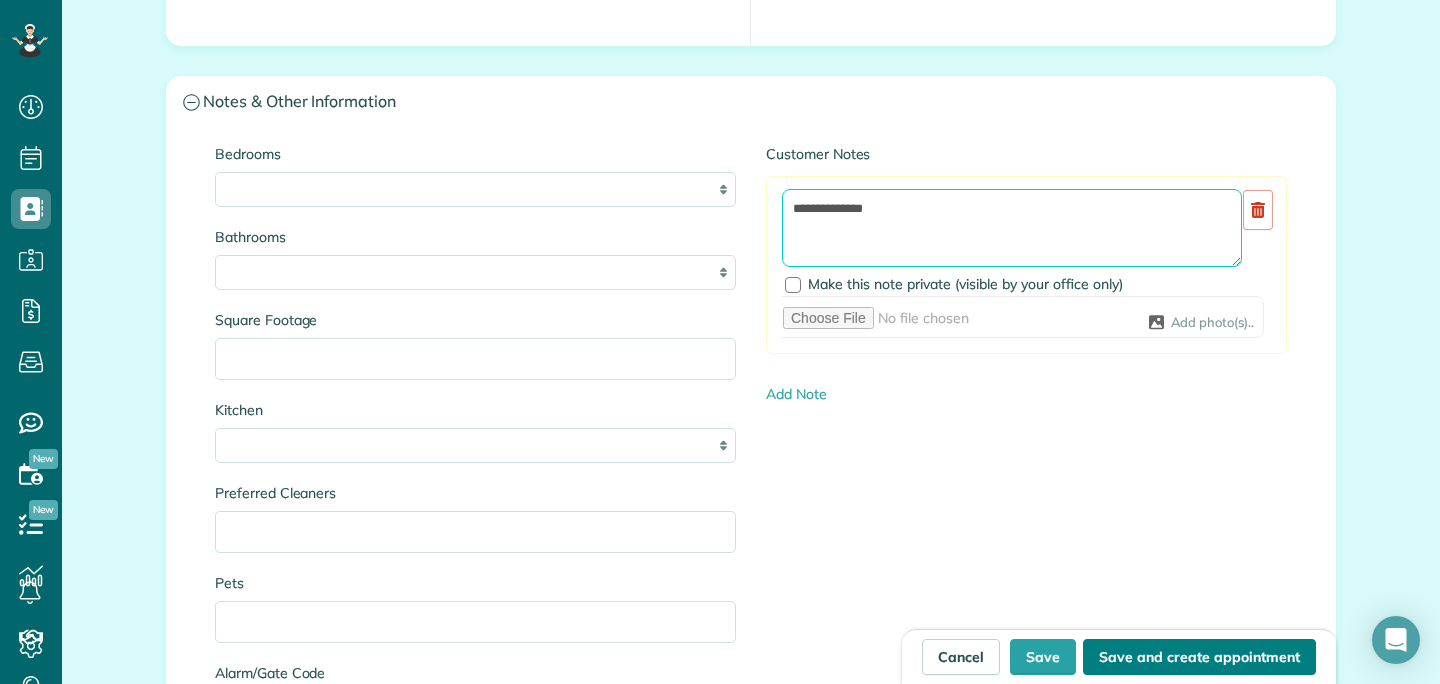 type on "**********" 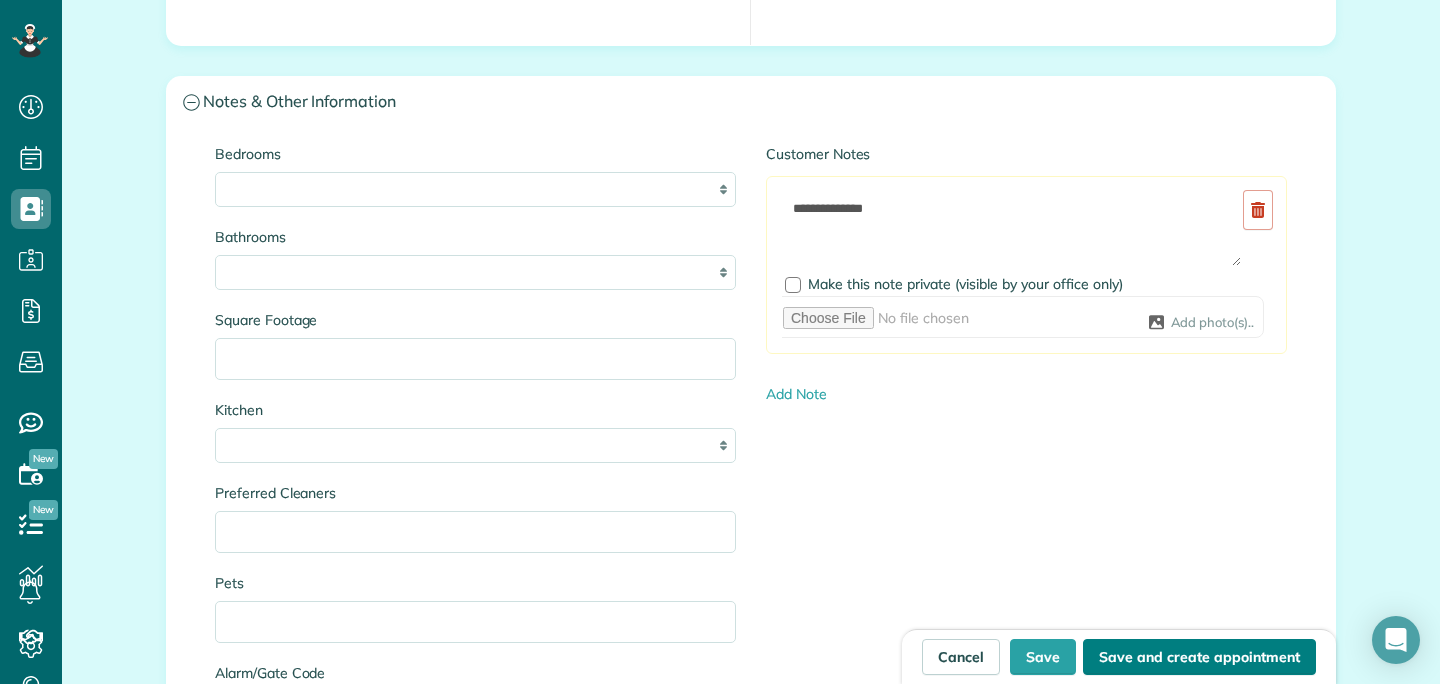 click on "Save and create appointment" at bounding box center [1199, 657] 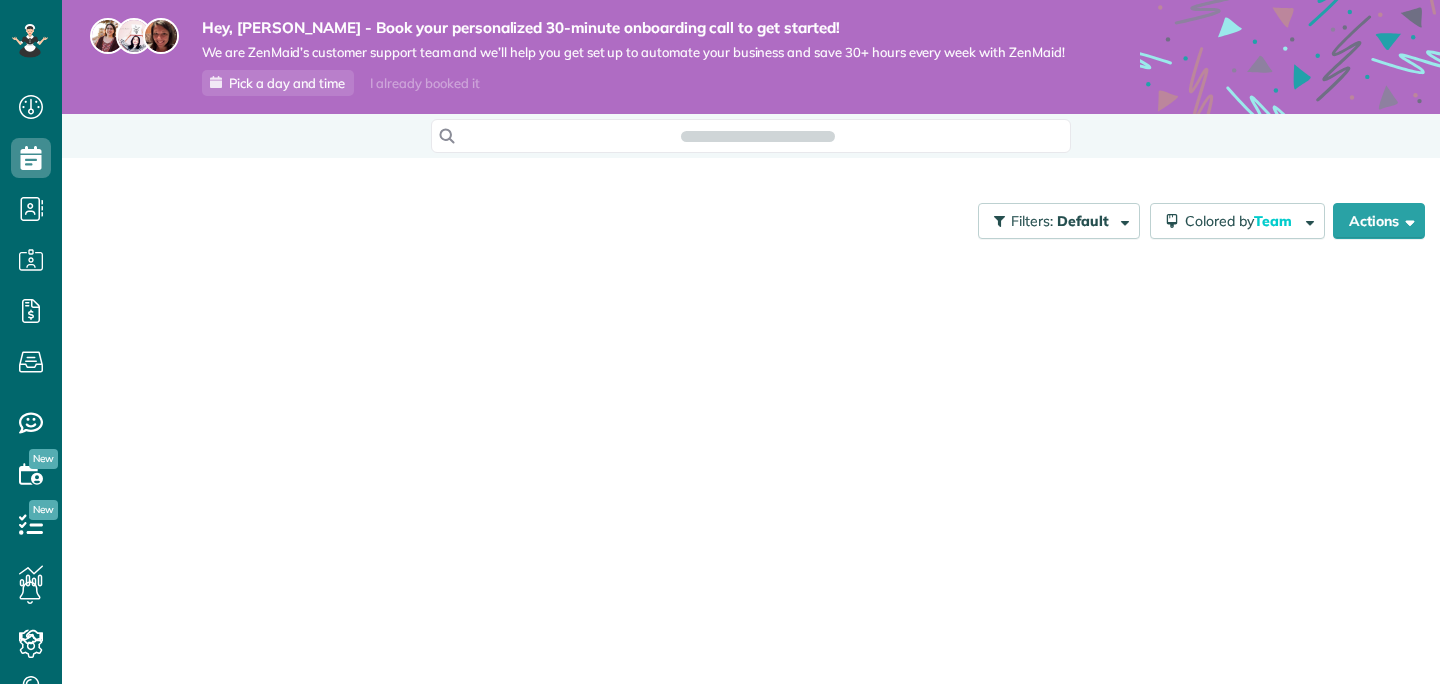 scroll, scrollTop: 0, scrollLeft: 0, axis: both 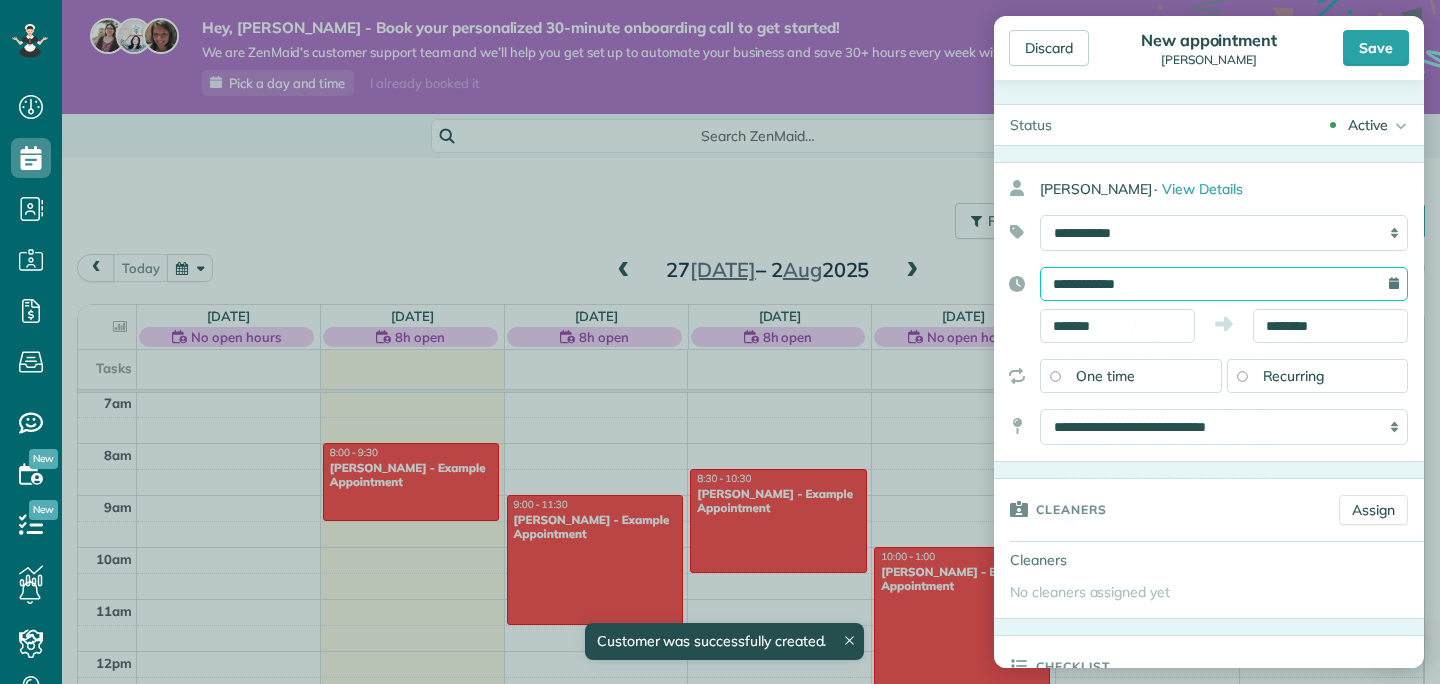 click on "**********" at bounding box center [1224, 284] 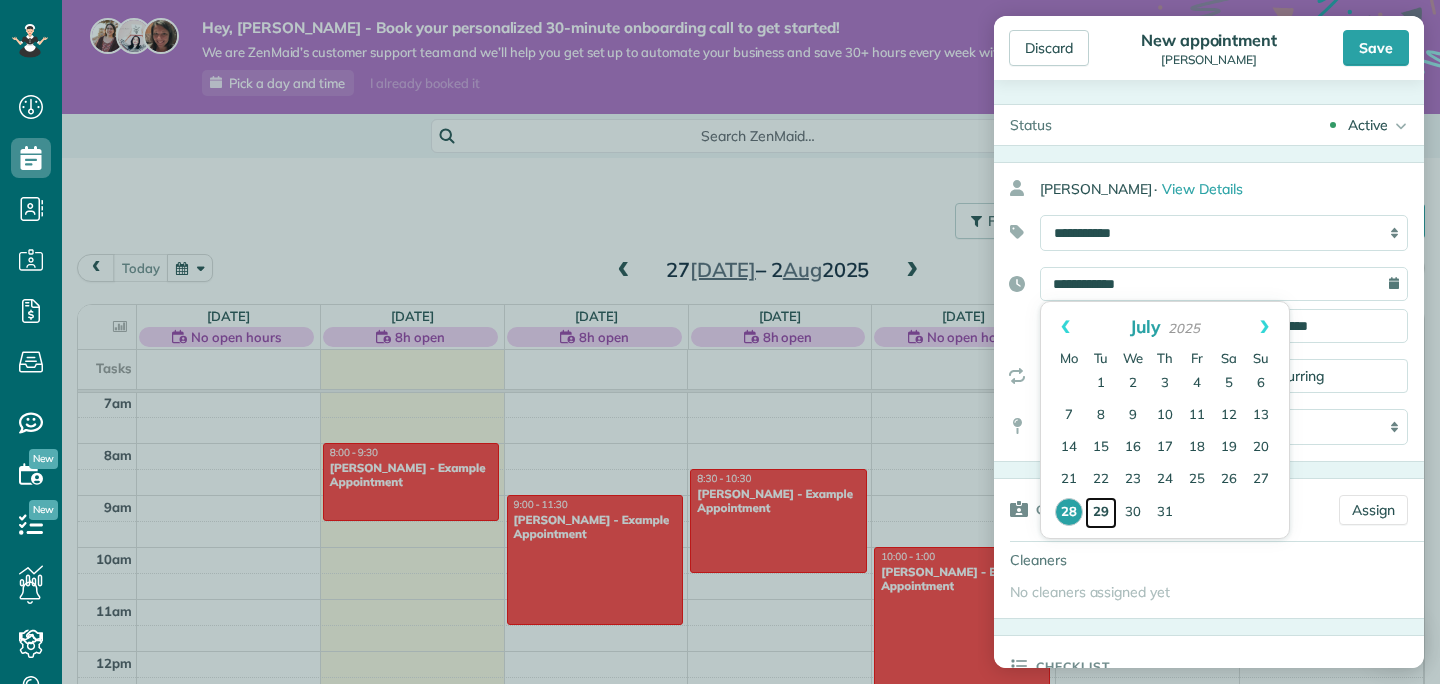 click on "29" at bounding box center (1101, 513) 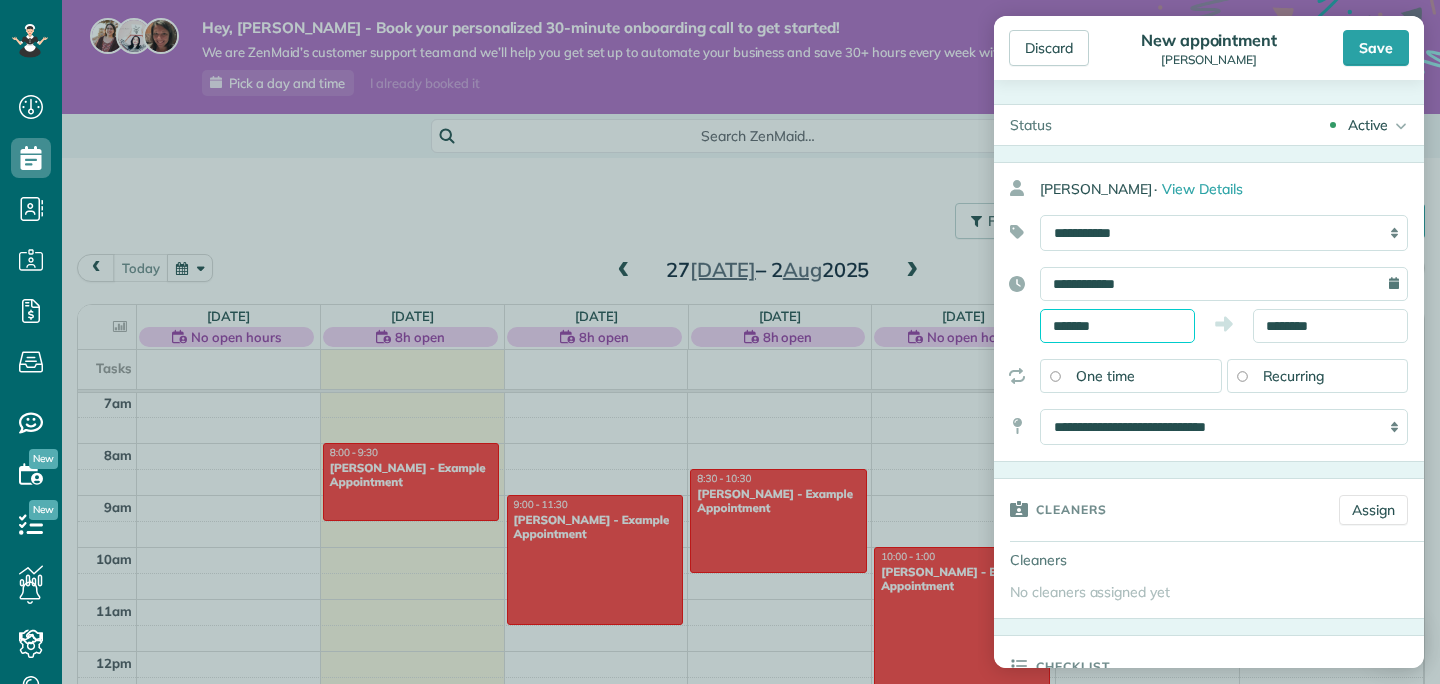 click on "*******" at bounding box center [1117, 326] 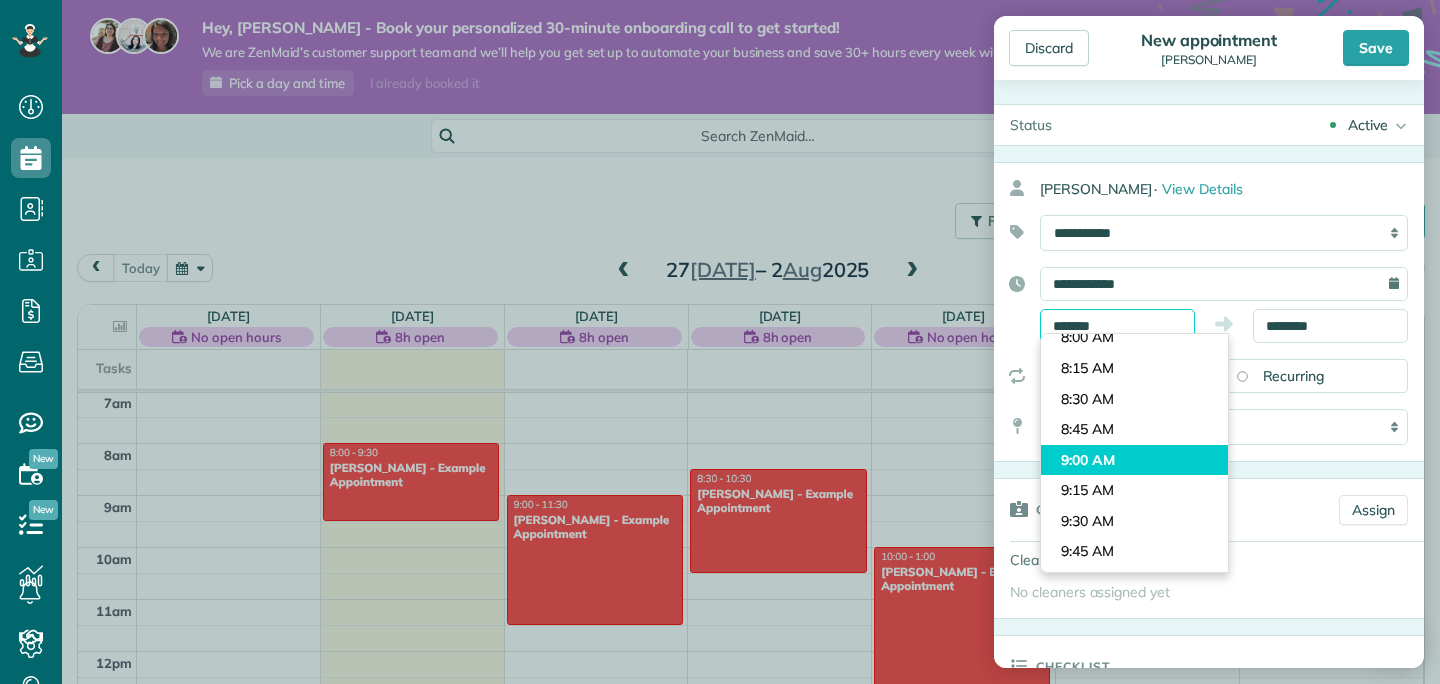 scroll, scrollTop: 954, scrollLeft: 0, axis: vertical 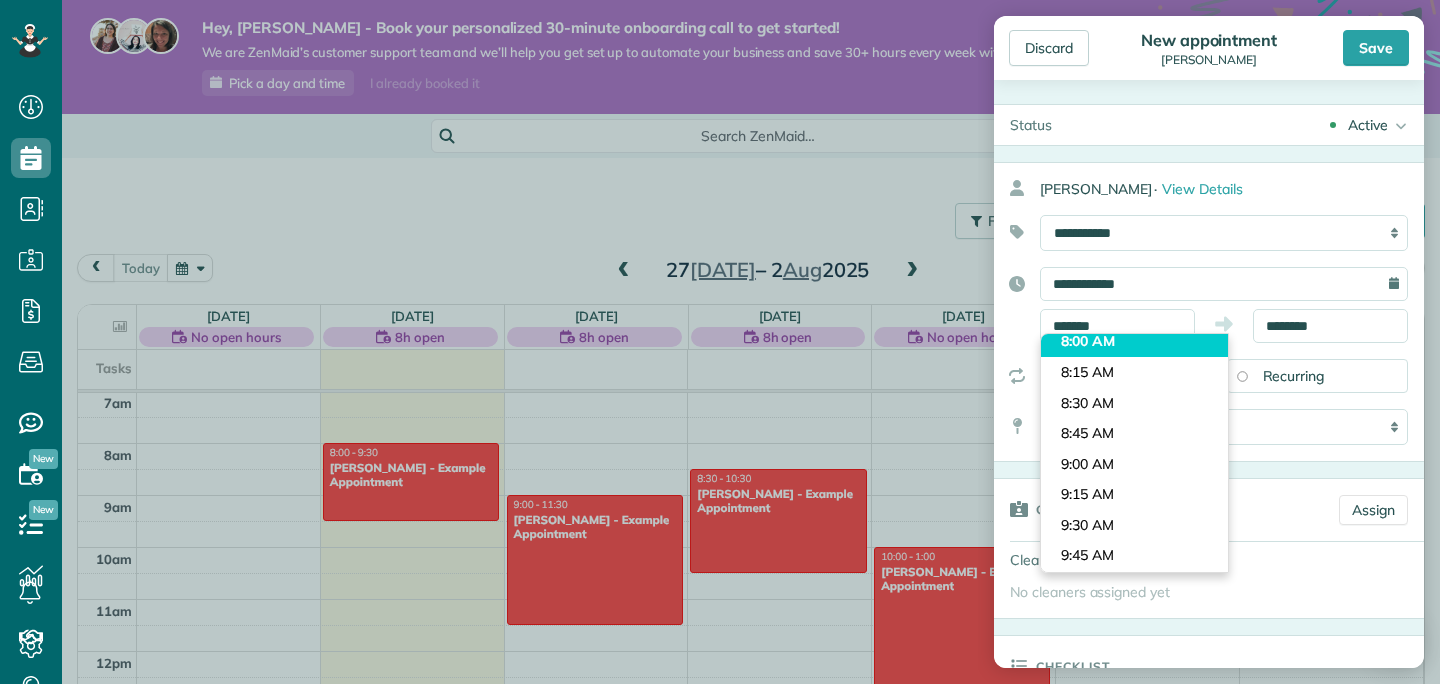 type on "*******" 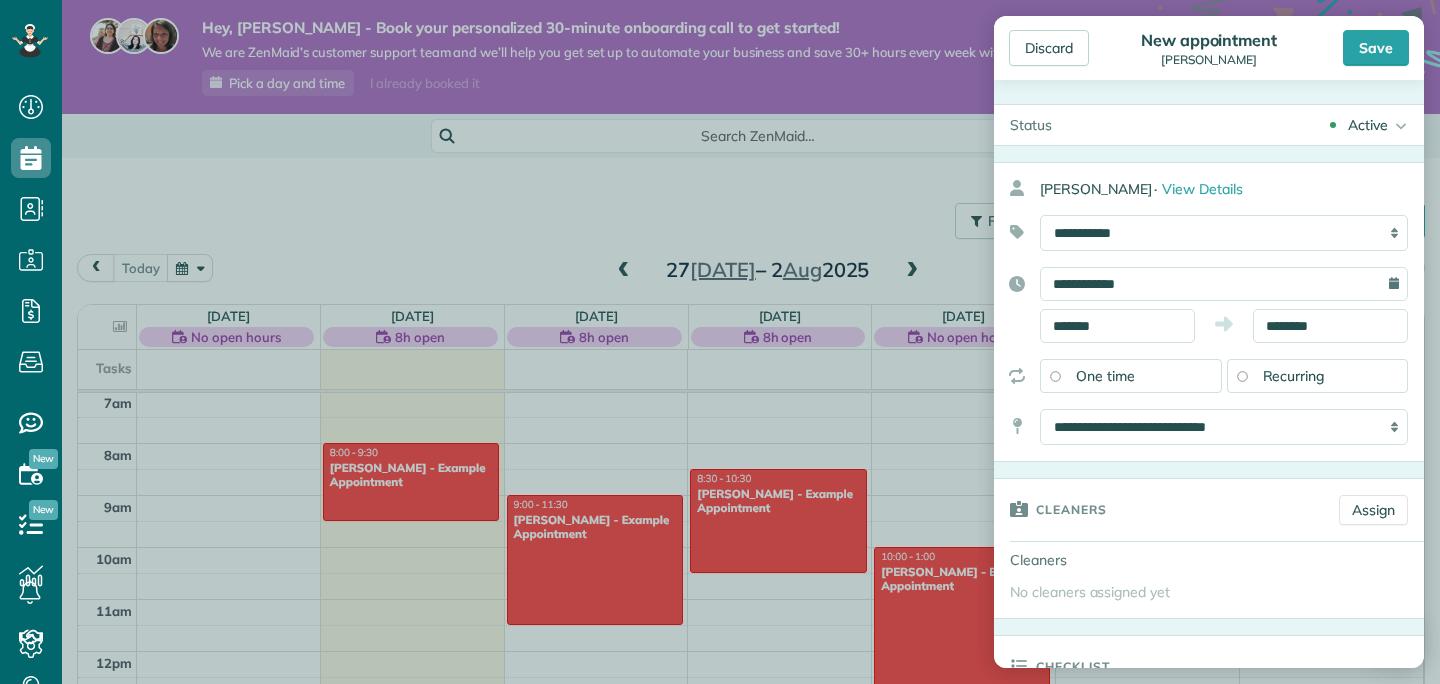 click on "**********" at bounding box center [1209, 305] 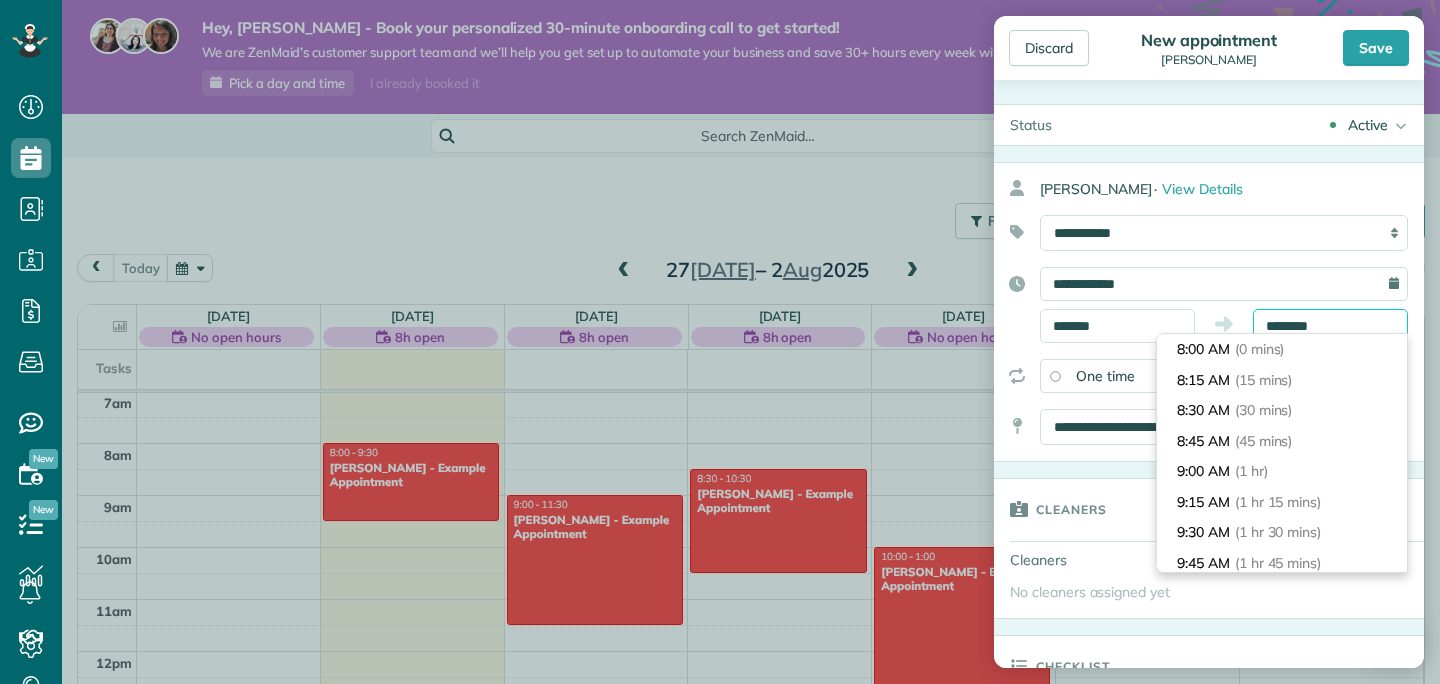 click on "********" at bounding box center (1330, 326) 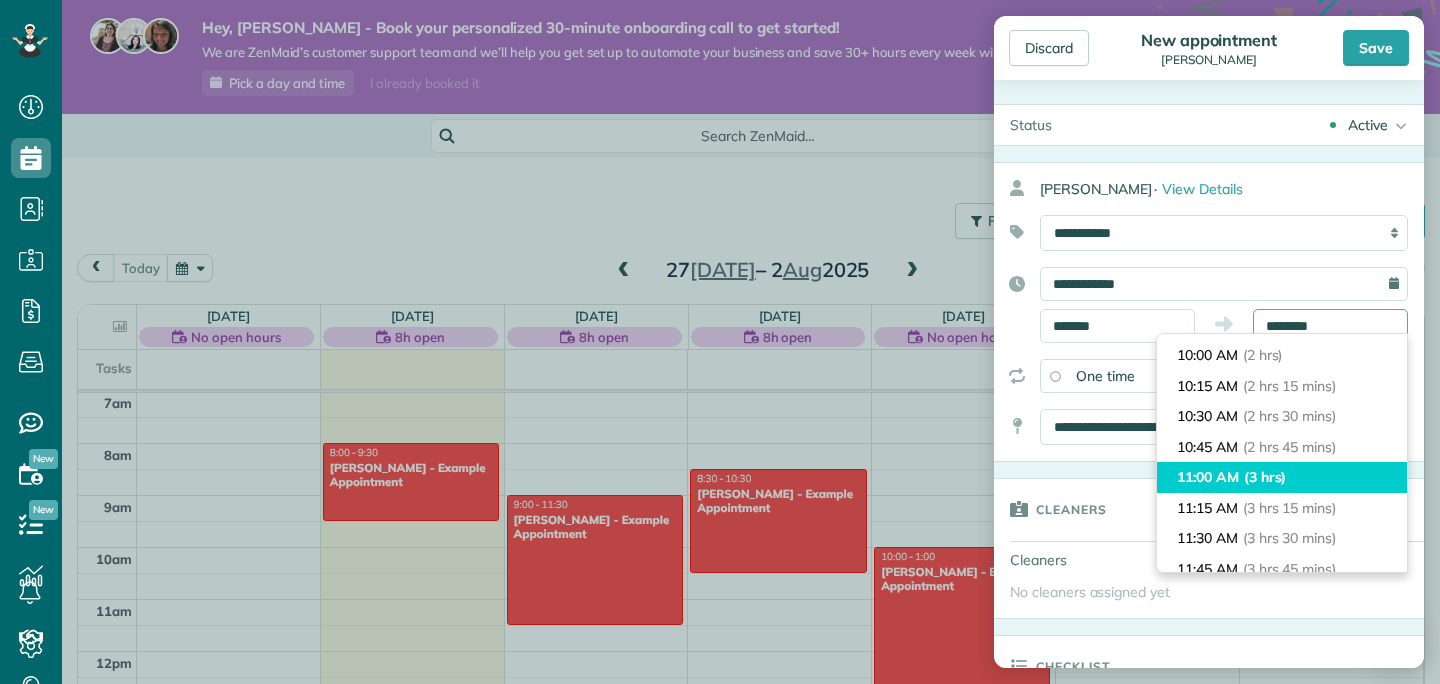 scroll, scrollTop: 200, scrollLeft: 0, axis: vertical 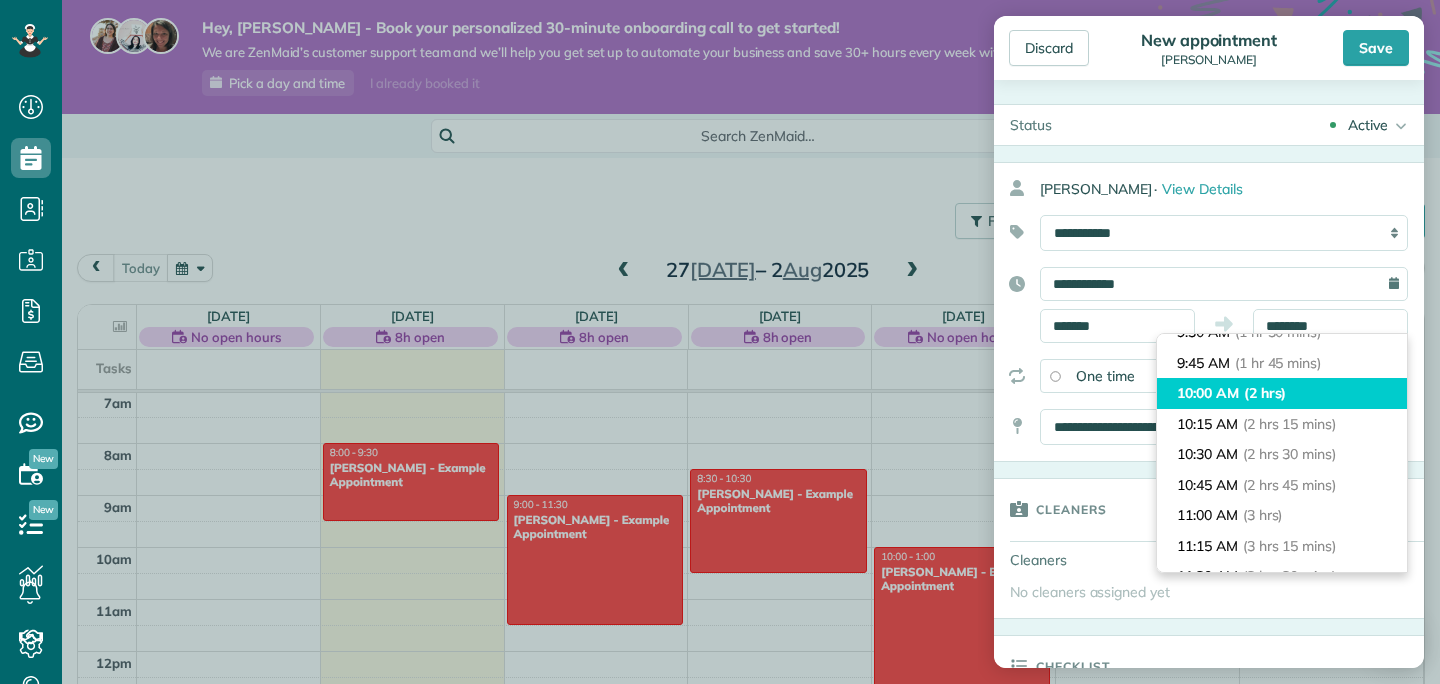 type on "********" 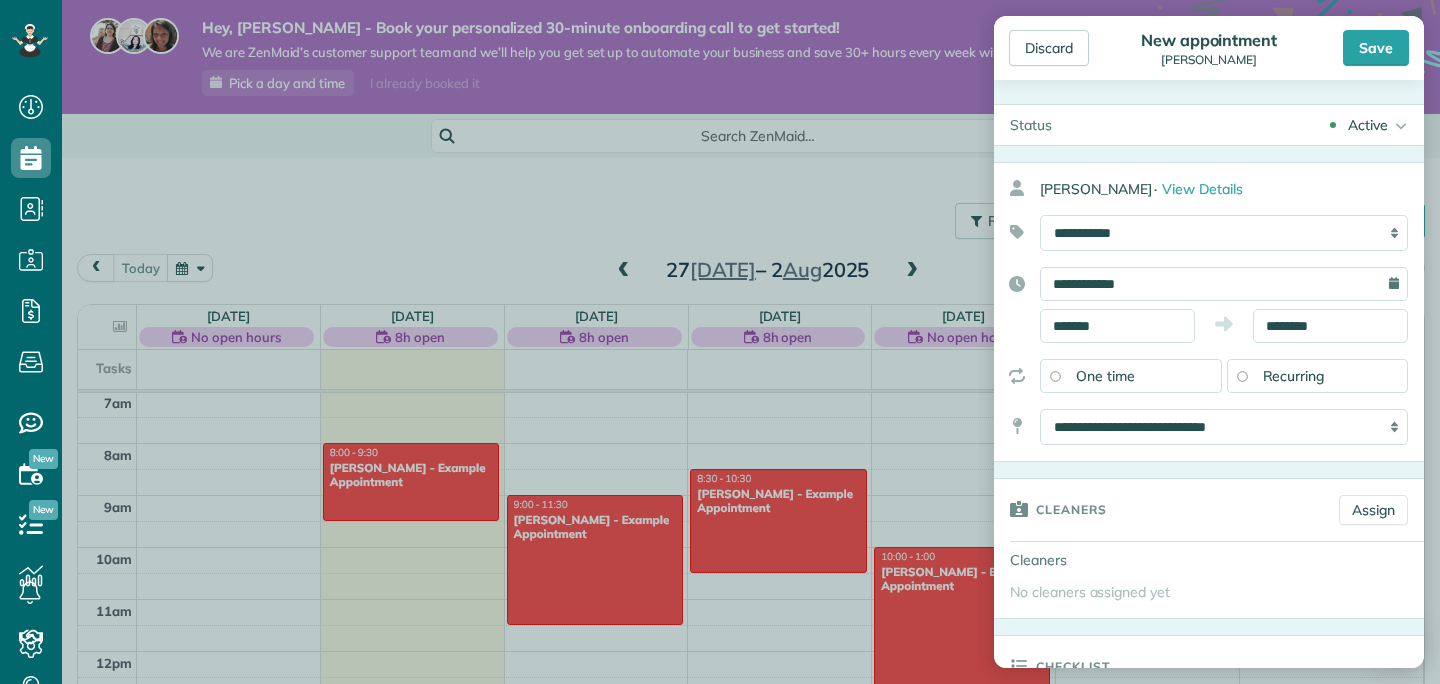click on "Recurring" at bounding box center (1294, 376) 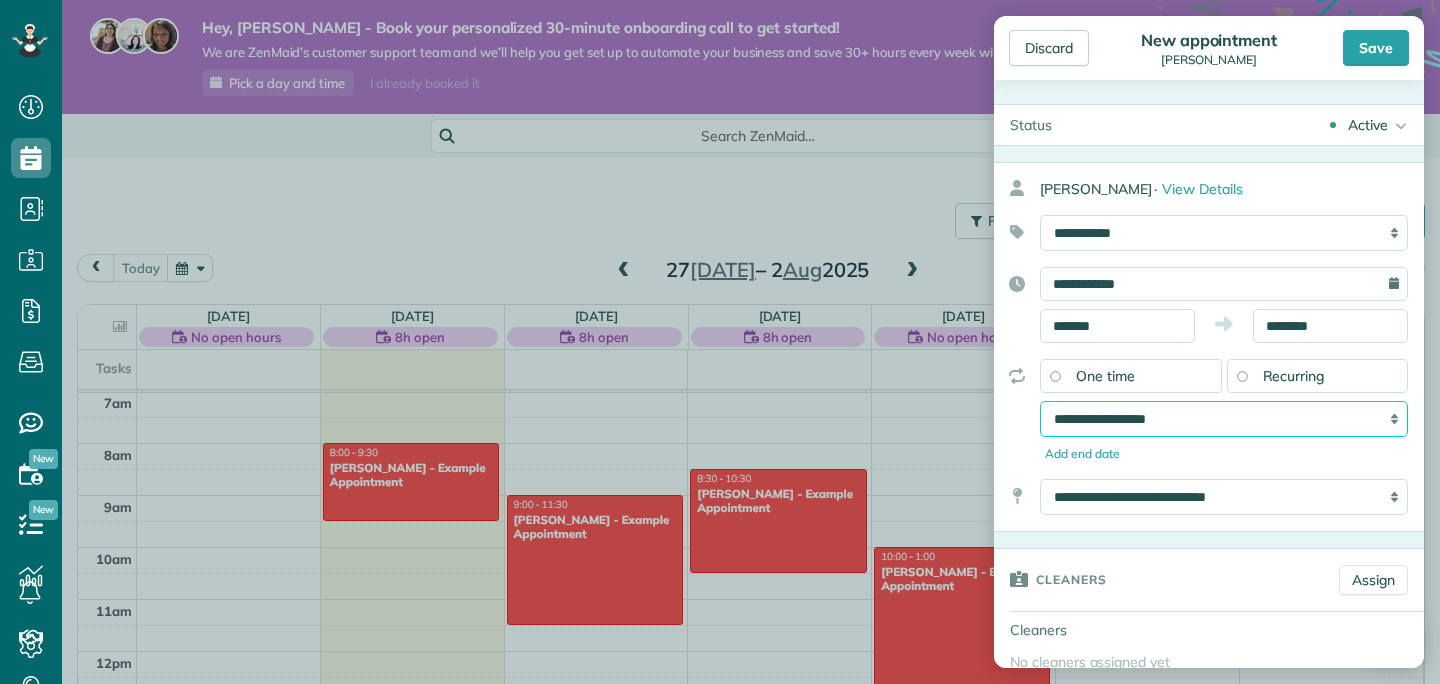 click on "**********" at bounding box center (1224, 419) 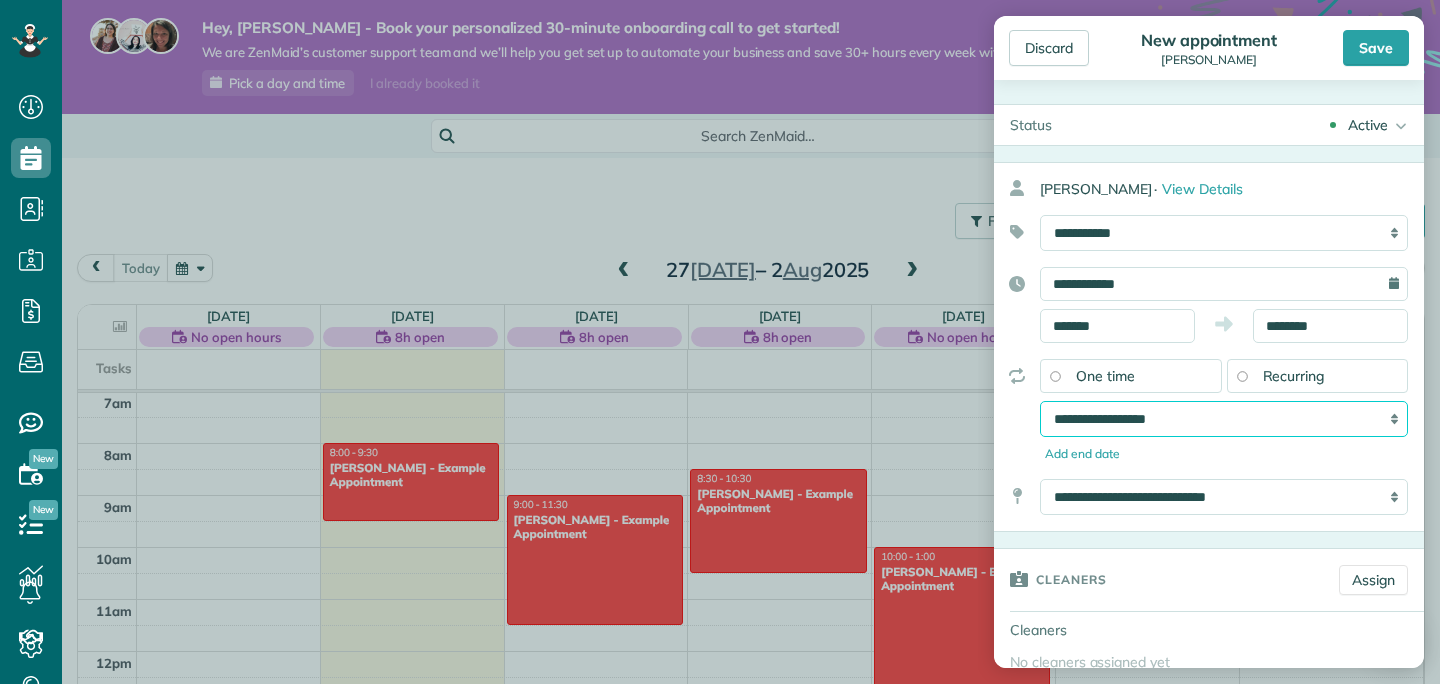 select on "**********" 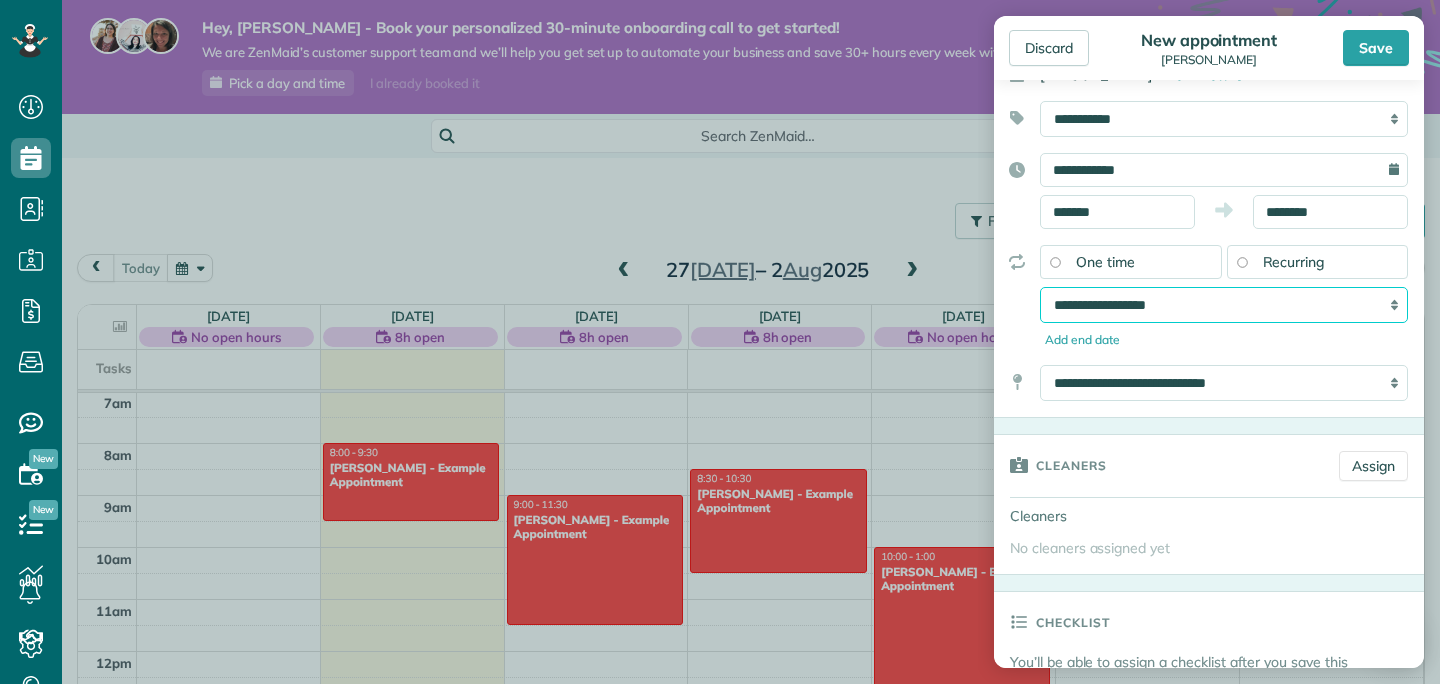 scroll, scrollTop: 117, scrollLeft: 0, axis: vertical 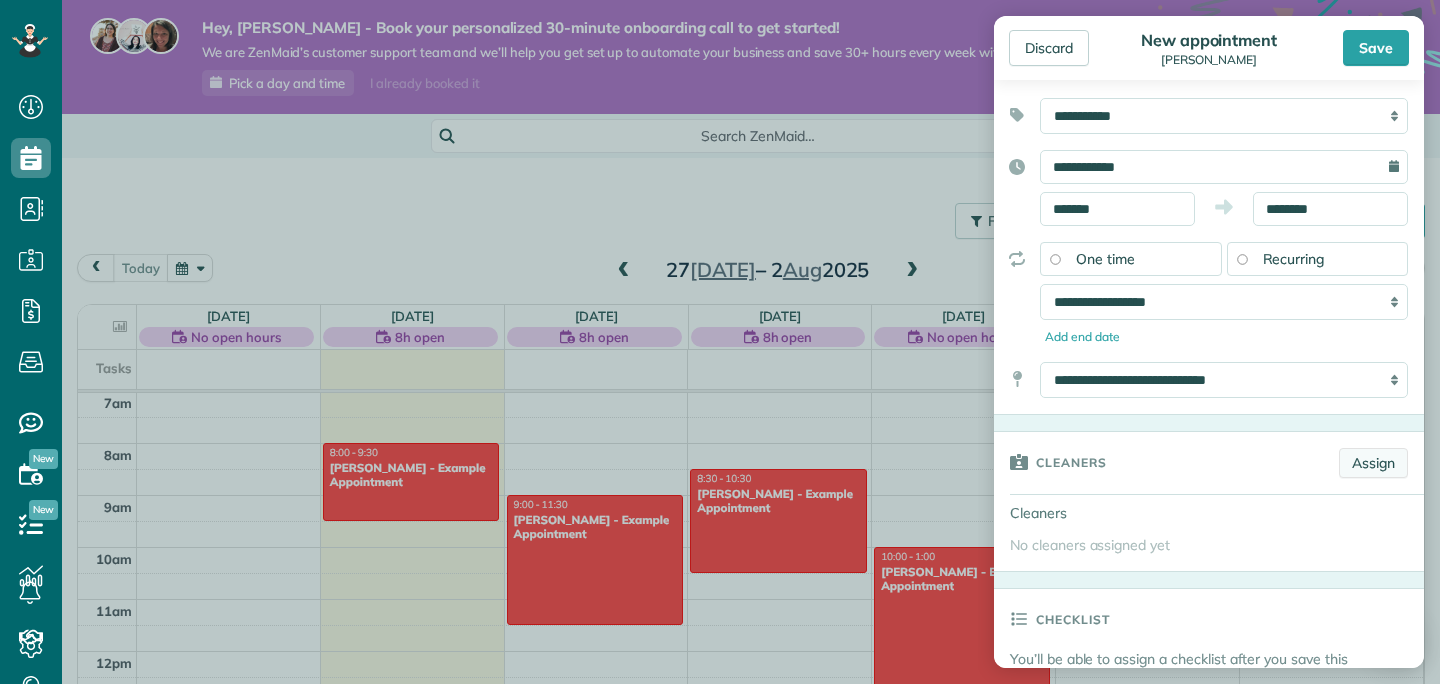 click on "Assign" at bounding box center (1373, 463) 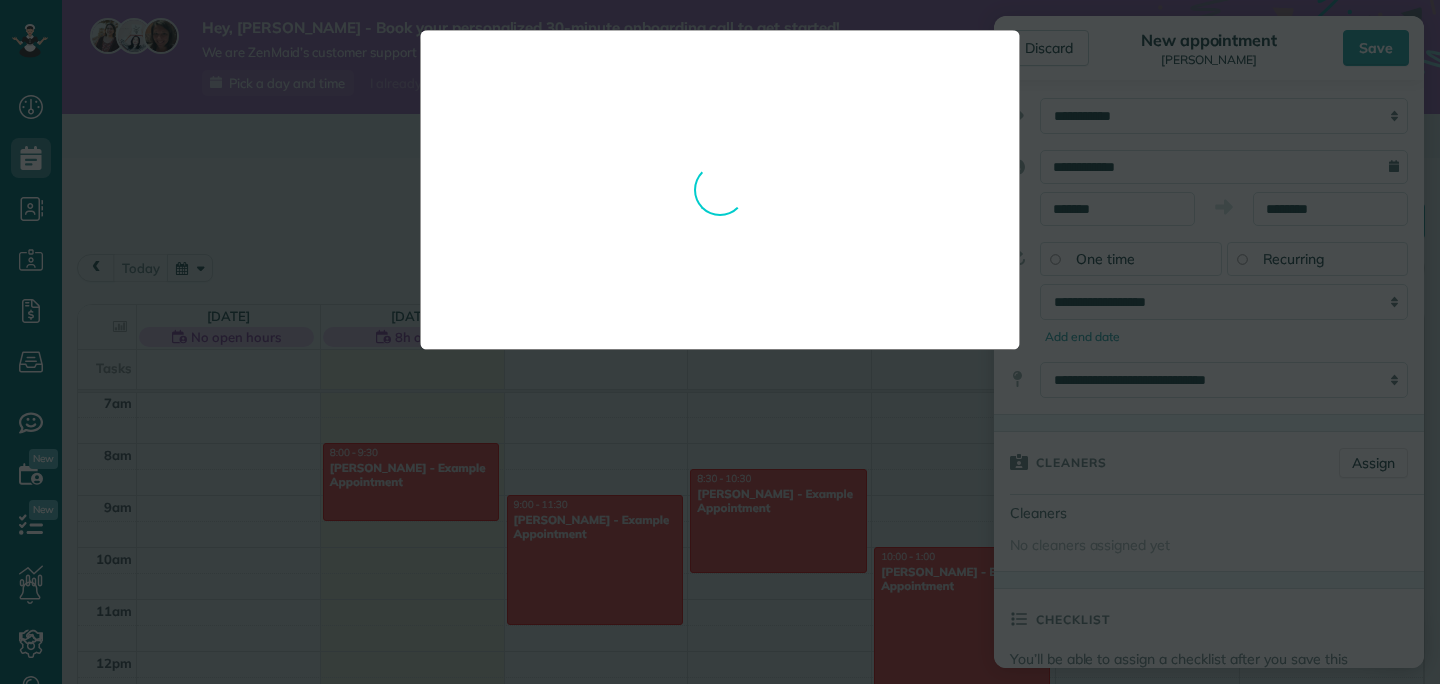click at bounding box center (720, 190) 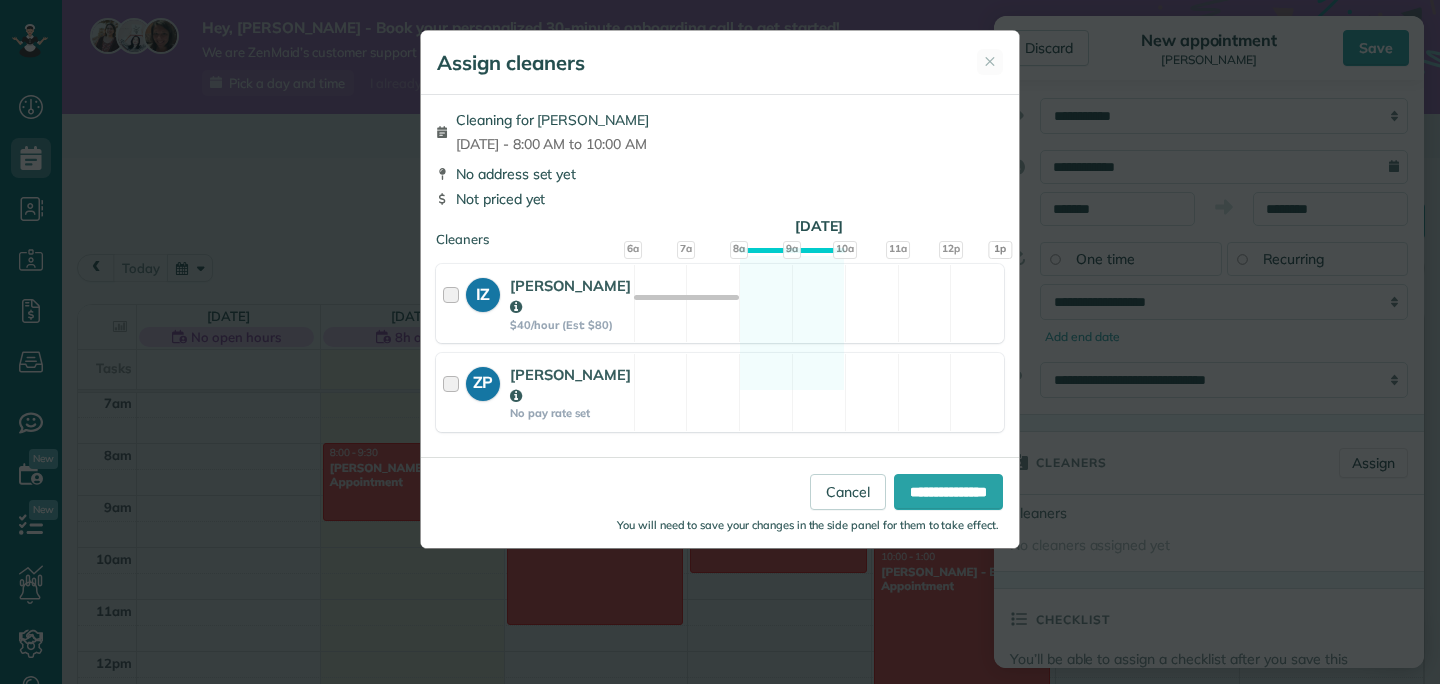 click on "IZ
Igor Zanella
$40/hour (Est: $80)
Available" at bounding box center (720, 303) 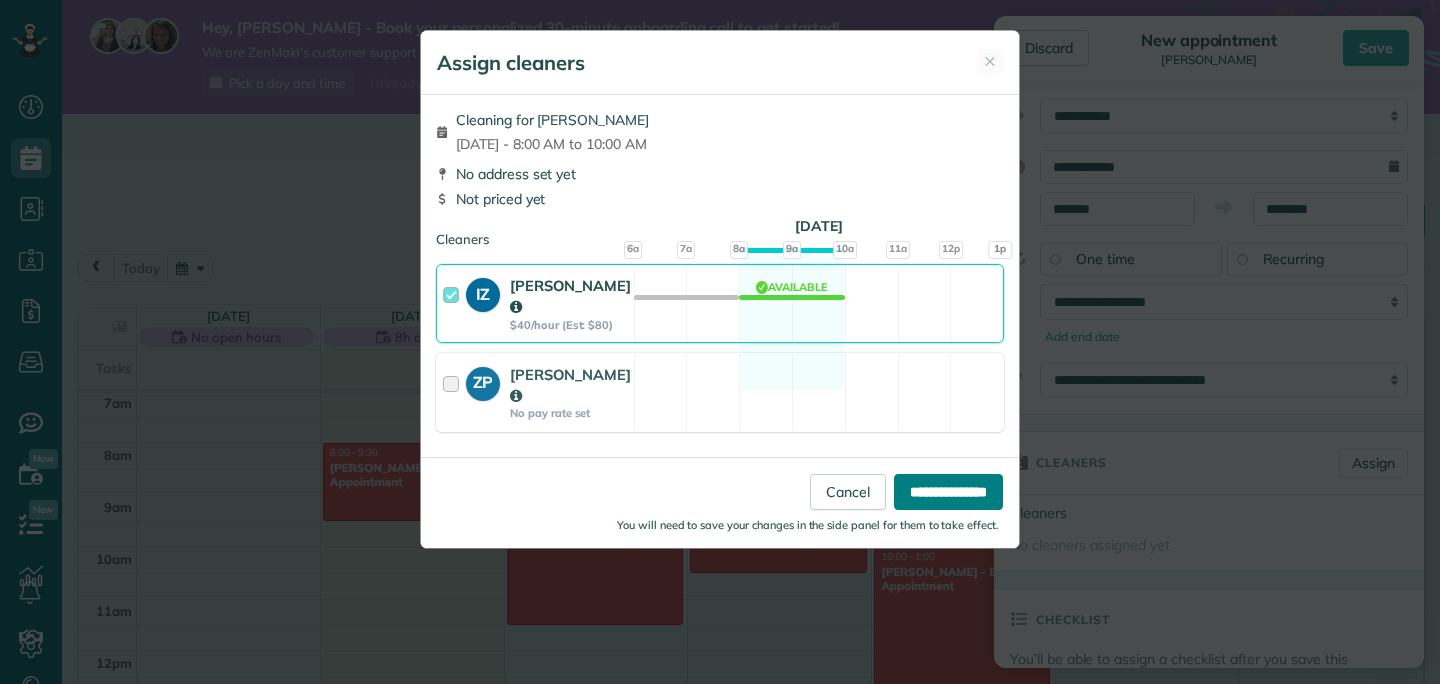 click on "**********" at bounding box center (948, 492) 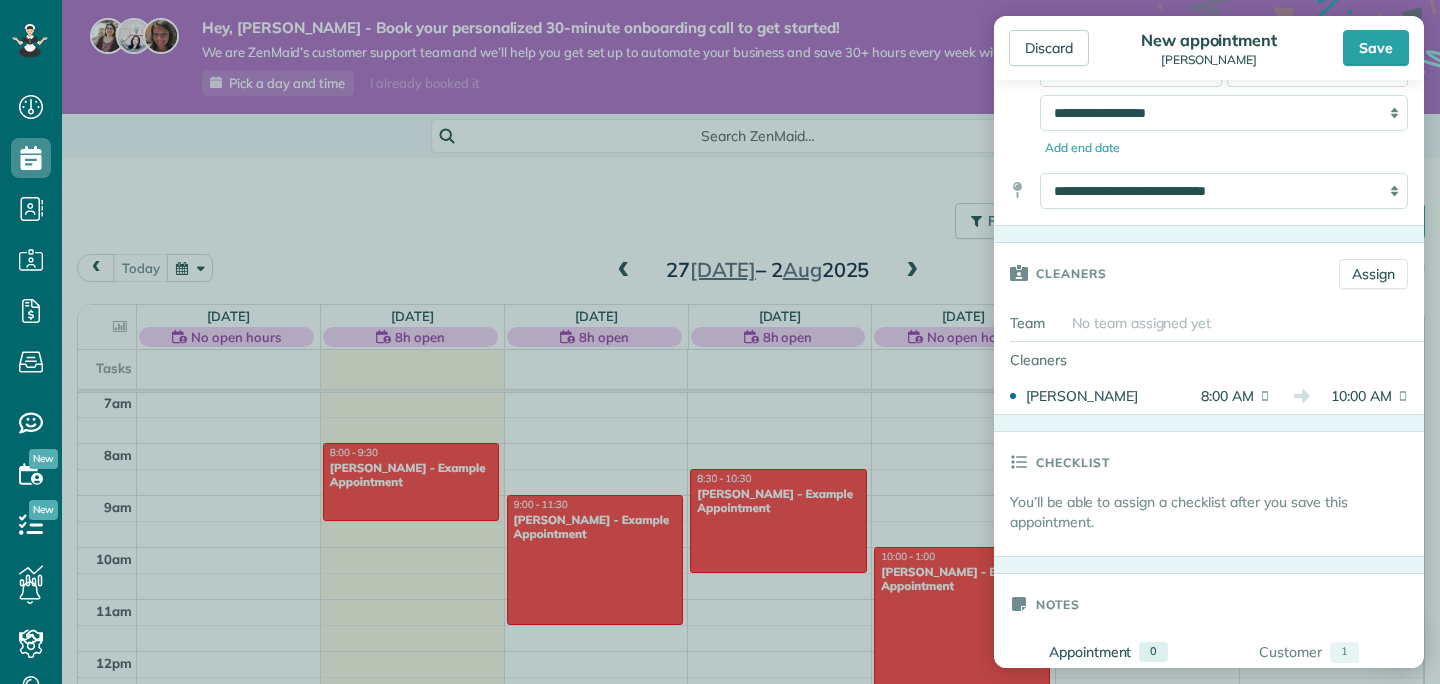 scroll, scrollTop: 312, scrollLeft: 0, axis: vertical 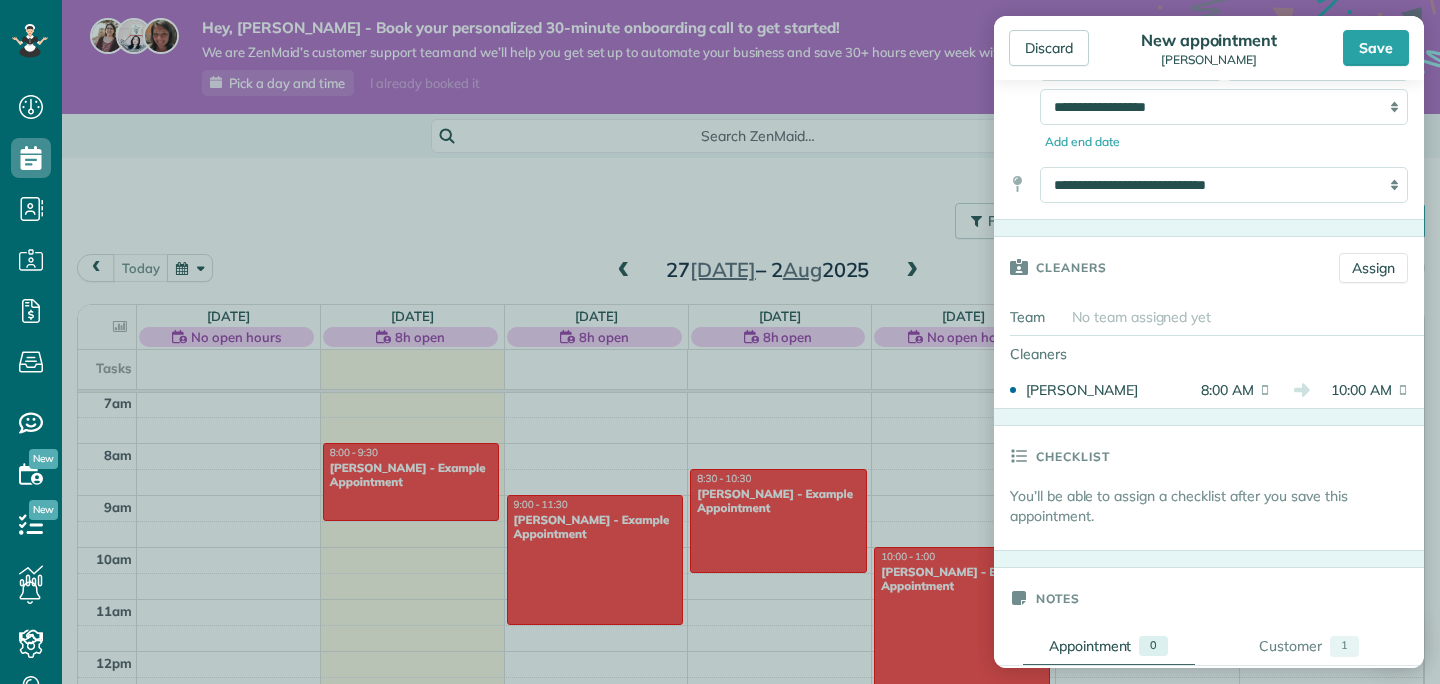 click on "You’ll be able to assign a checklist after you save this appointment." at bounding box center [1217, 506] 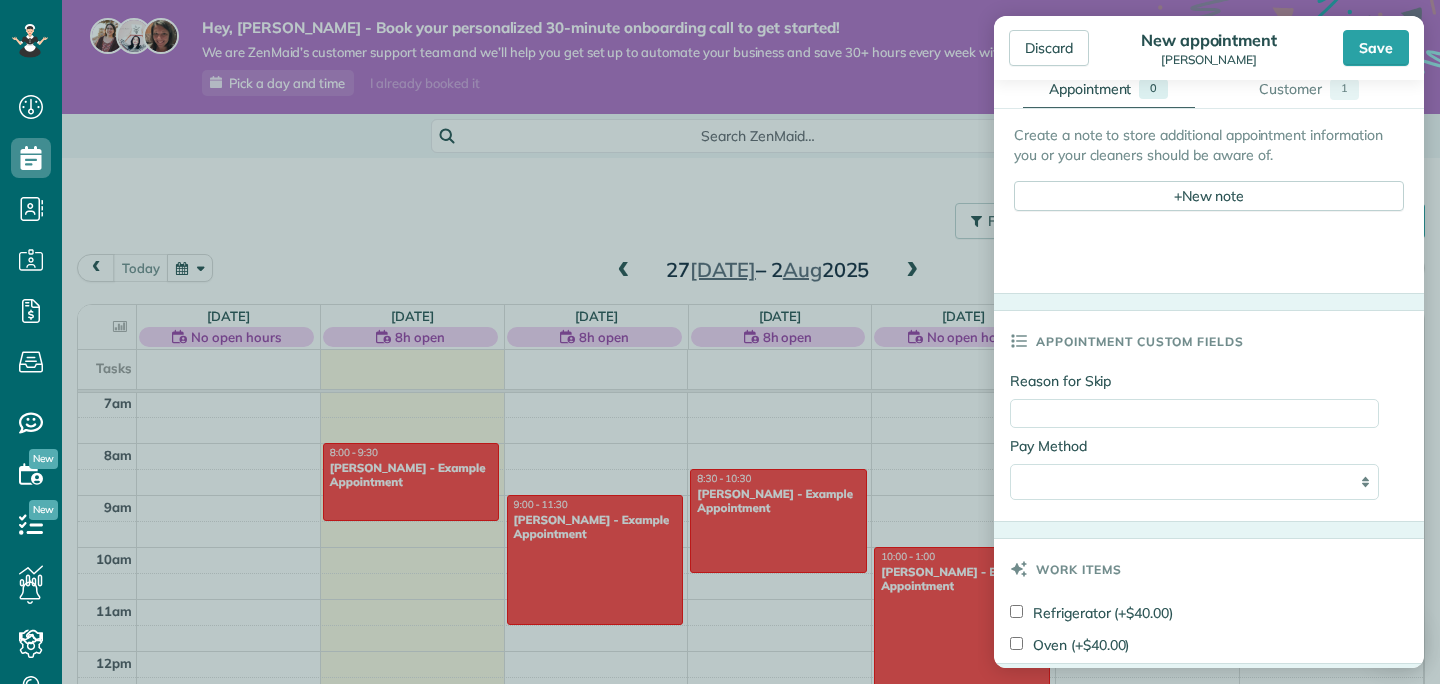 scroll, scrollTop: 881, scrollLeft: 0, axis: vertical 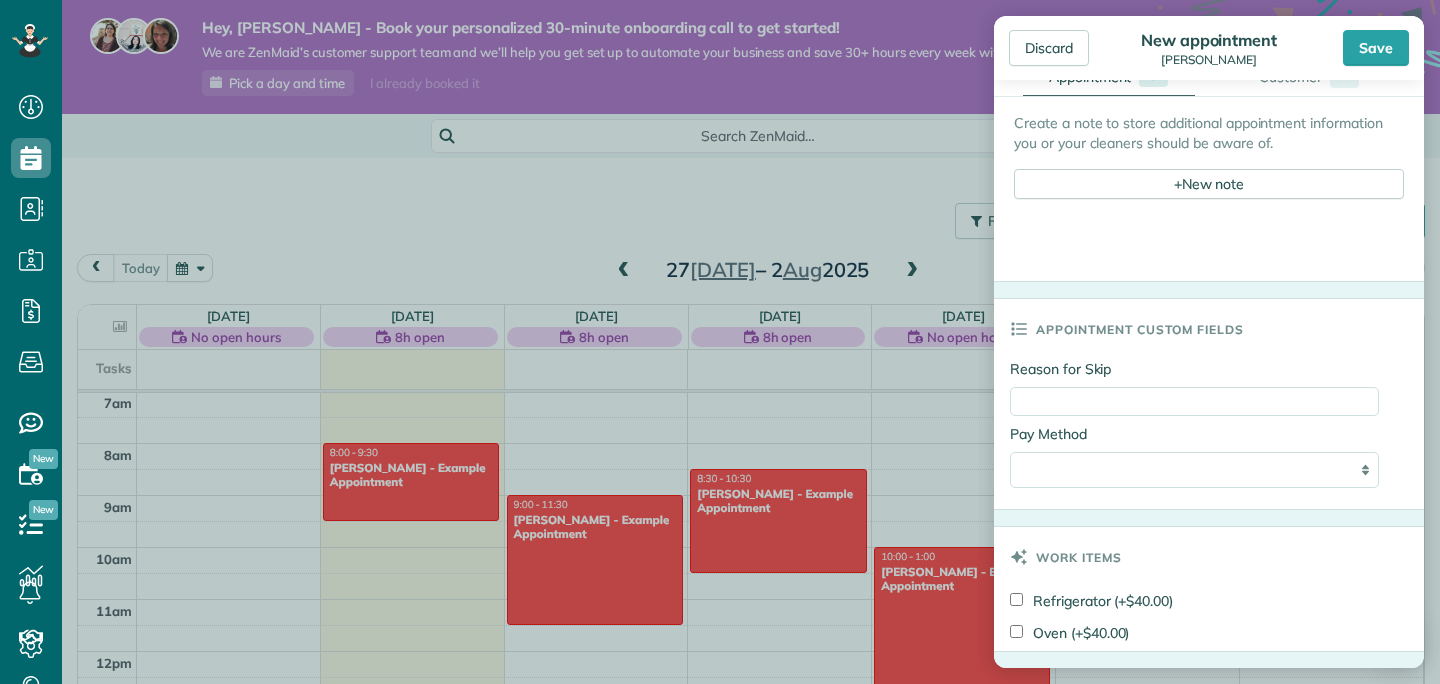 click on "**********" at bounding box center (1194, 470) 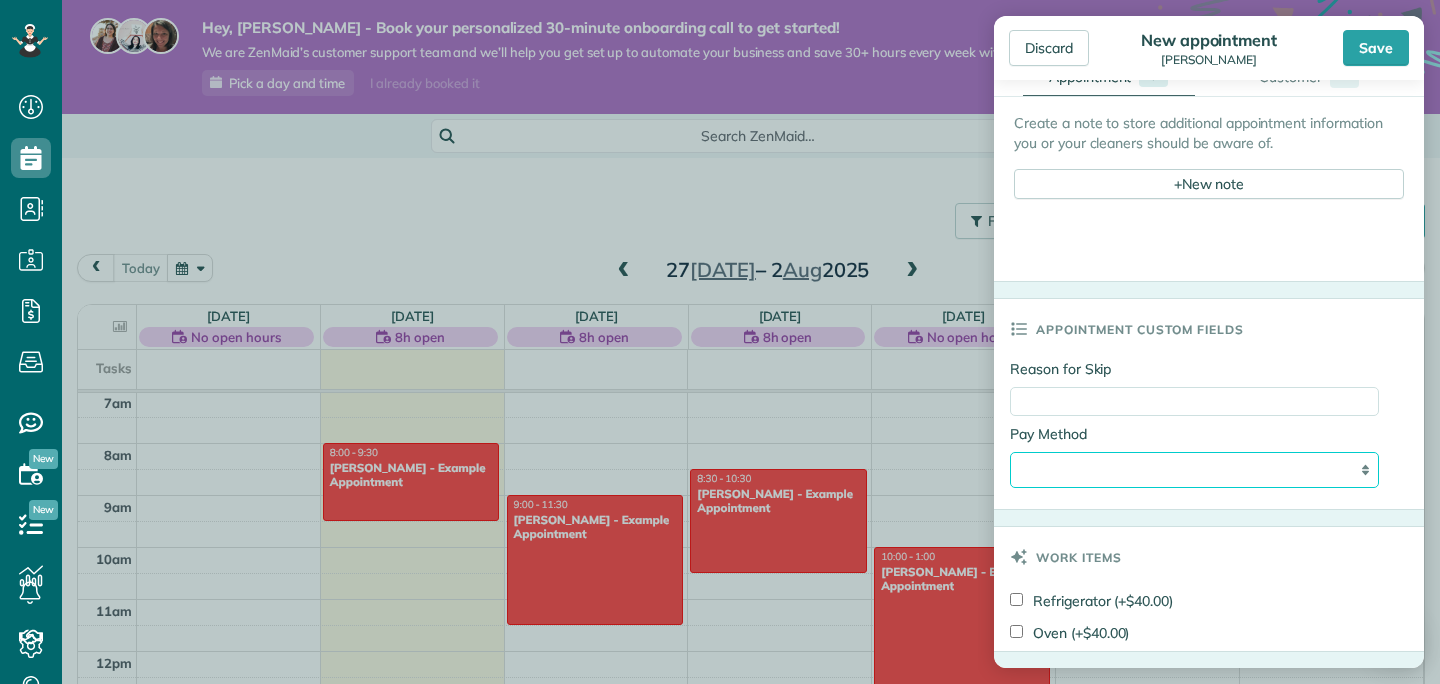 click on "**********" at bounding box center (1194, 470) 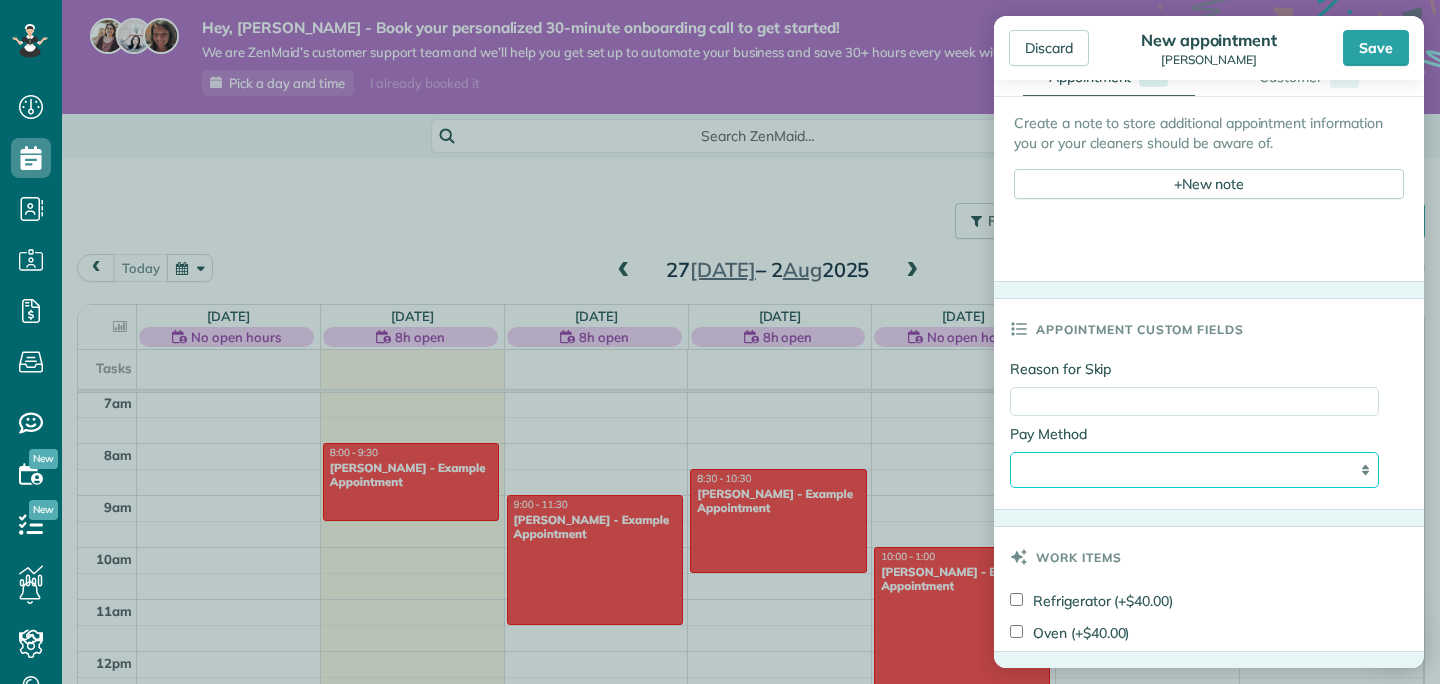 select on "**********" 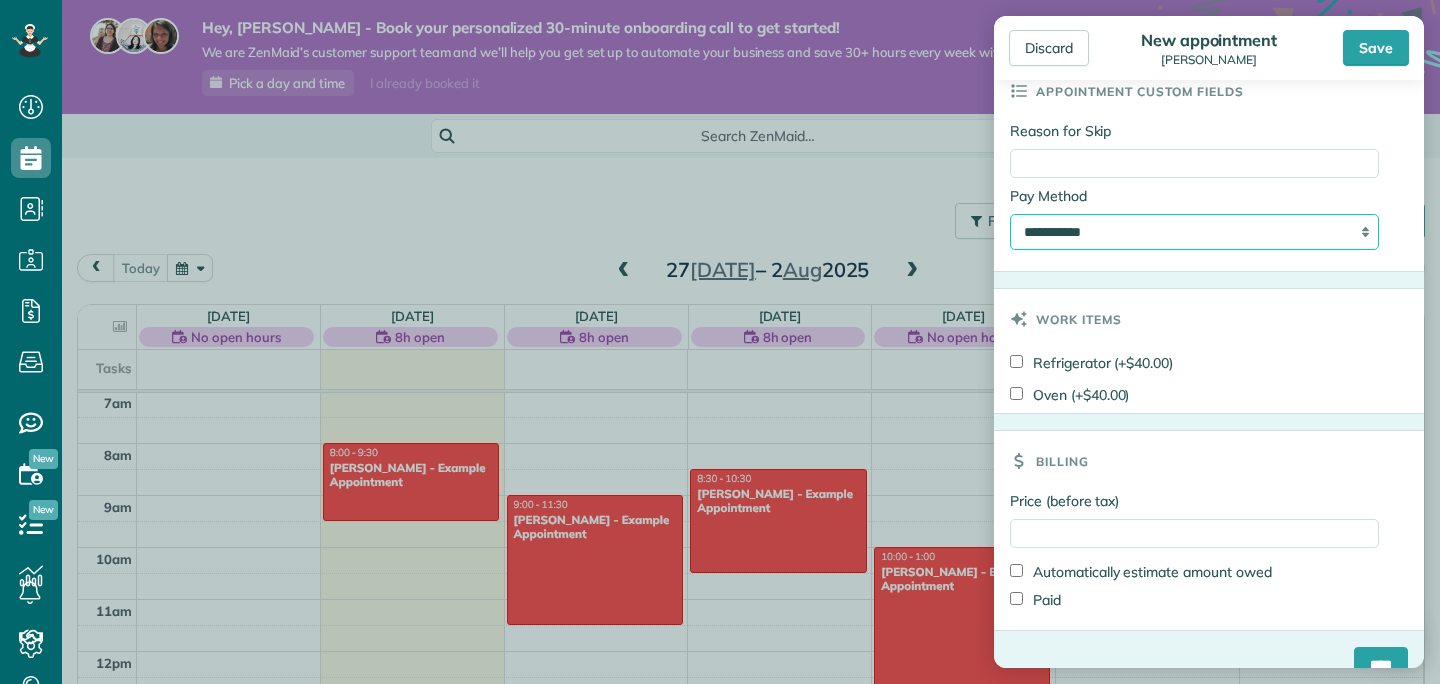 scroll, scrollTop: 1125, scrollLeft: 0, axis: vertical 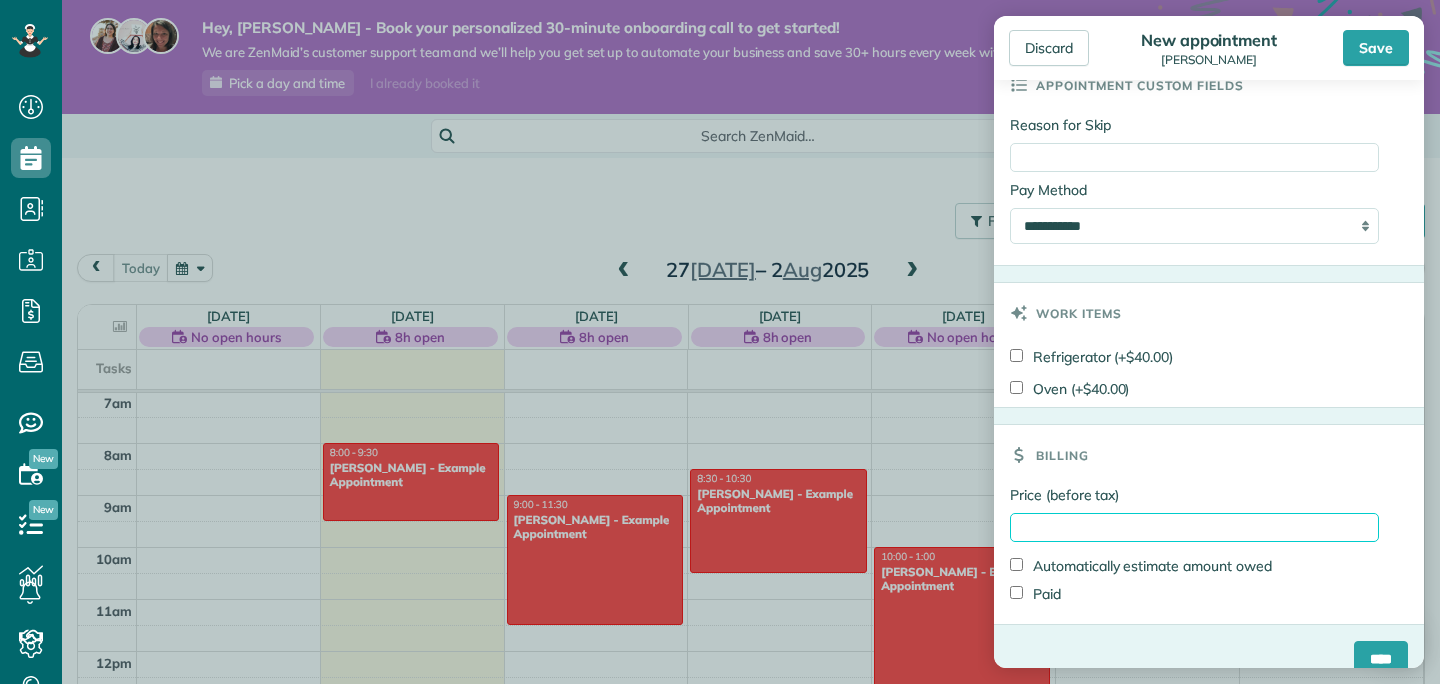 click on "Price (before tax)" at bounding box center (1194, 527) 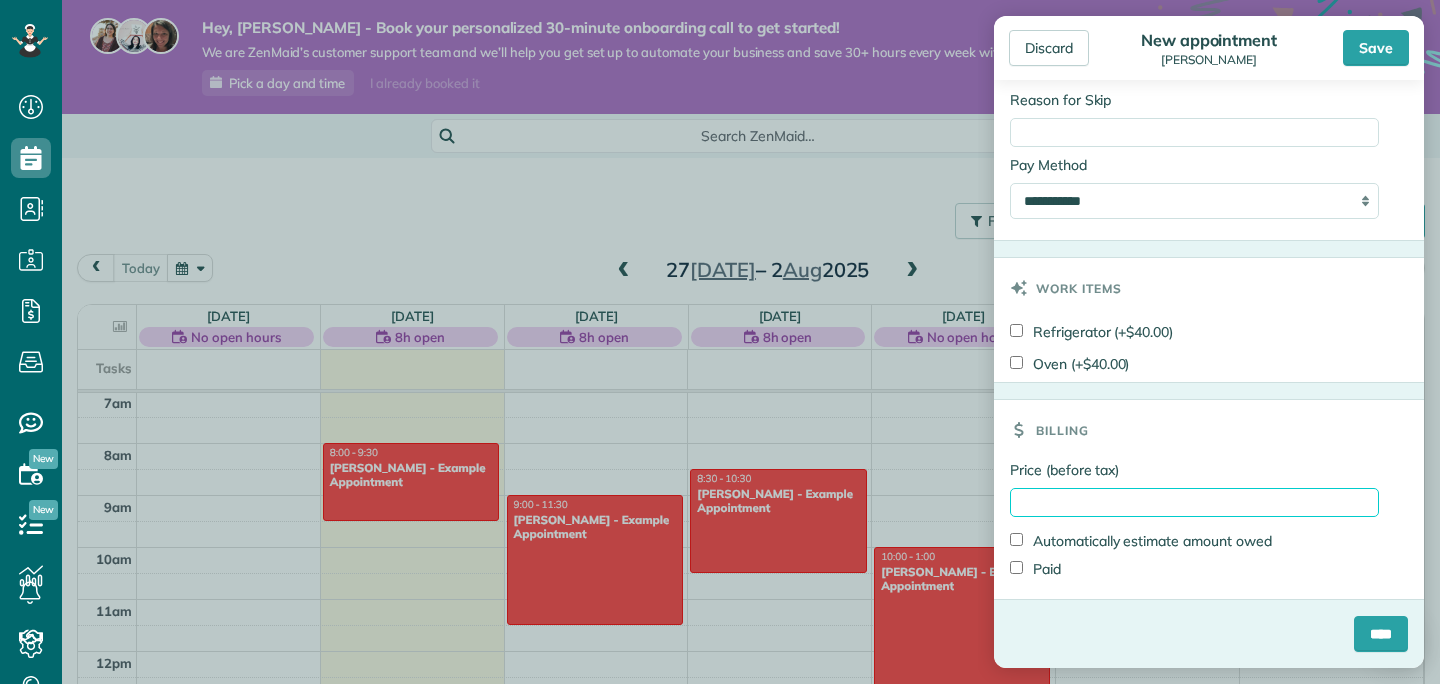 scroll, scrollTop: 1155, scrollLeft: 0, axis: vertical 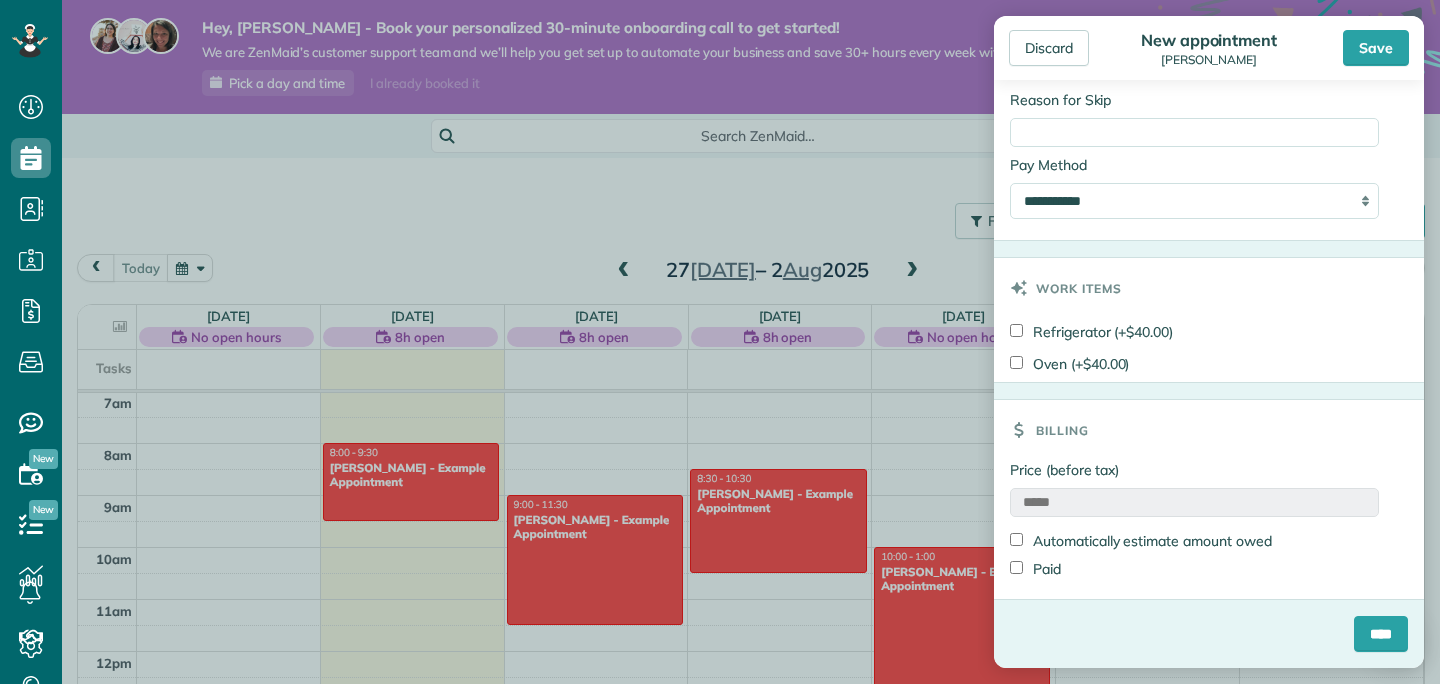 click on "*****" at bounding box center (1194, 502) 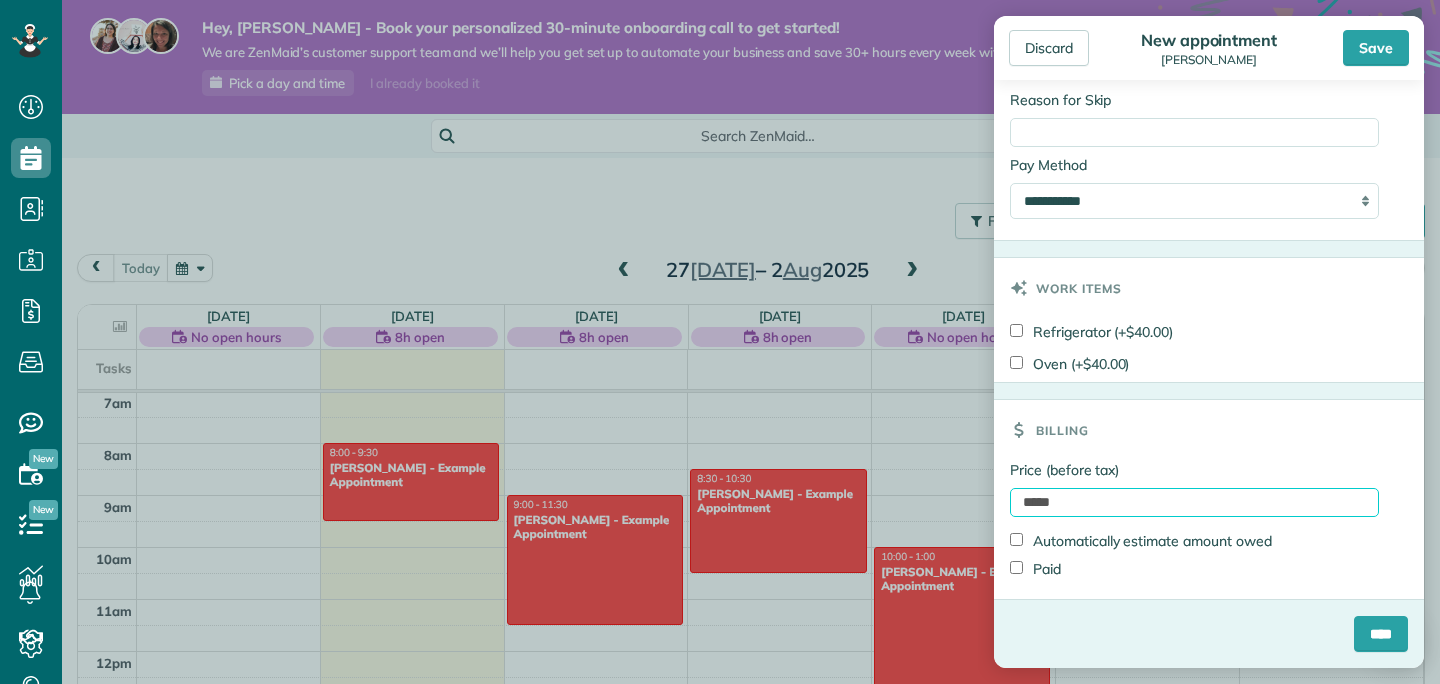 click on "*****" at bounding box center [1194, 502] 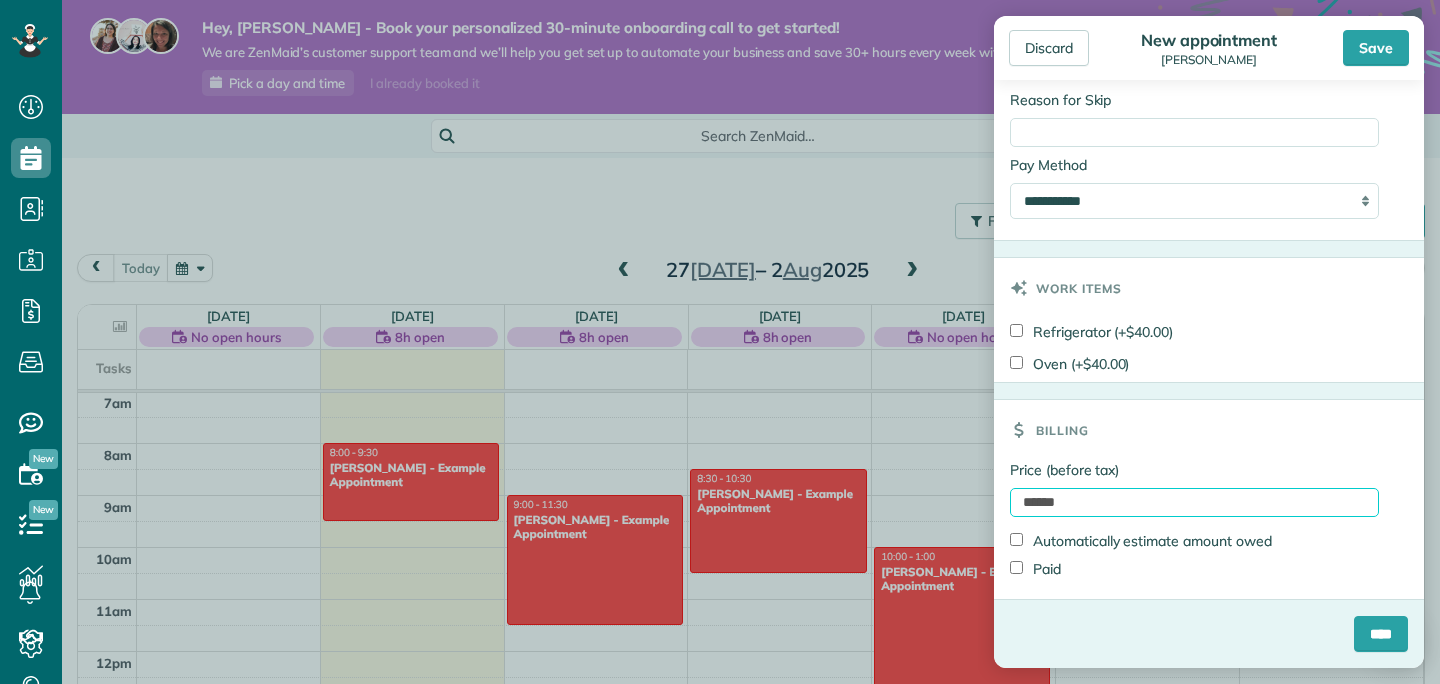 type on "******" 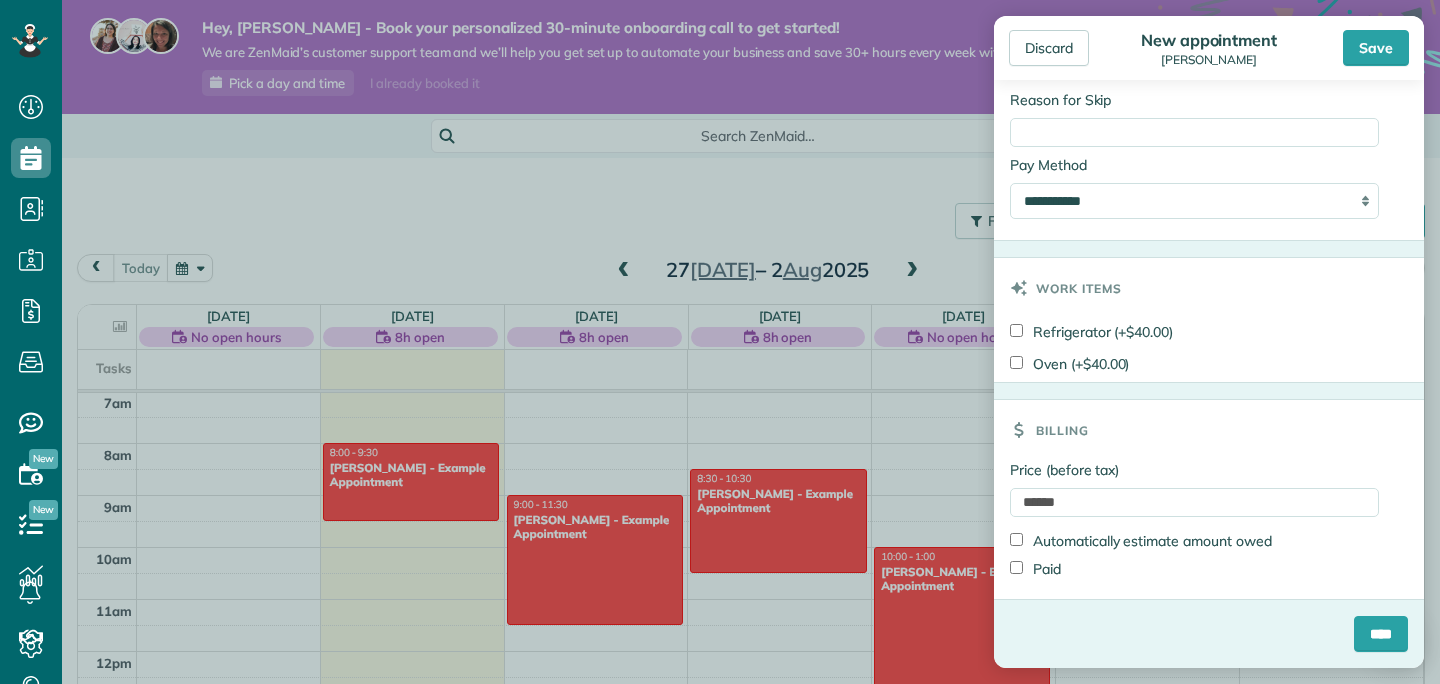 click on "Status
Active
Active
Estimate
Stand-By
Cancelled" at bounding box center [1209, -189] 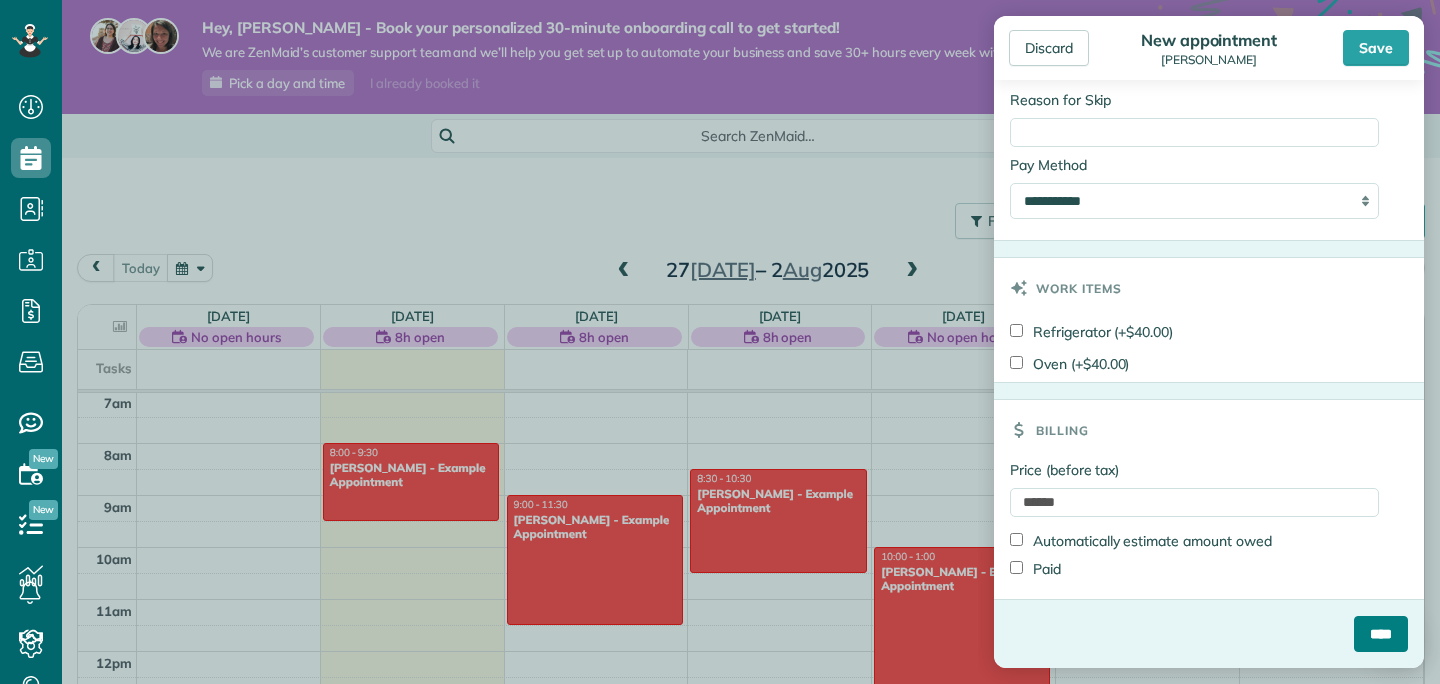 click on "****" at bounding box center [1381, 634] 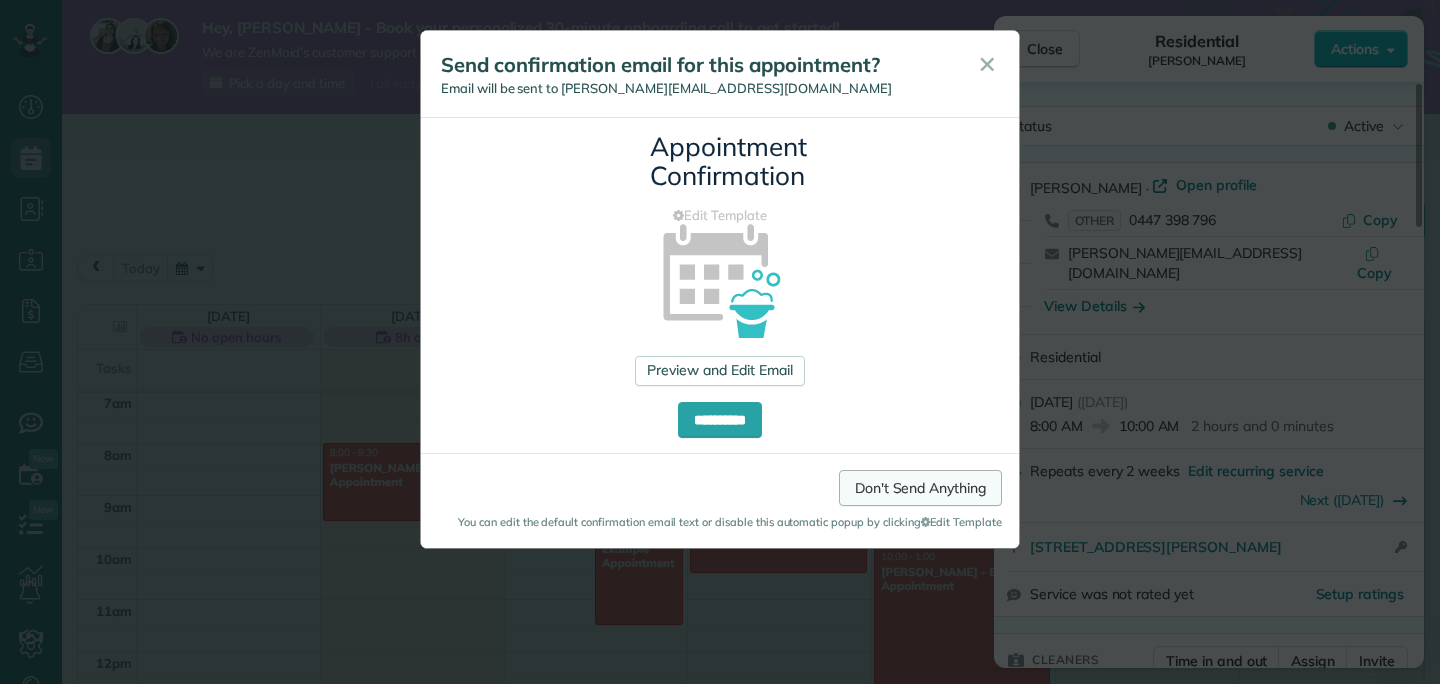 click on "Don't Send Anything" at bounding box center [920, 488] 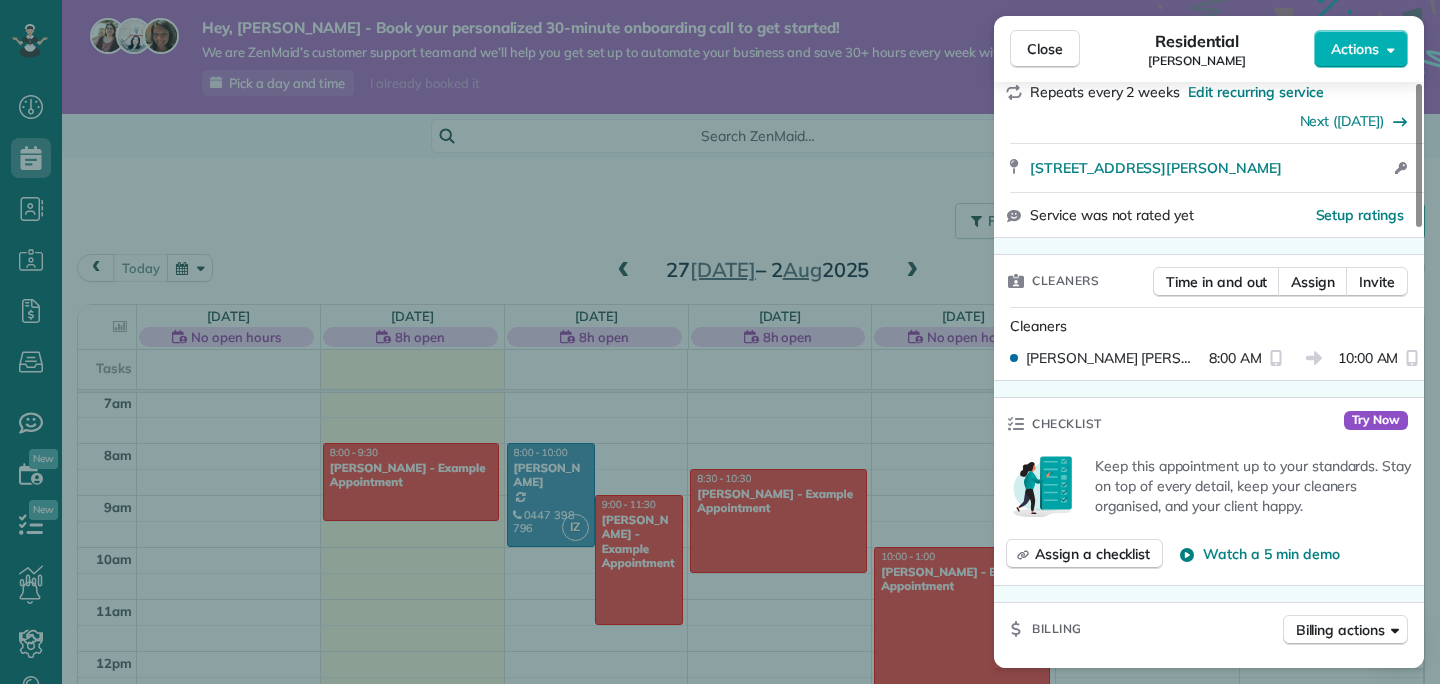 scroll, scrollTop: 381, scrollLeft: 0, axis: vertical 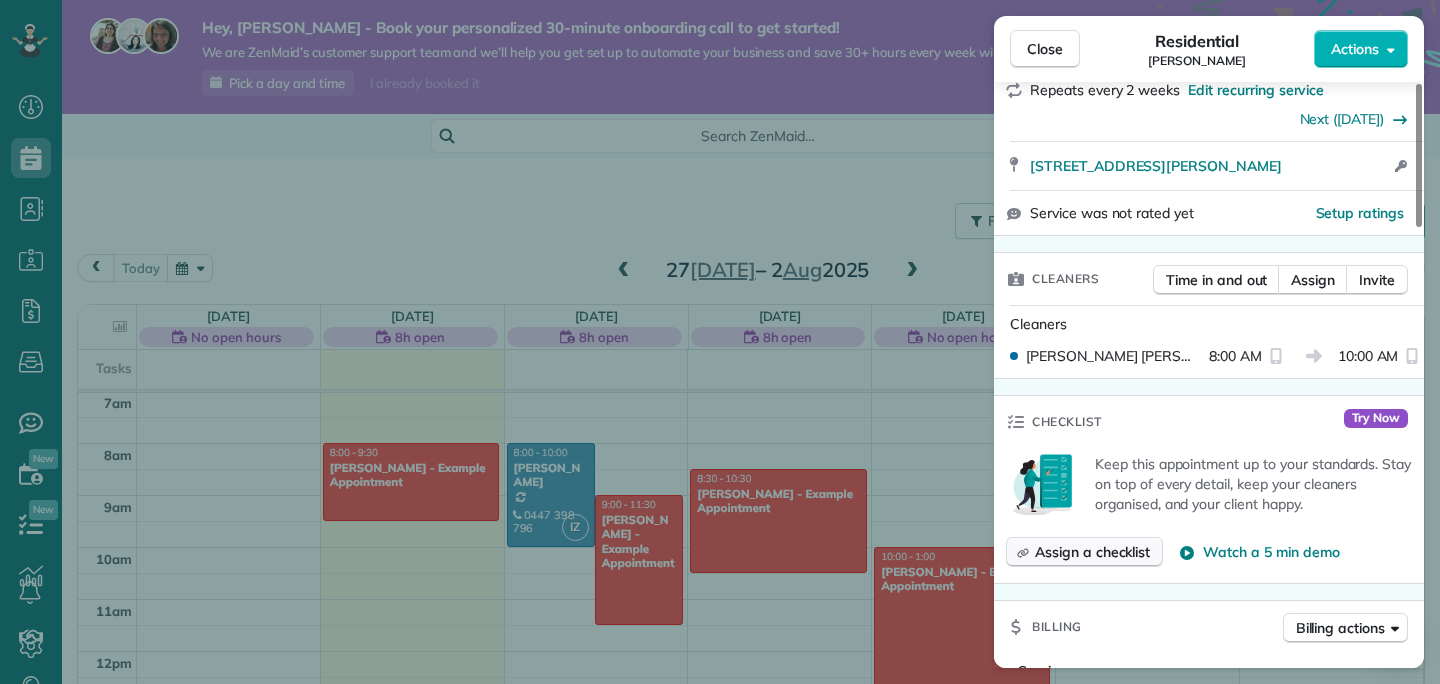 click on "Assign a checklist" at bounding box center [1092, 552] 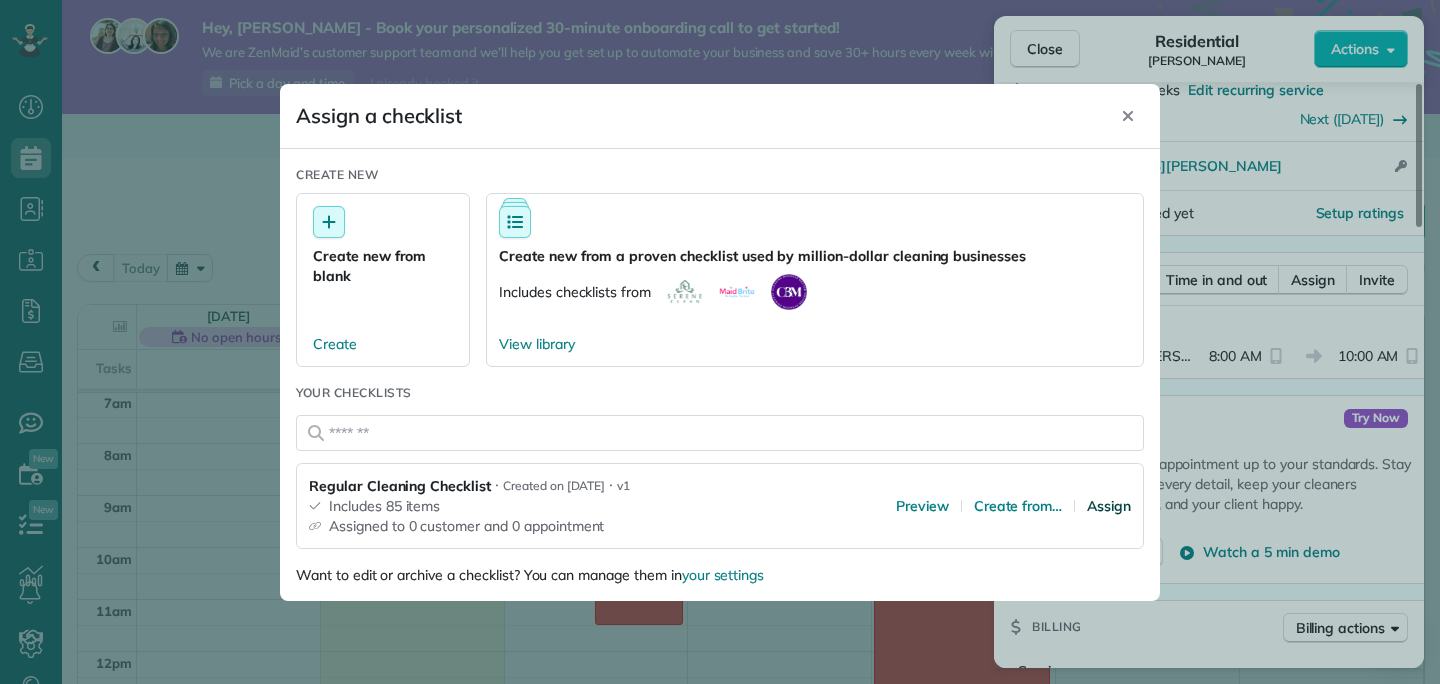 click on "Assign" at bounding box center [1109, 506] 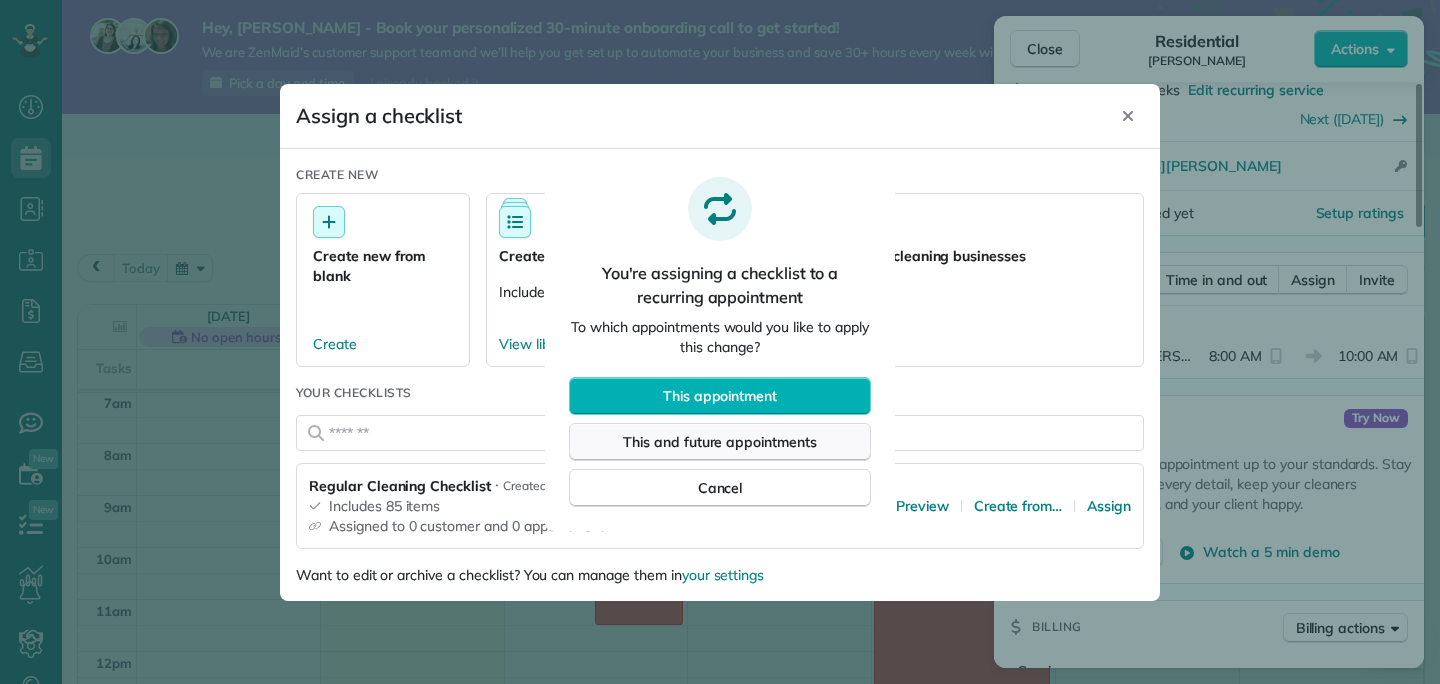 click on "This and future appointments" at bounding box center [720, 442] 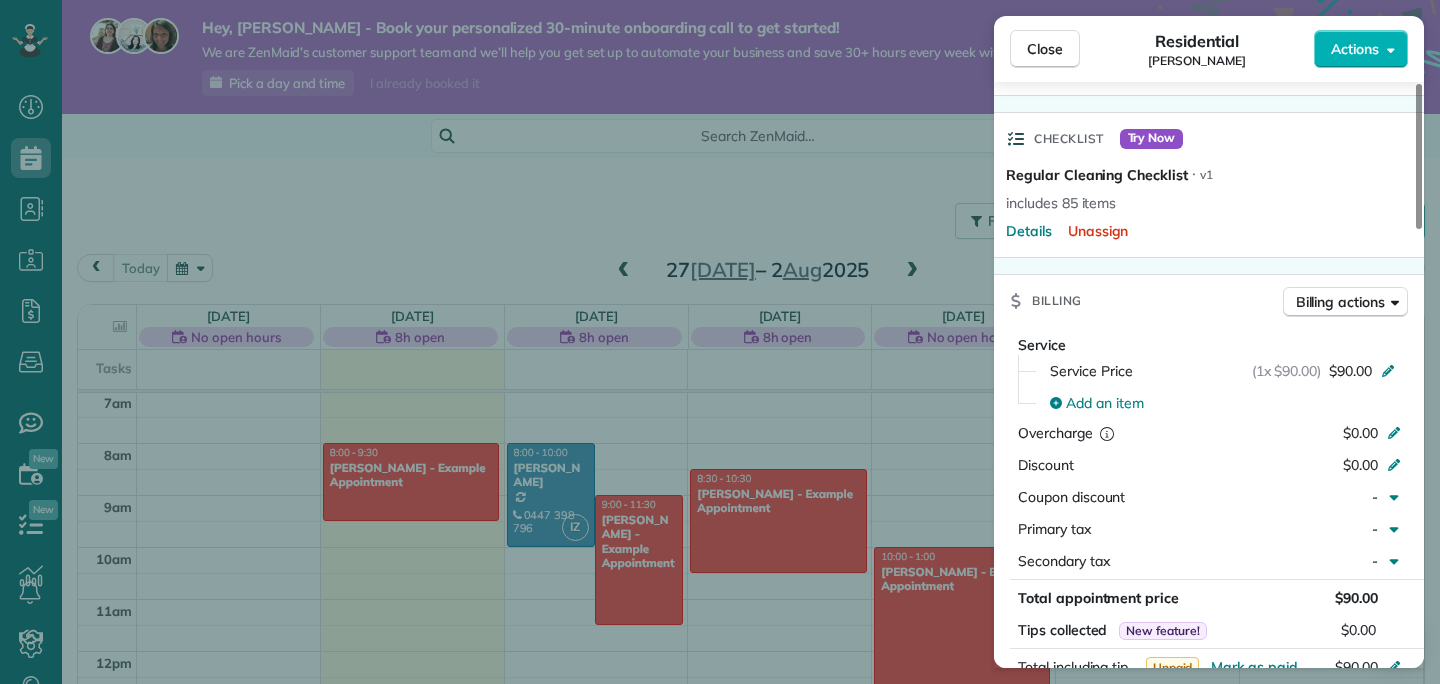 scroll, scrollTop: 663, scrollLeft: 0, axis: vertical 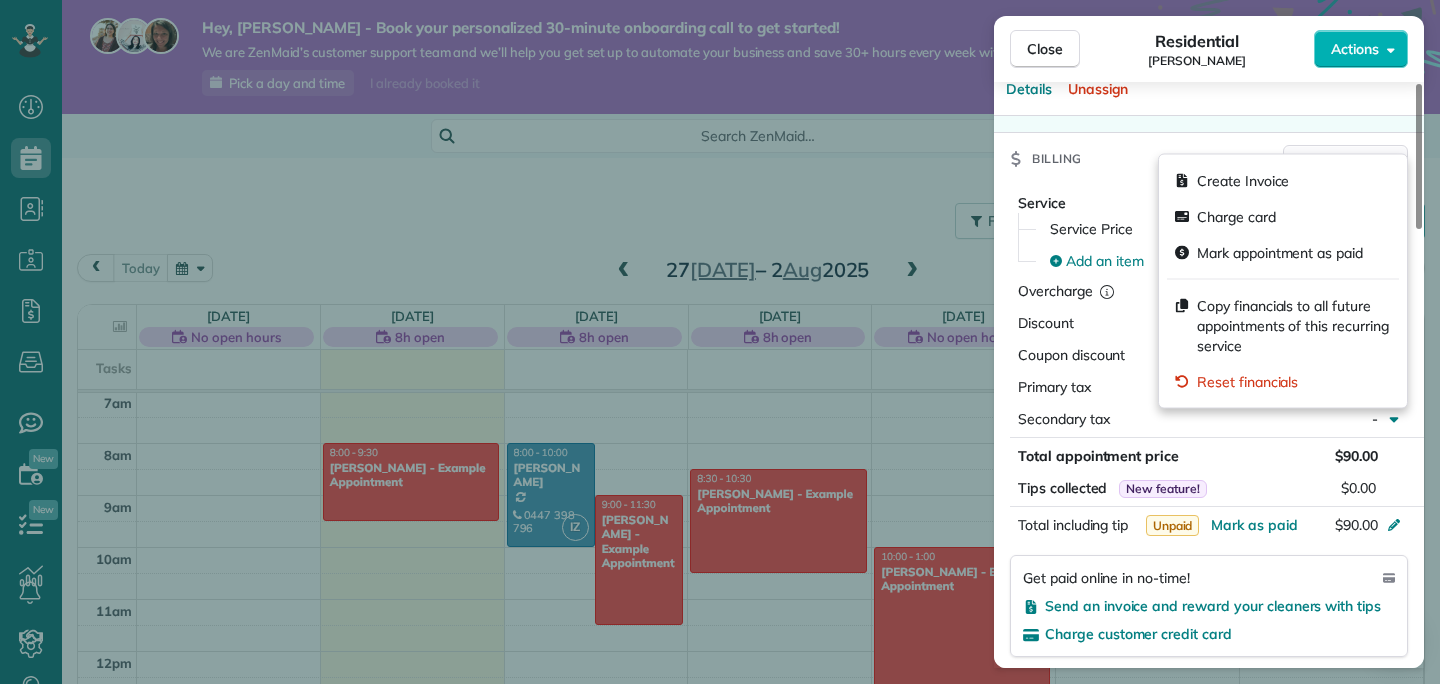 click on "Billing actions" at bounding box center [1340, 160] 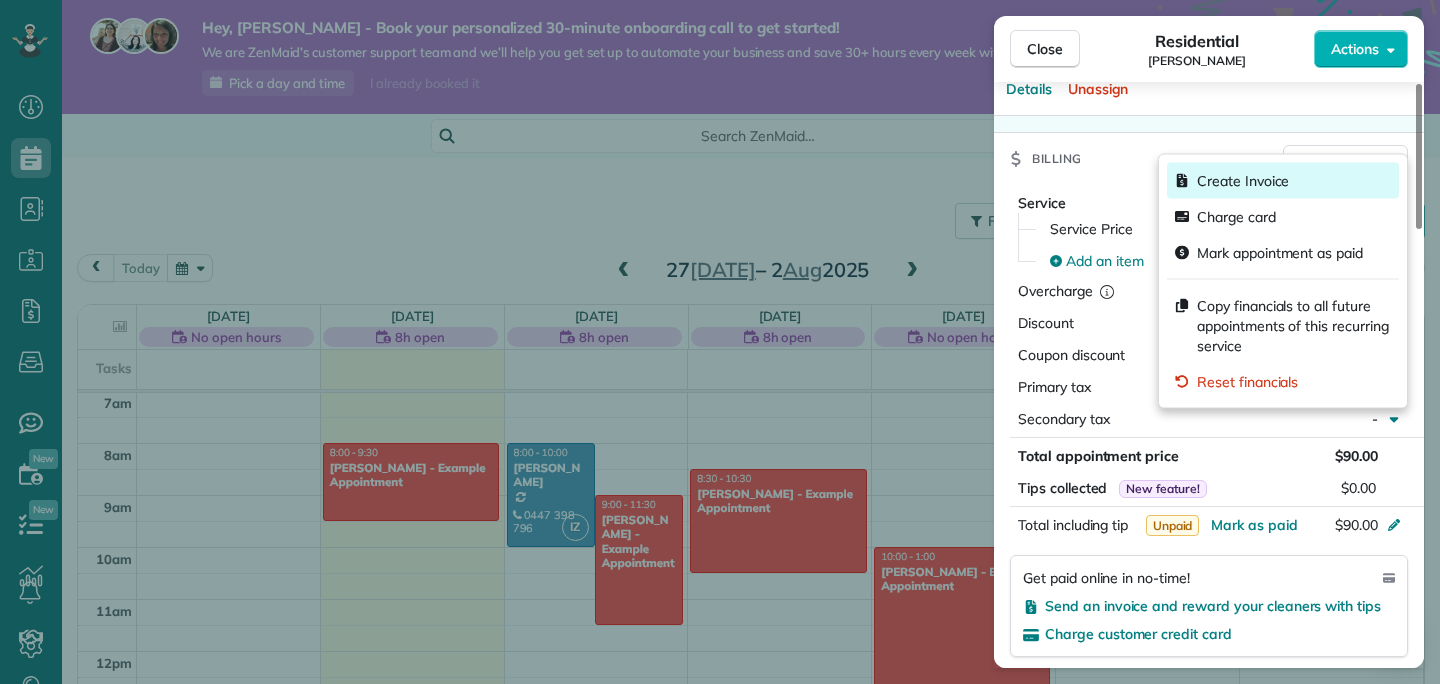 click on "Create Invoice" at bounding box center [1243, 181] 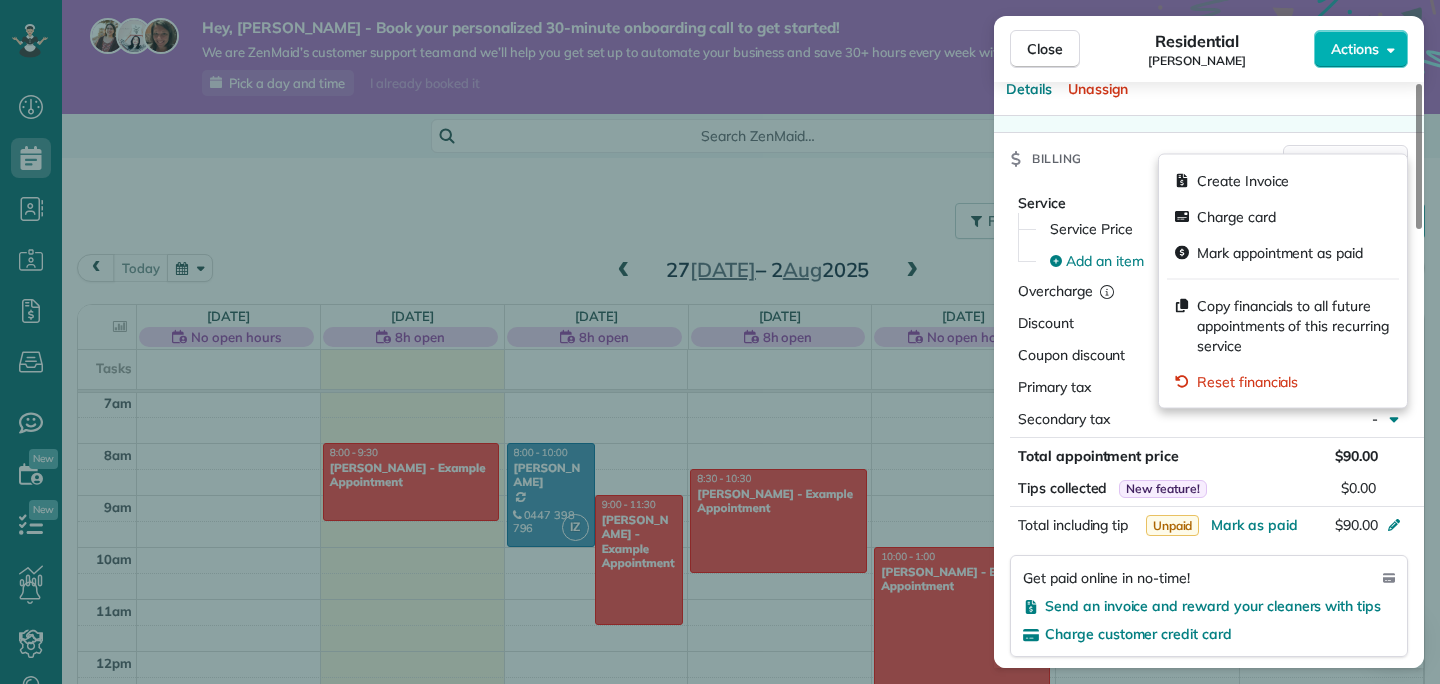 click 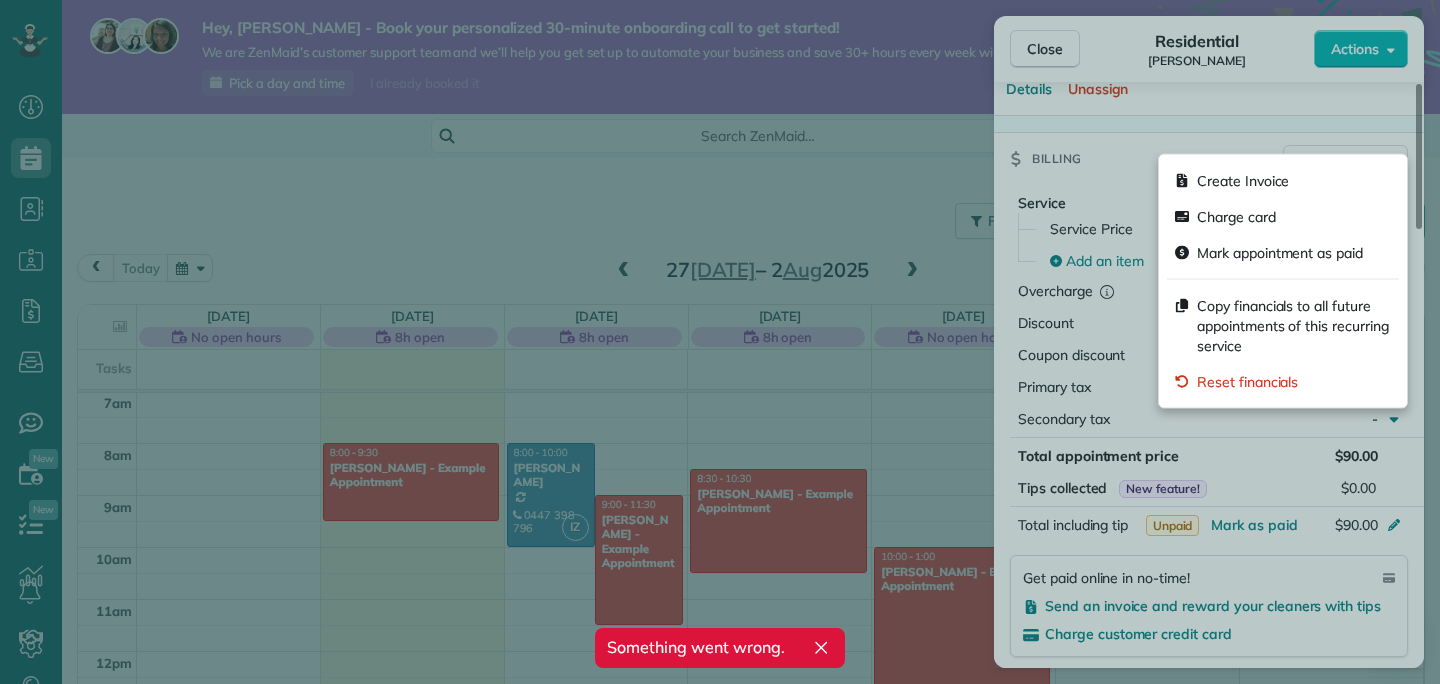 click 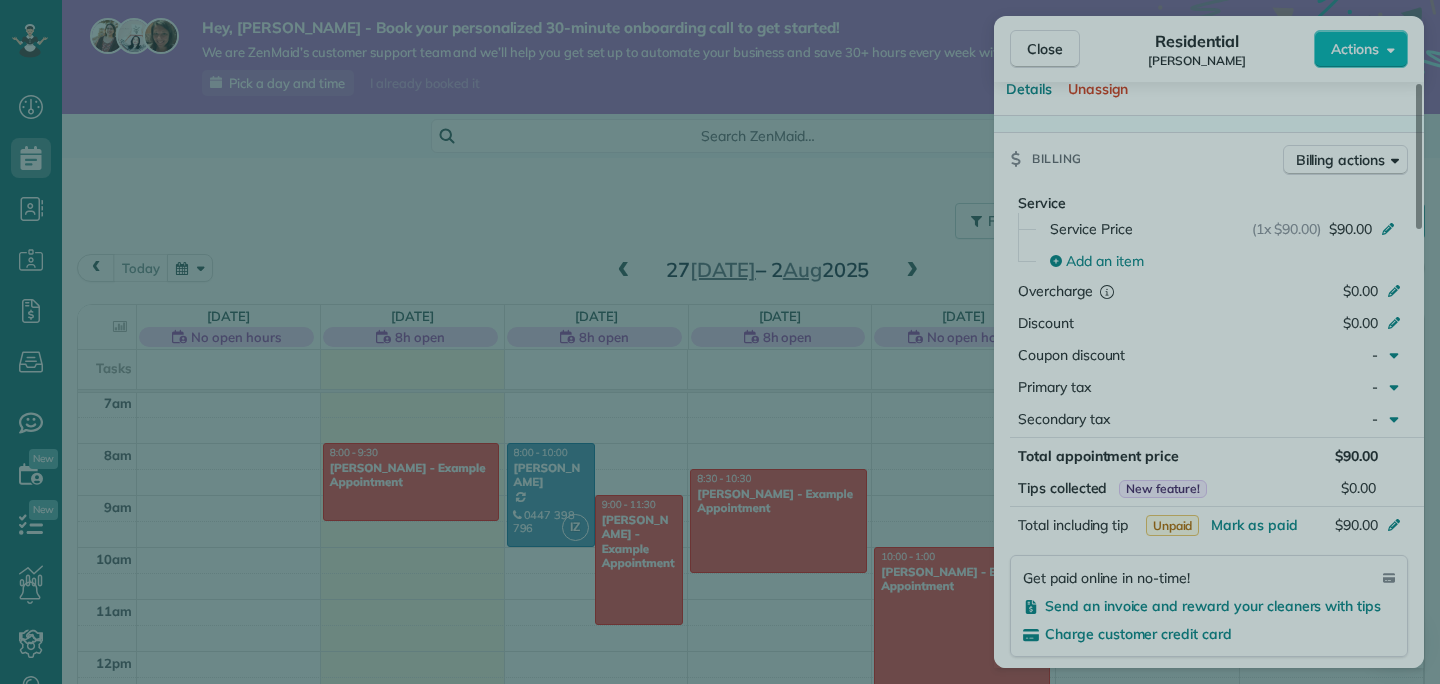 click at bounding box center [720, 342] 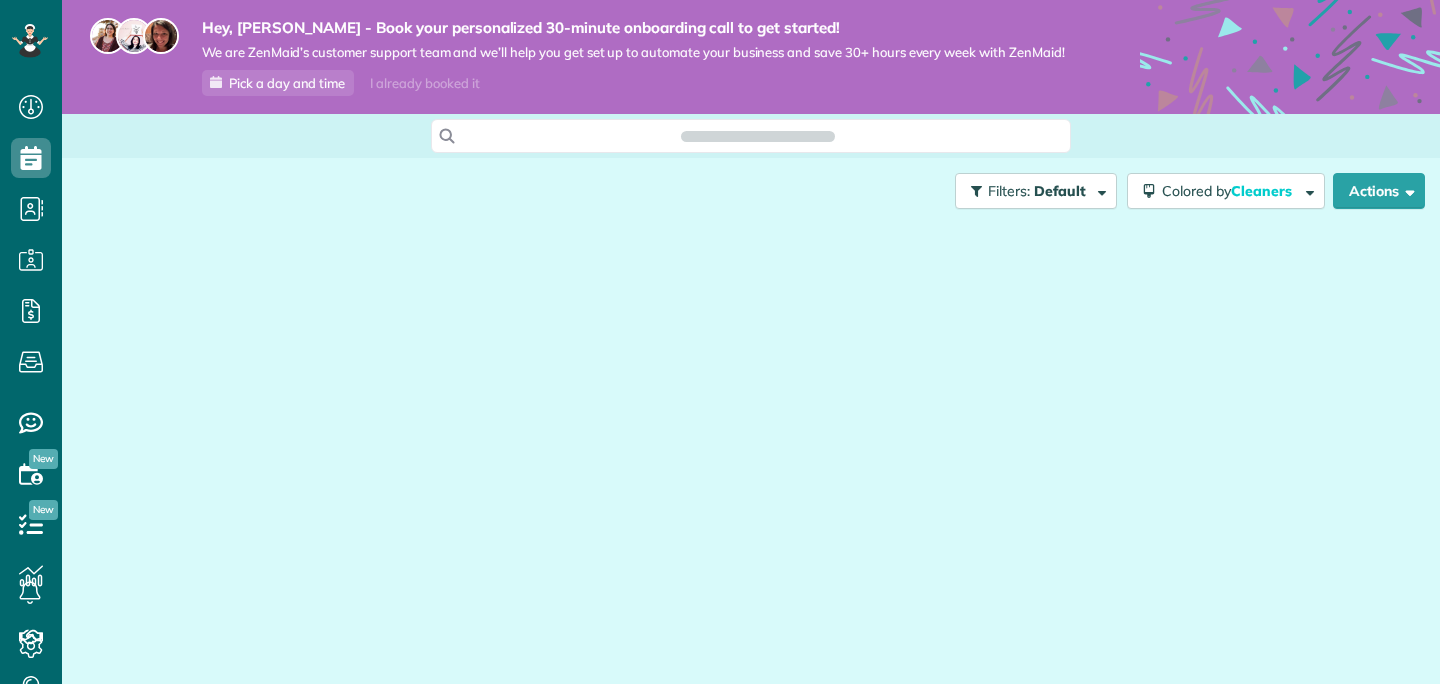 scroll, scrollTop: 9, scrollLeft: 9, axis: both 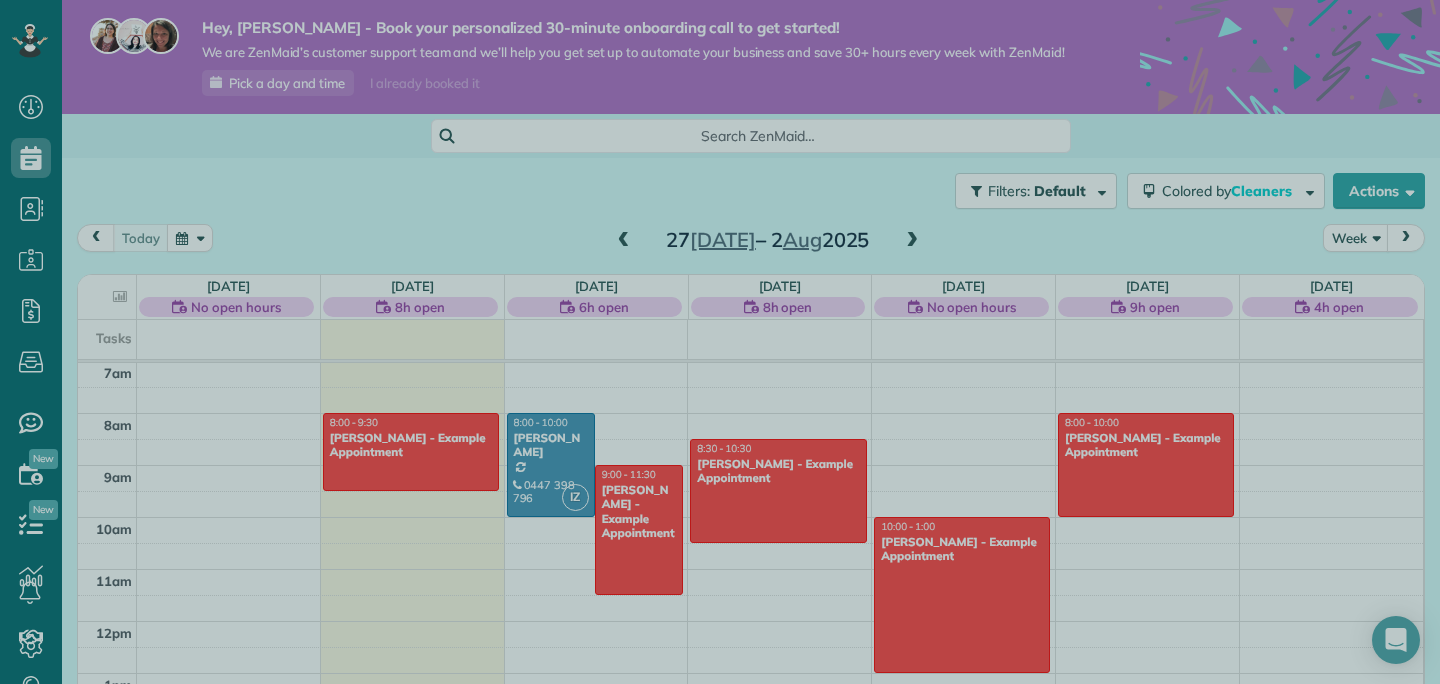 click at bounding box center [720, 342] 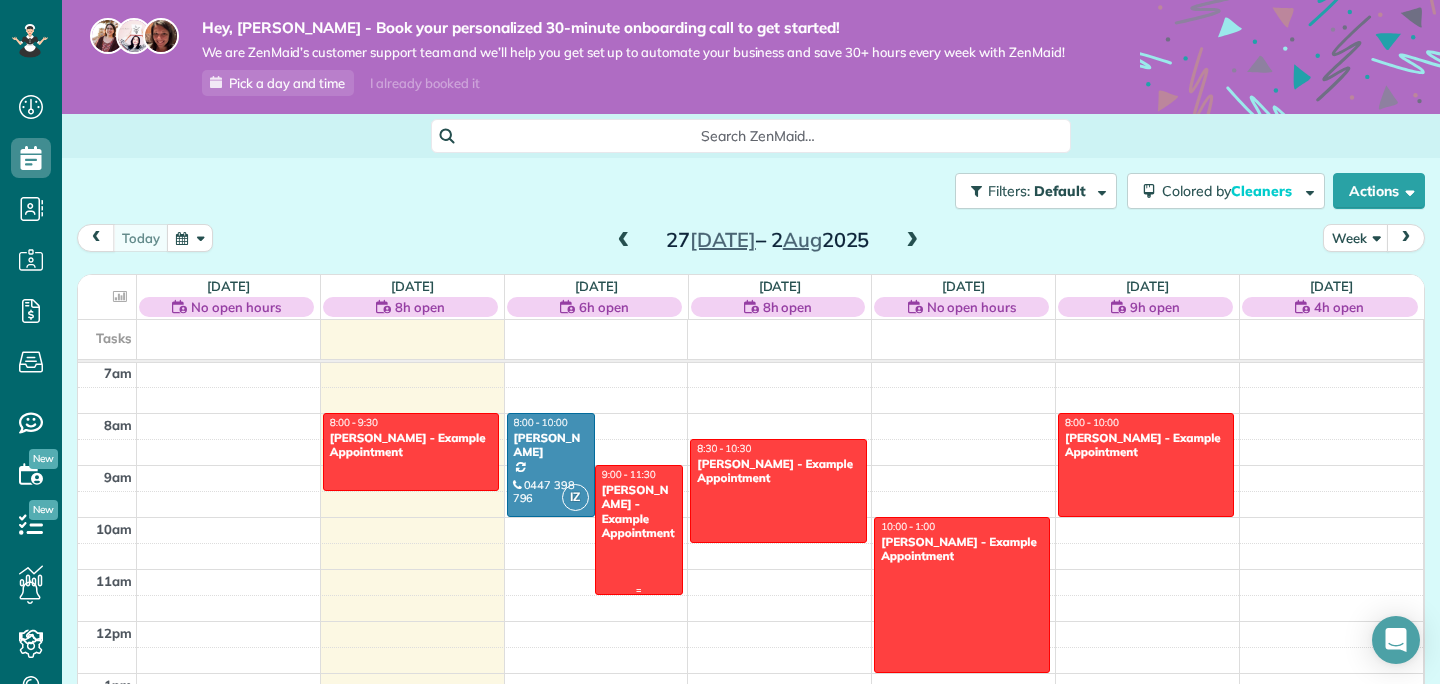 click on "[PERSON_NAME] - Example Appointment" at bounding box center (639, 512) 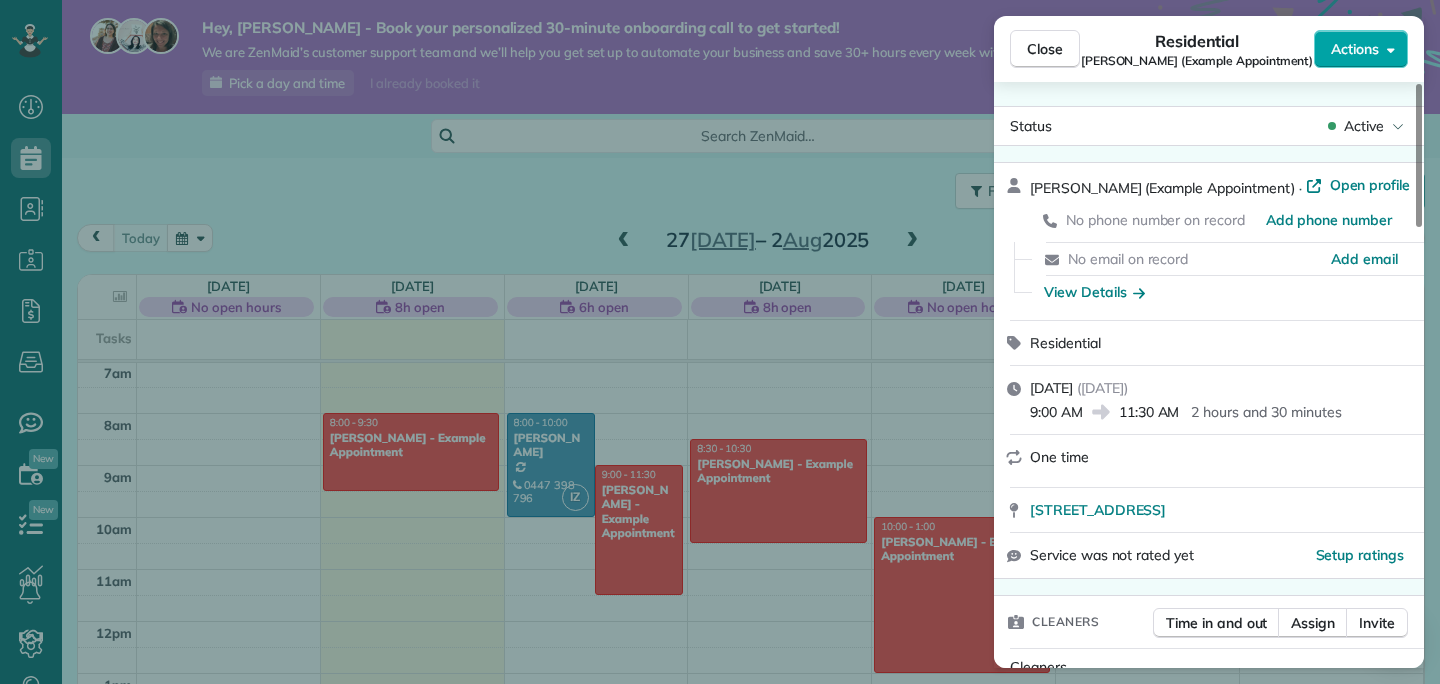 click on "Actions" at bounding box center (1355, 49) 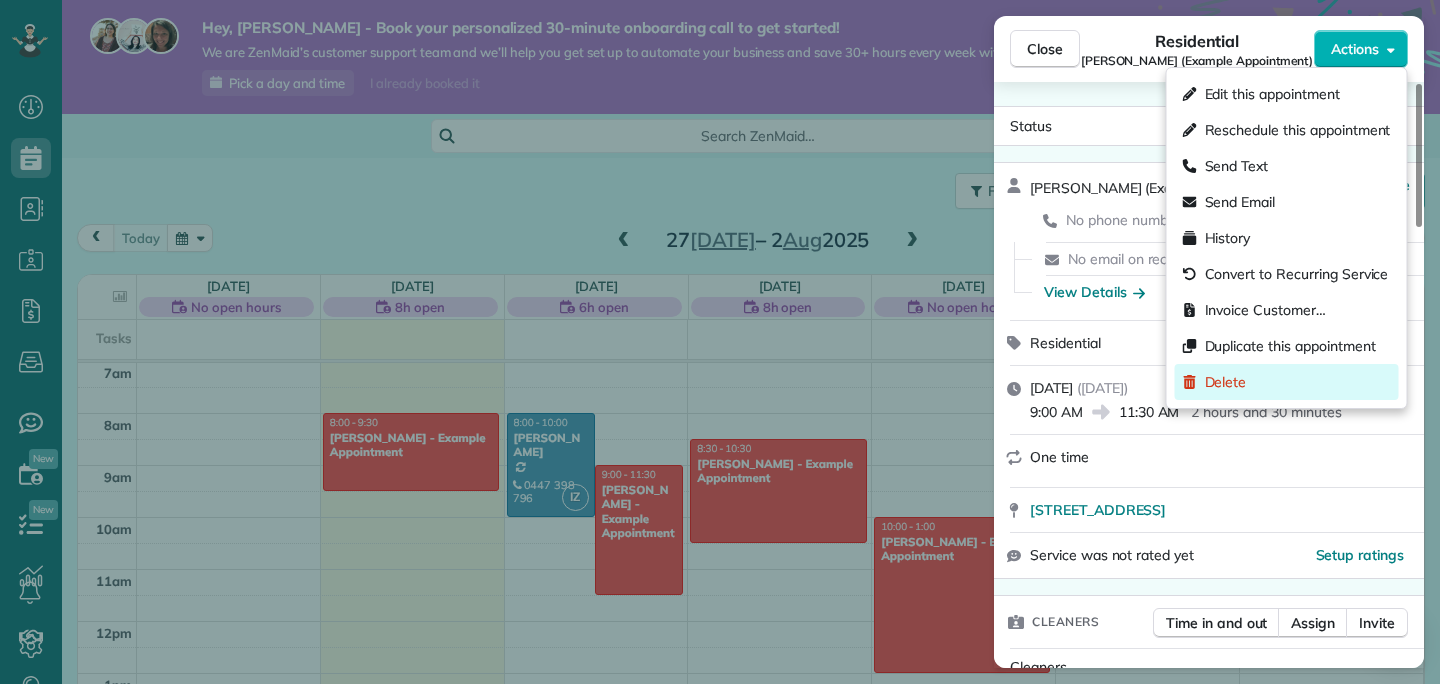 click on "Delete" at bounding box center [1287, 382] 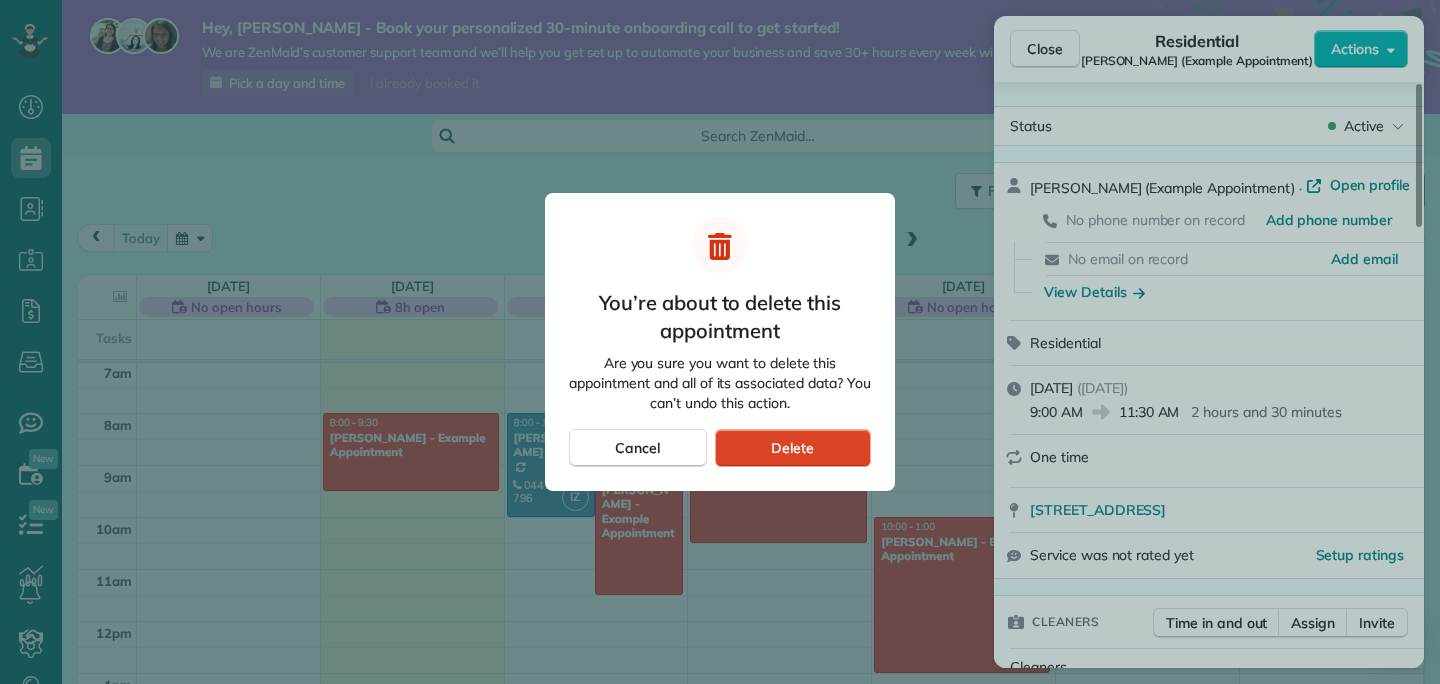 click on "Delete" at bounding box center [793, 448] 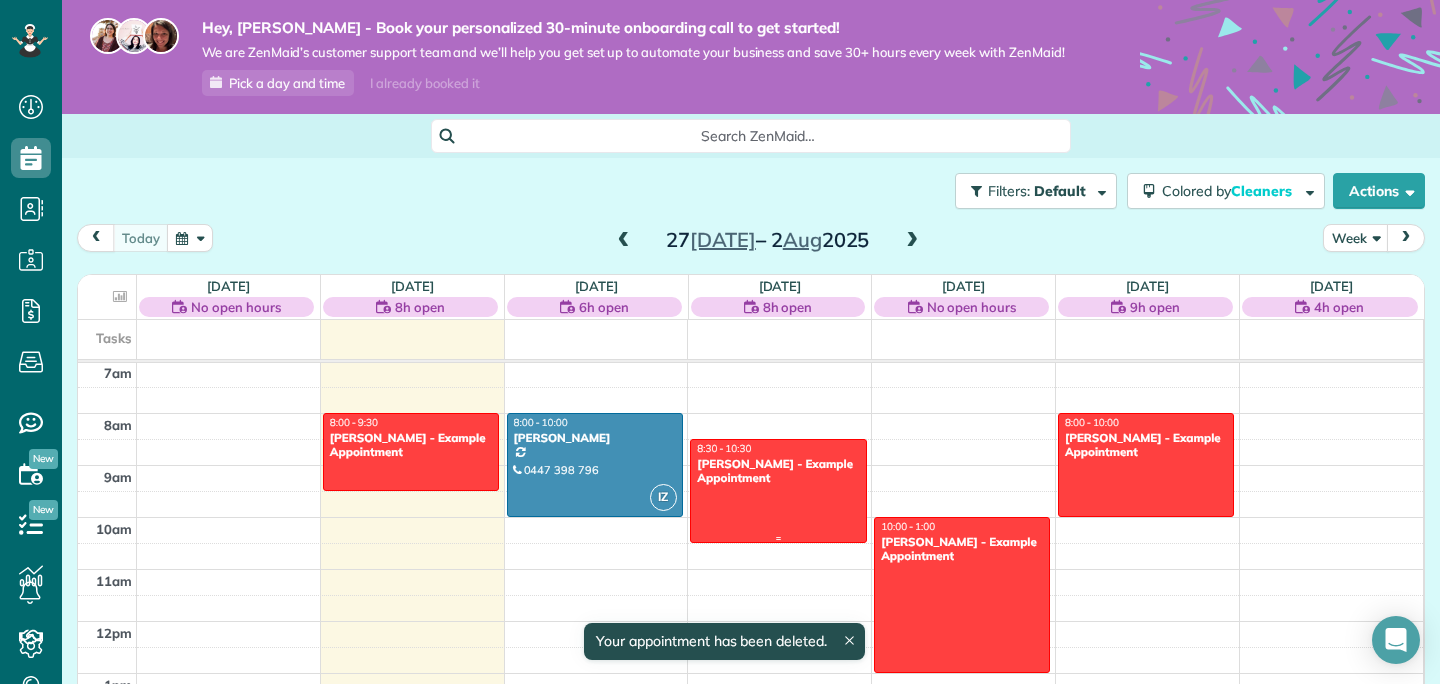 click at bounding box center [778, 491] 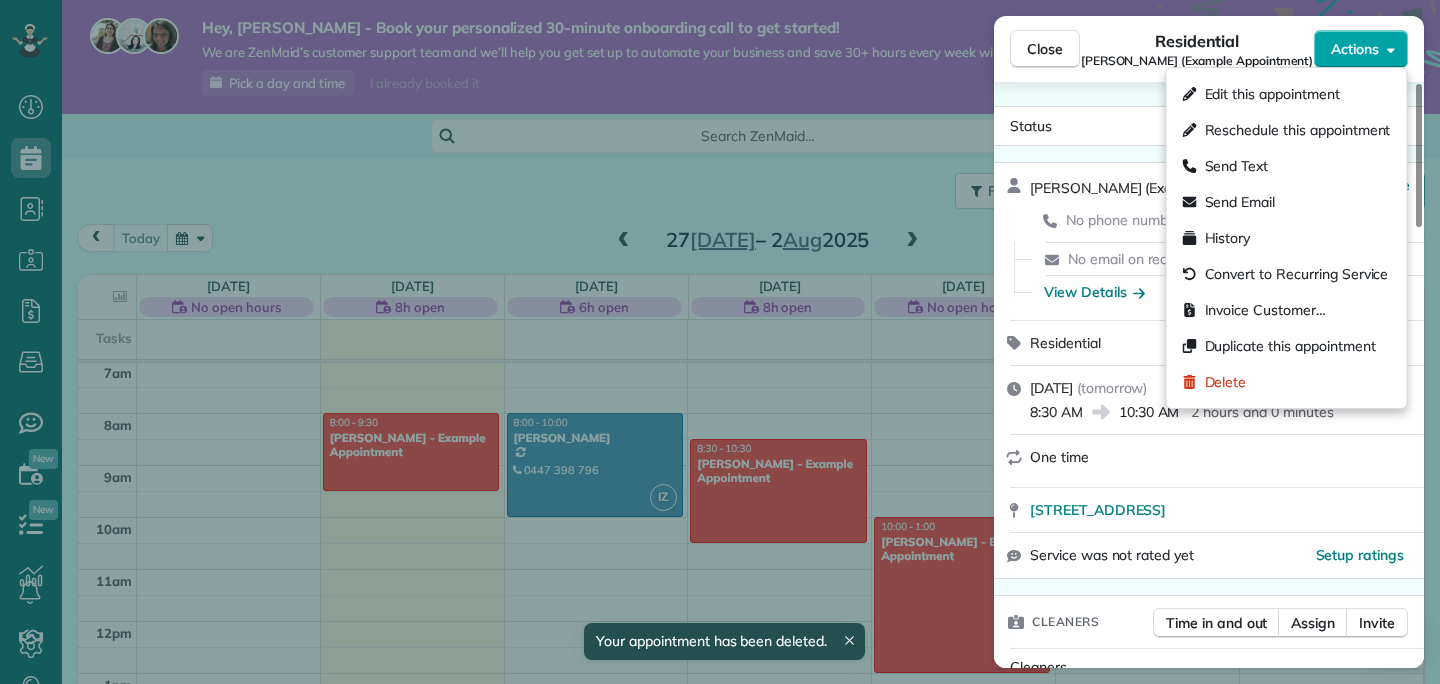 click on "Actions" at bounding box center (1355, 49) 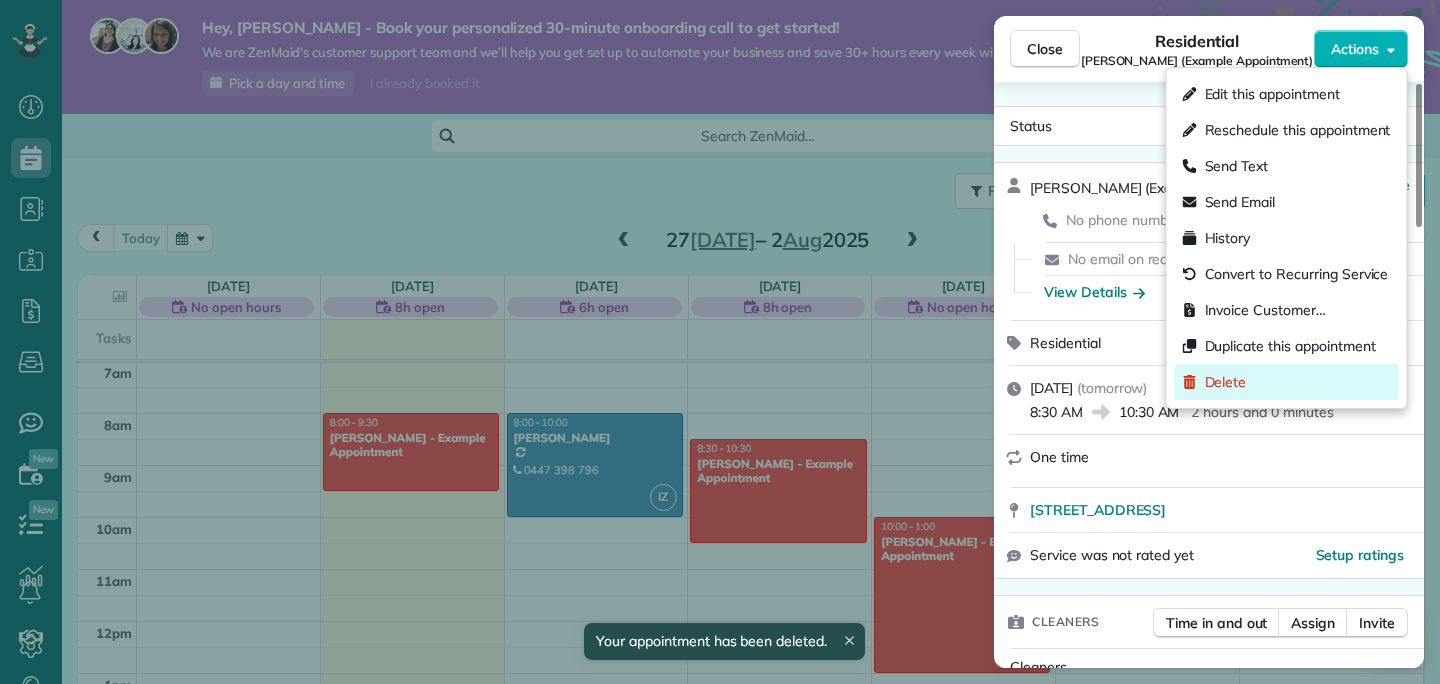 click on "Delete" at bounding box center (1226, 382) 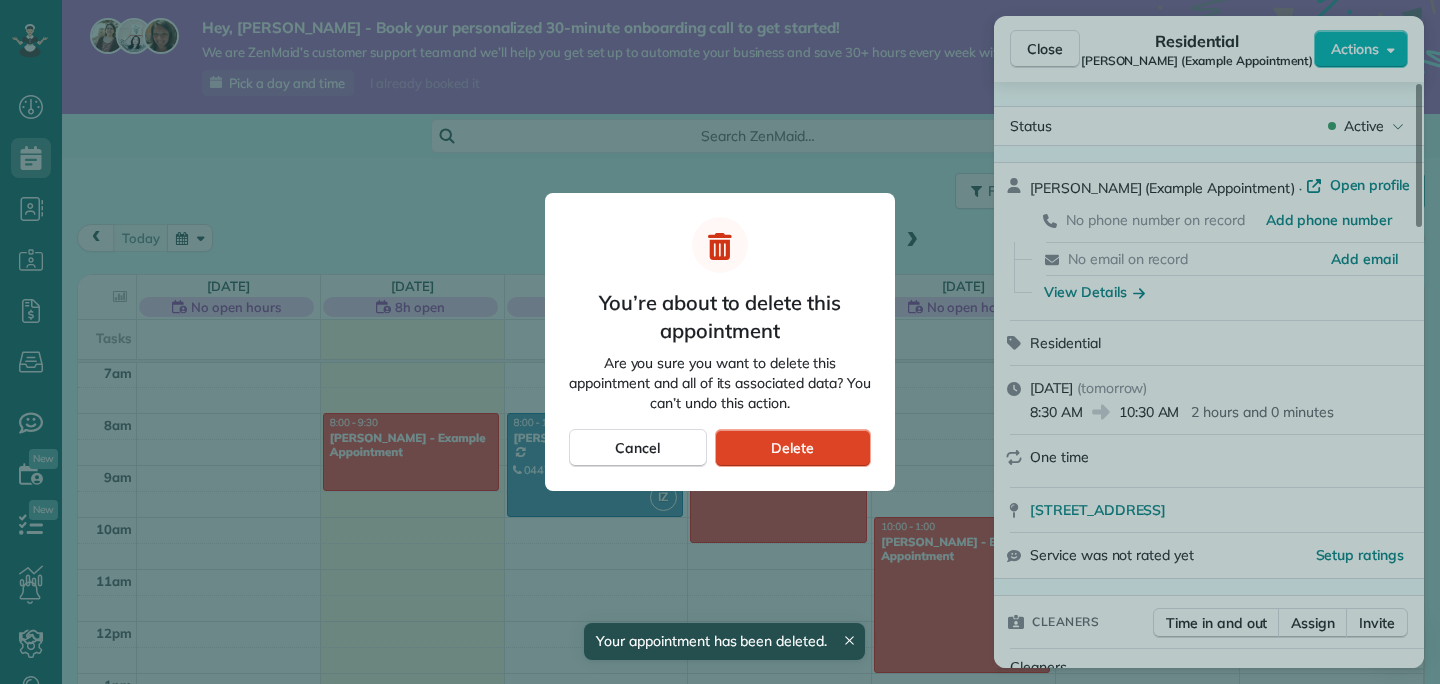 click on "Delete" at bounding box center [793, 448] 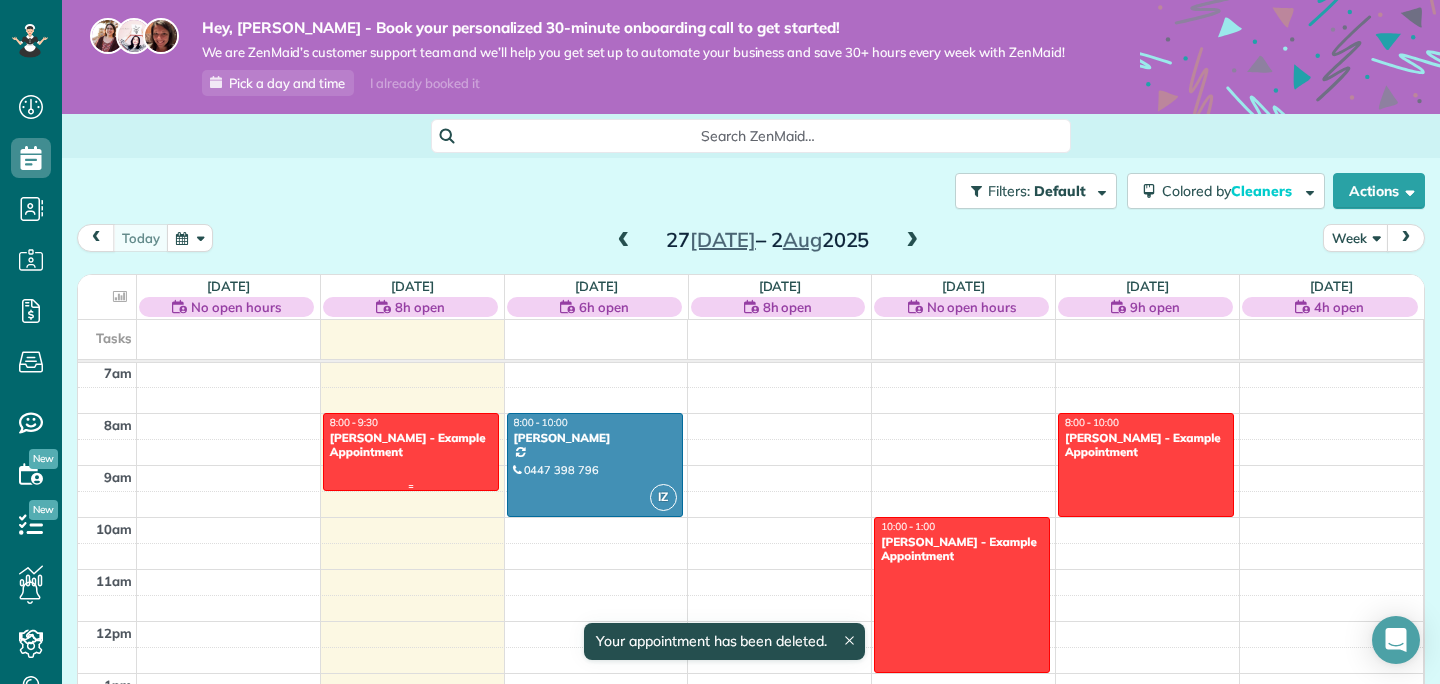 click at bounding box center (411, 452) 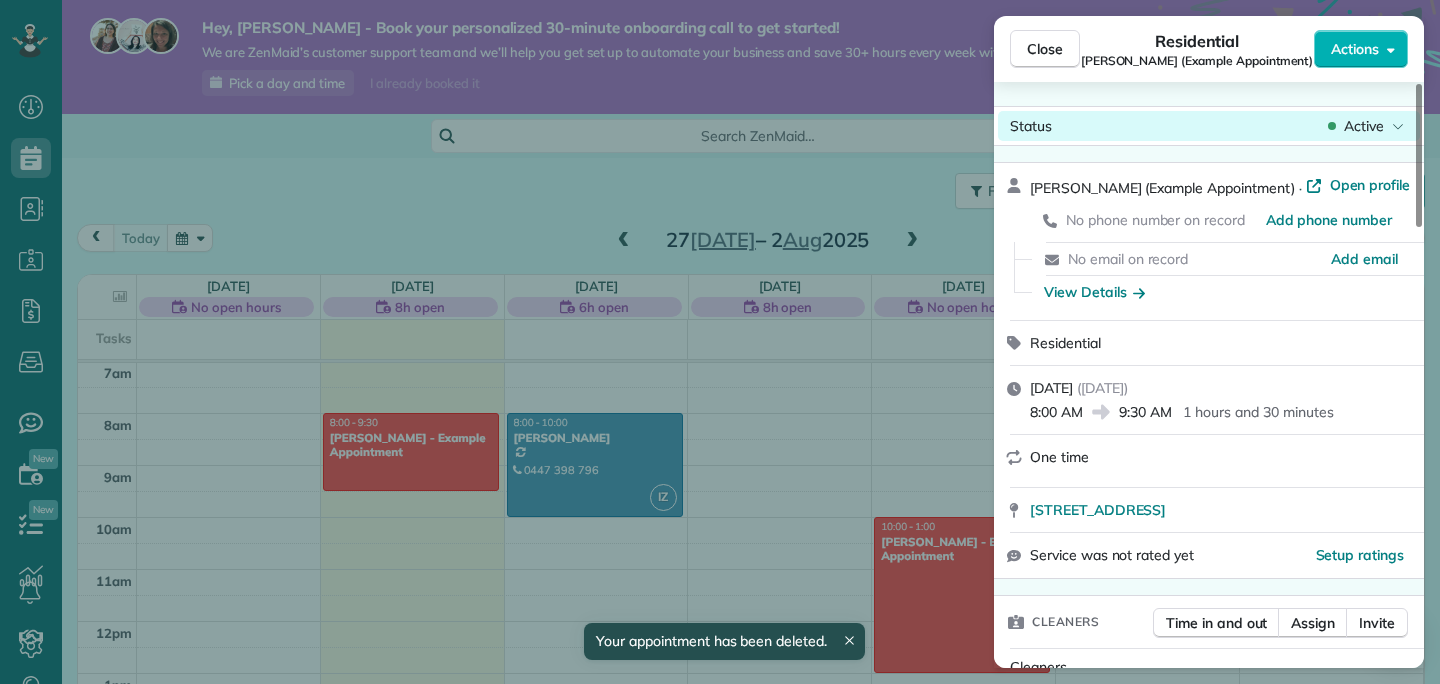 click on "Active" at bounding box center (1364, 126) 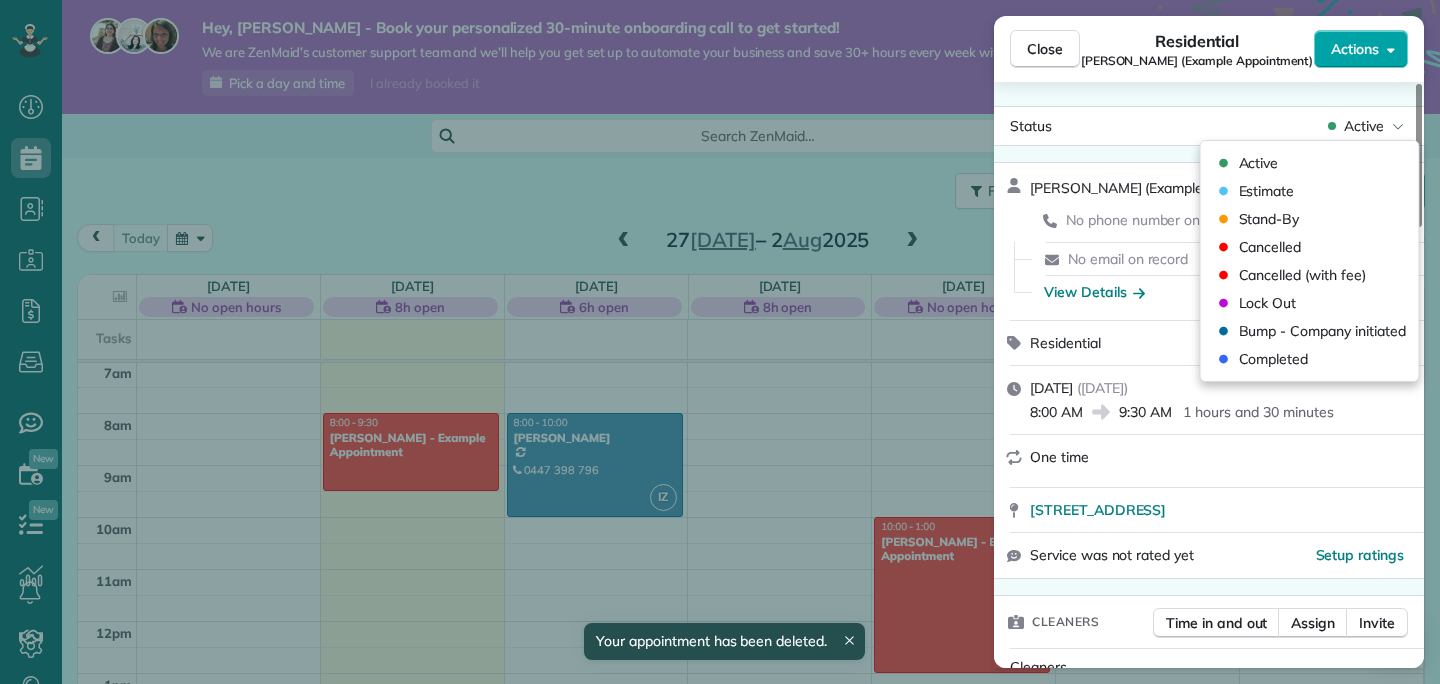 click on "Actions" at bounding box center [1355, 49] 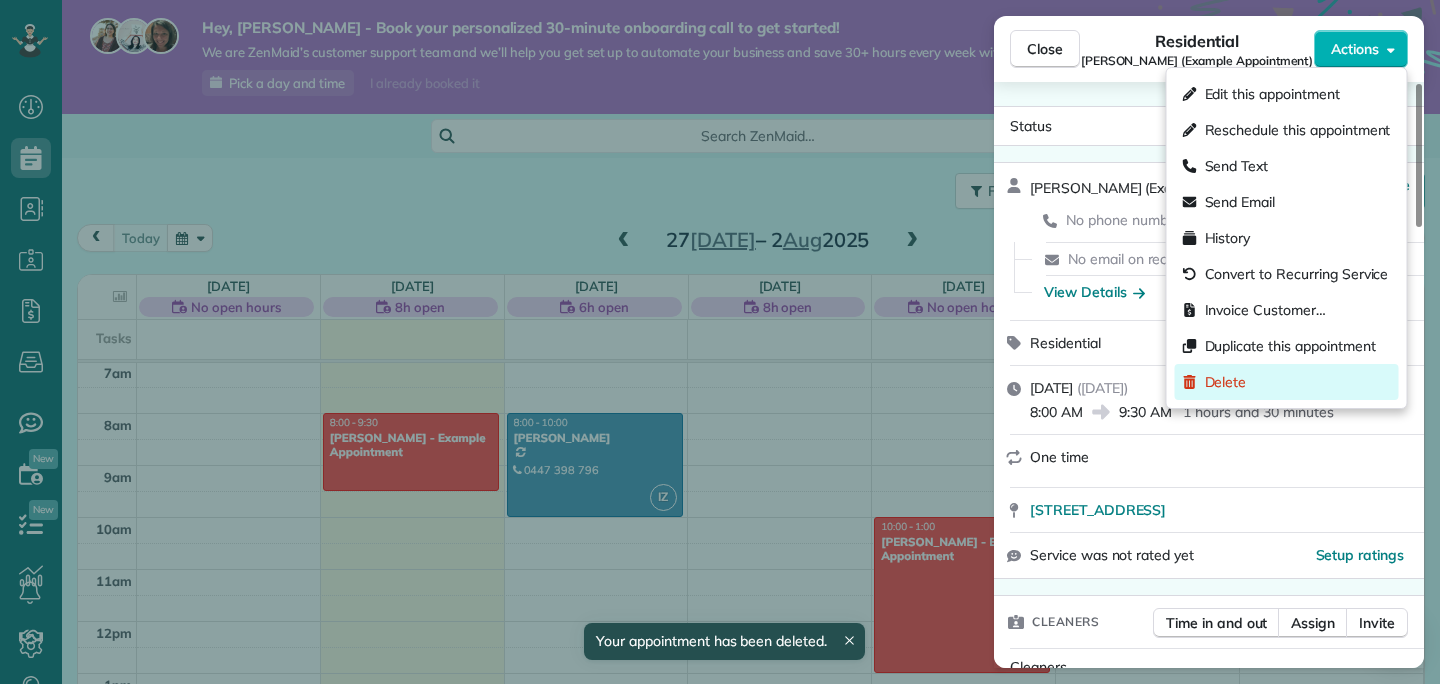 click on "Delete" at bounding box center (1287, 382) 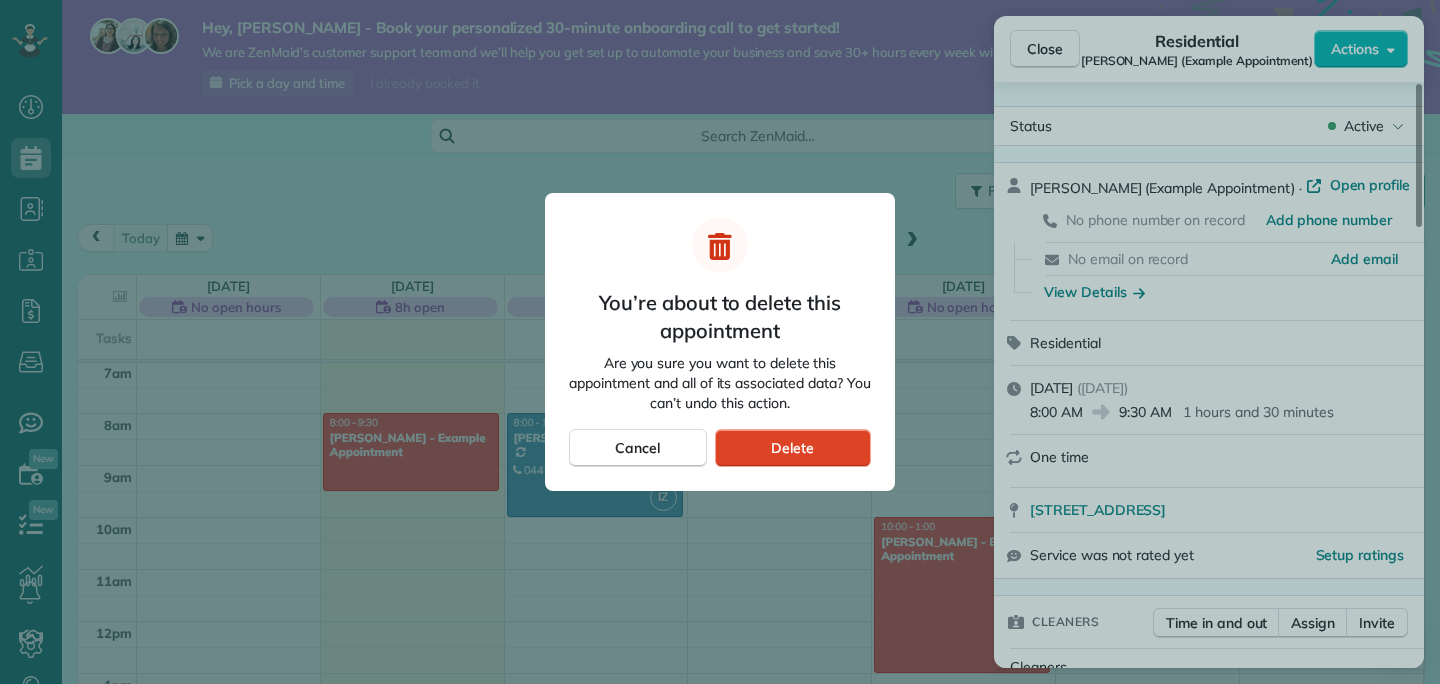 click on "Delete" at bounding box center (793, 448) 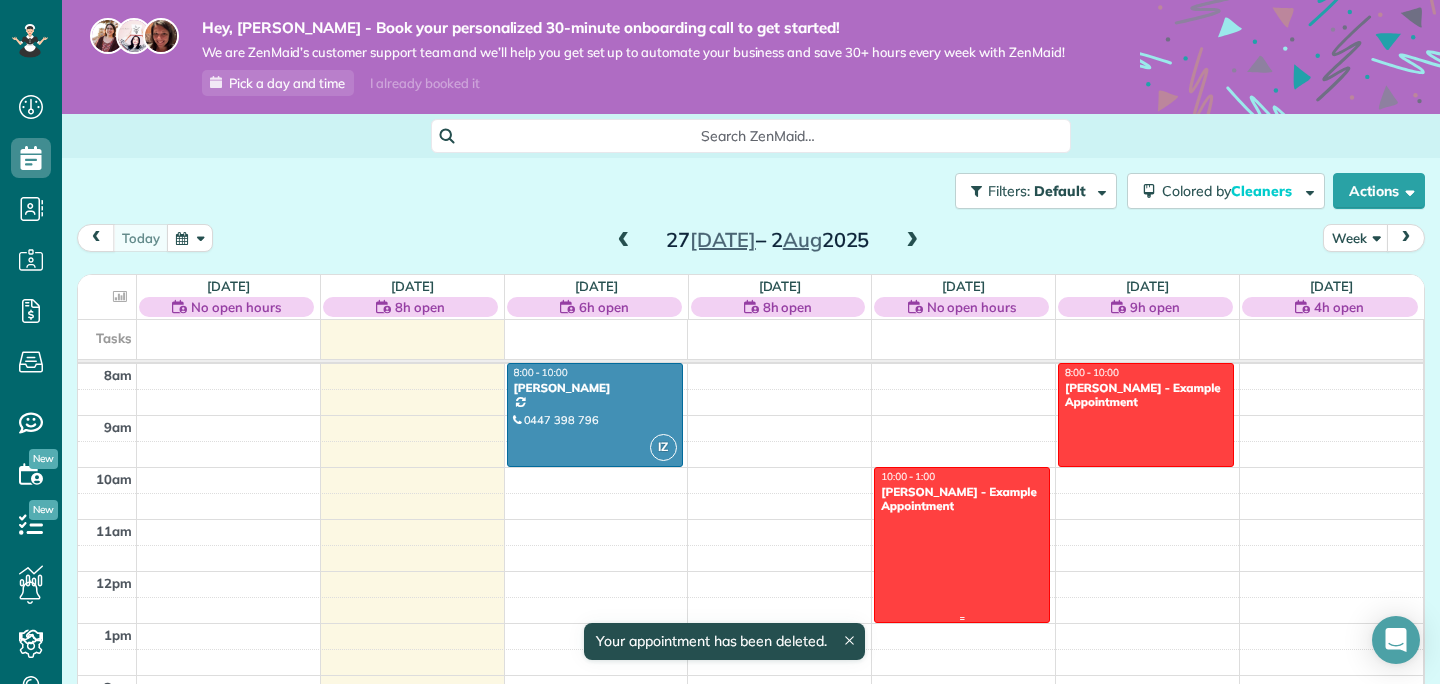 scroll, scrollTop: 470, scrollLeft: 0, axis: vertical 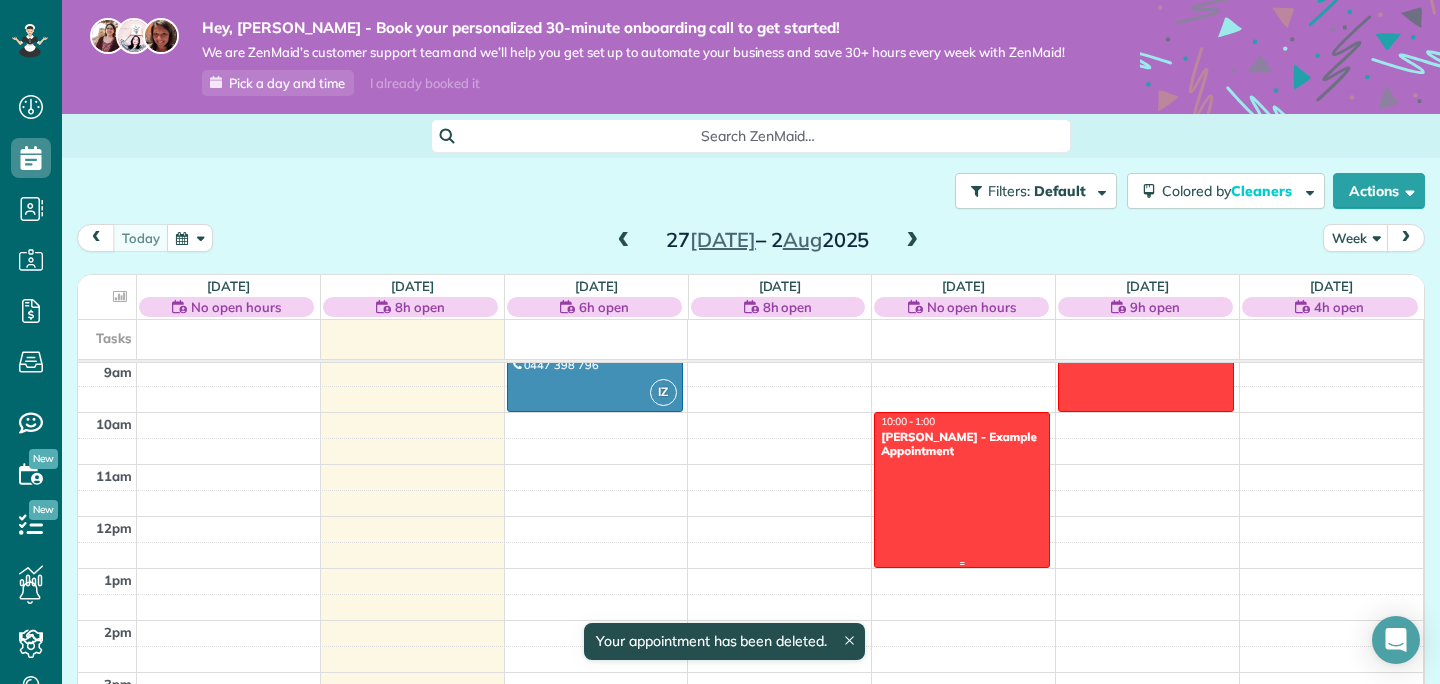 click at bounding box center (962, 490) 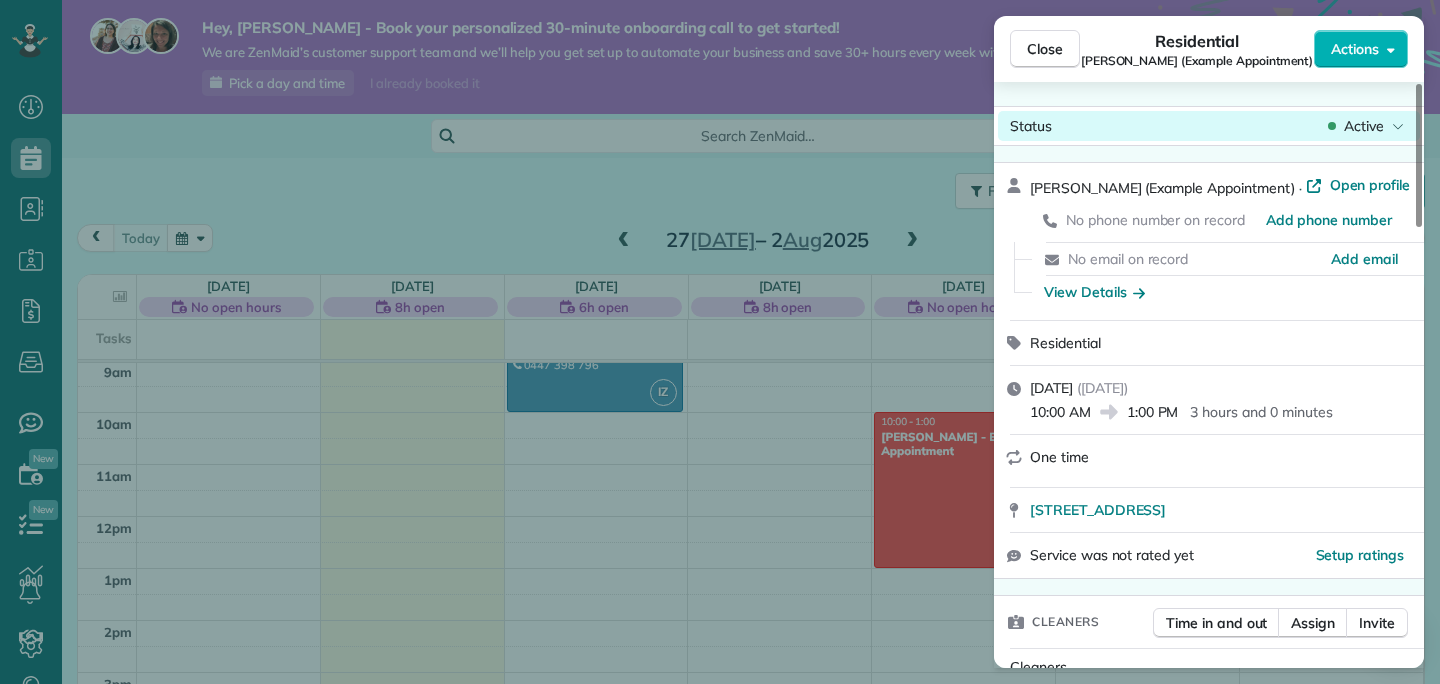 click 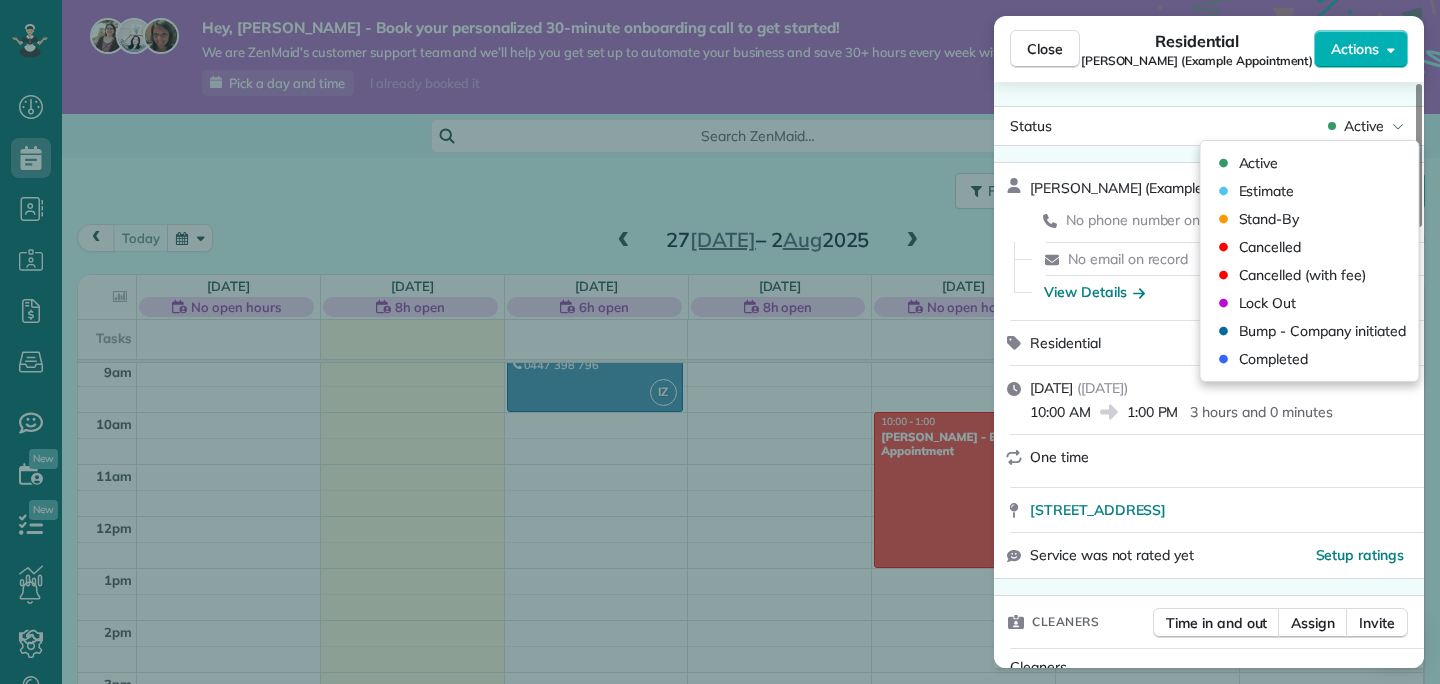 click on "Close Residential Amar Ghose (Example Appointment) Actions" at bounding box center (1209, 49) 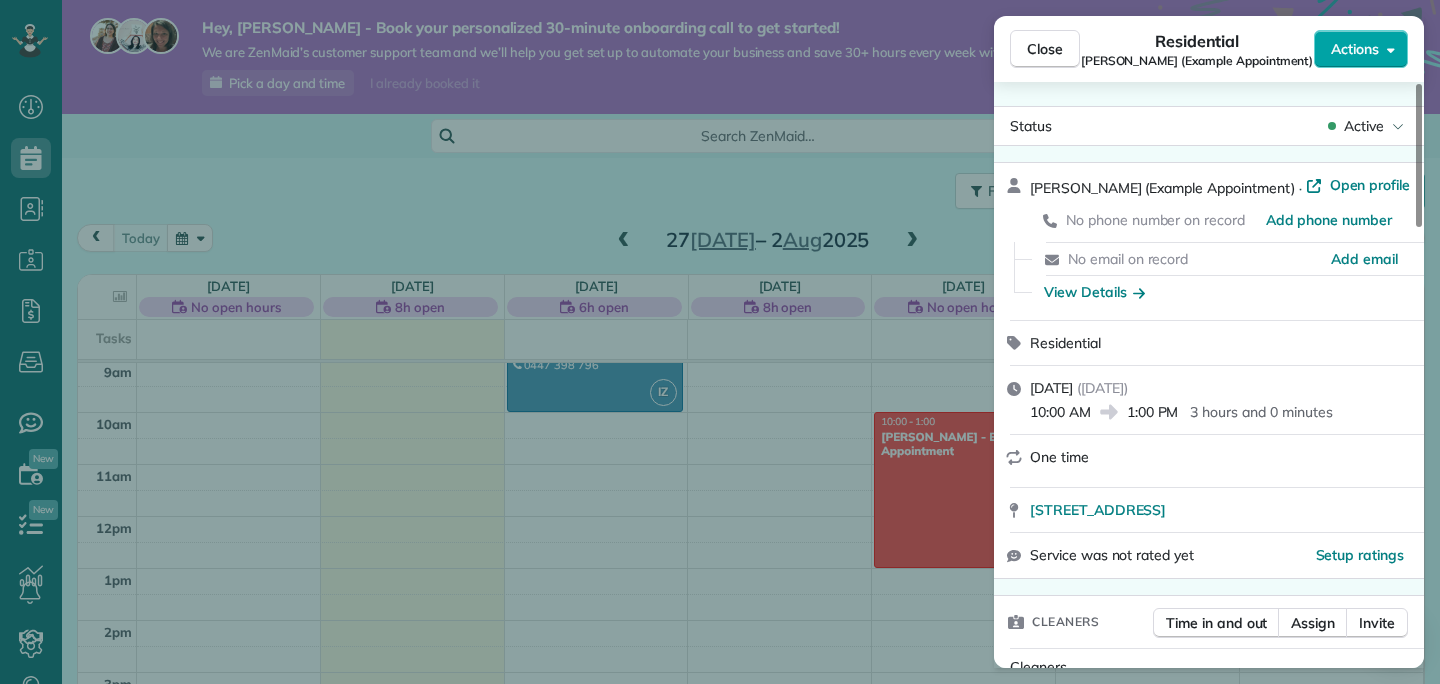 click on "Actions" at bounding box center (1361, 49) 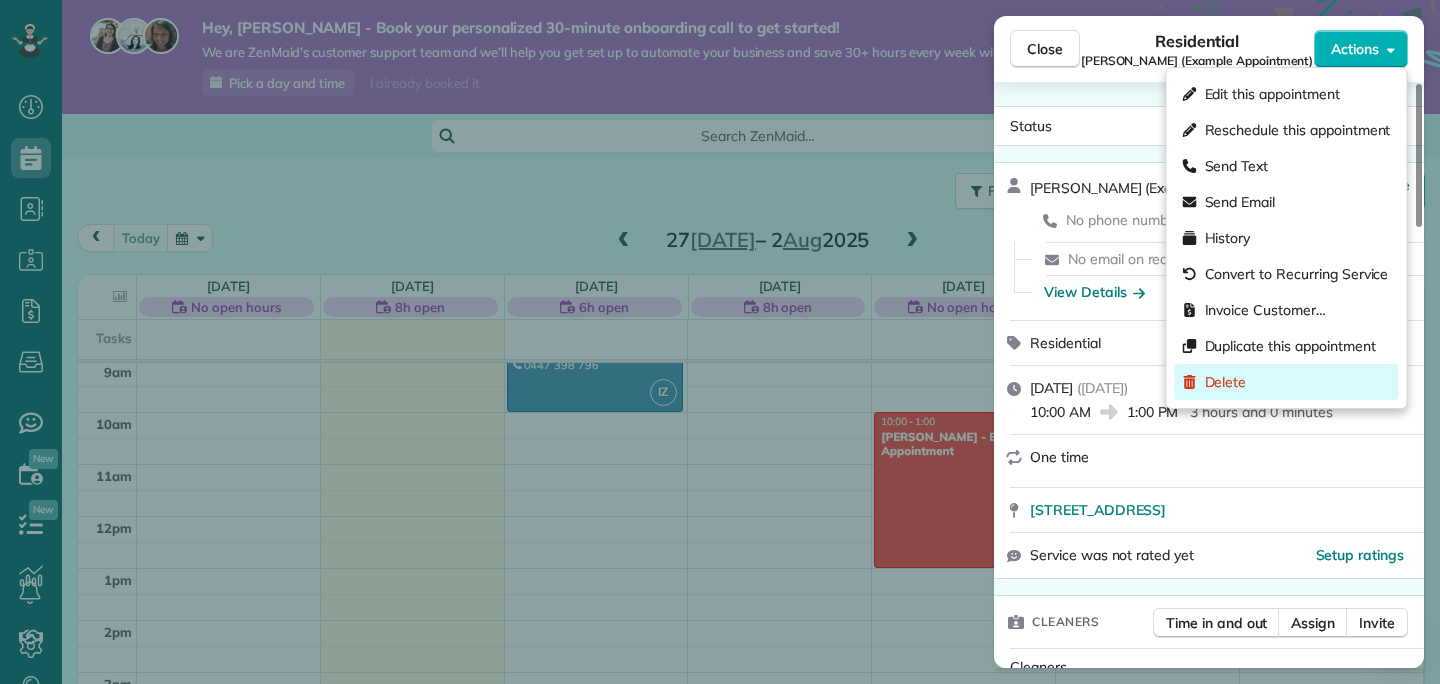 click on "Delete" at bounding box center (1287, 382) 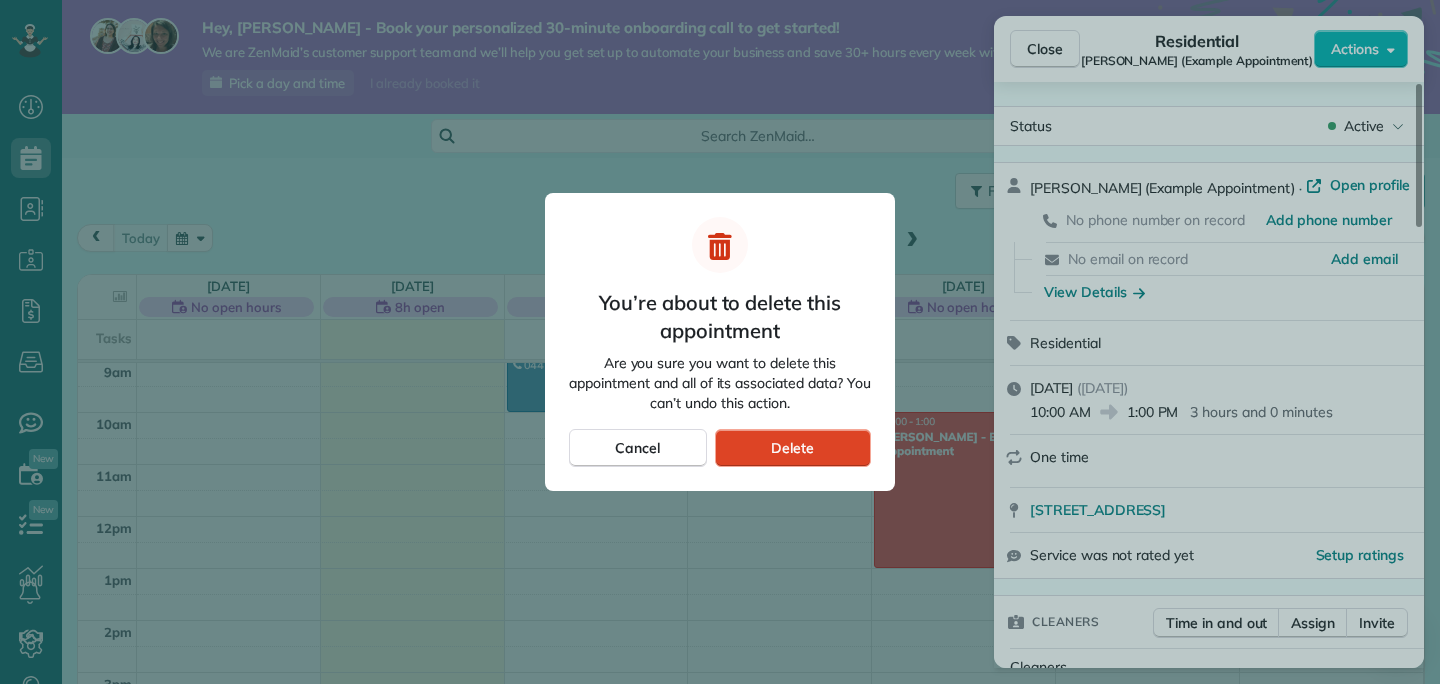 click on "Delete" at bounding box center [792, 448] 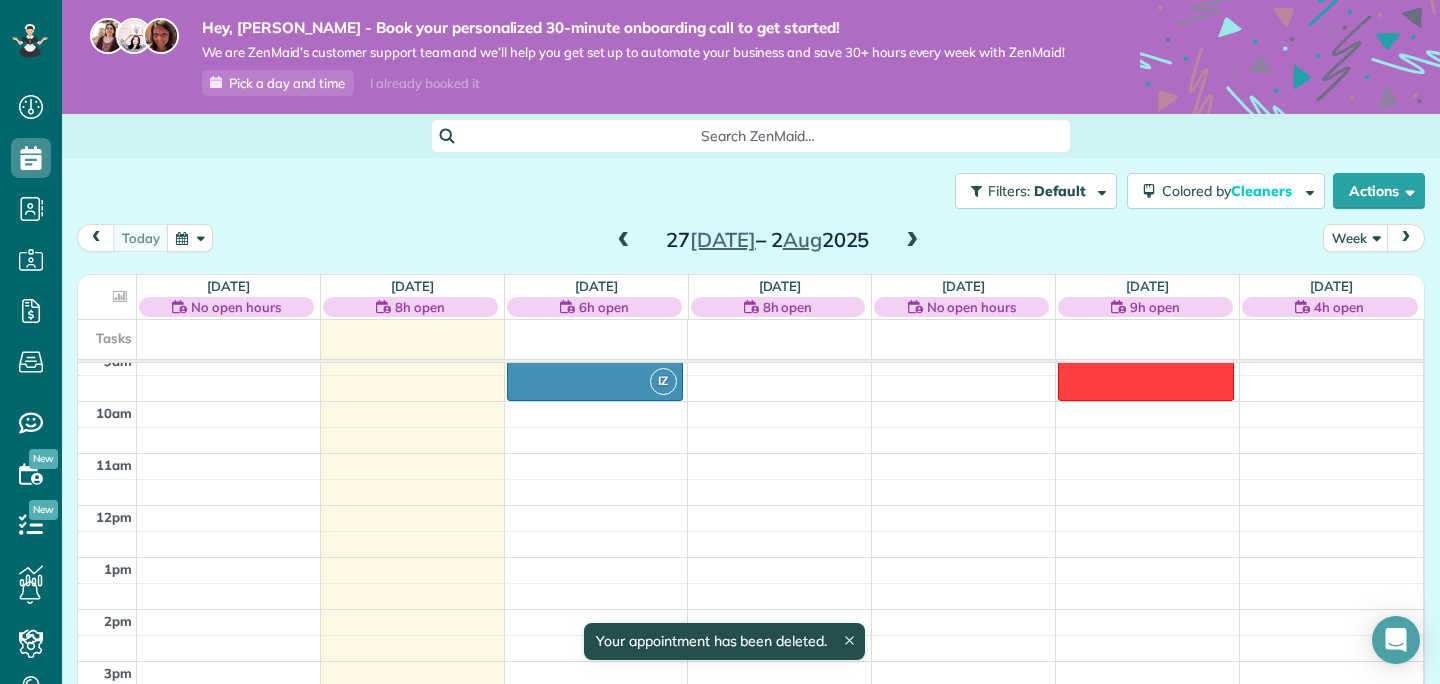 scroll, scrollTop: 447, scrollLeft: 0, axis: vertical 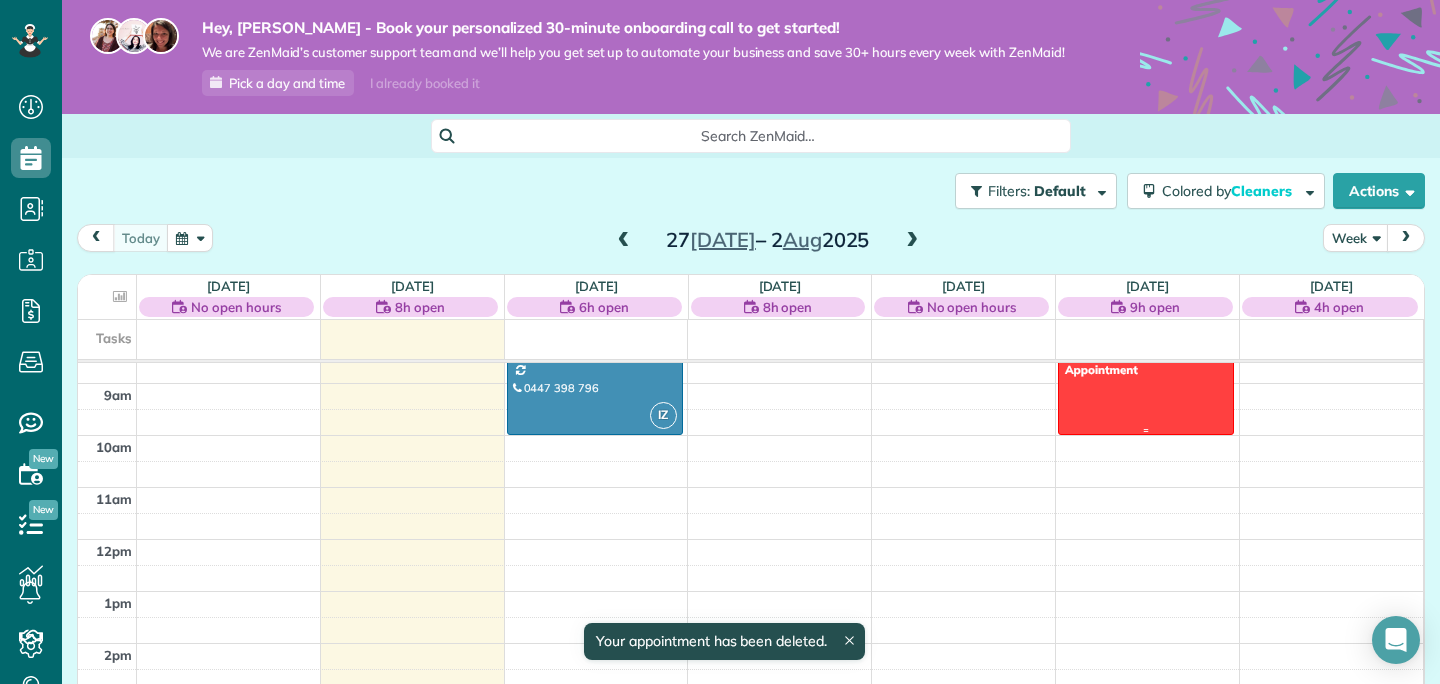 click at bounding box center (1146, 383) 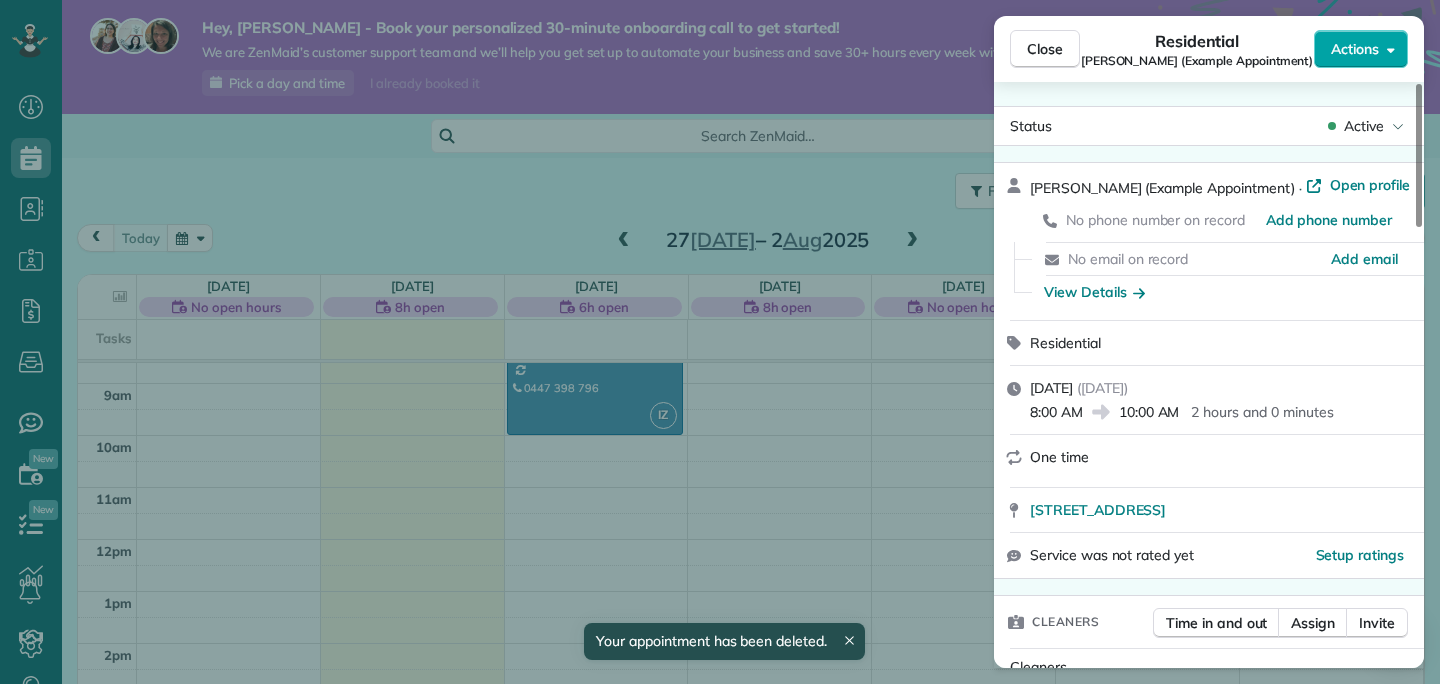 click on "Actions" at bounding box center (1361, 49) 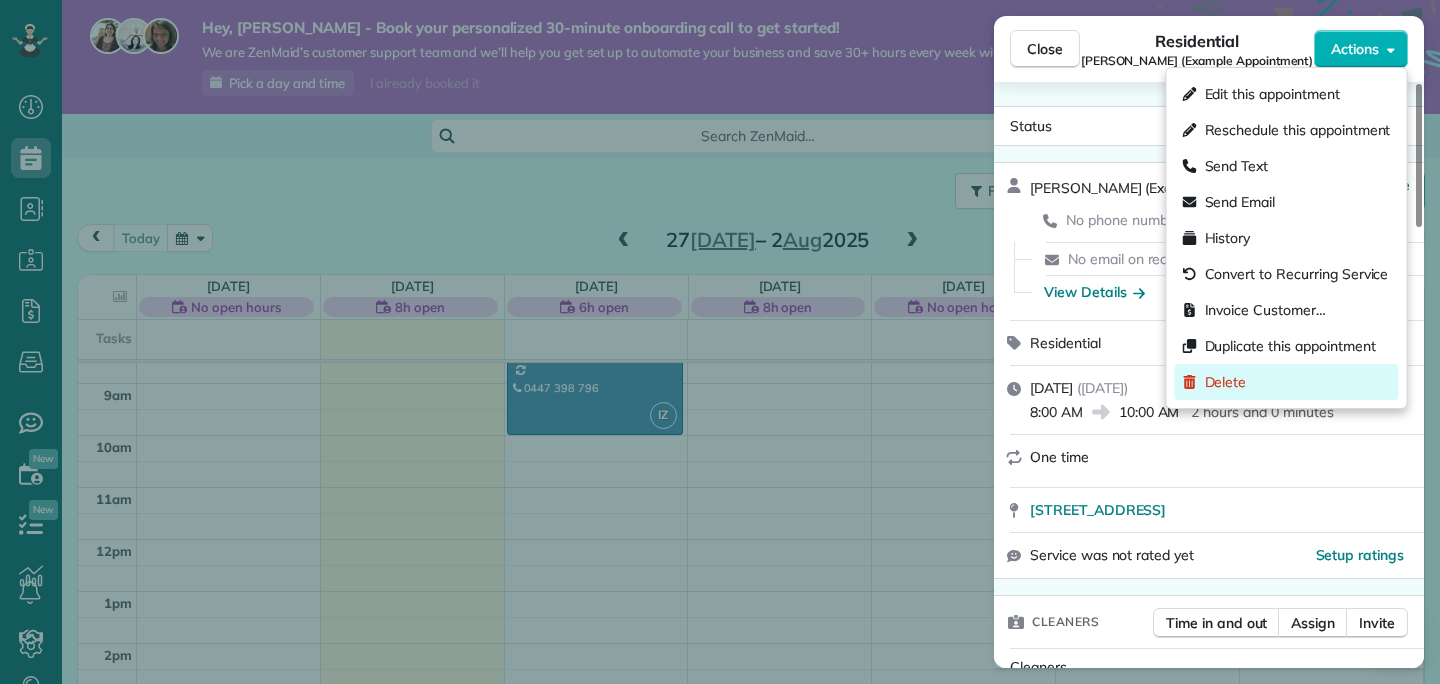 click on "Delete" at bounding box center [1287, 382] 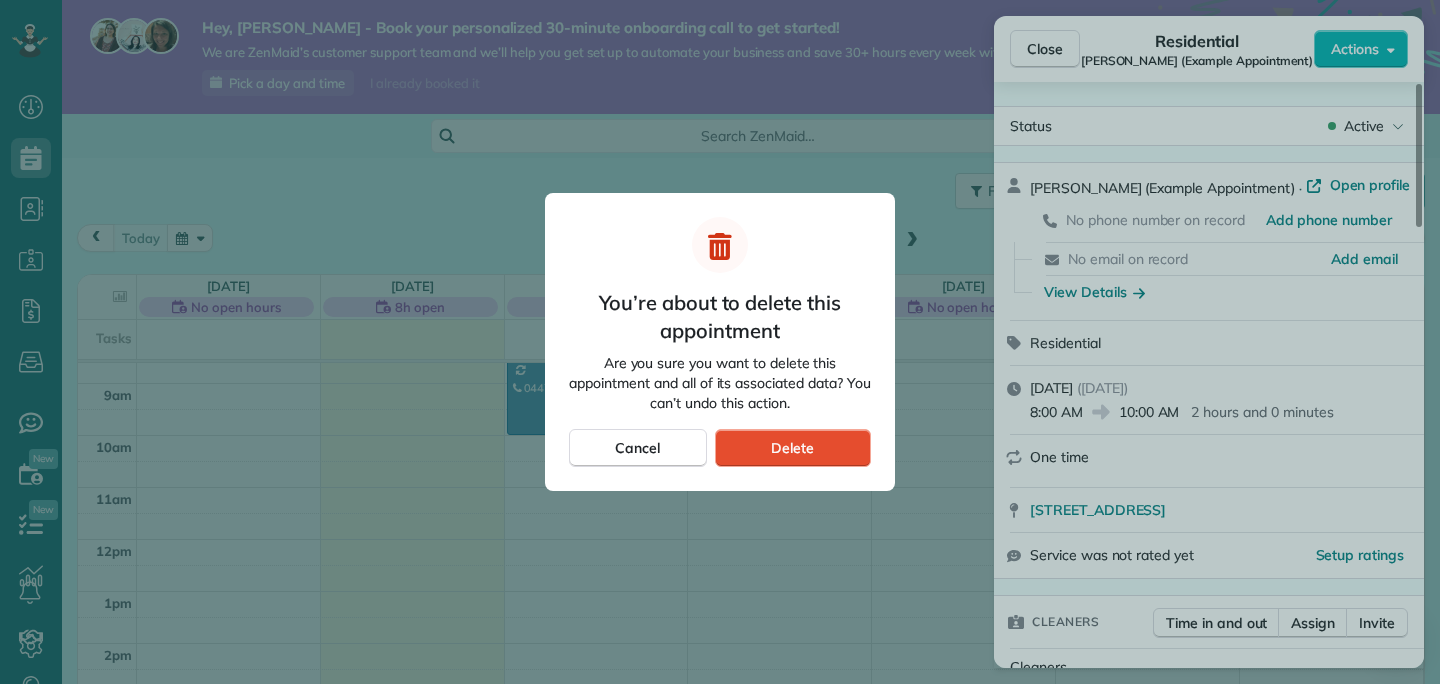 click on "You’re about to delete this appointment Are you sure you want to delete this appointment and all of its associated data? You can’t undo this action. Cancel Delete" at bounding box center (720, 342) 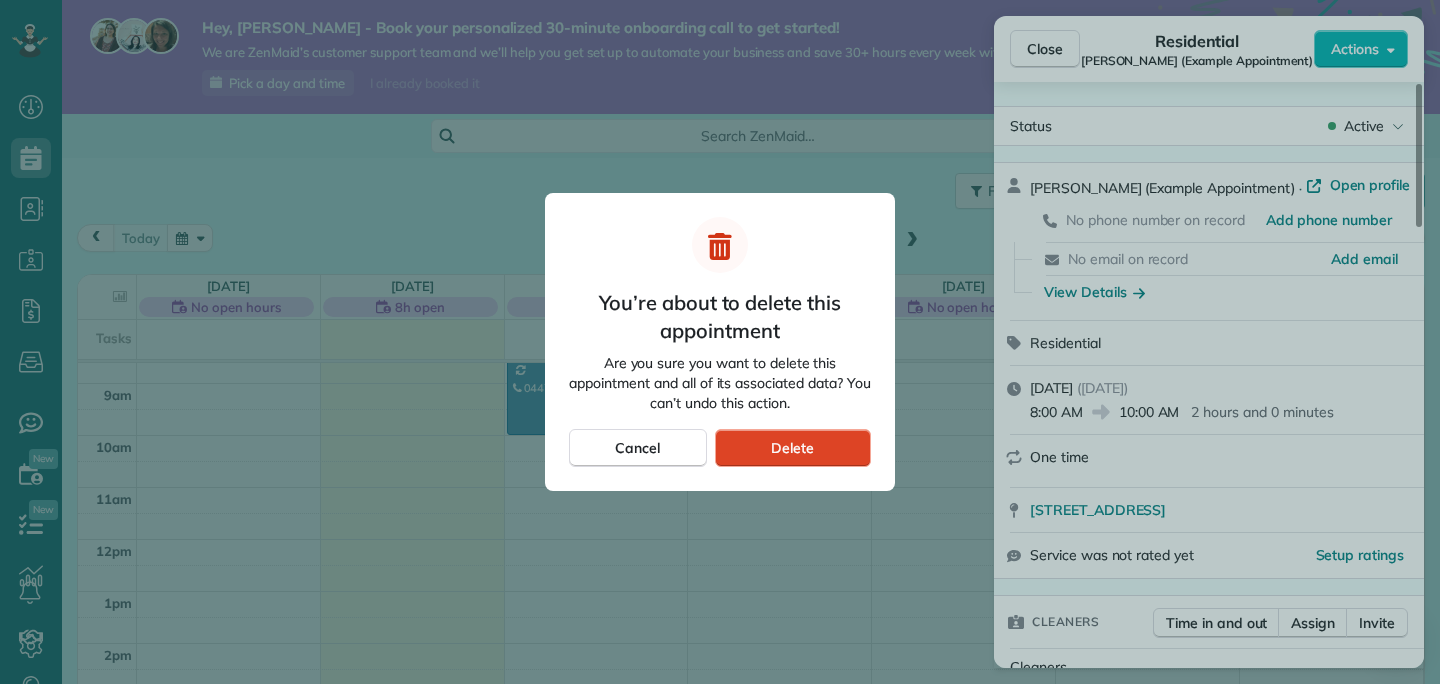 click on "Delete" at bounding box center [793, 448] 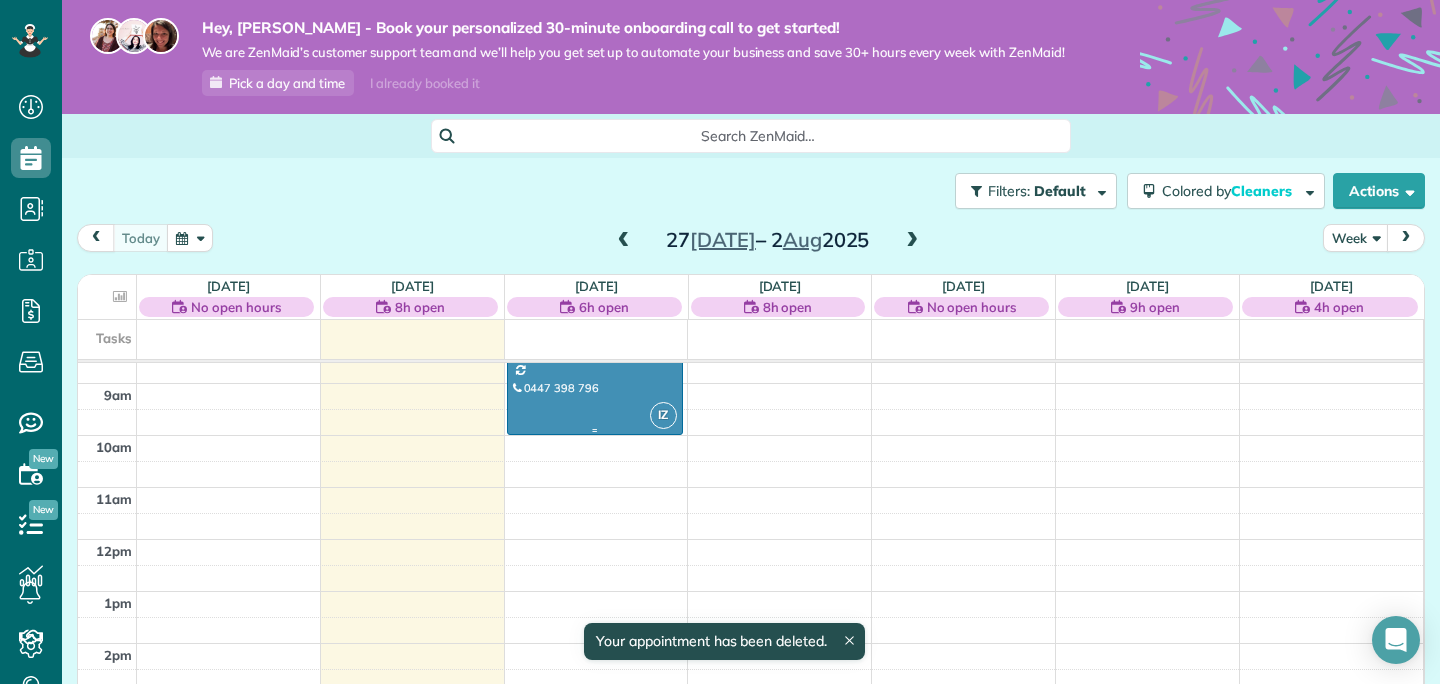 click at bounding box center (595, 383) 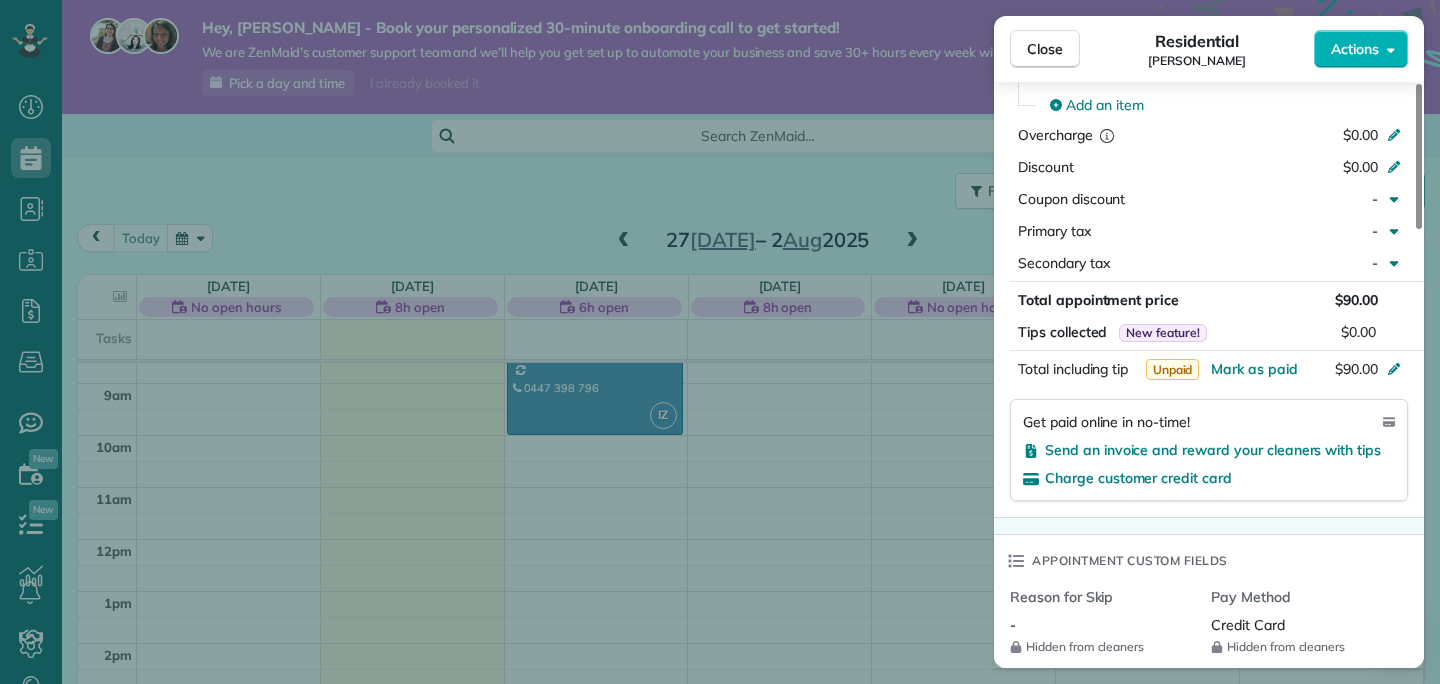 scroll, scrollTop: 965, scrollLeft: 0, axis: vertical 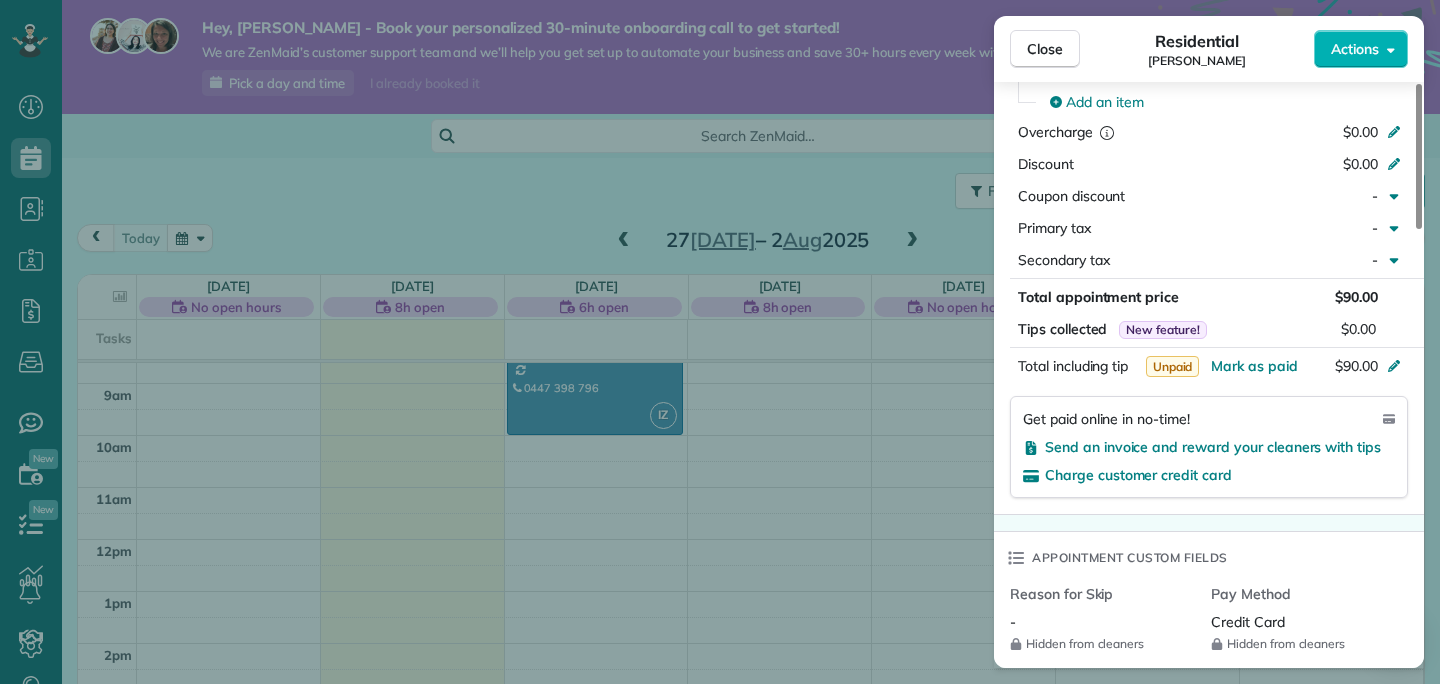 drag, startPoint x: 1100, startPoint y: 401, endPoint x: 1160, endPoint y: 401, distance: 60 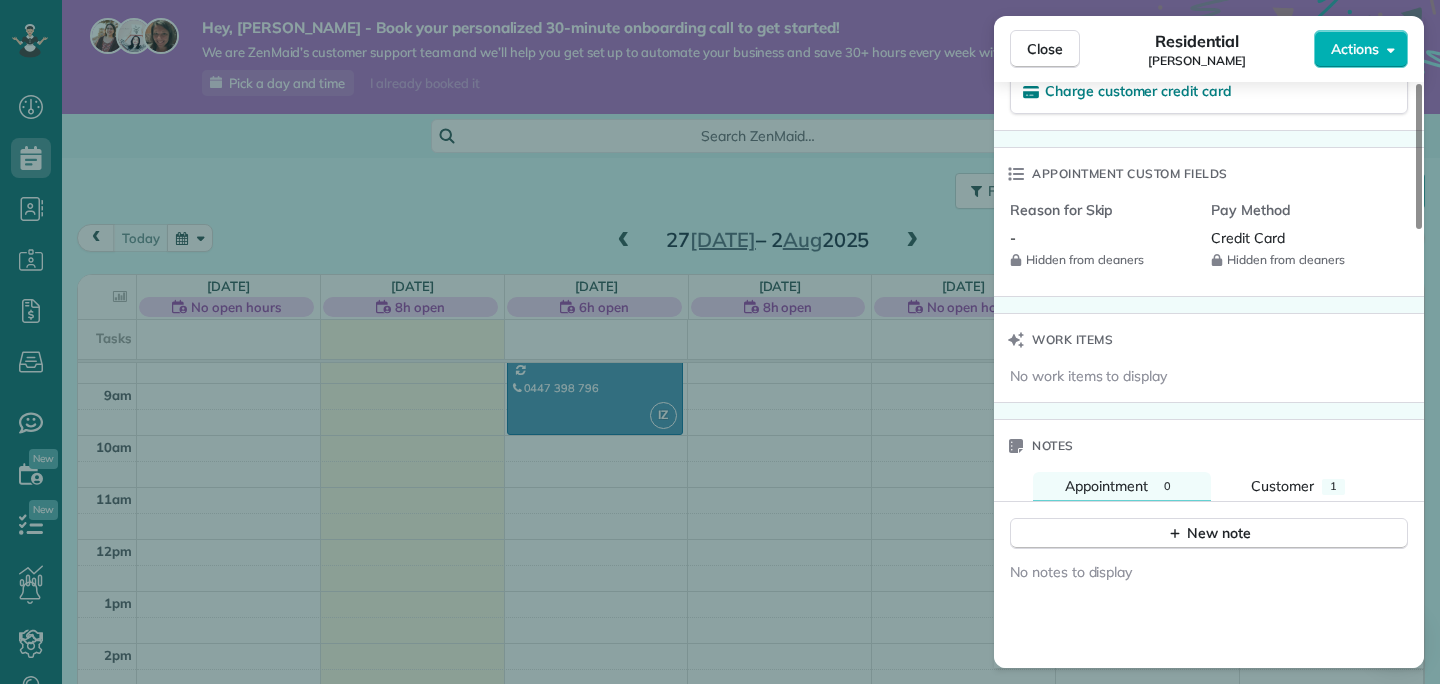 scroll, scrollTop: 1371, scrollLeft: 0, axis: vertical 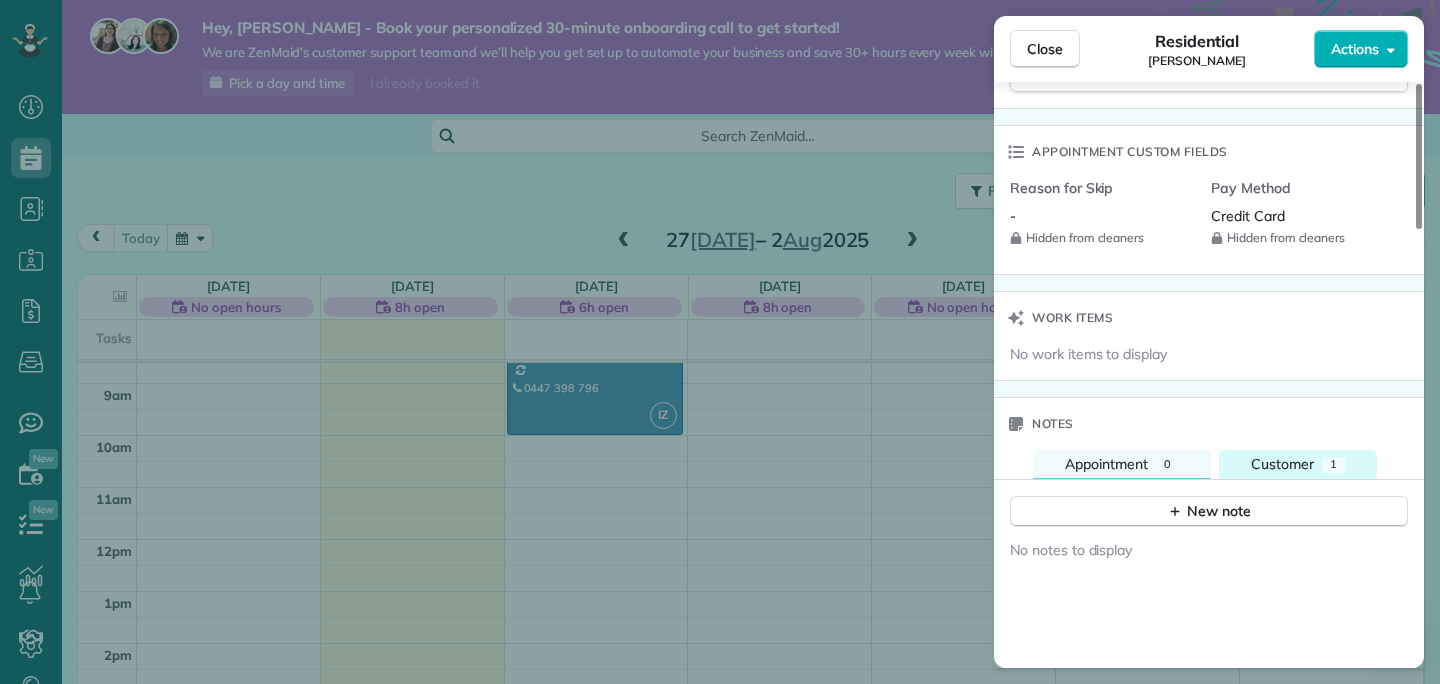 click on "Customer" at bounding box center (1282, 464) 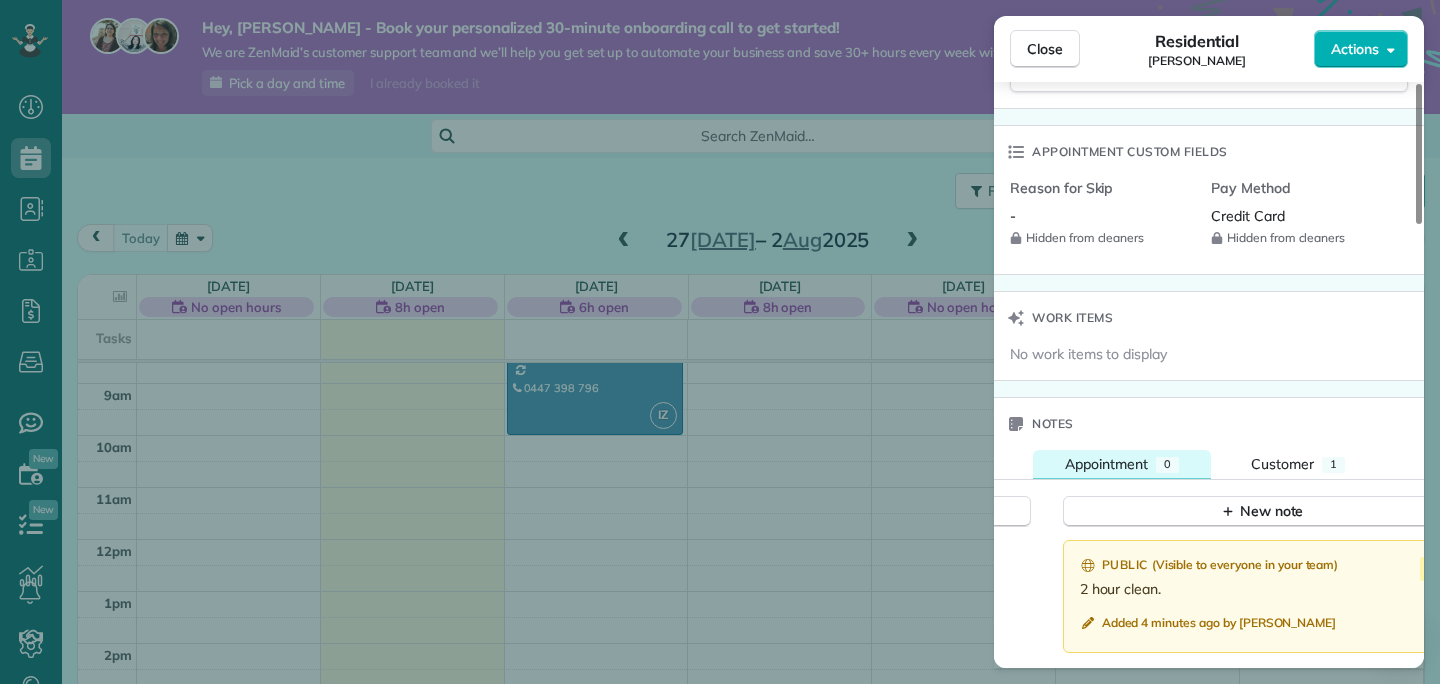 click on "Appointment" at bounding box center (1106, 464) 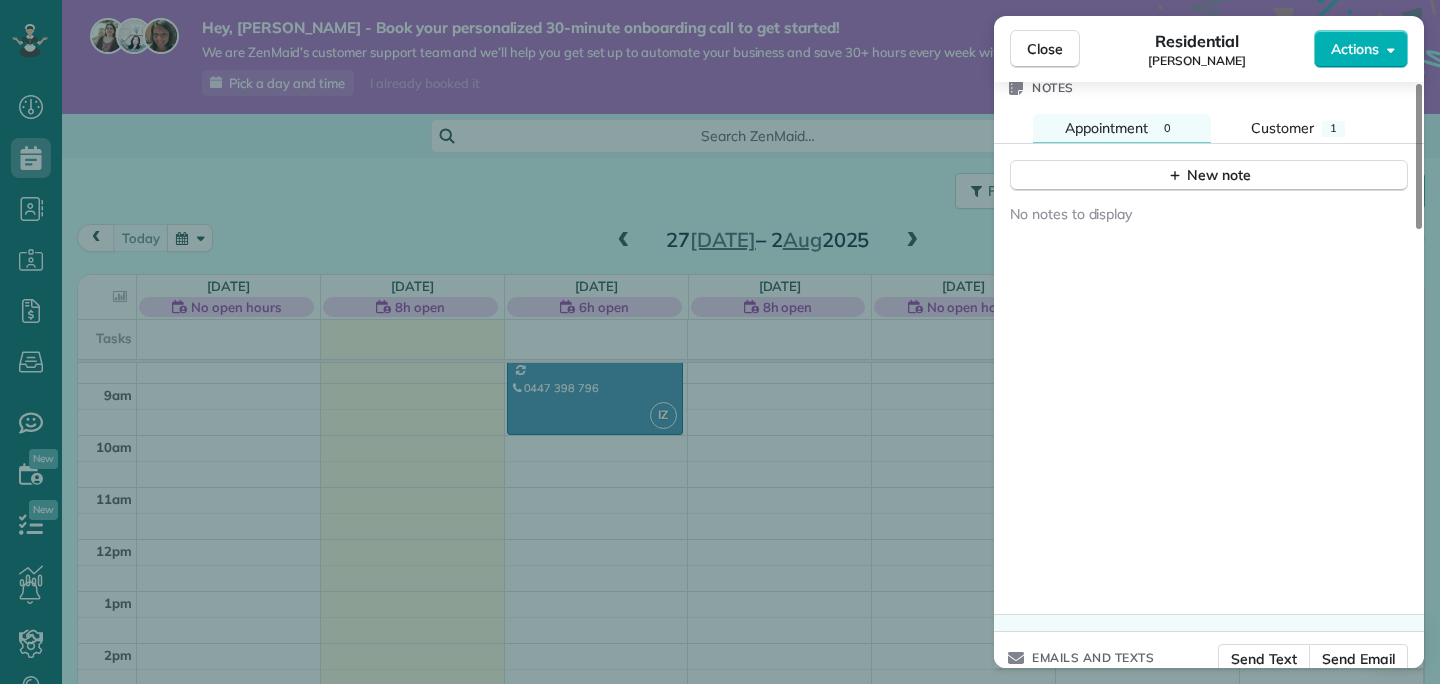 scroll, scrollTop: 1713, scrollLeft: 0, axis: vertical 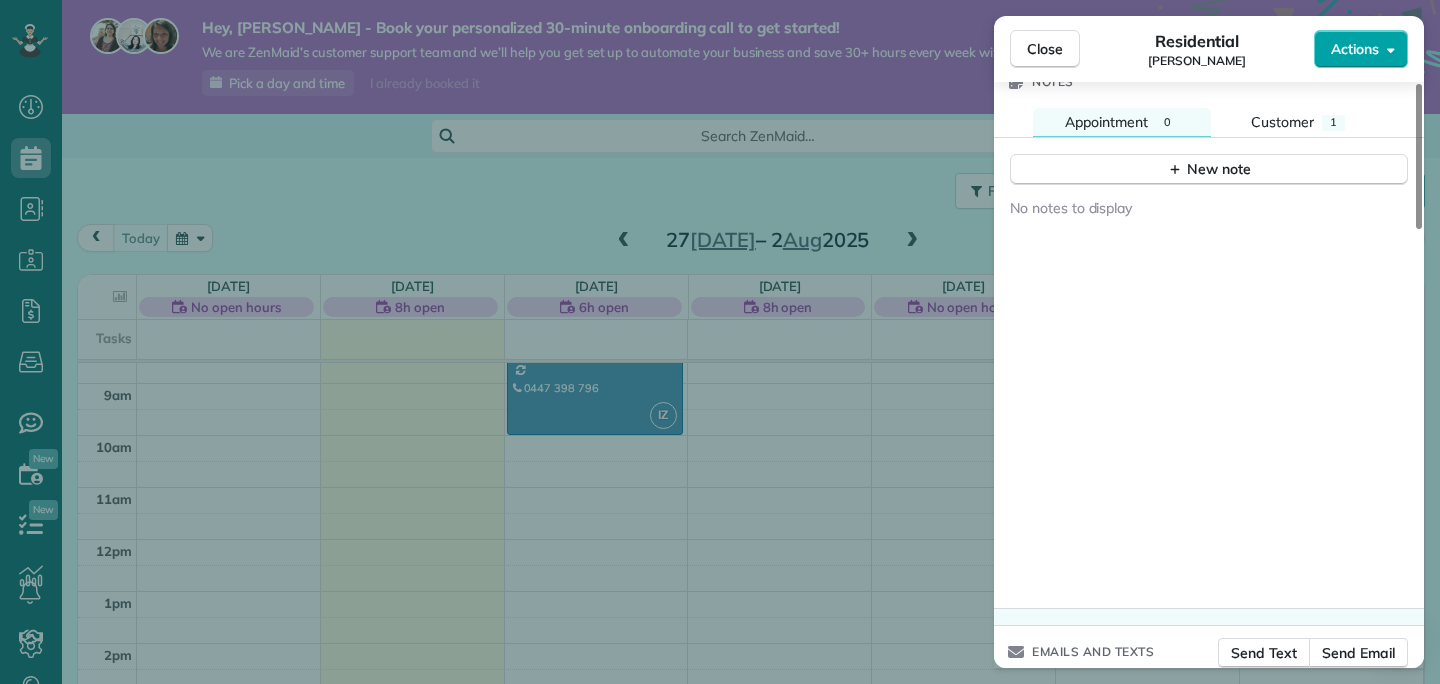 click on "Actions" at bounding box center [1355, 49] 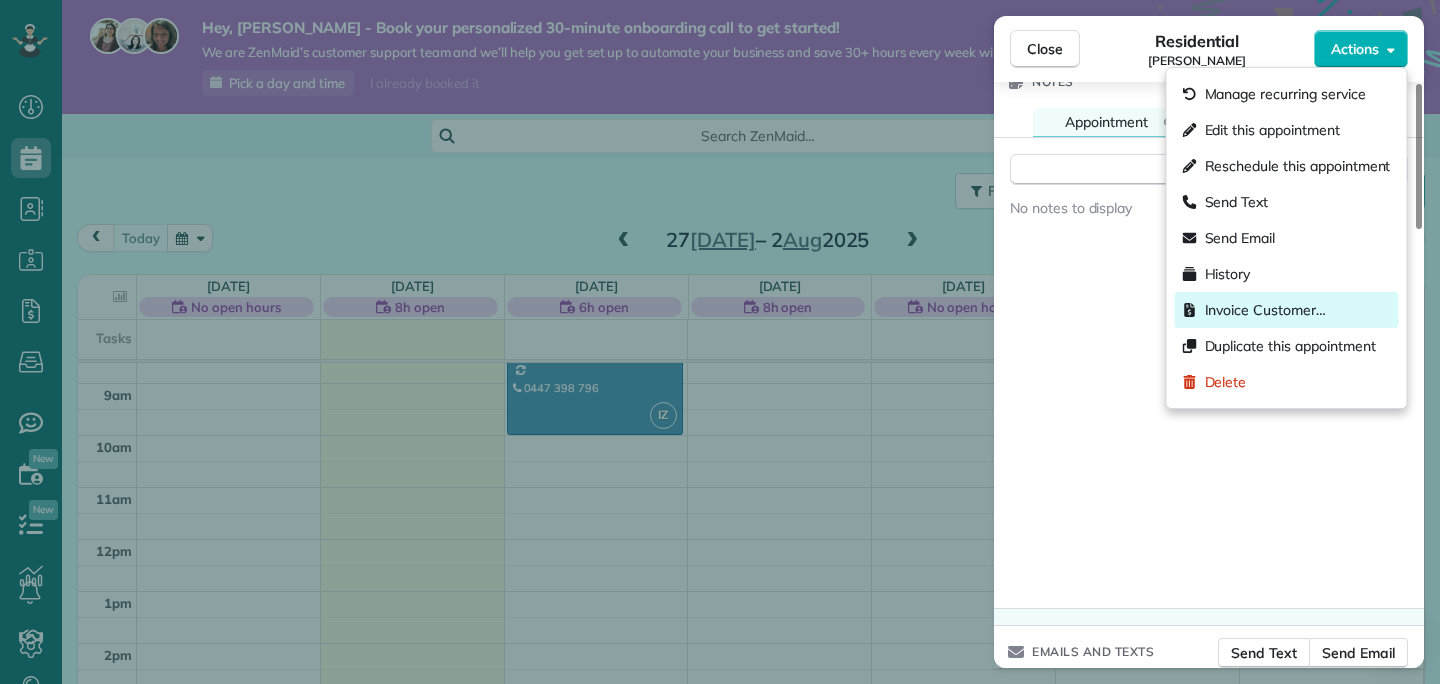 click on "Invoice Customer…" at bounding box center (1287, 310) 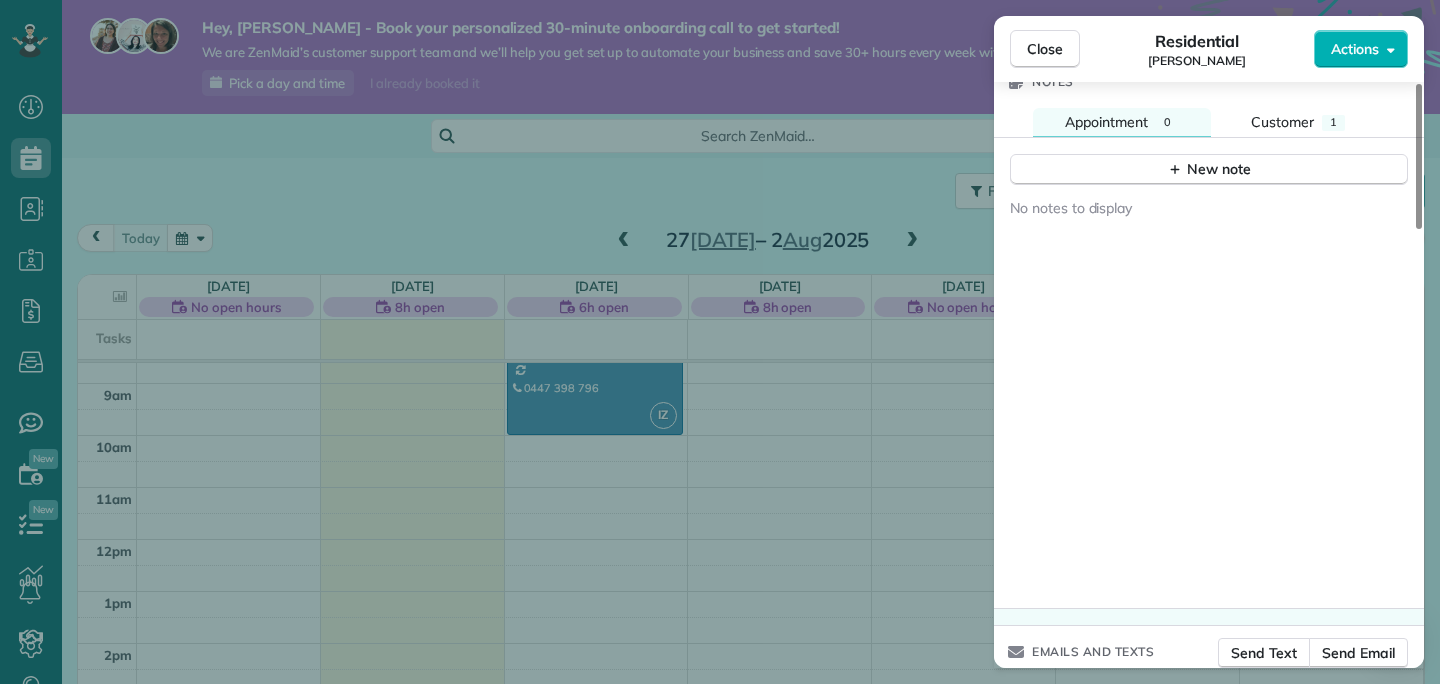 click on "No notes to display" at bounding box center (1209, 397) 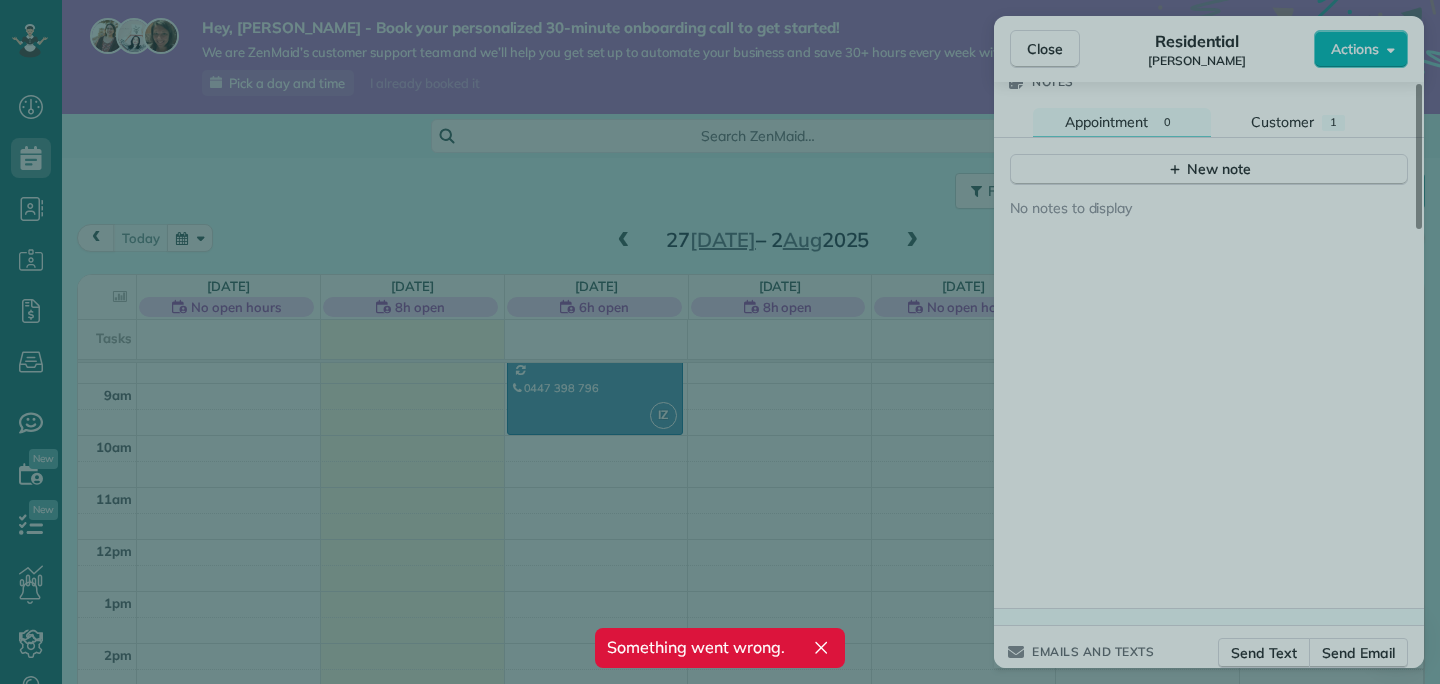click 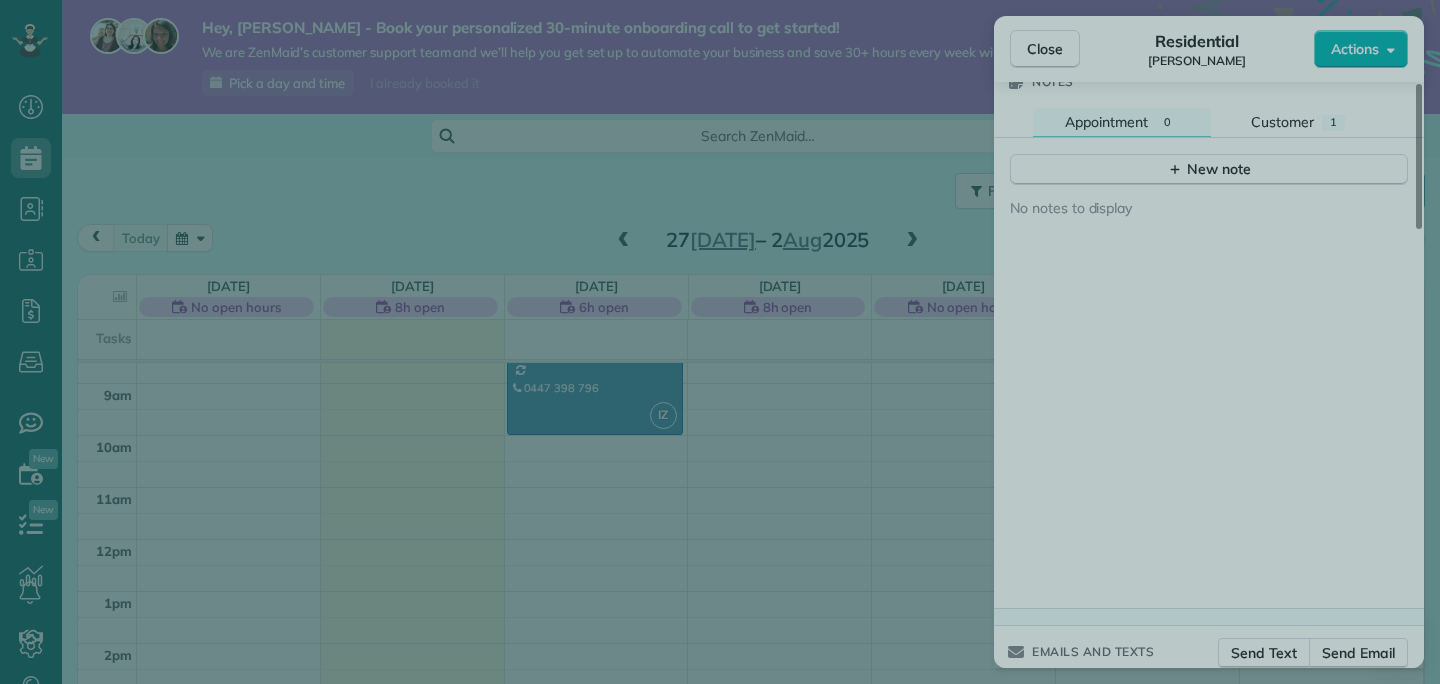 click at bounding box center [720, 342] 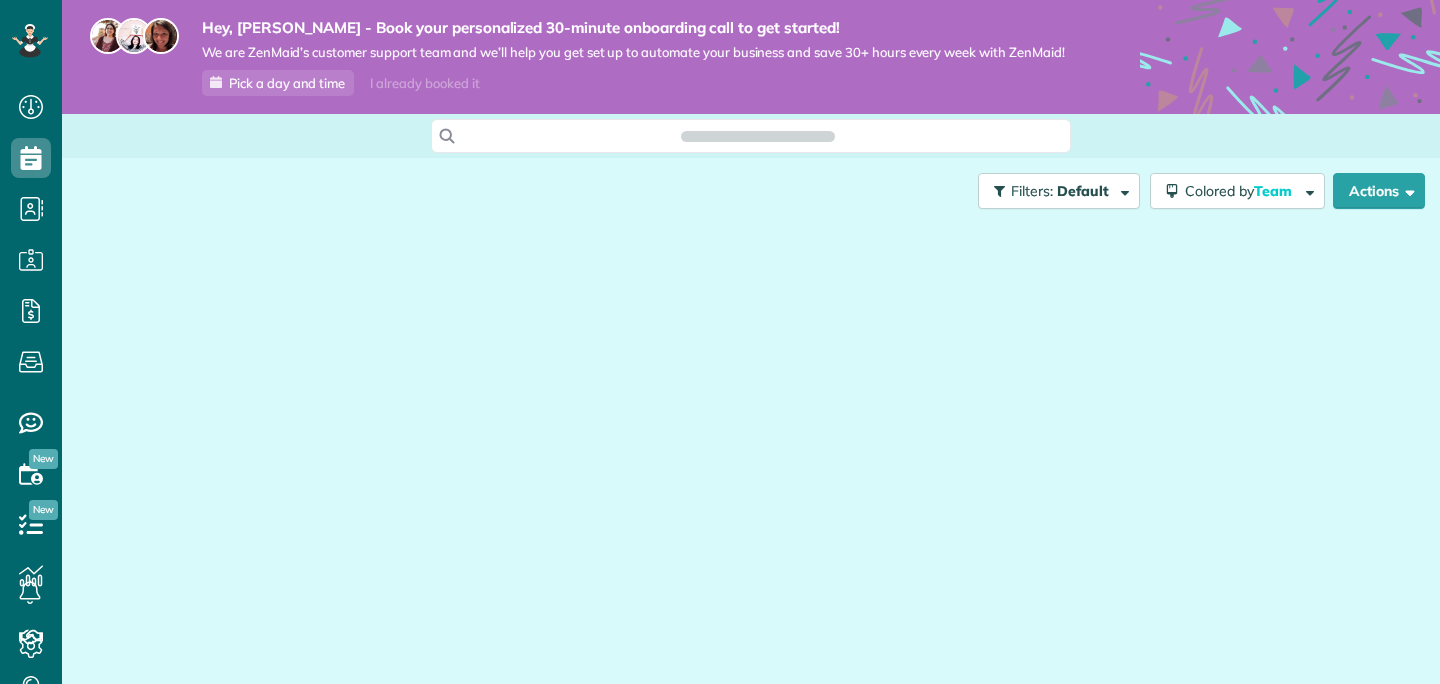 scroll, scrollTop: 0, scrollLeft: 0, axis: both 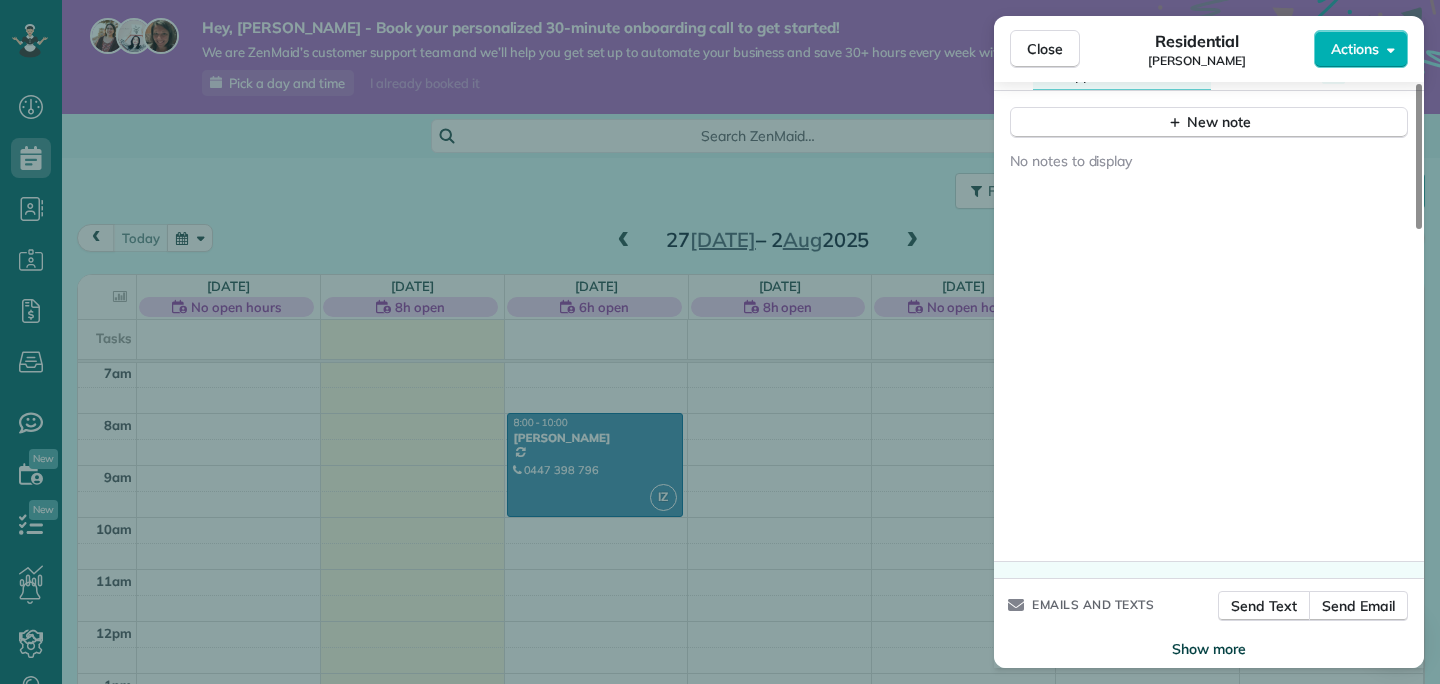 click on "Show more" at bounding box center (1209, 649) 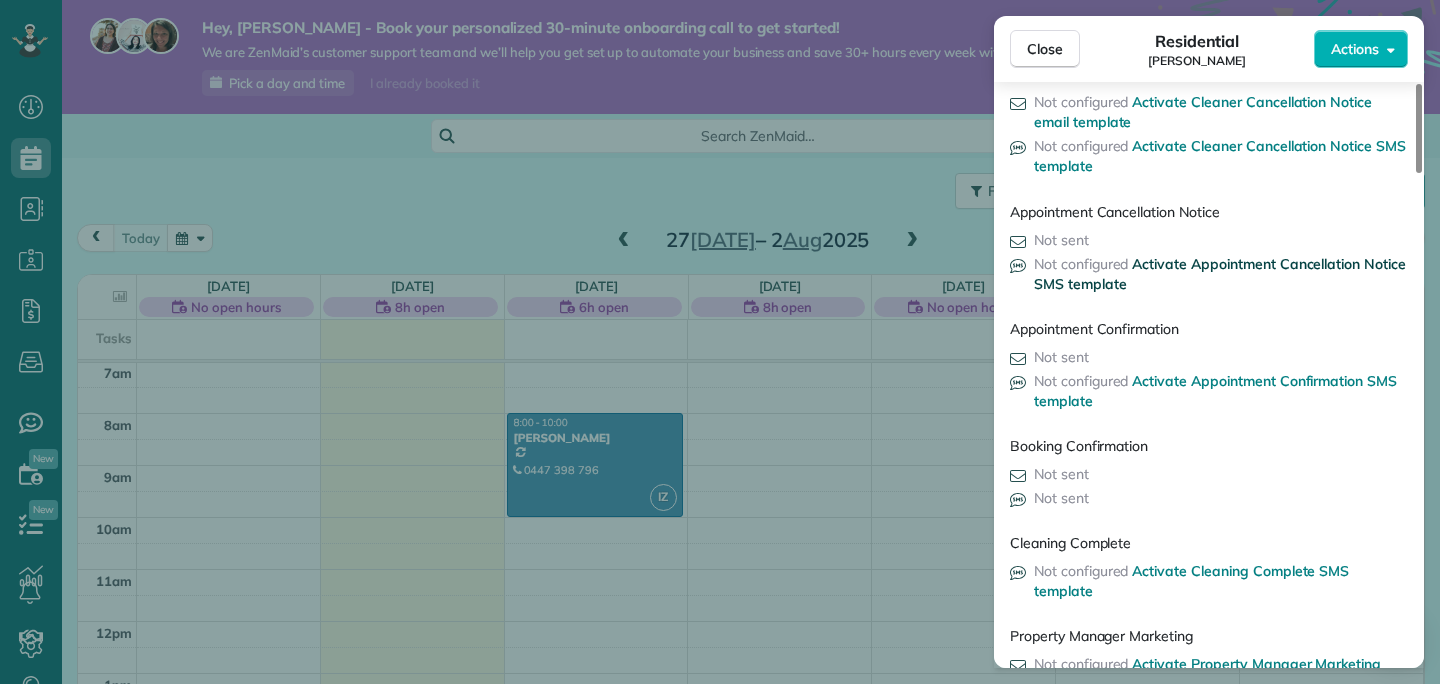 scroll, scrollTop: 2952, scrollLeft: 0, axis: vertical 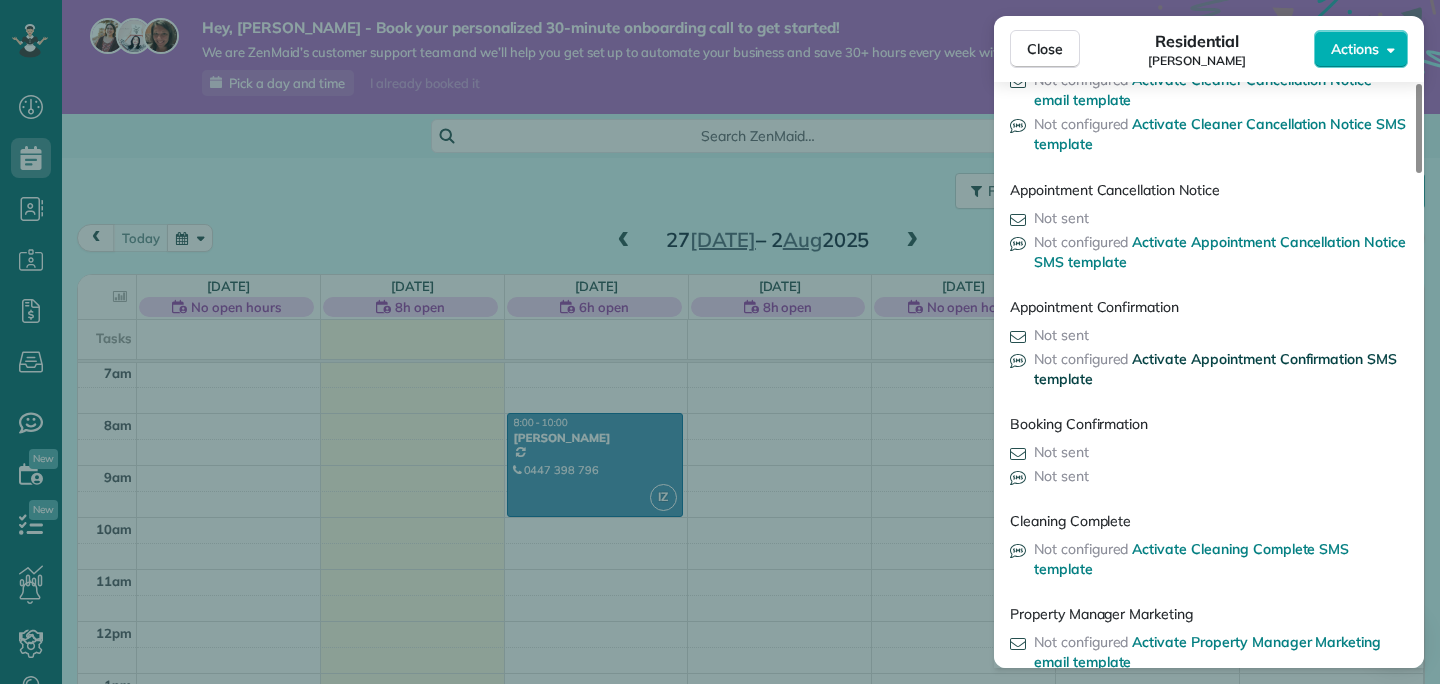click on "Activate Appointment Confirmation SMS template" at bounding box center [1215, 369] 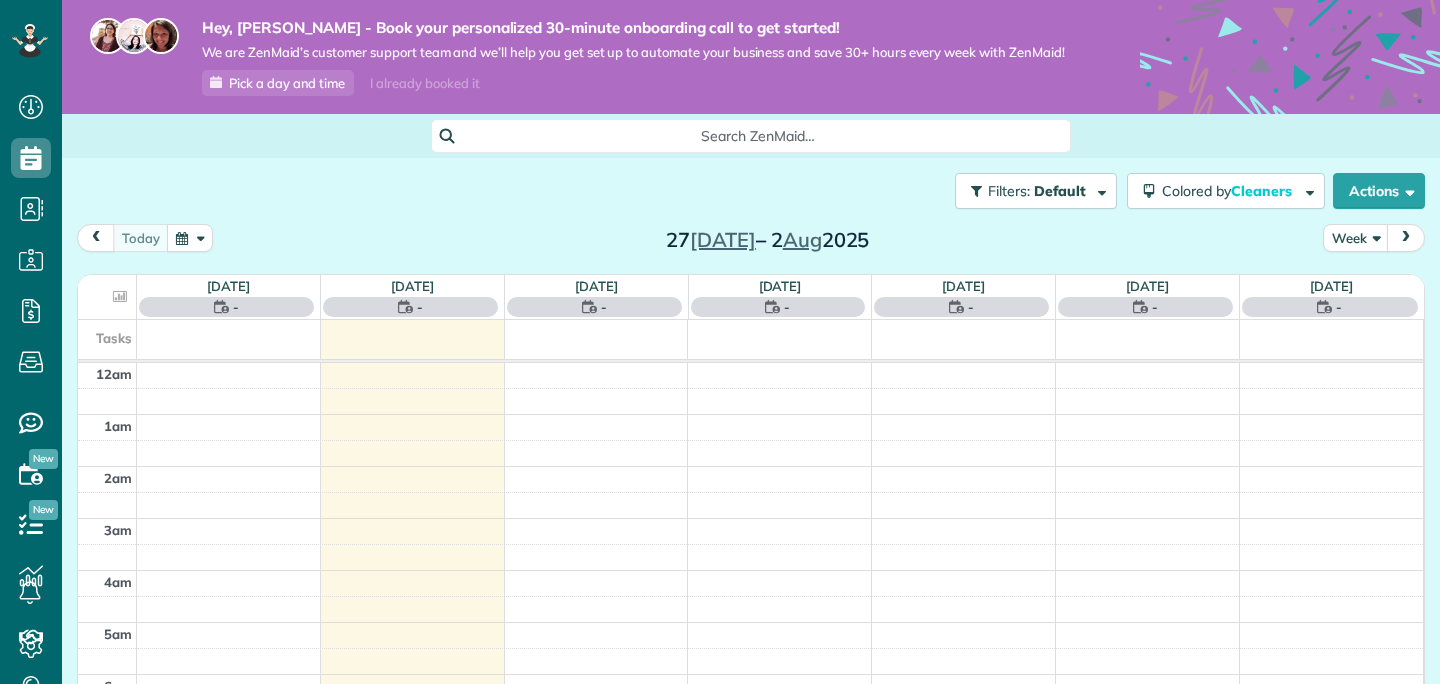 scroll, scrollTop: 0, scrollLeft: 0, axis: both 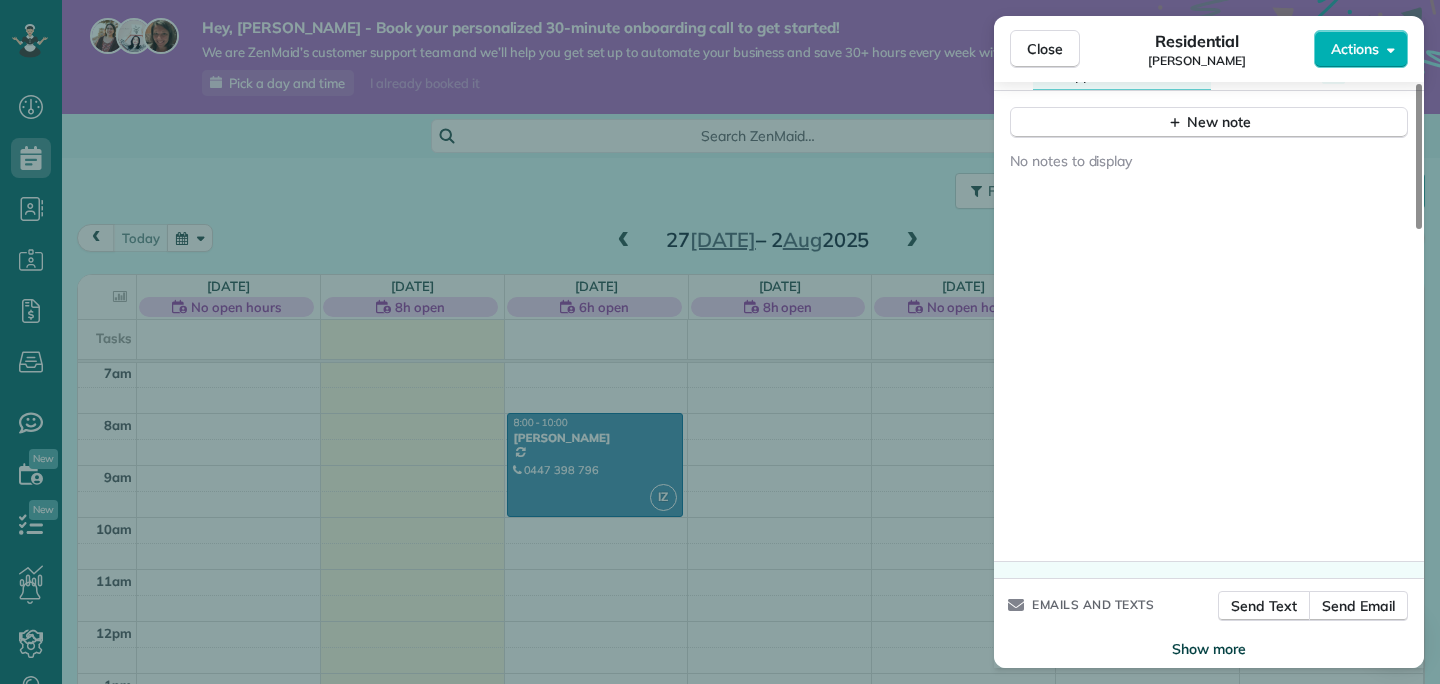 click on "Show more" at bounding box center [1209, 649] 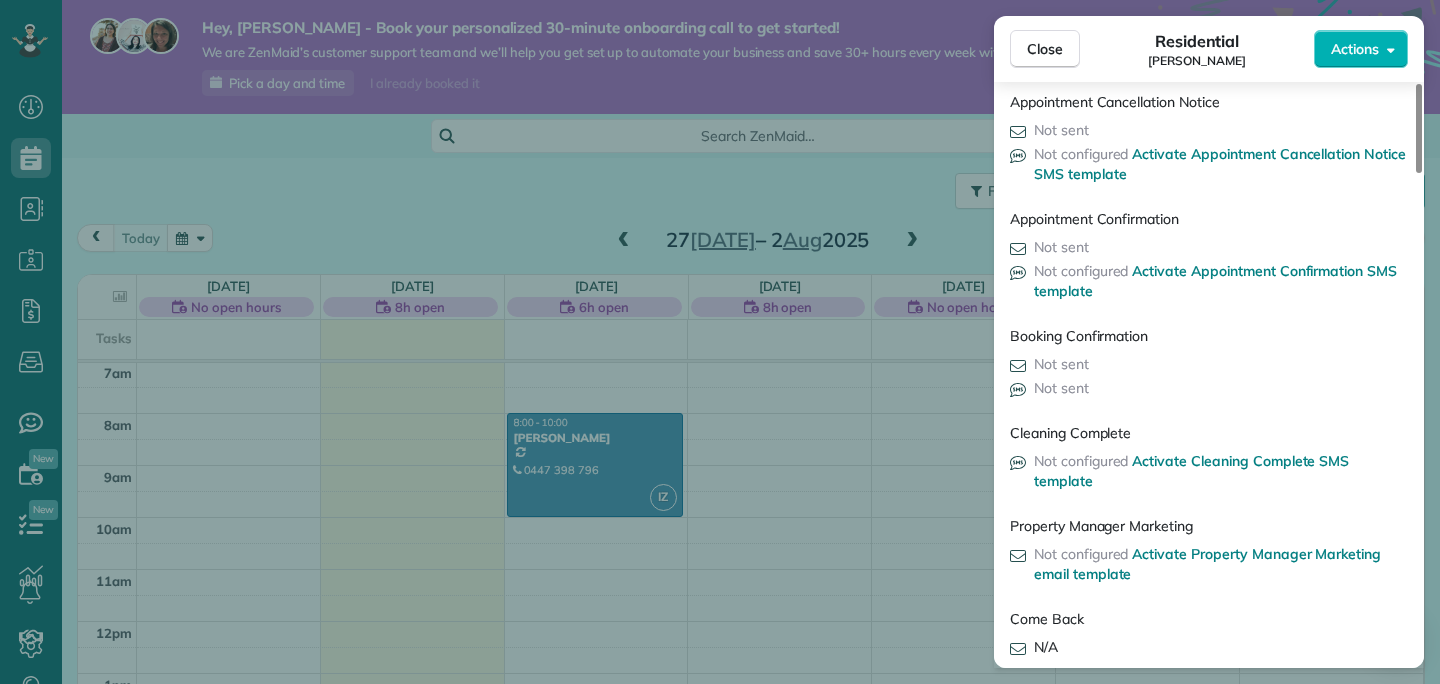 scroll, scrollTop: 3036, scrollLeft: 0, axis: vertical 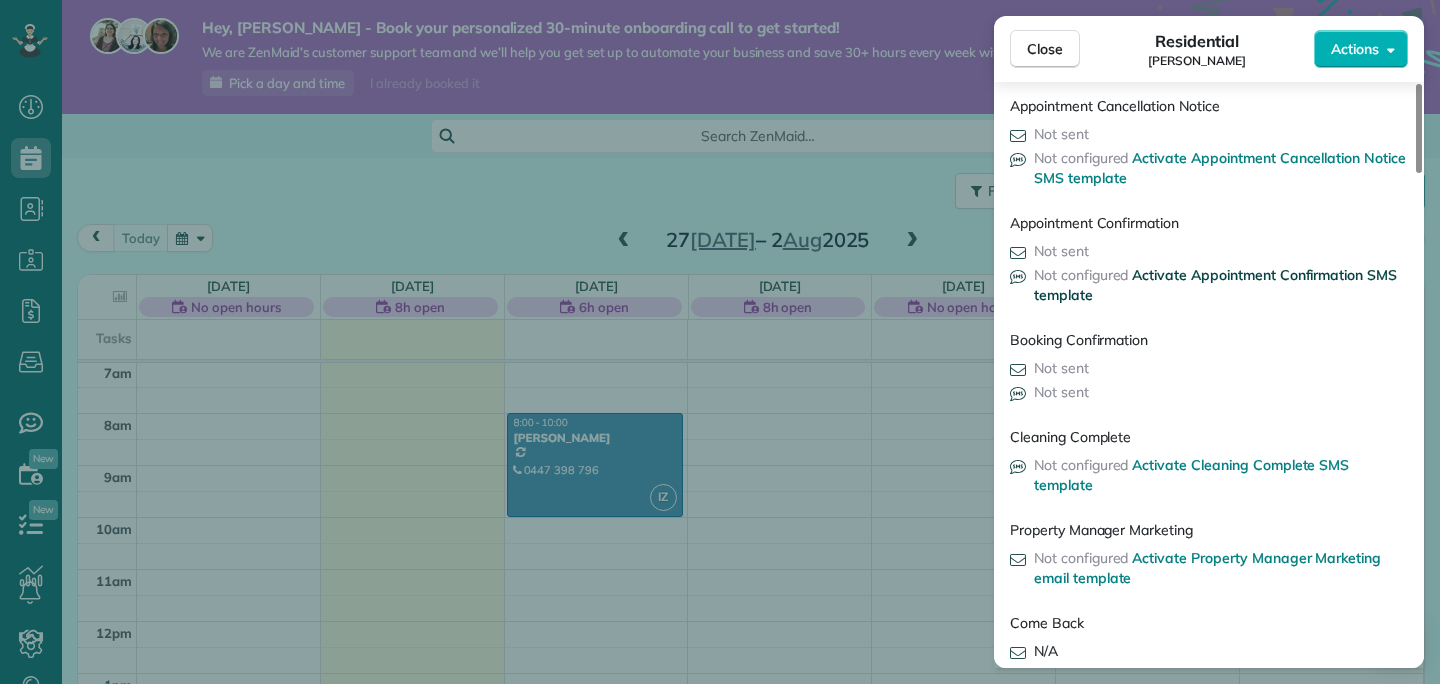 click on "Activate Appointment Confirmation SMS template" at bounding box center [1215, 285] 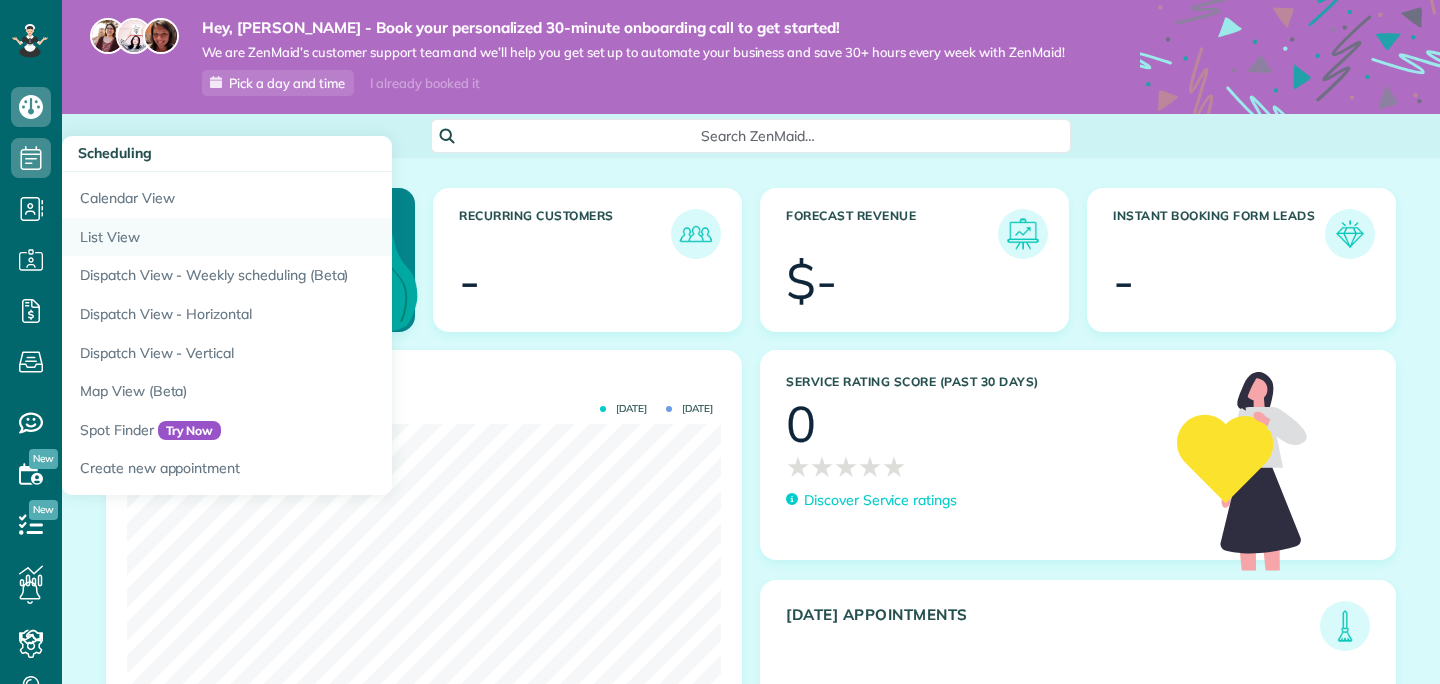 scroll, scrollTop: 0, scrollLeft: 0, axis: both 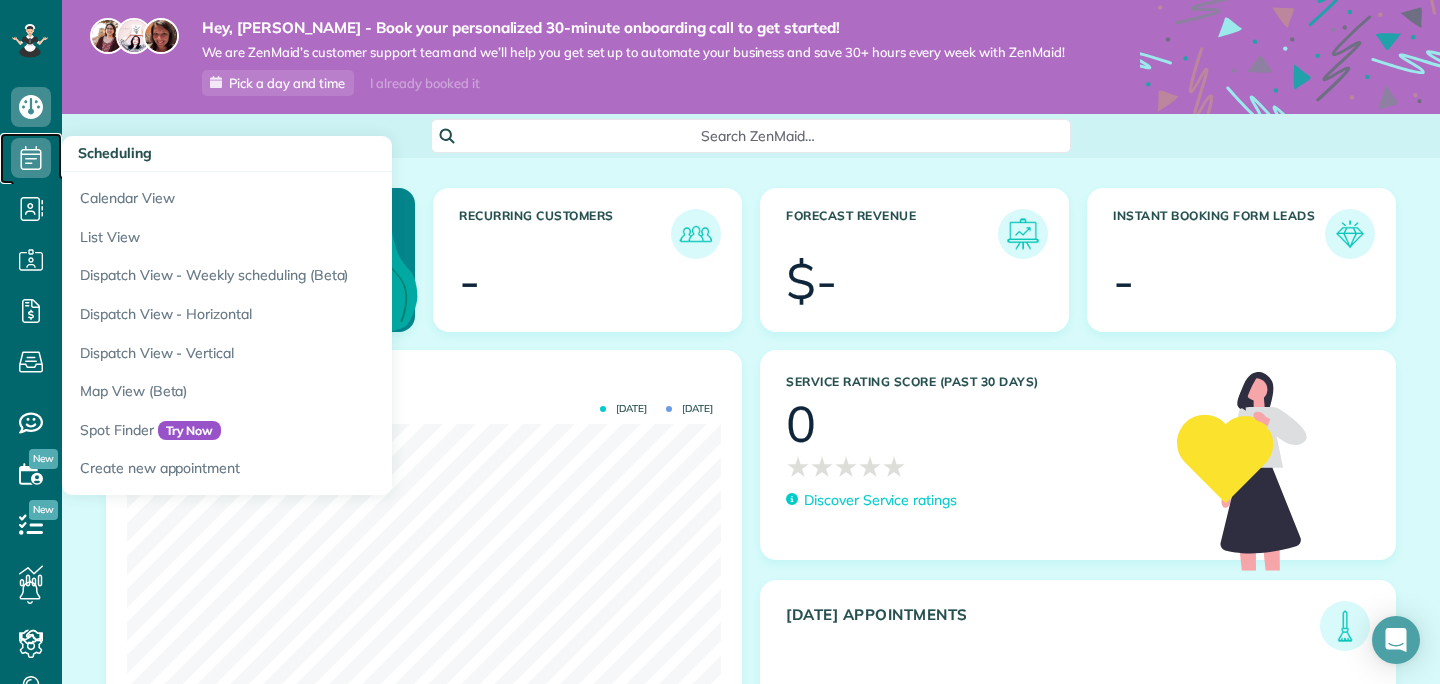 click 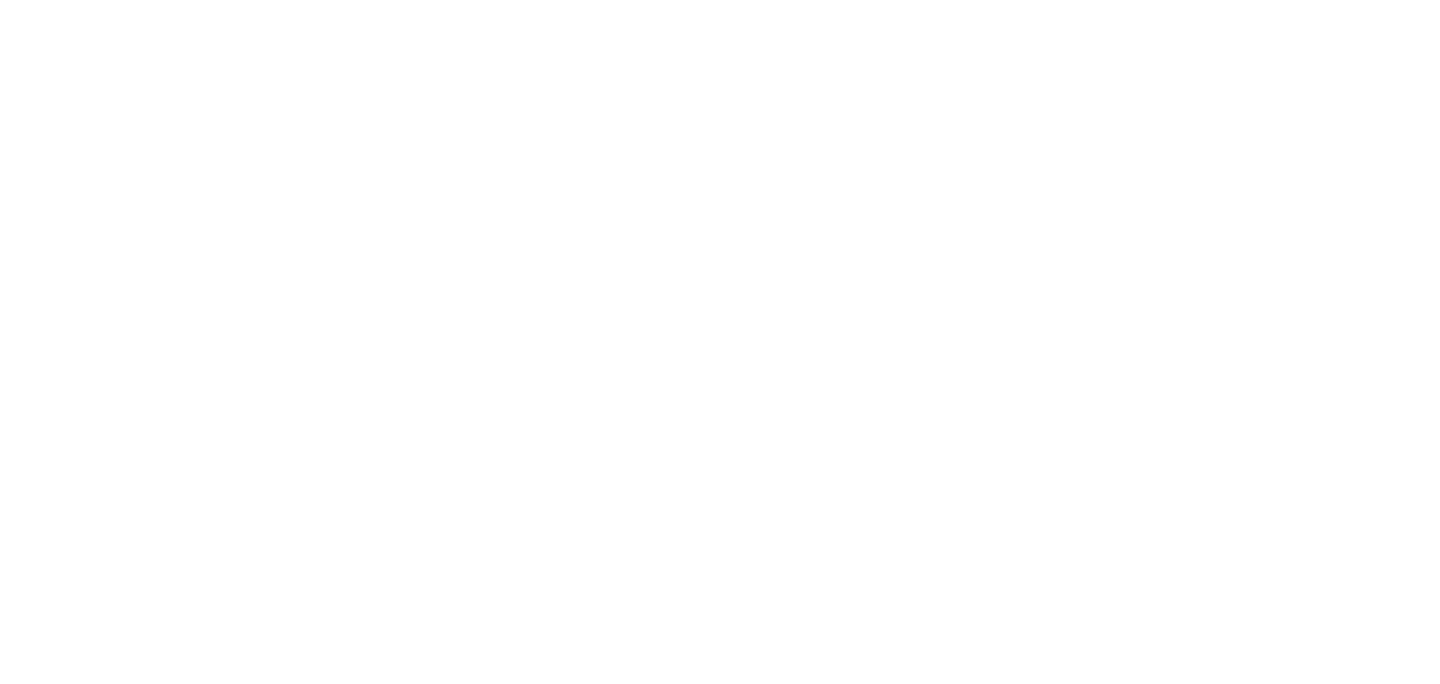 scroll, scrollTop: 0, scrollLeft: 0, axis: both 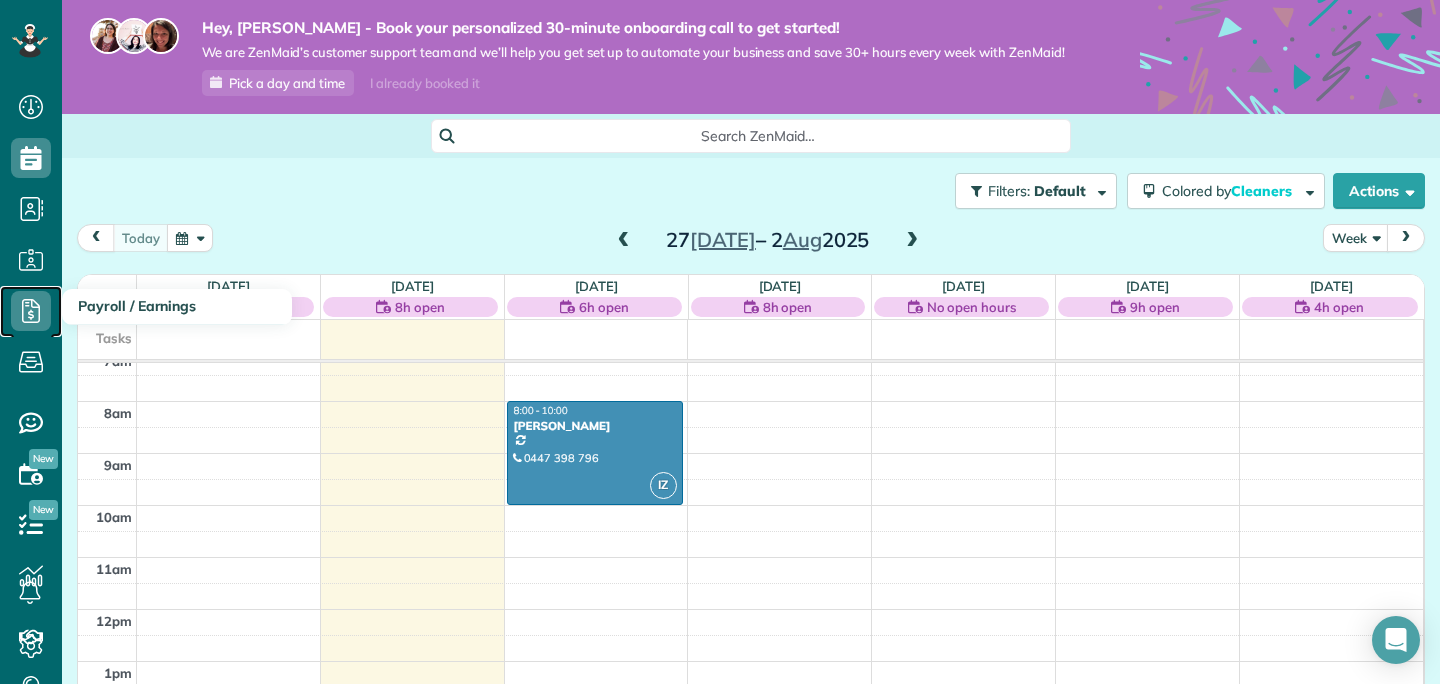 click 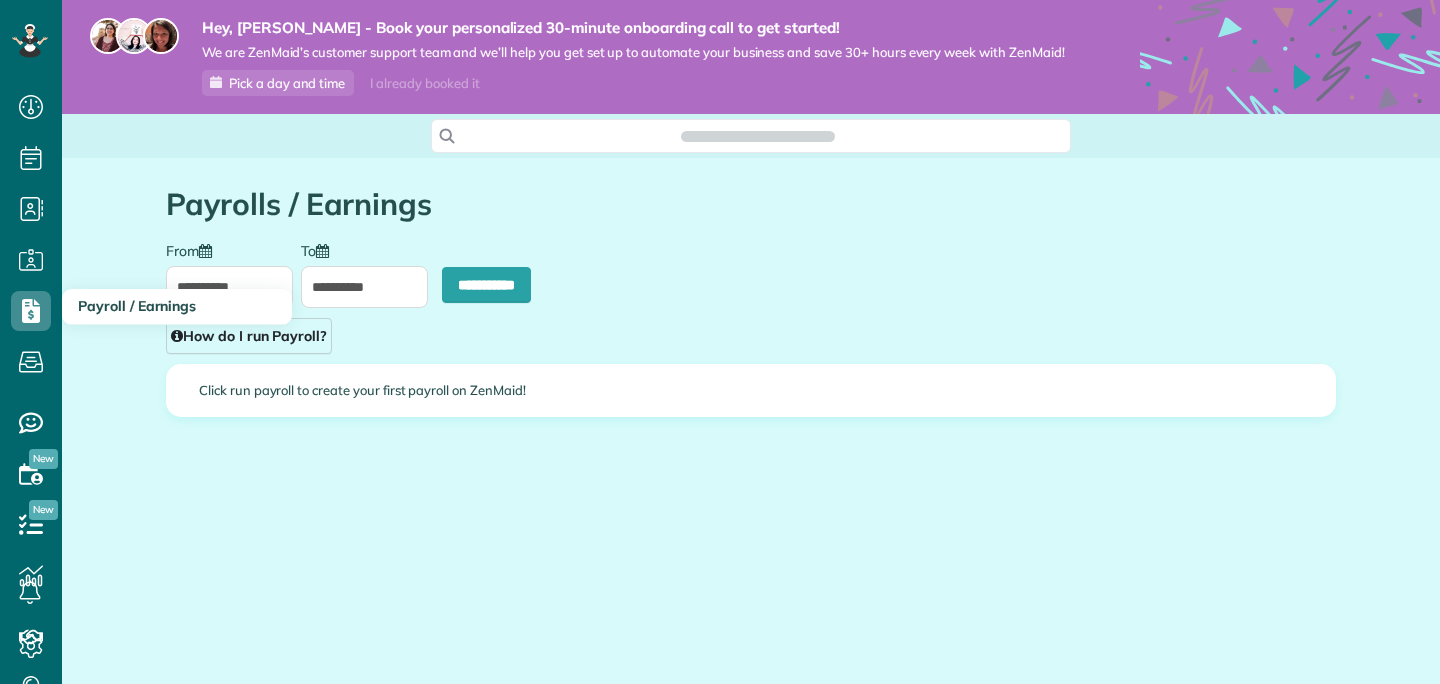 scroll, scrollTop: 0, scrollLeft: 0, axis: both 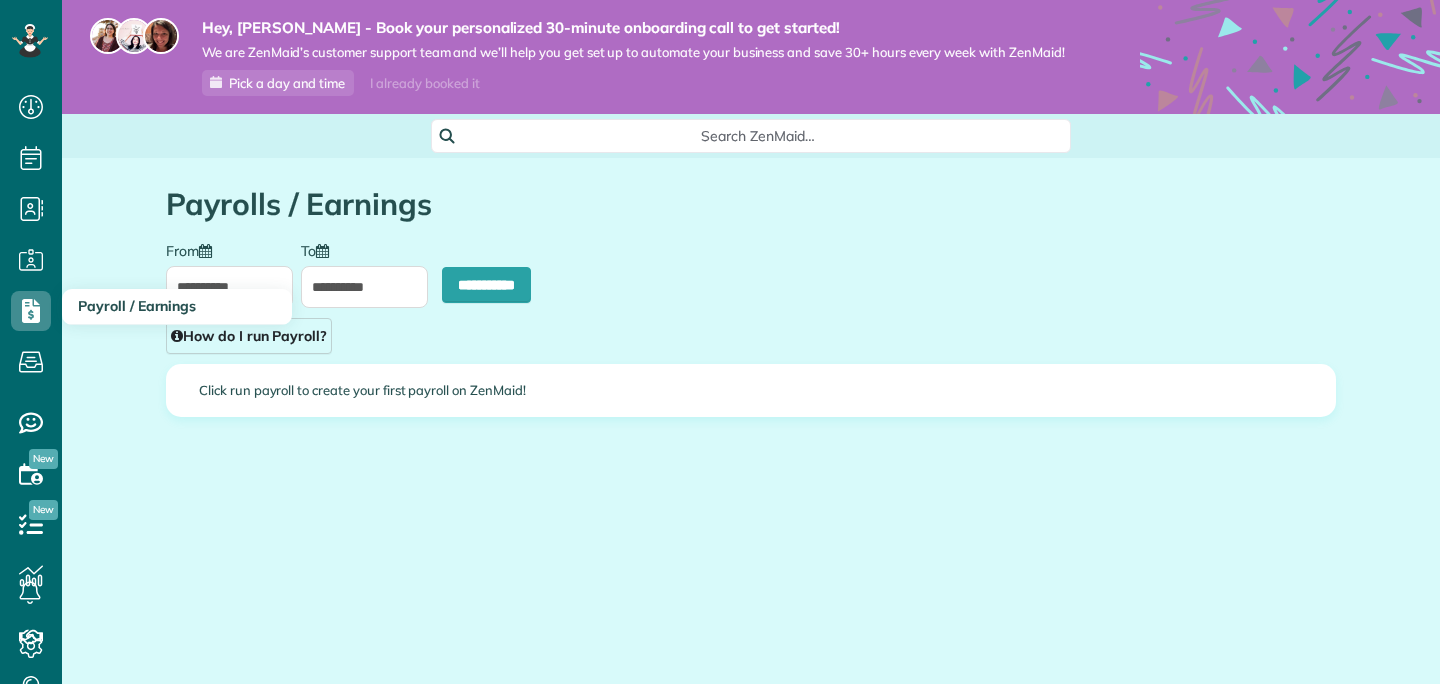 type on "**********" 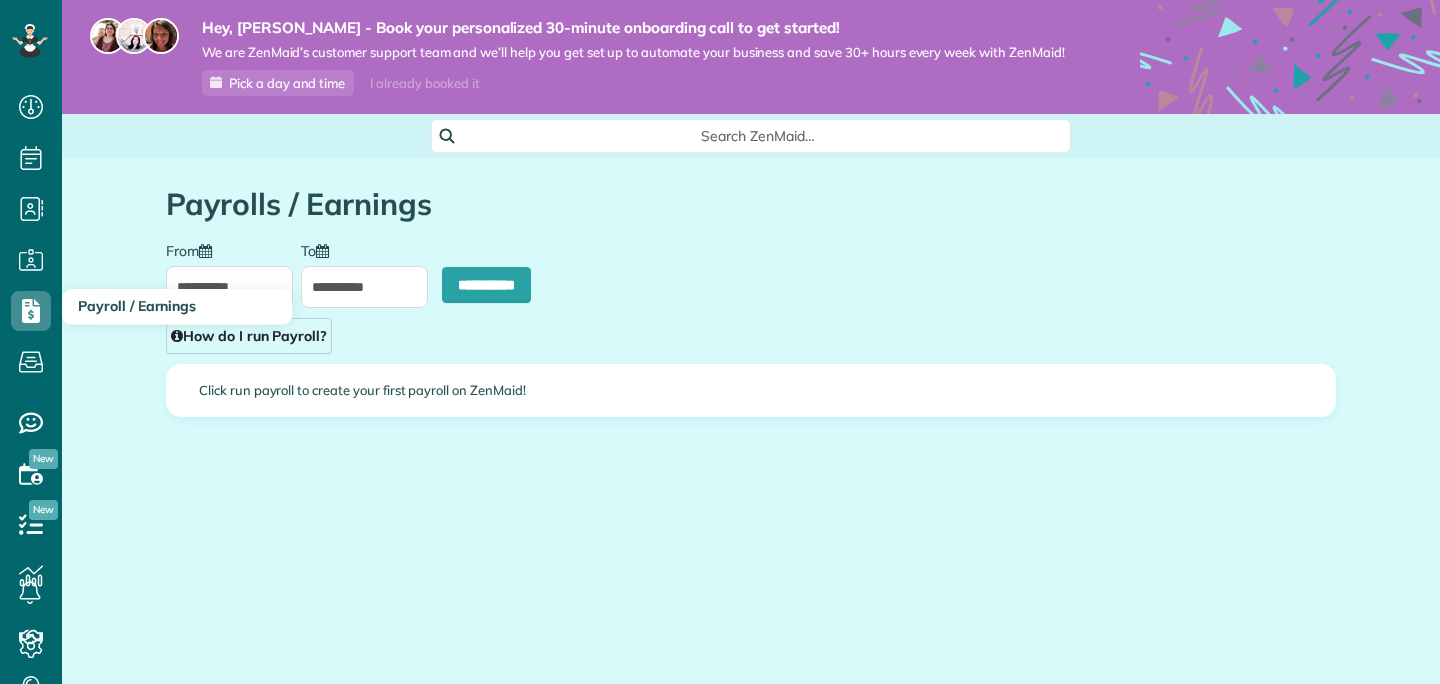 type on "**********" 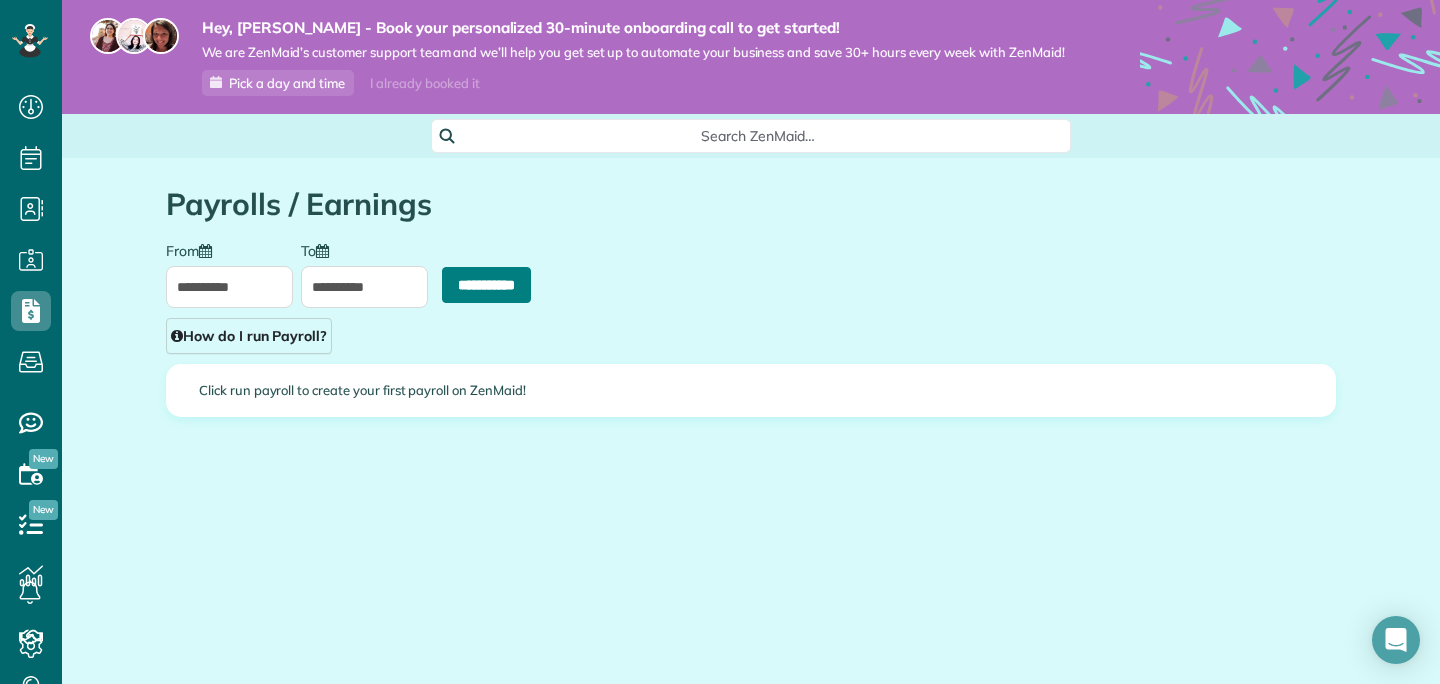 click on "**********" at bounding box center (486, 285) 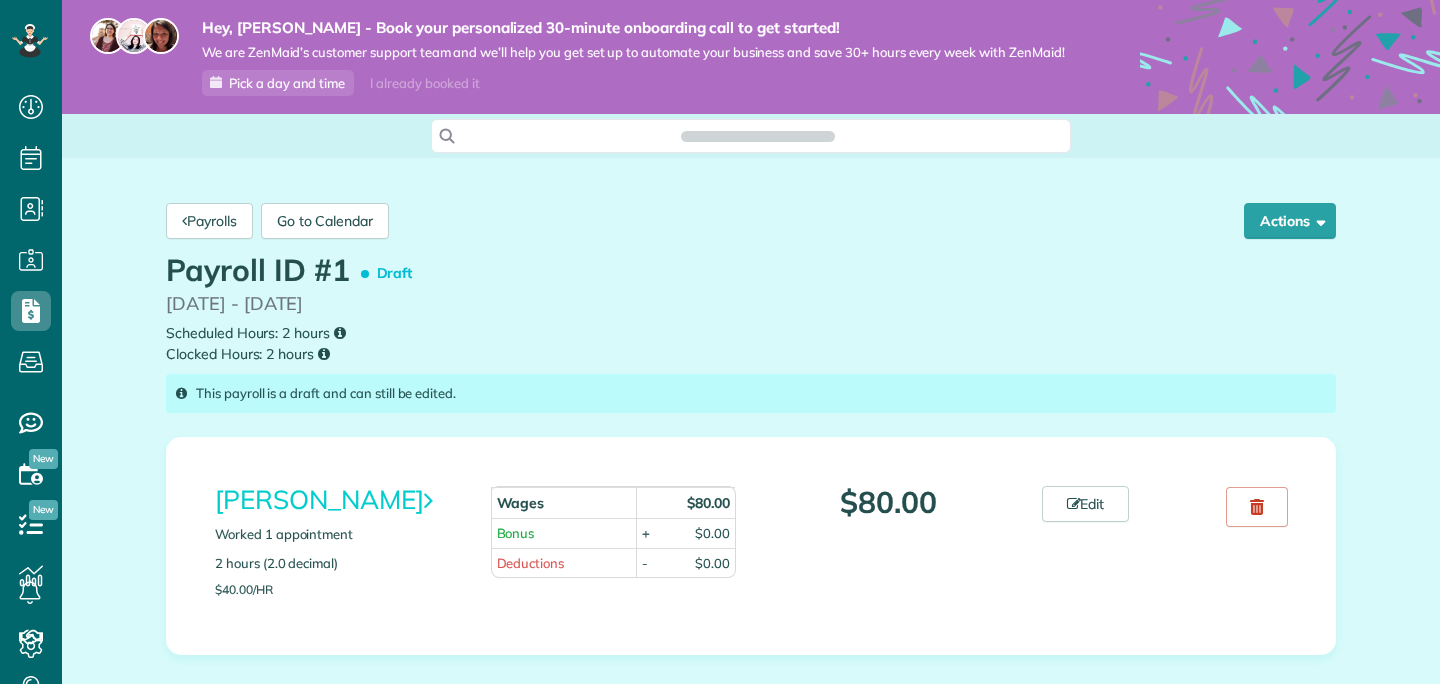 scroll, scrollTop: 0, scrollLeft: 0, axis: both 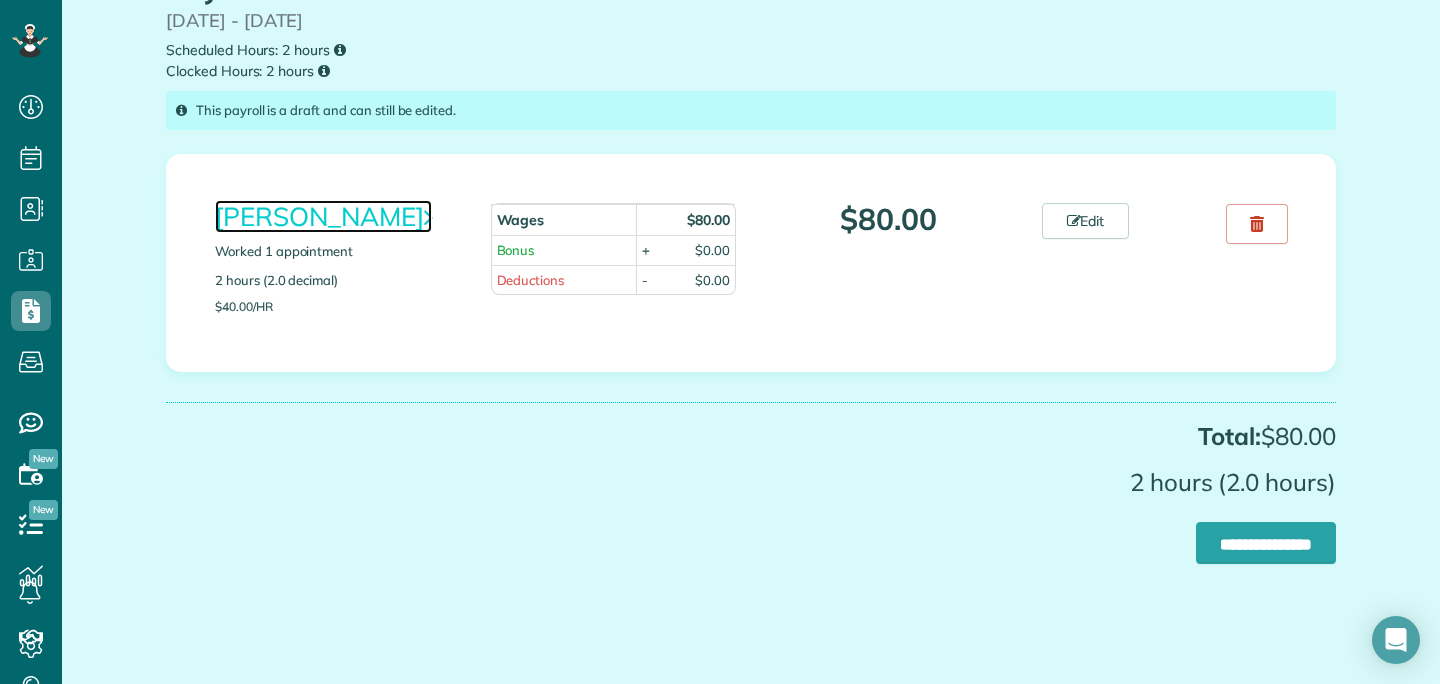click at bounding box center [428, 217] 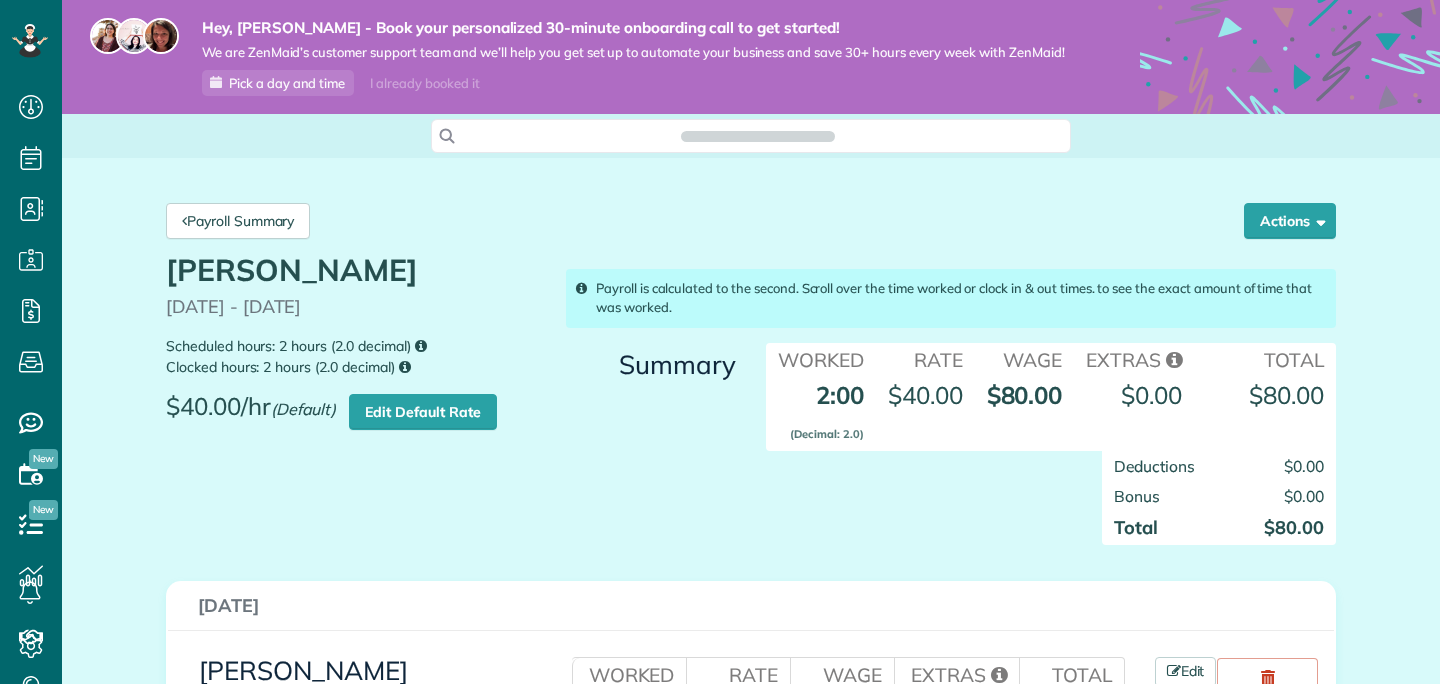 scroll, scrollTop: 0, scrollLeft: 0, axis: both 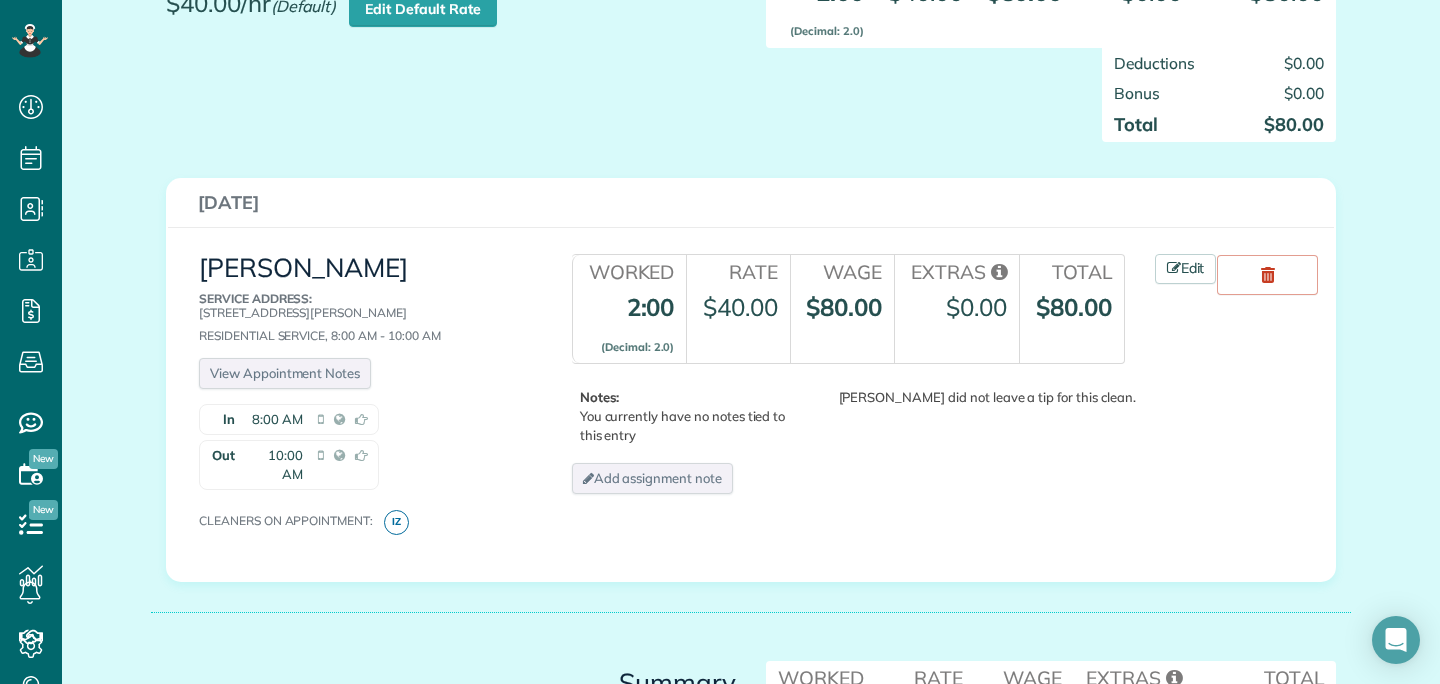 drag, startPoint x: 640, startPoint y: 420, endPoint x: 770, endPoint y: 419, distance: 130.00385 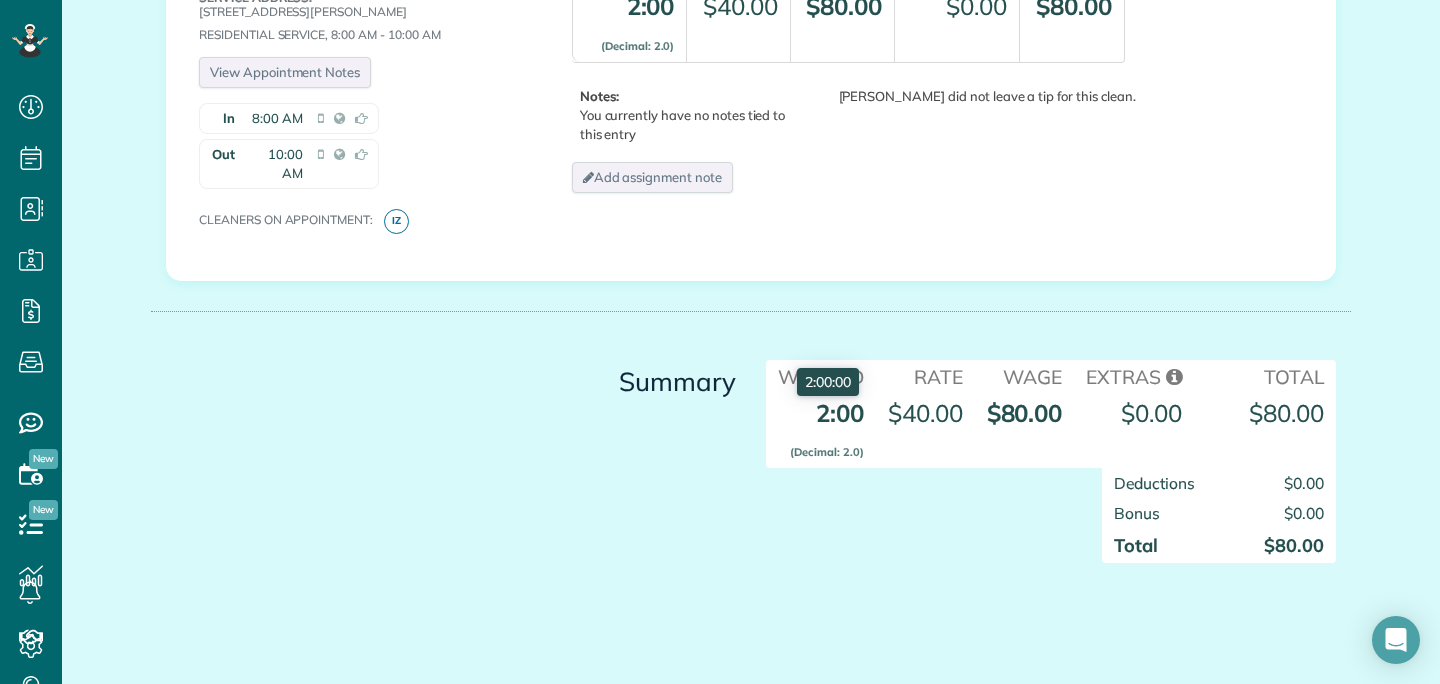 scroll, scrollTop: 0, scrollLeft: 0, axis: both 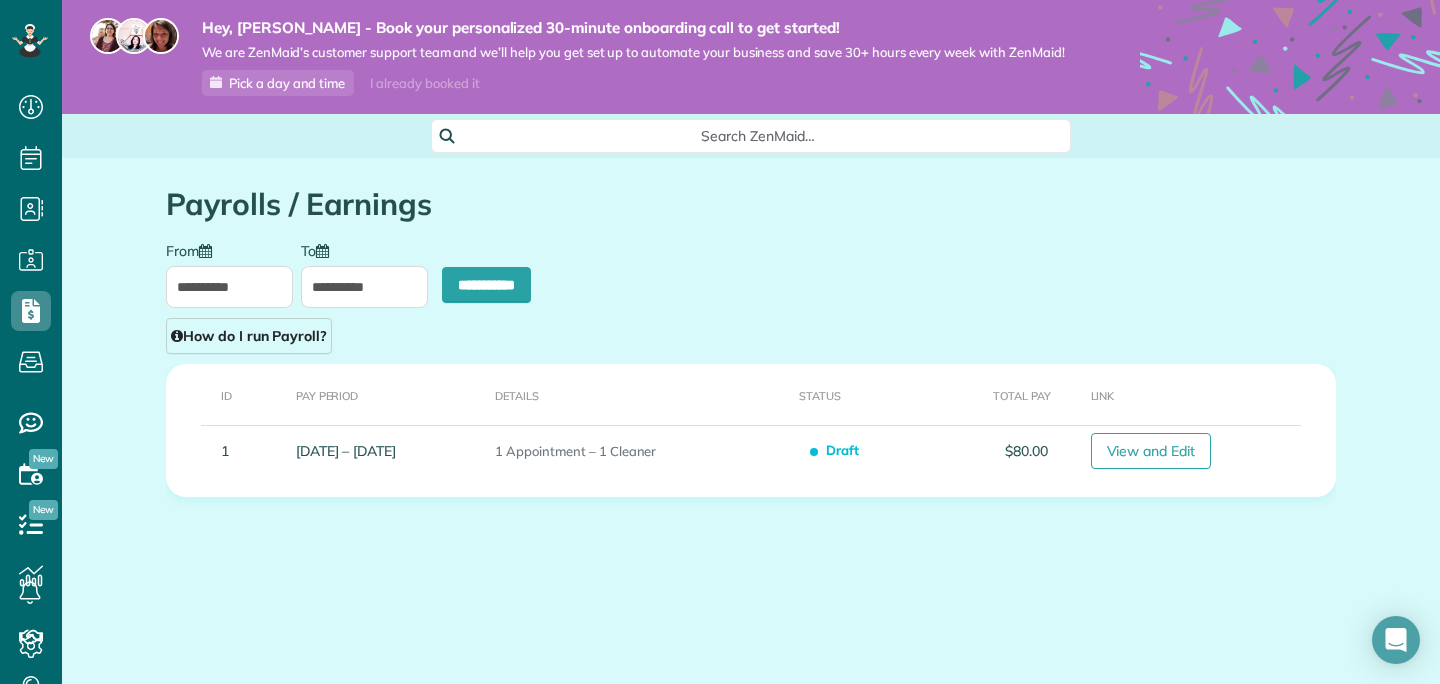 type on "**********" 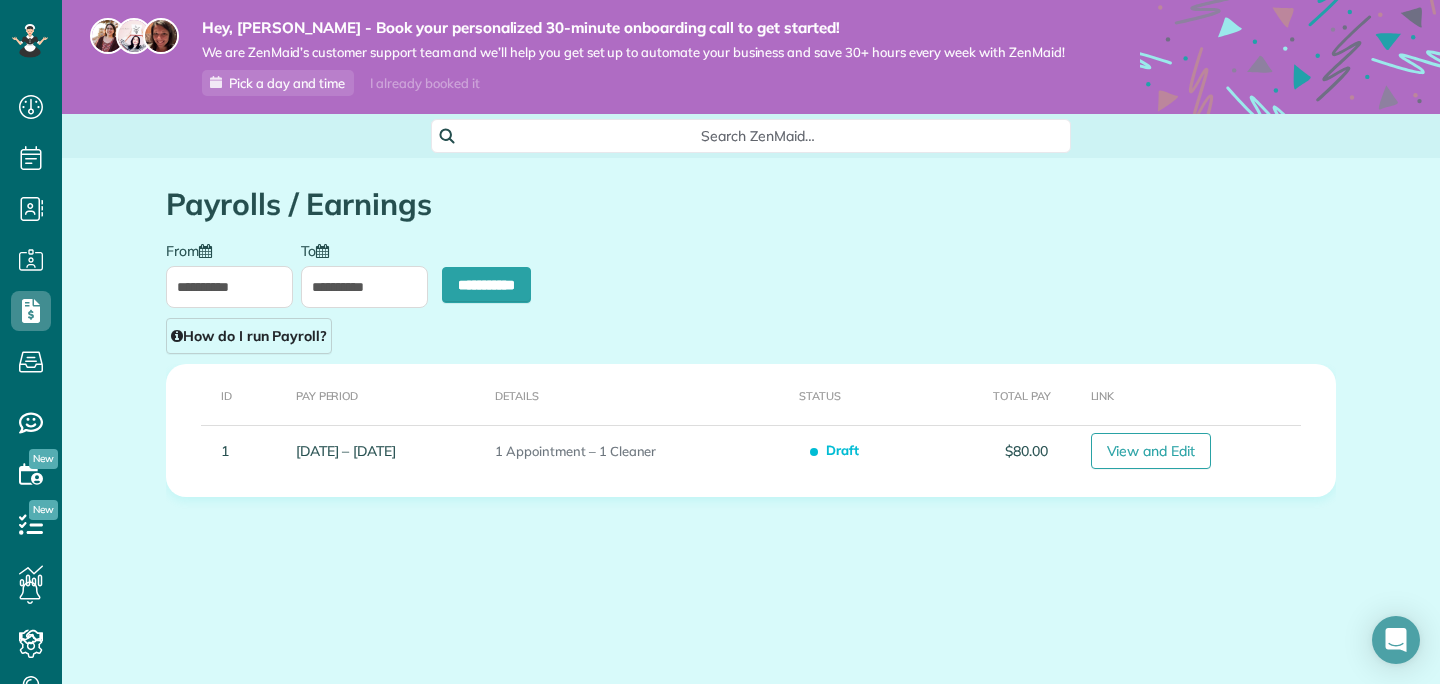 type on "**********" 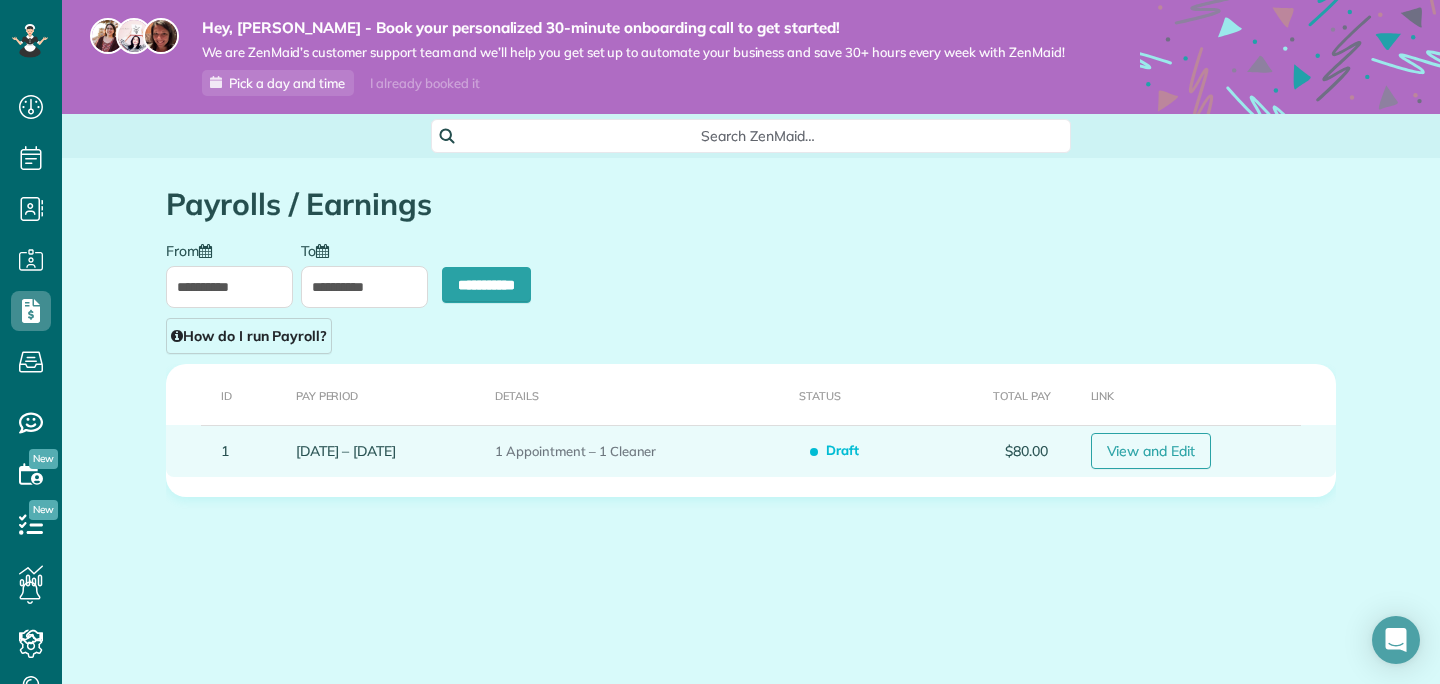 click on "View and Edit" at bounding box center (1151, 451) 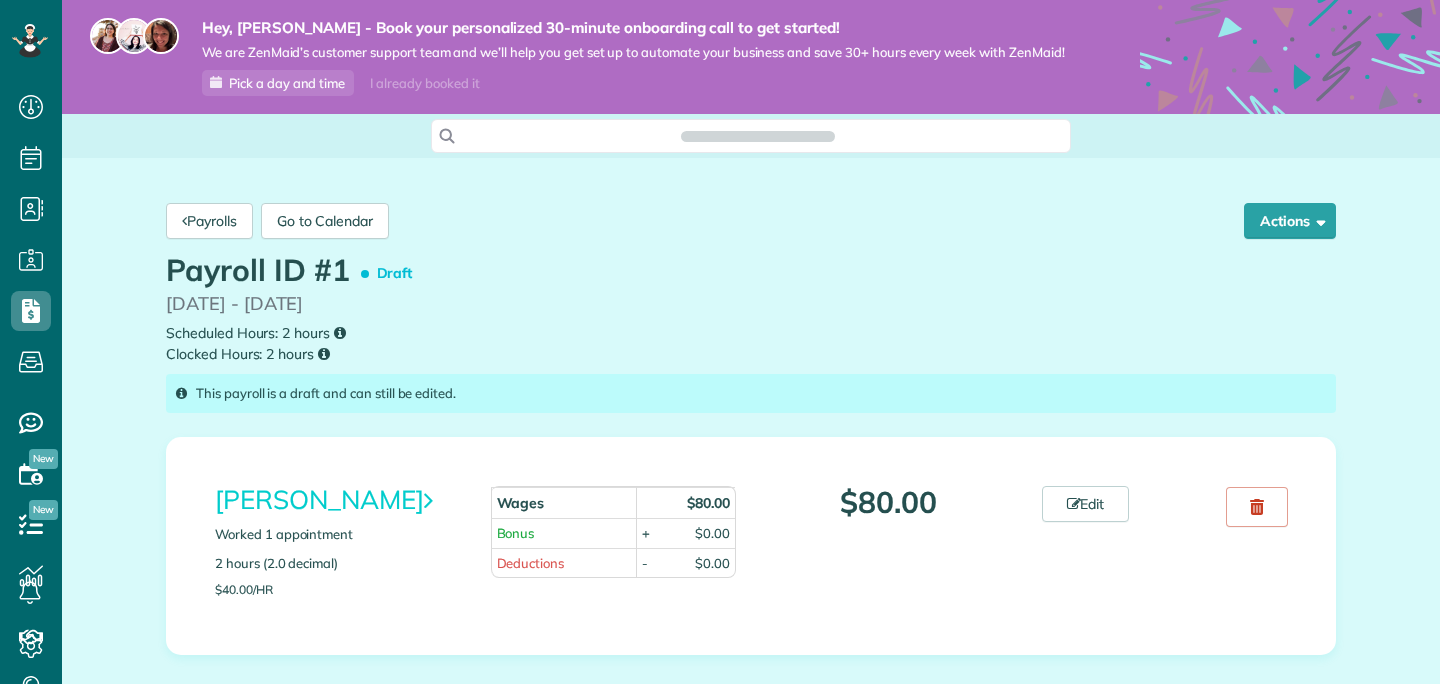 scroll, scrollTop: 0, scrollLeft: 0, axis: both 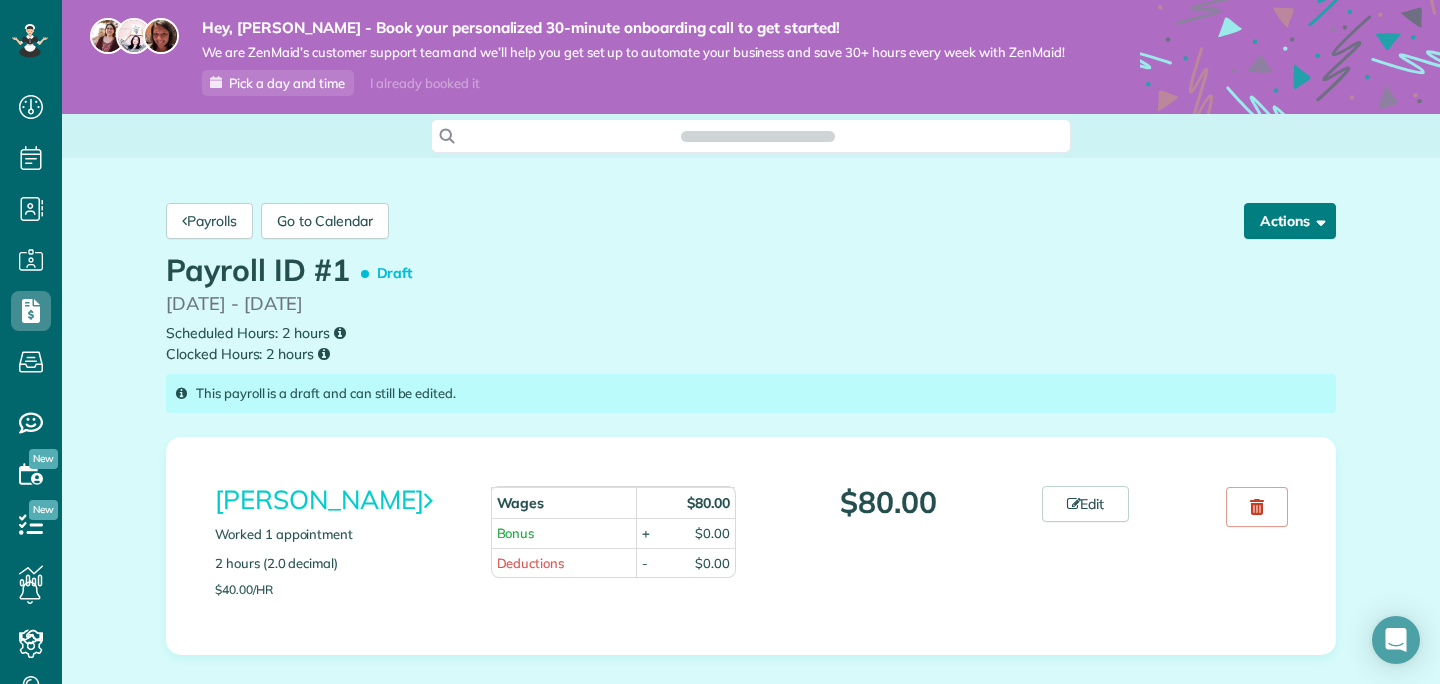 click on "Actions" at bounding box center (1290, 221) 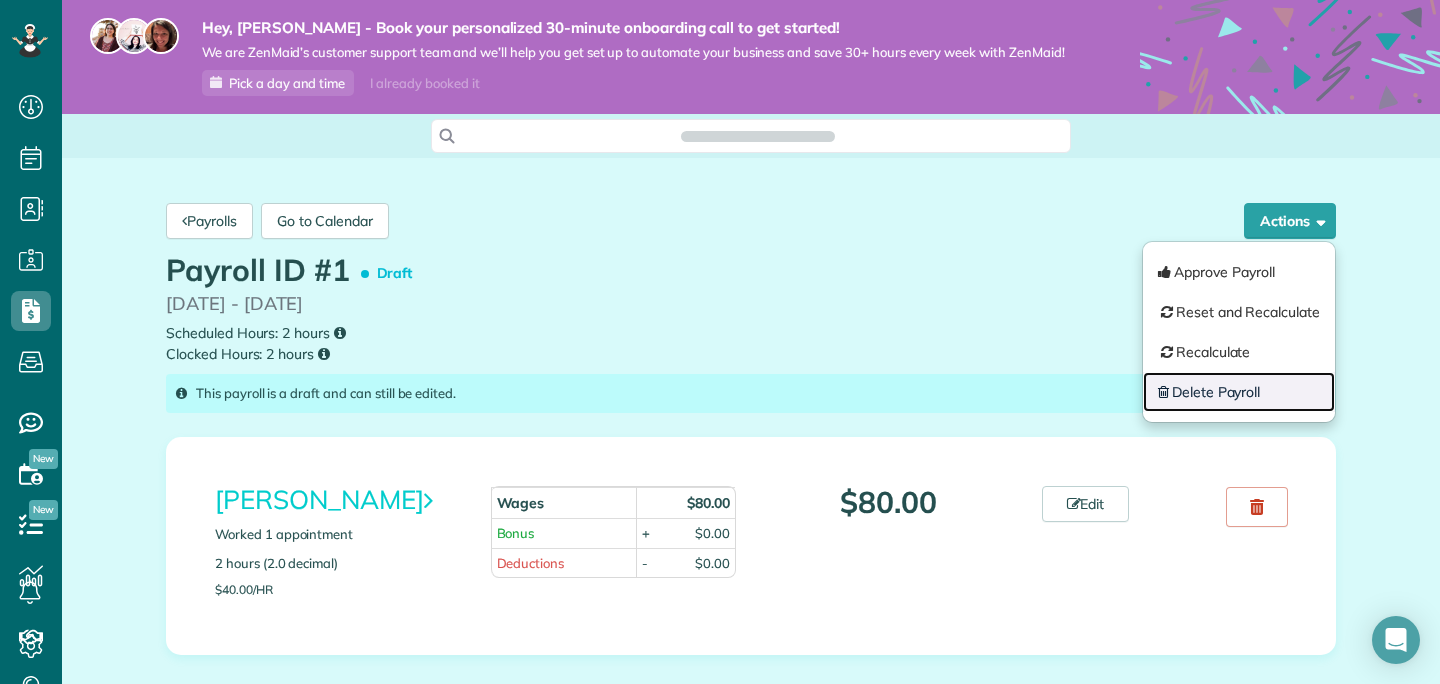 click on "Delete Payroll" at bounding box center (1239, 392) 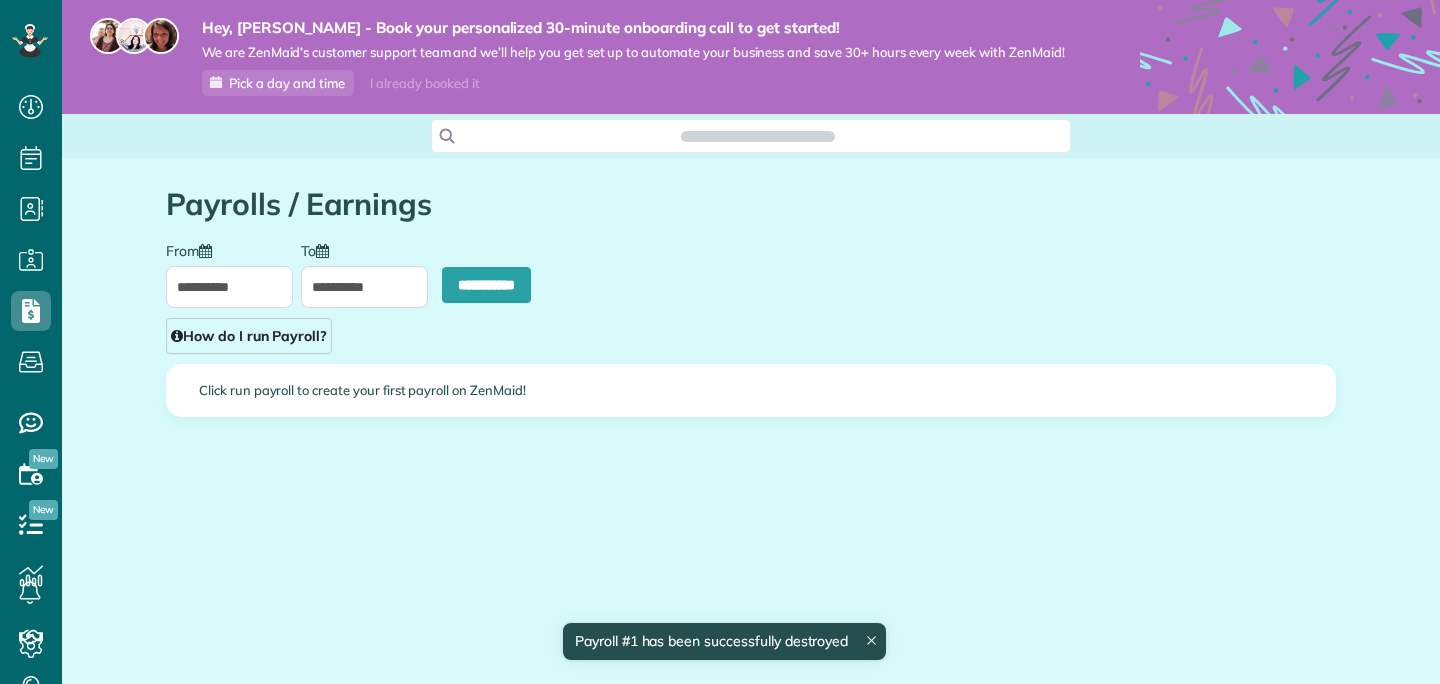 scroll, scrollTop: 0, scrollLeft: 0, axis: both 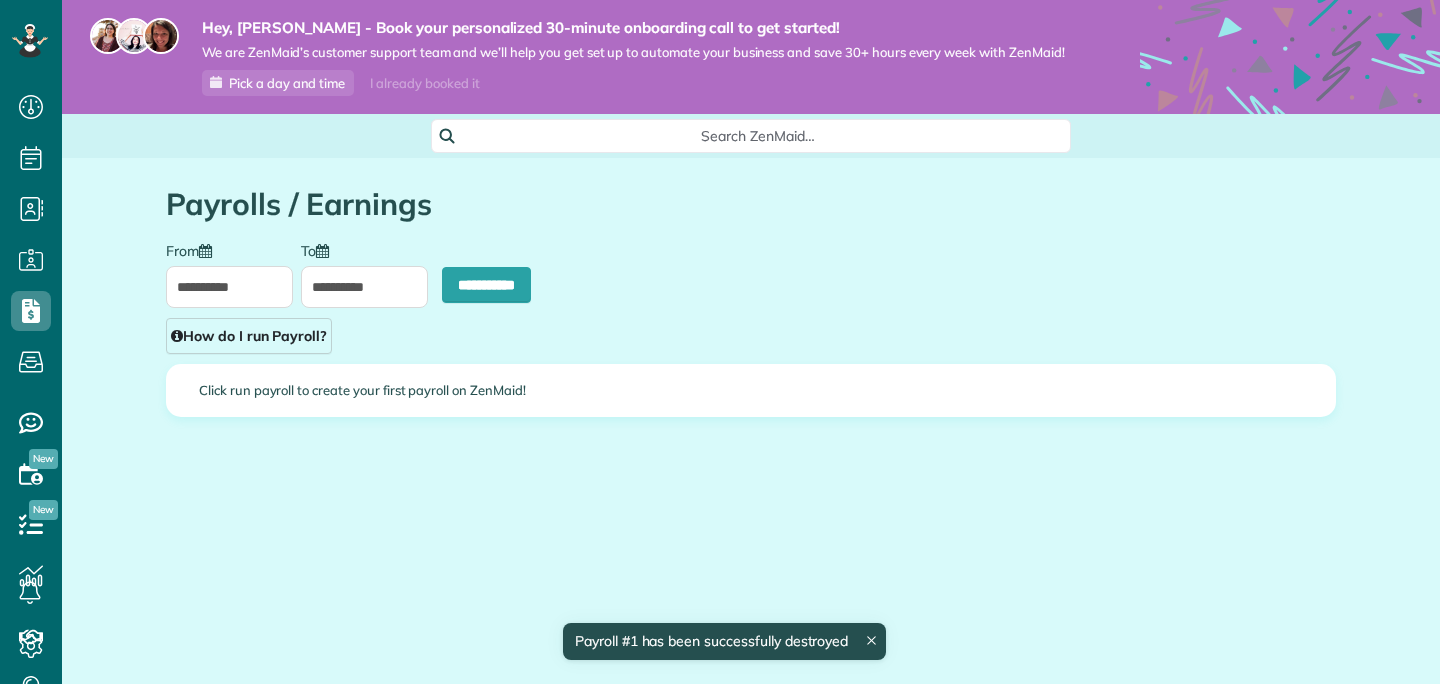 type on "**********" 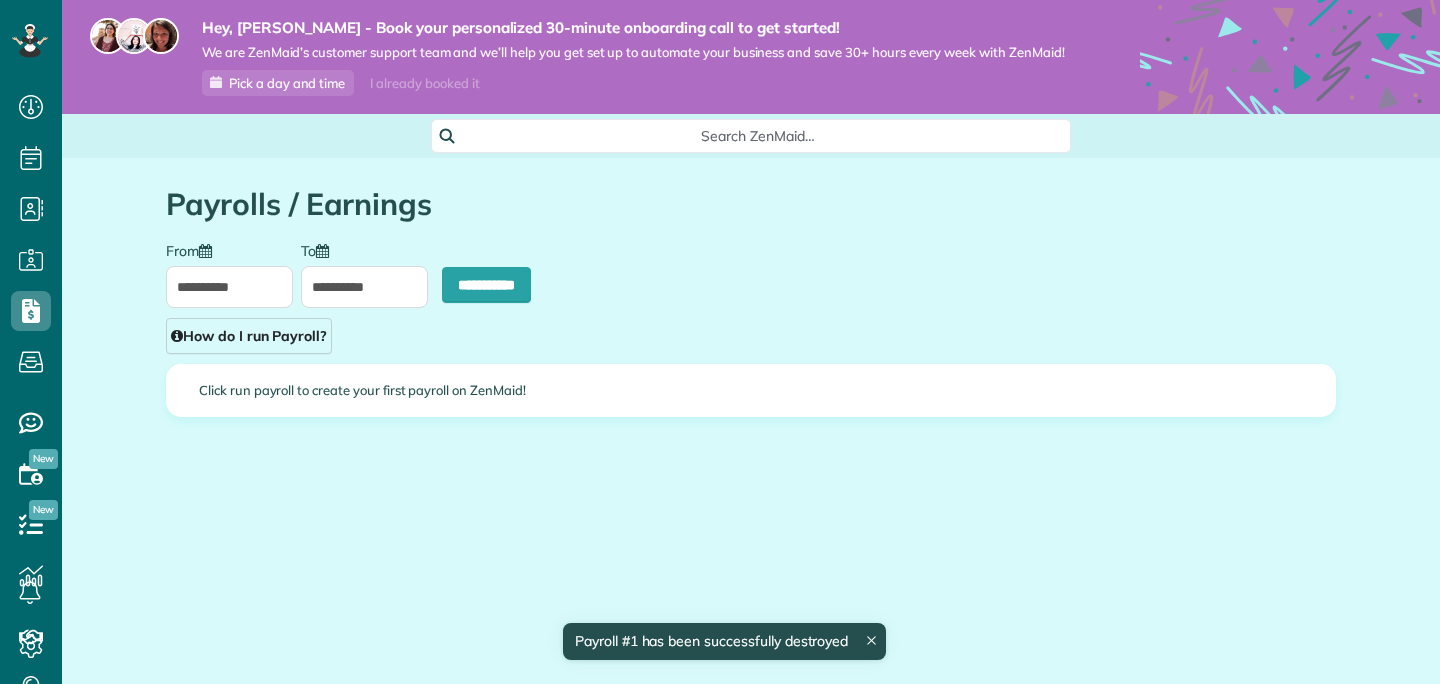 type on "**********" 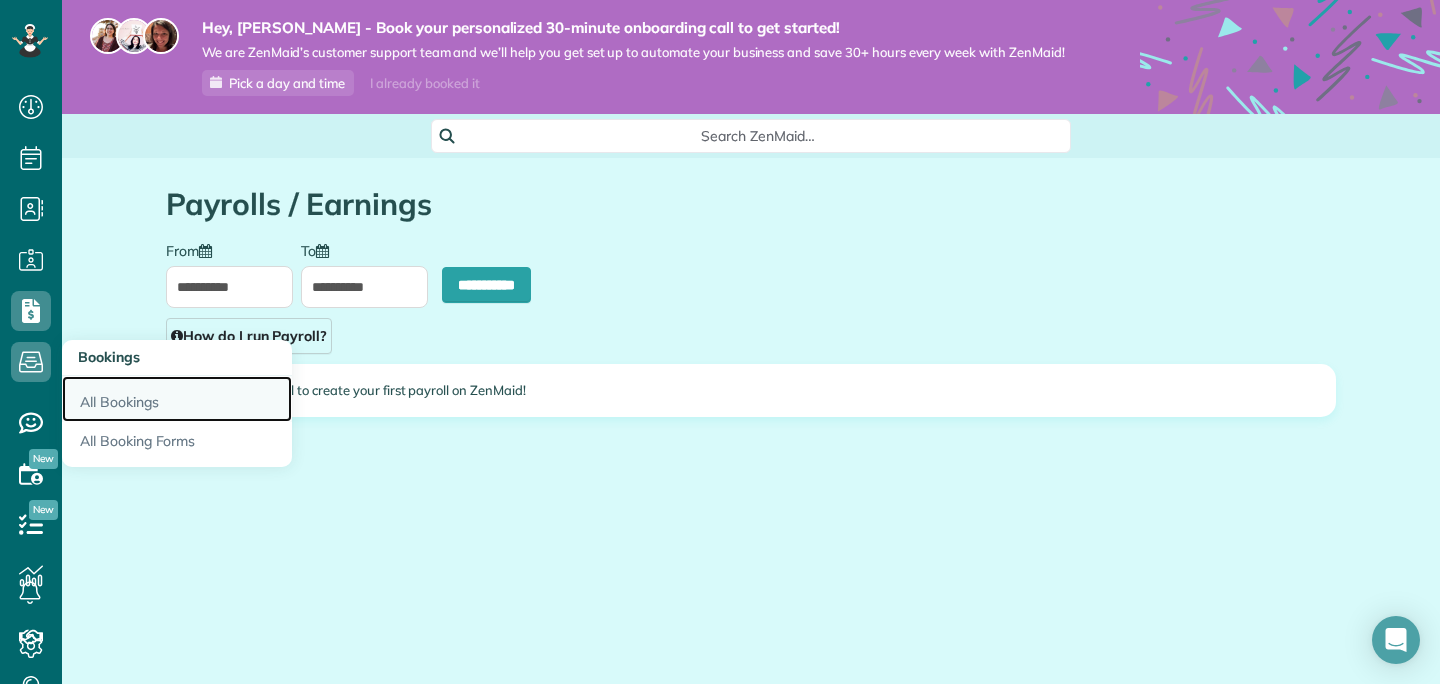 click on "All Bookings" at bounding box center (177, 399) 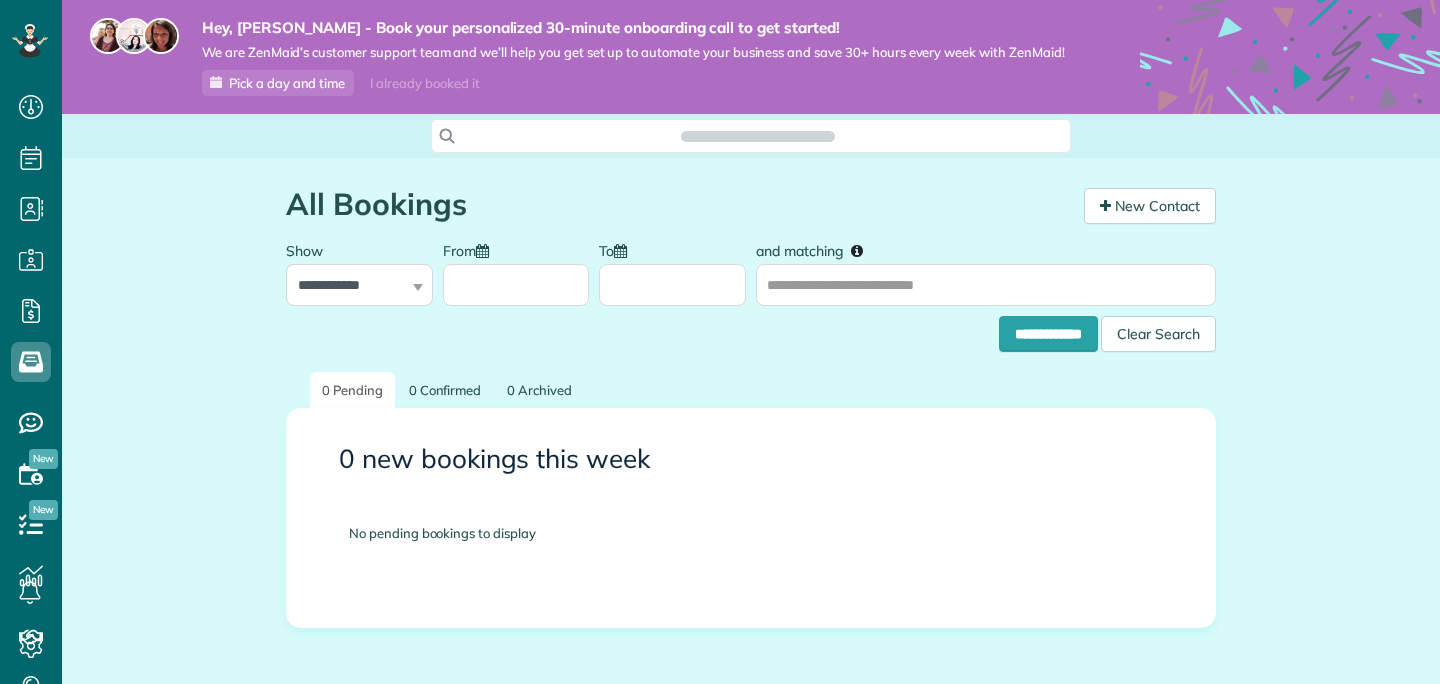 scroll, scrollTop: 0, scrollLeft: 0, axis: both 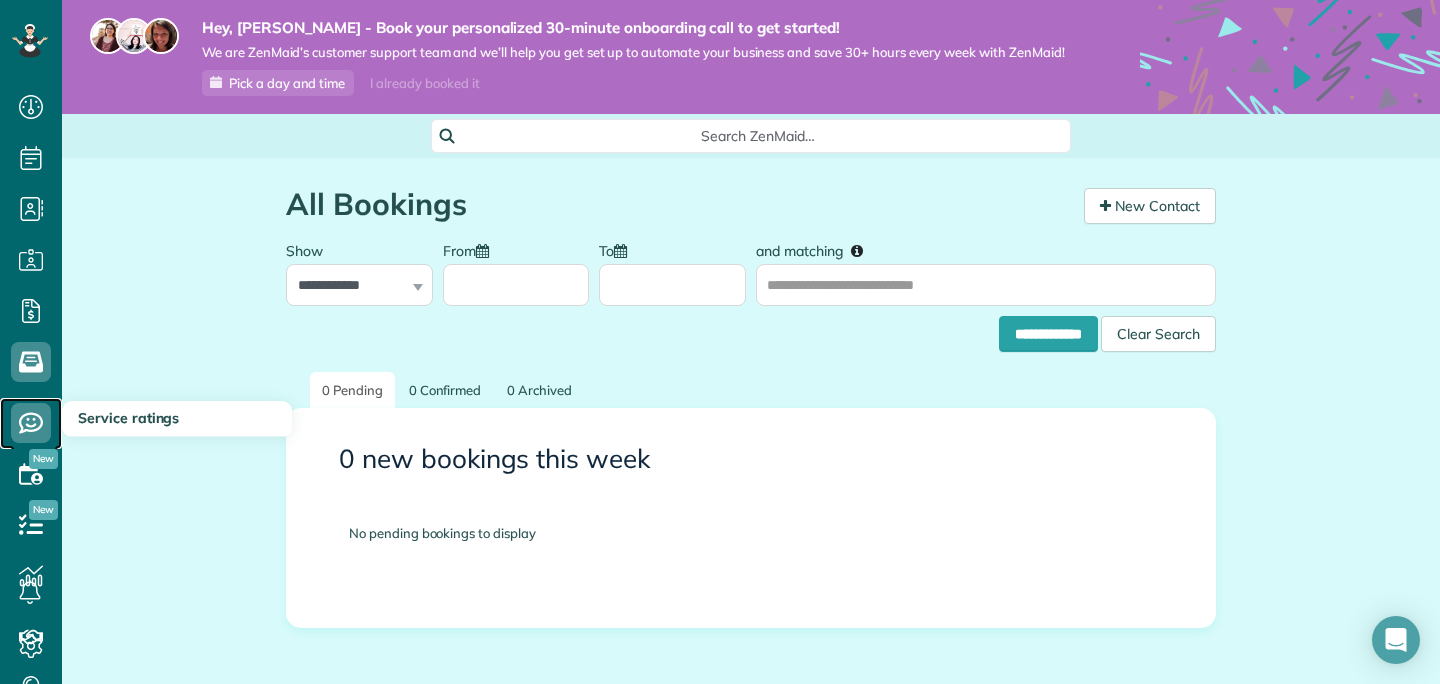 click 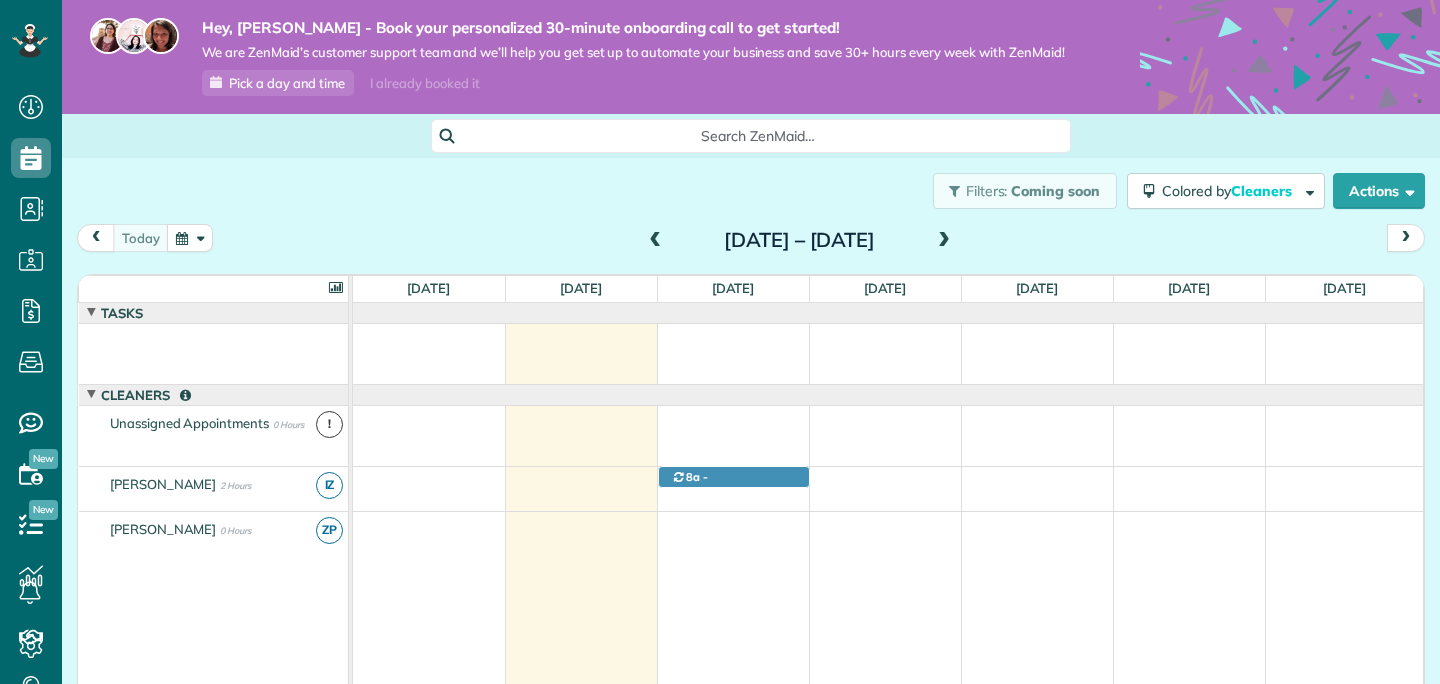 scroll, scrollTop: 0, scrollLeft: 0, axis: both 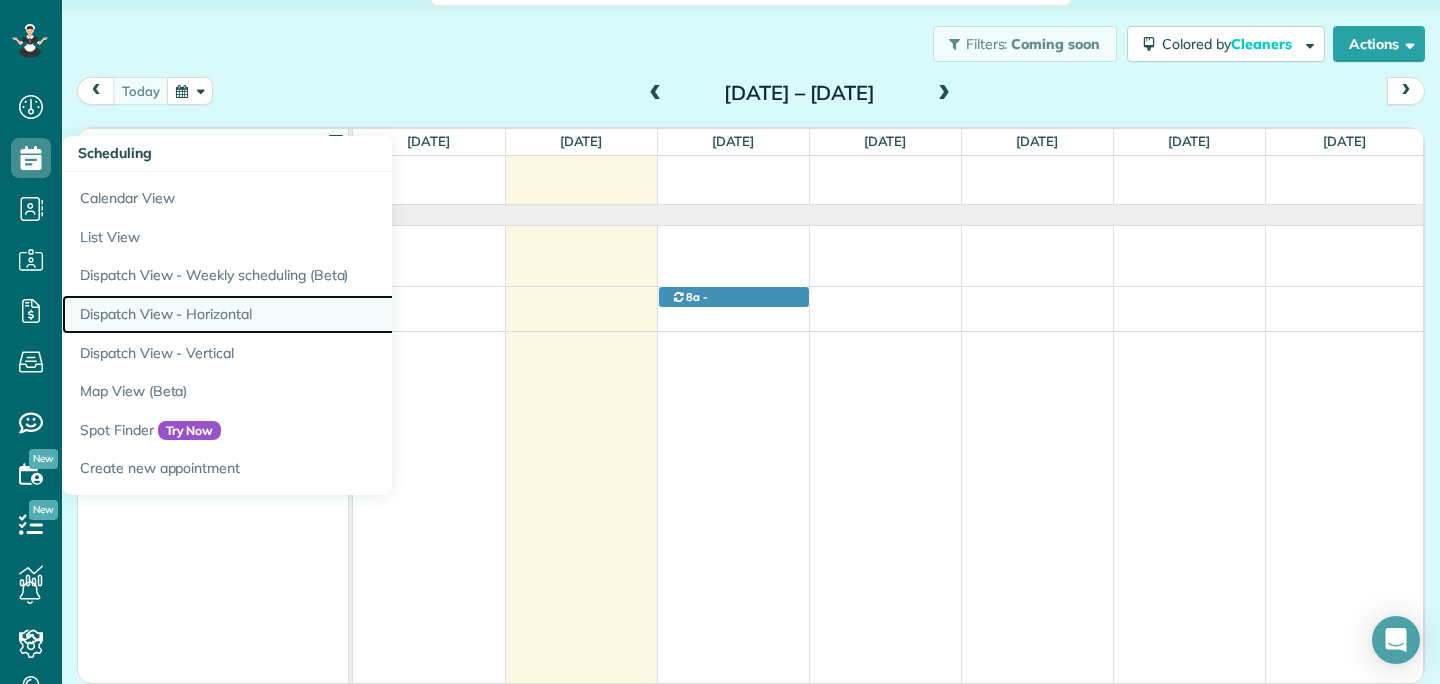 click on "Dispatch View - Horizontal" at bounding box center [312, 314] 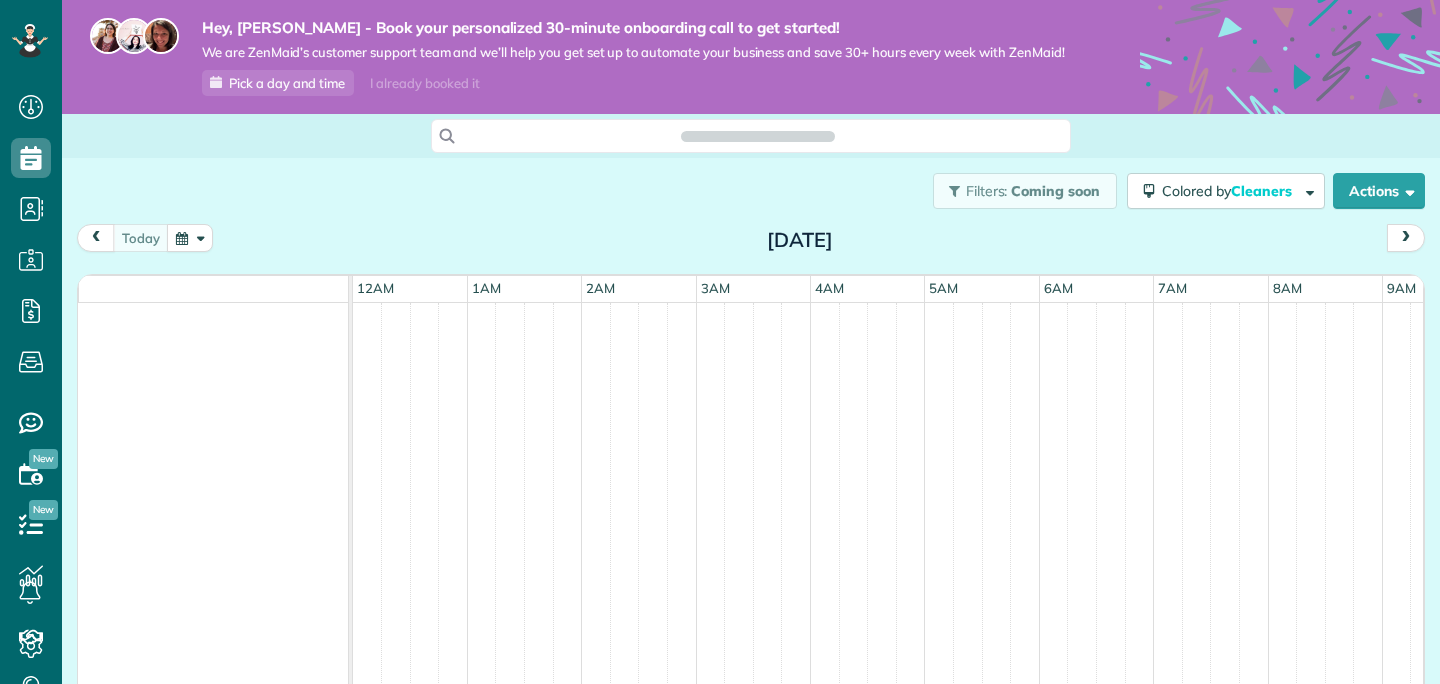 scroll, scrollTop: 0, scrollLeft: 0, axis: both 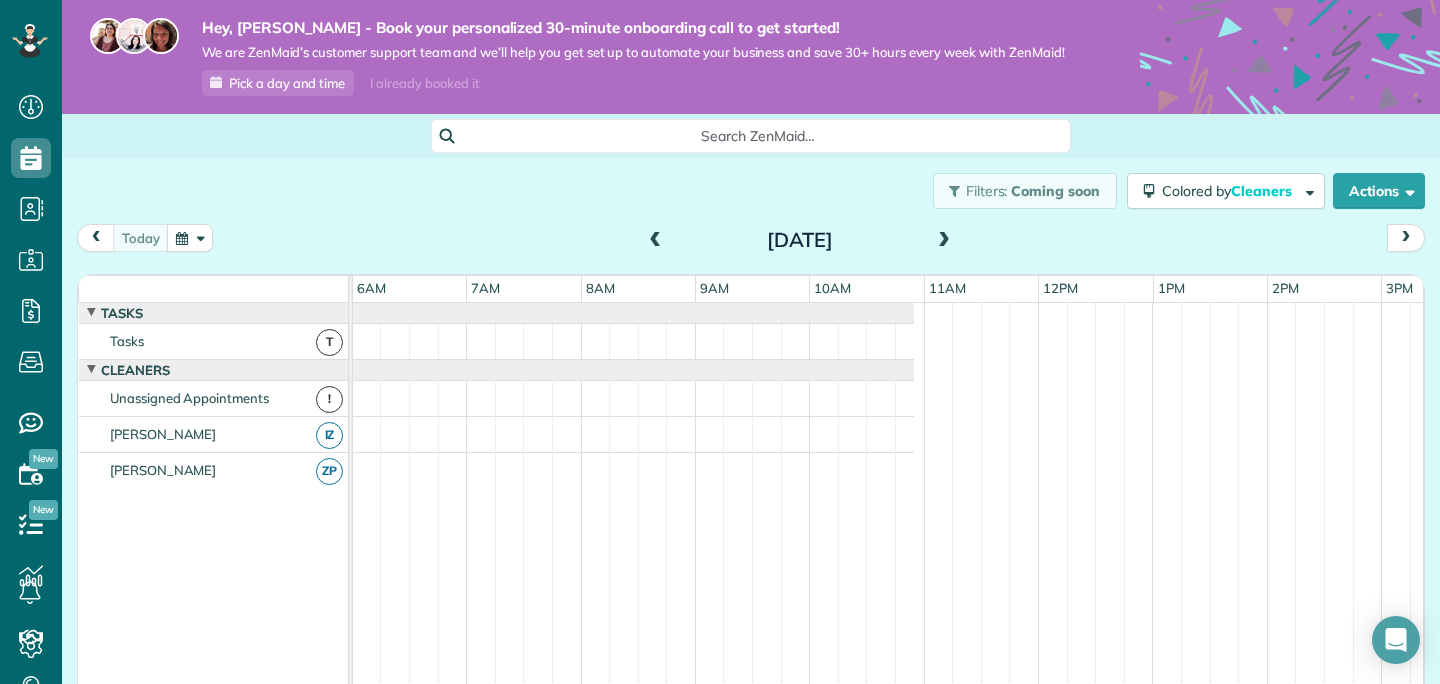 click at bounding box center [944, 241] 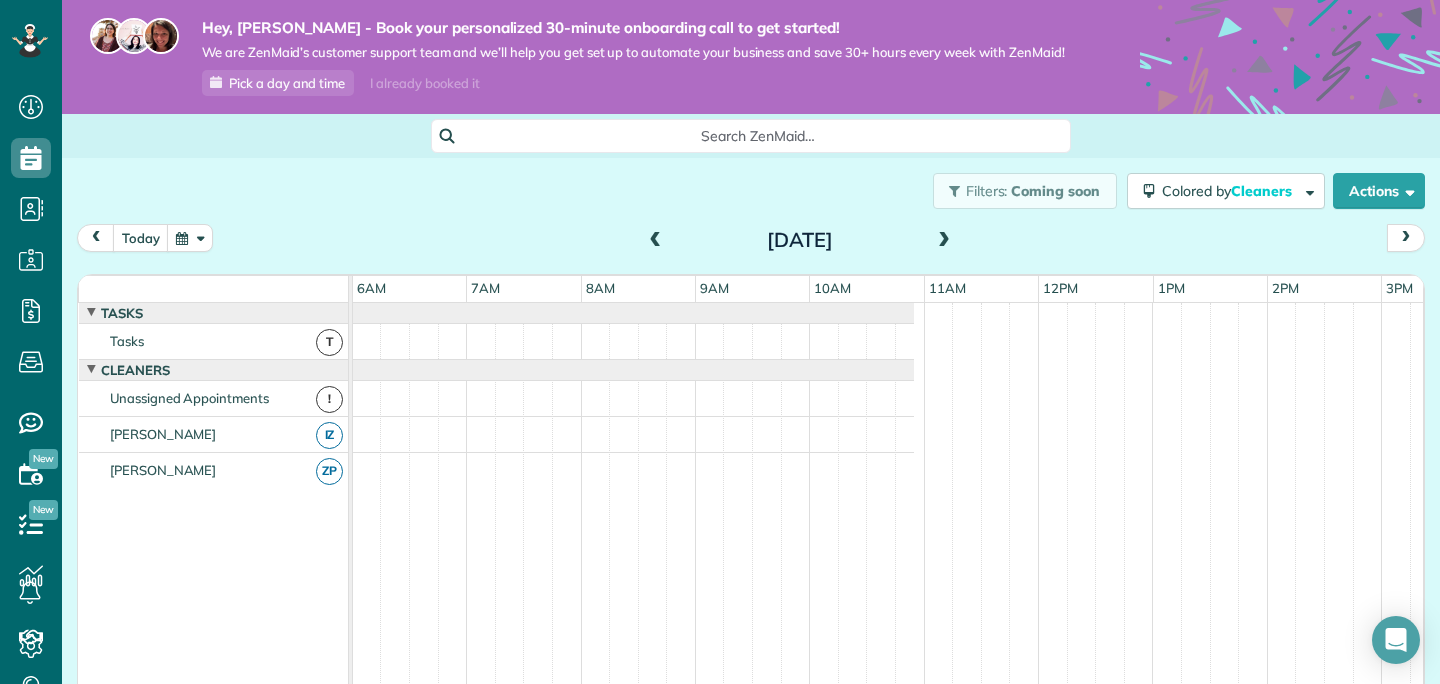 scroll, scrollTop: 147, scrollLeft: 0, axis: vertical 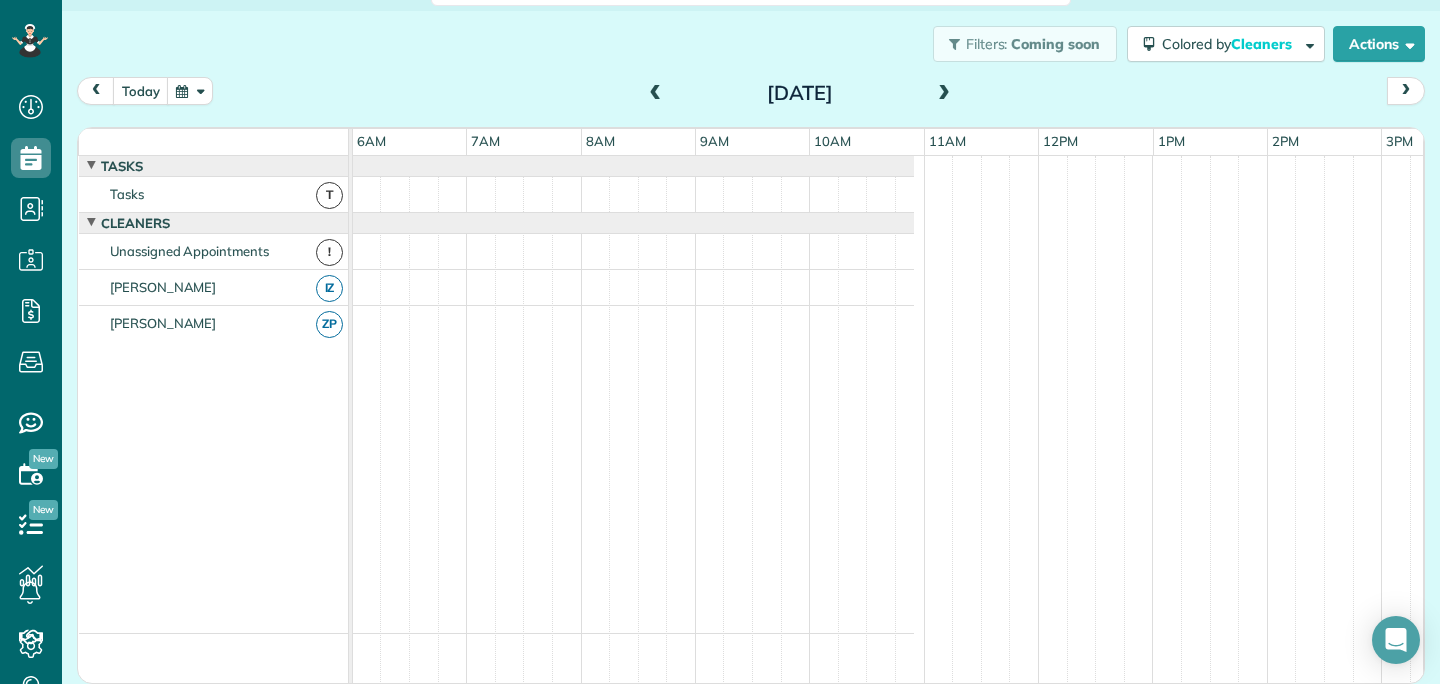 click at bounding box center [656, 94] 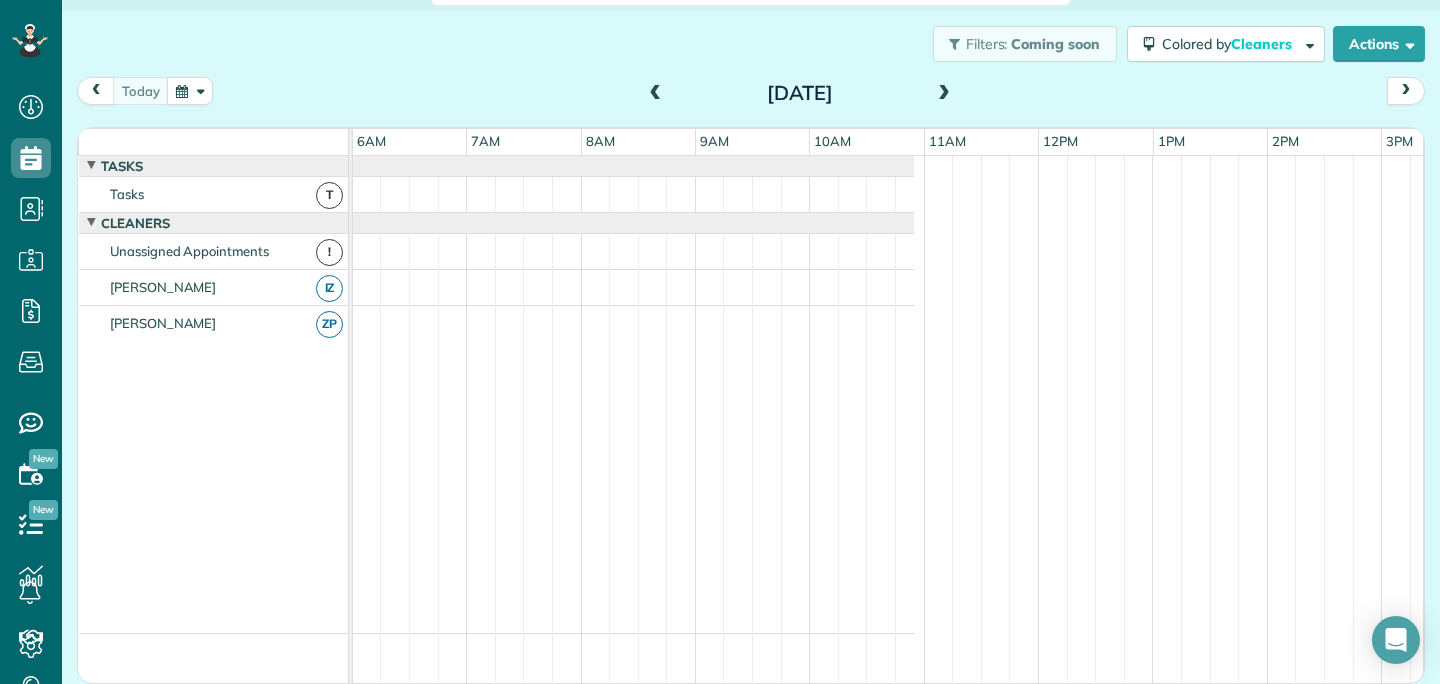 click on "IZ" at bounding box center (329, 288) 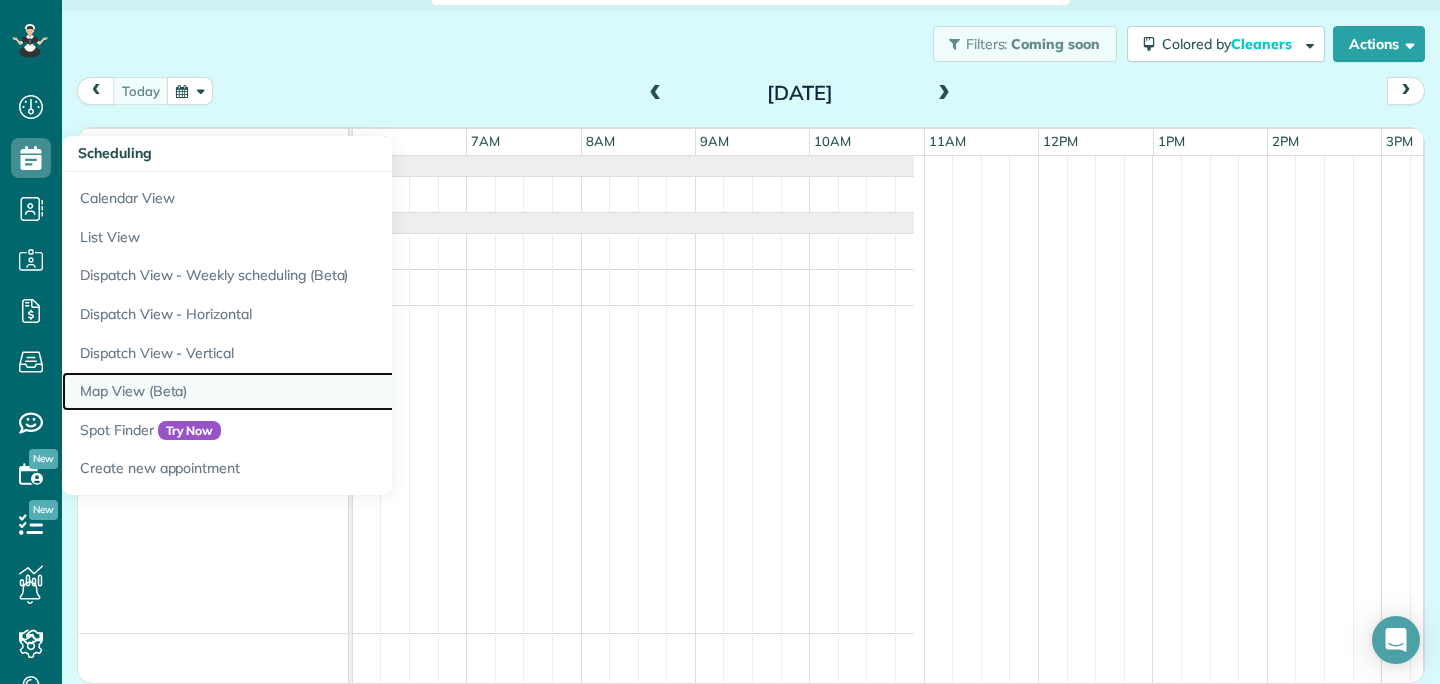 click on "Map View (Beta)" at bounding box center [312, 391] 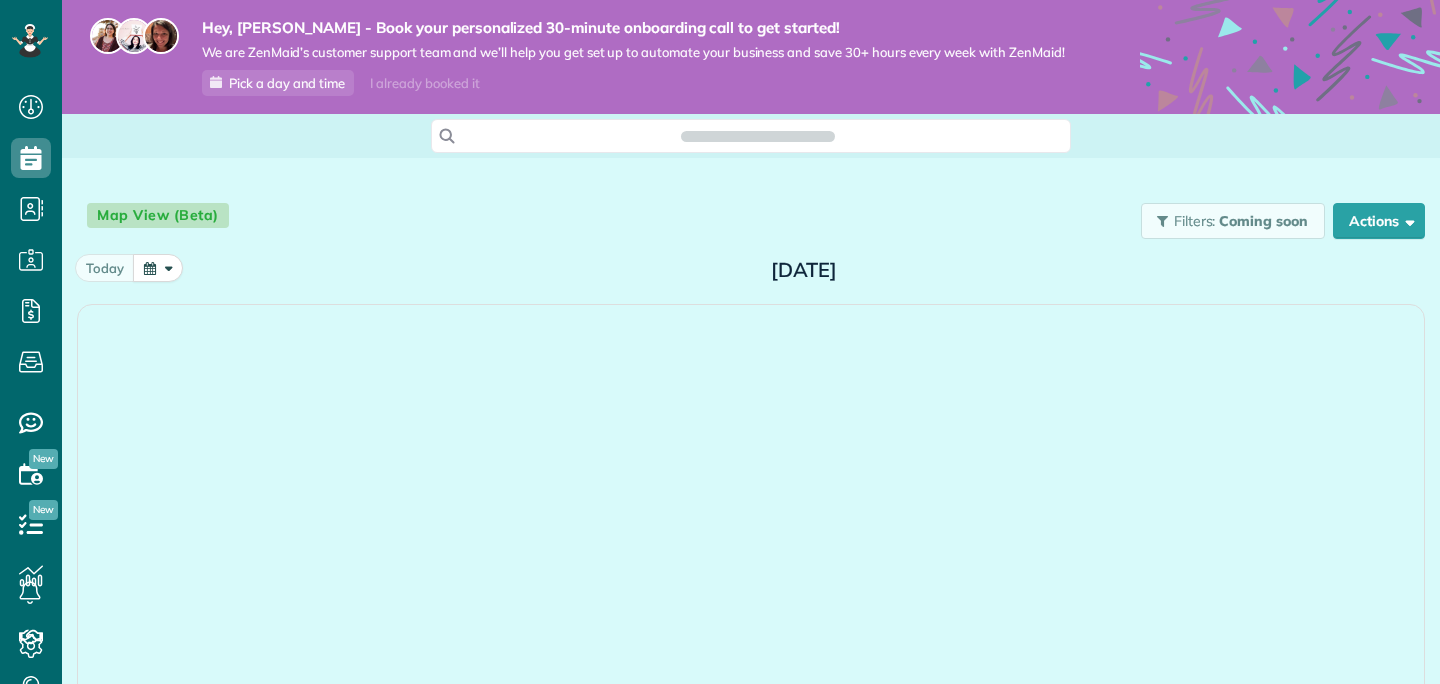 scroll, scrollTop: 0, scrollLeft: 0, axis: both 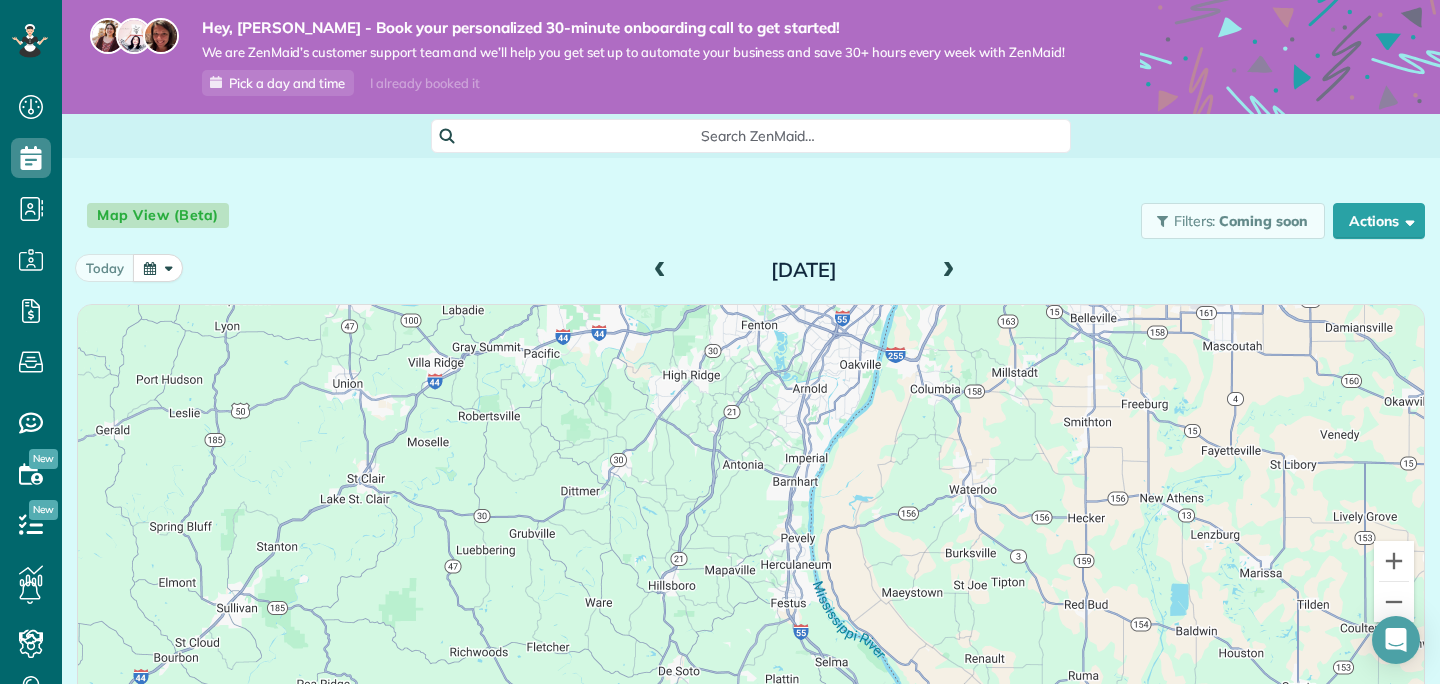 click at bounding box center [948, 271] 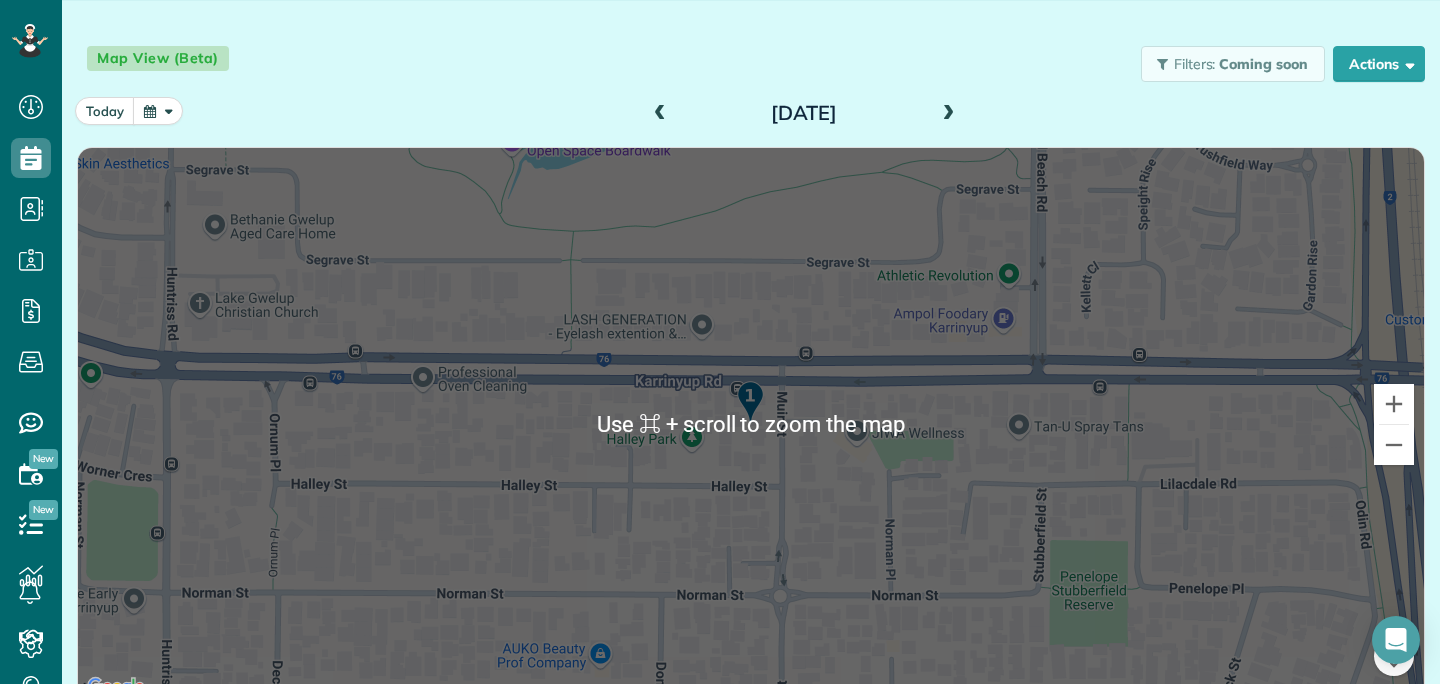 scroll, scrollTop: 167, scrollLeft: 0, axis: vertical 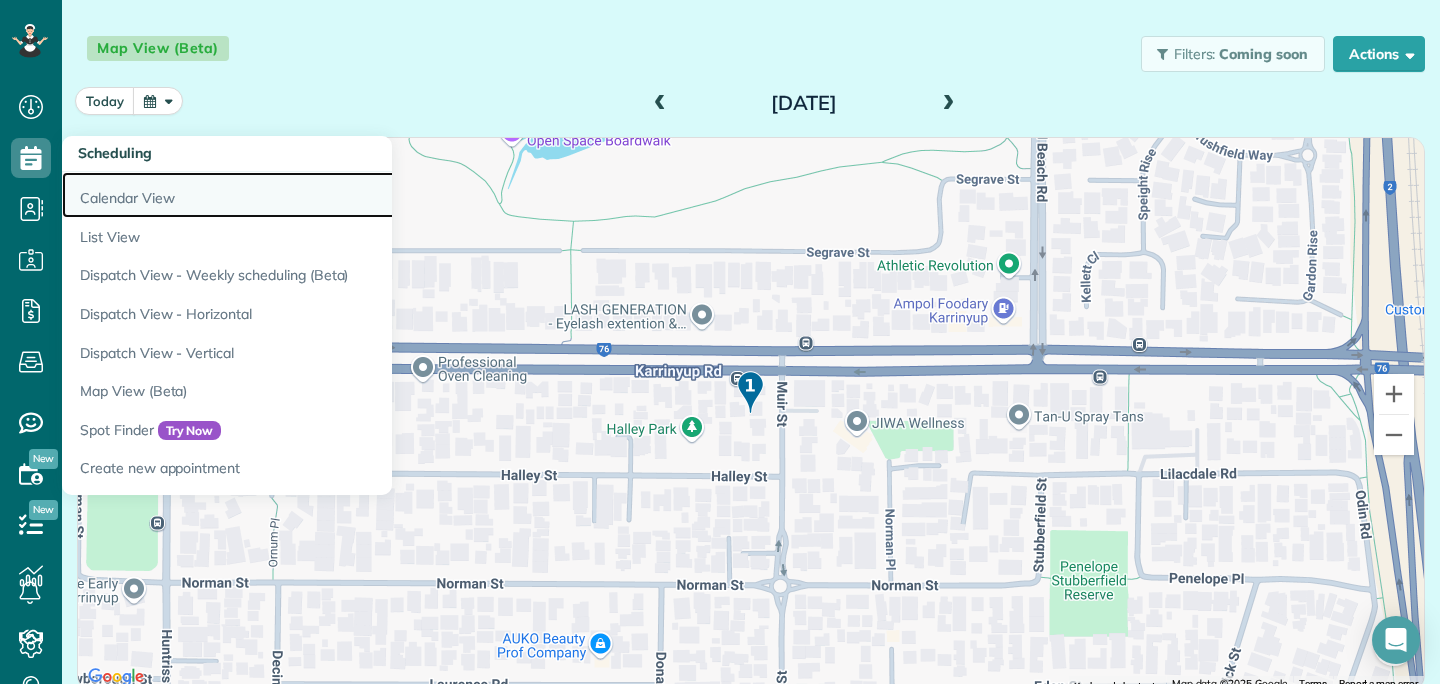 click on "Calendar View" at bounding box center (312, 195) 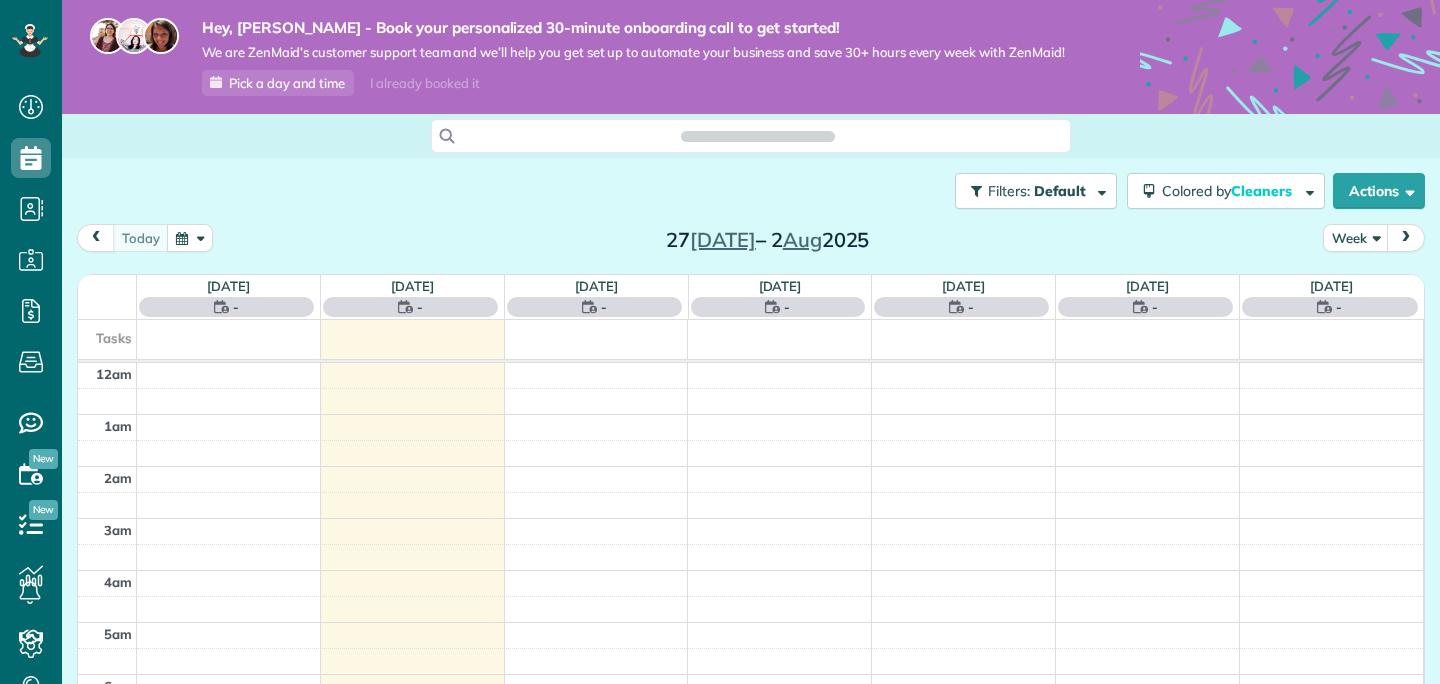 scroll, scrollTop: 0, scrollLeft: 0, axis: both 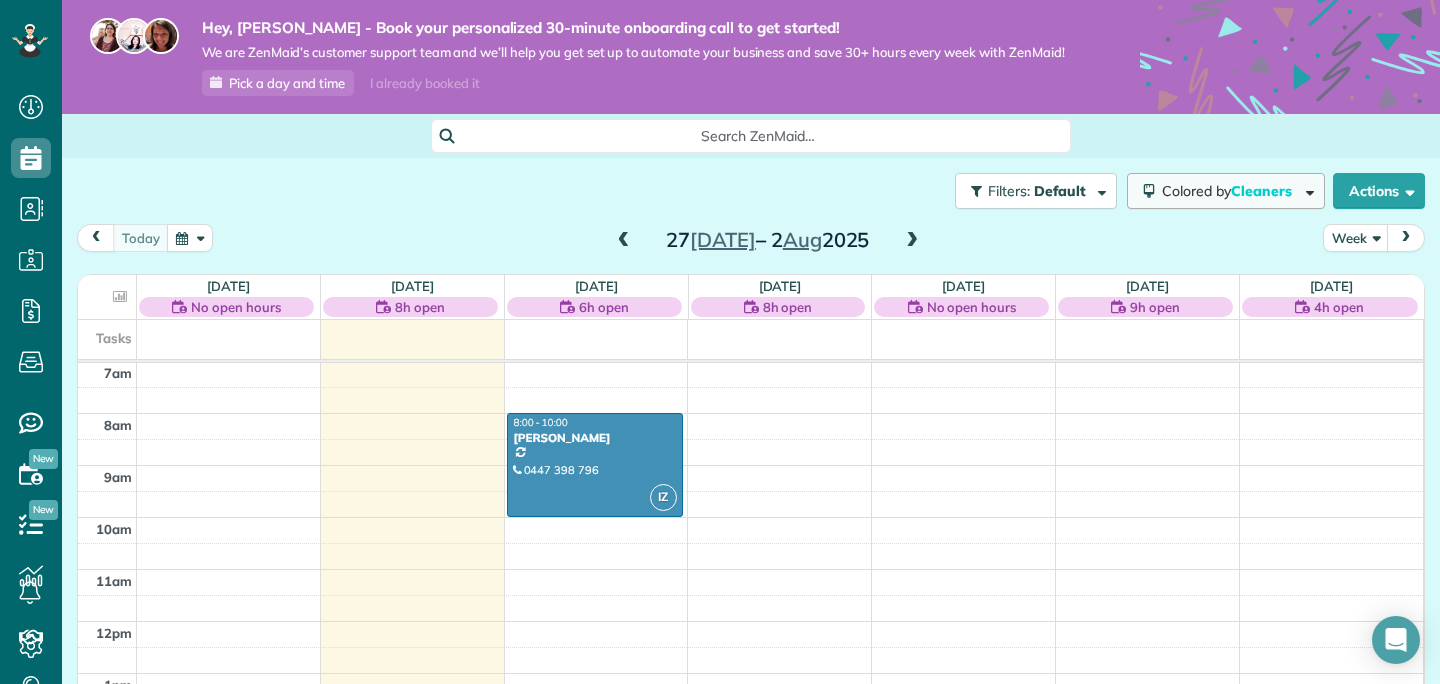 click at bounding box center (1306, 190) 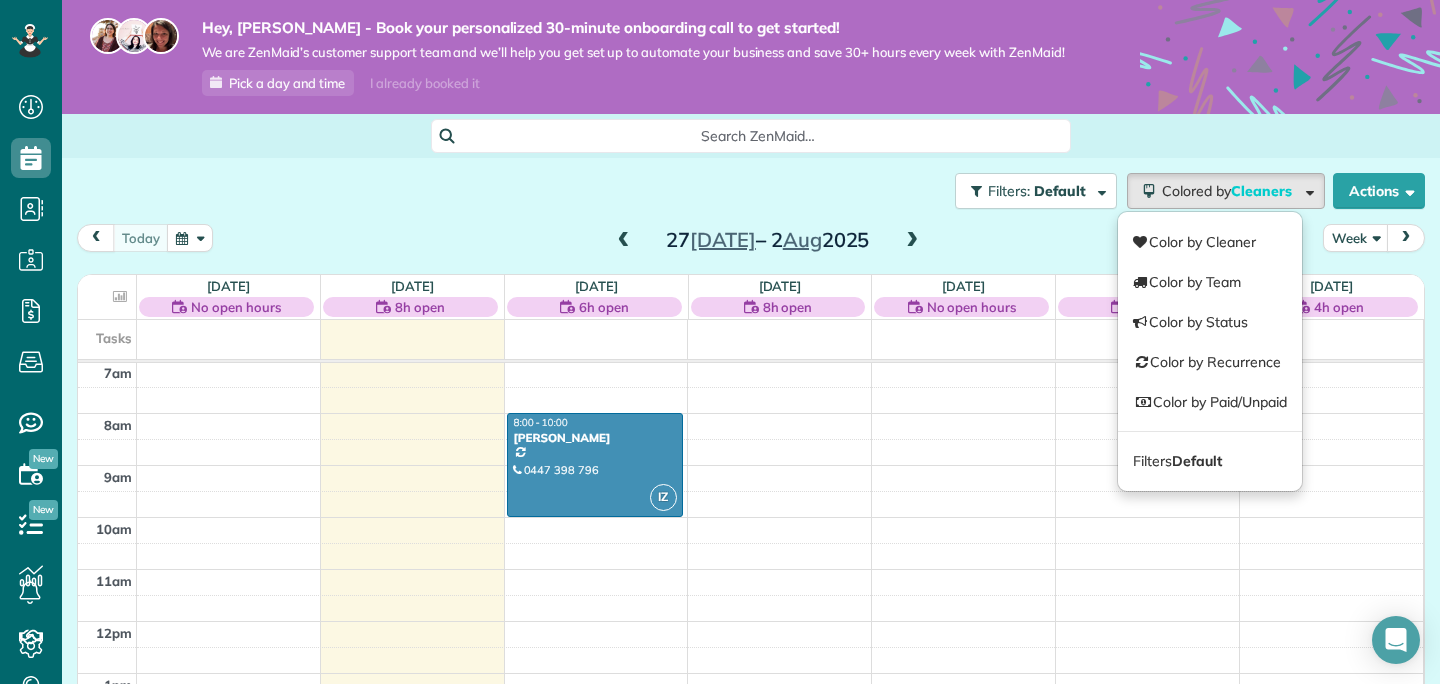 click on "Filters:   Default
Colored by  Cleaners
Color by Cleaner
Color by Team
Color by Status
Color by Recurrence
Color by Paid/Unpaid
Filters  Default
Schedule Changes
Actions
Create Appointment
Create Task
Clock In/Out
Send Work Orders
Print Route Sheets
Today's Emails/Texts
View Metrics" at bounding box center (751, 191) 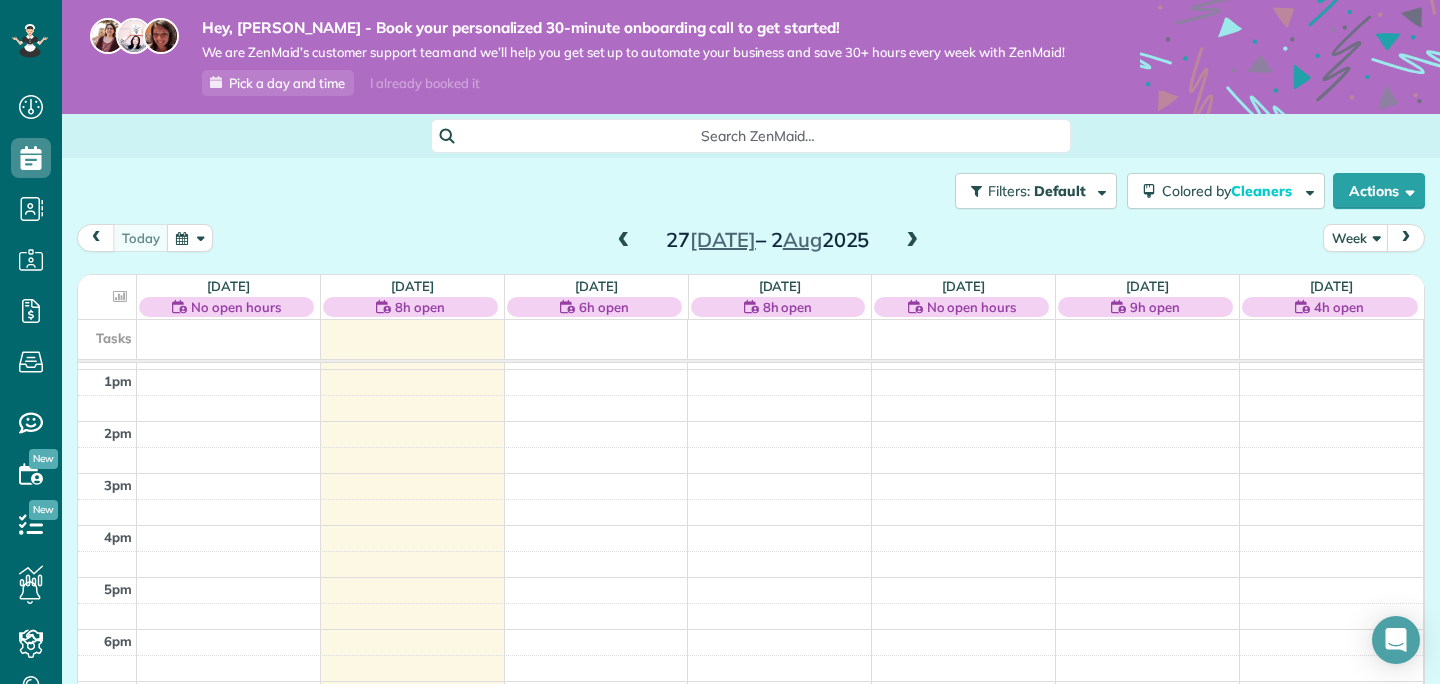 scroll, scrollTop: 785, scrollLeft: 0, axis: vertical 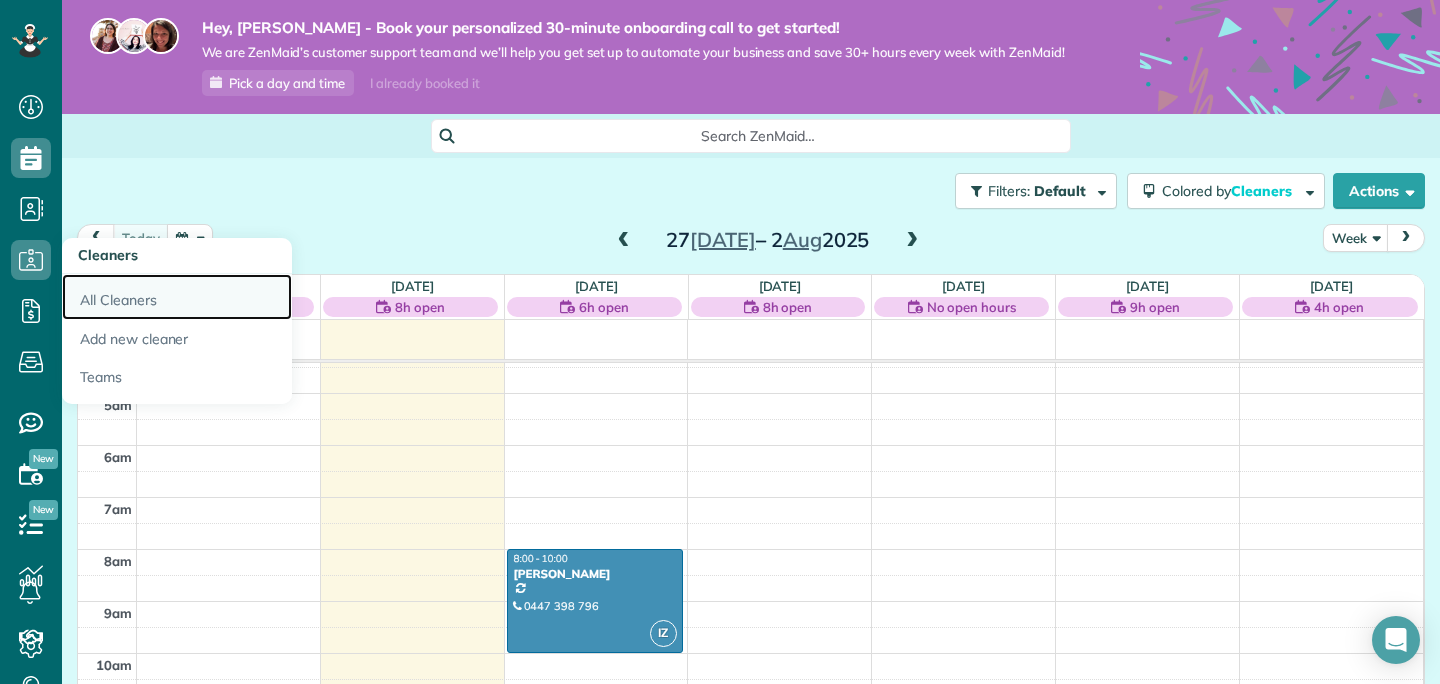 click on "All Cleaners" at bounding box center [177, 297] 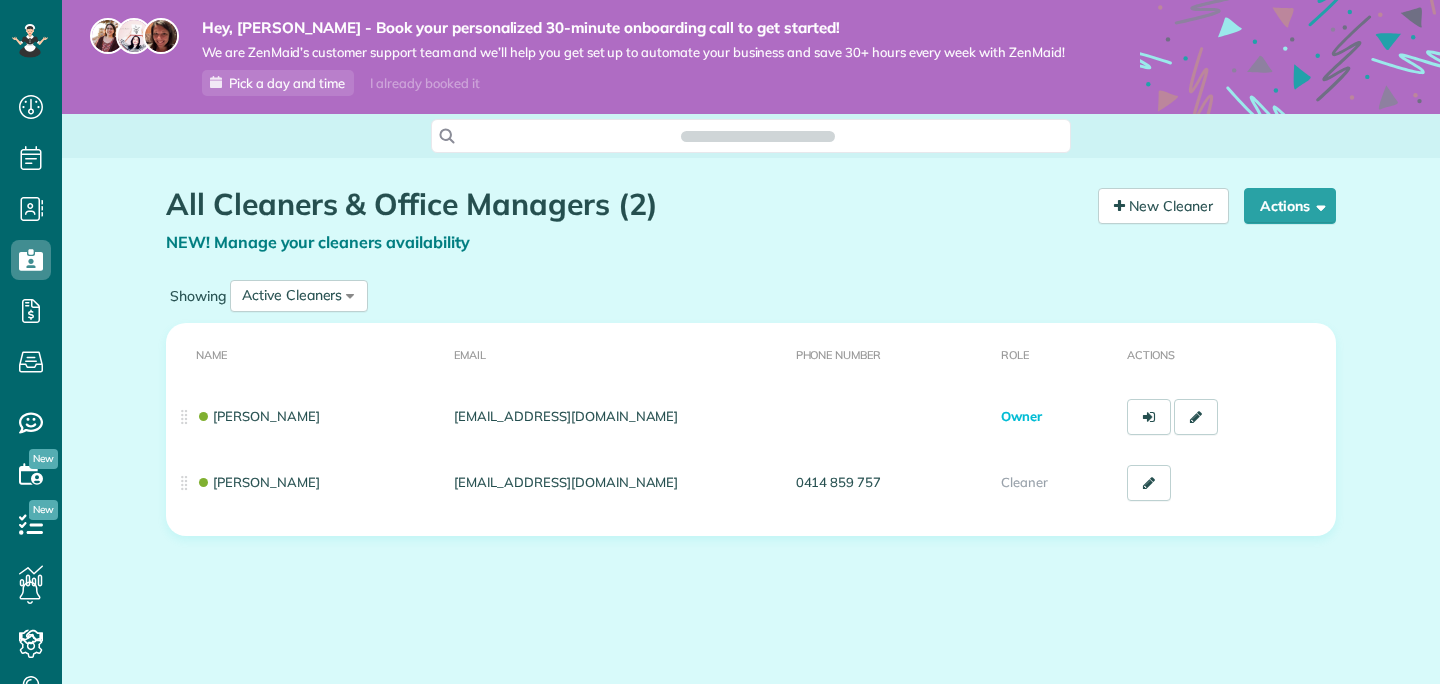 scroll, scrollTop: 0, scrollLeft: 0, axis: both 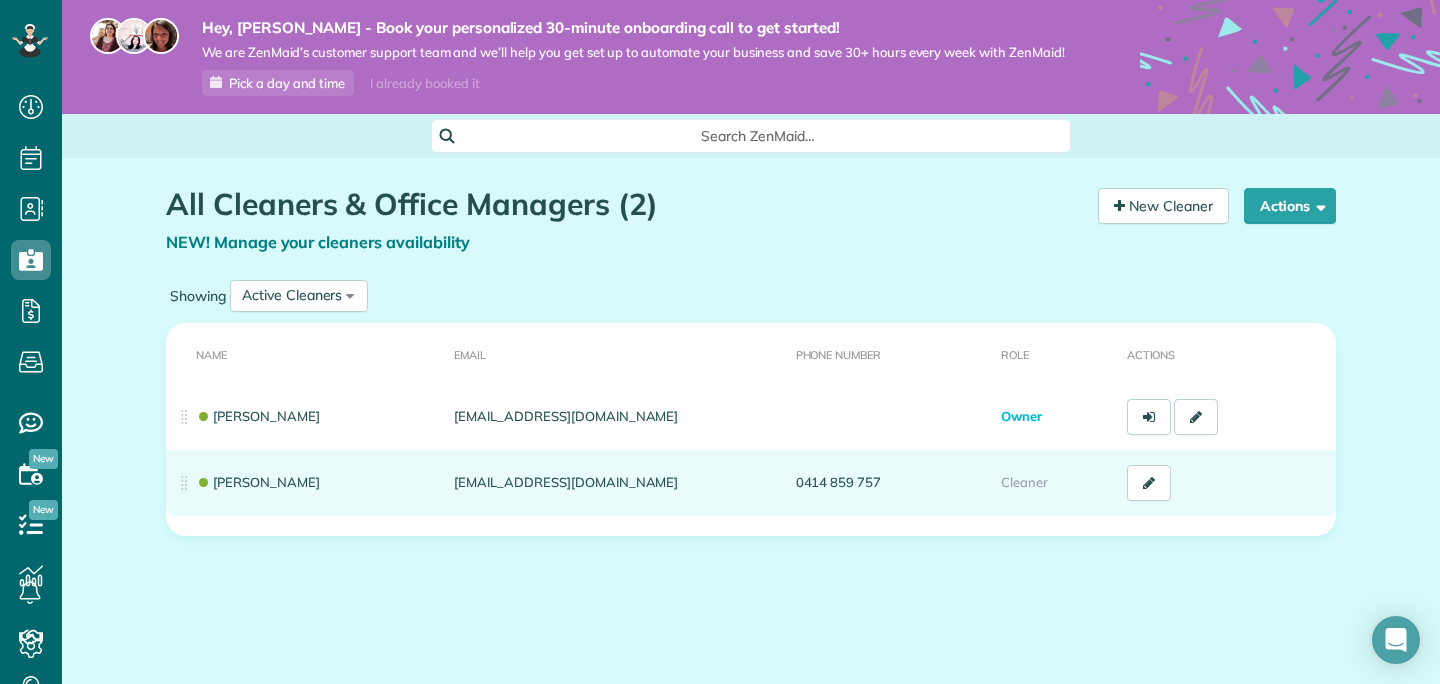 click on "[EMAIL_ADDRESS][DOMAIN_NAME]" at bounding box center [616, 483] 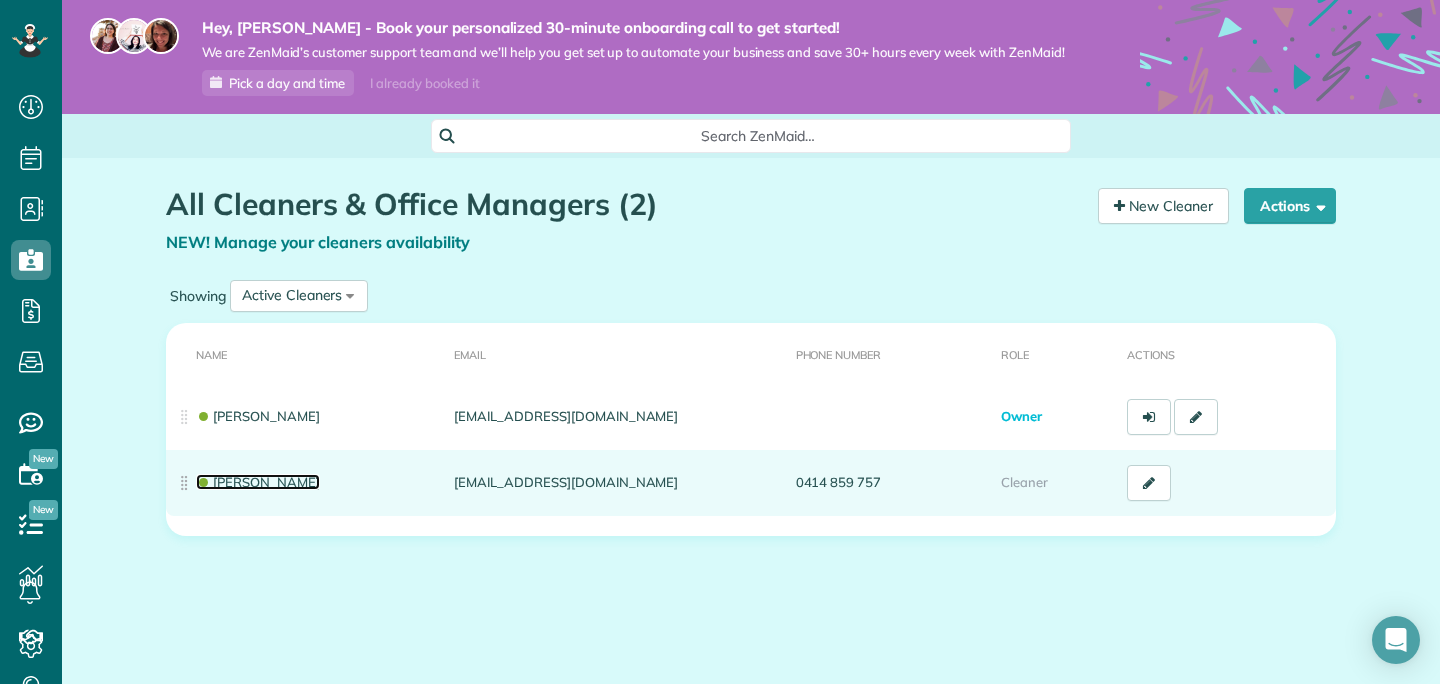 click on "[PERSON_NAME]" at bounding box center [258, 482] 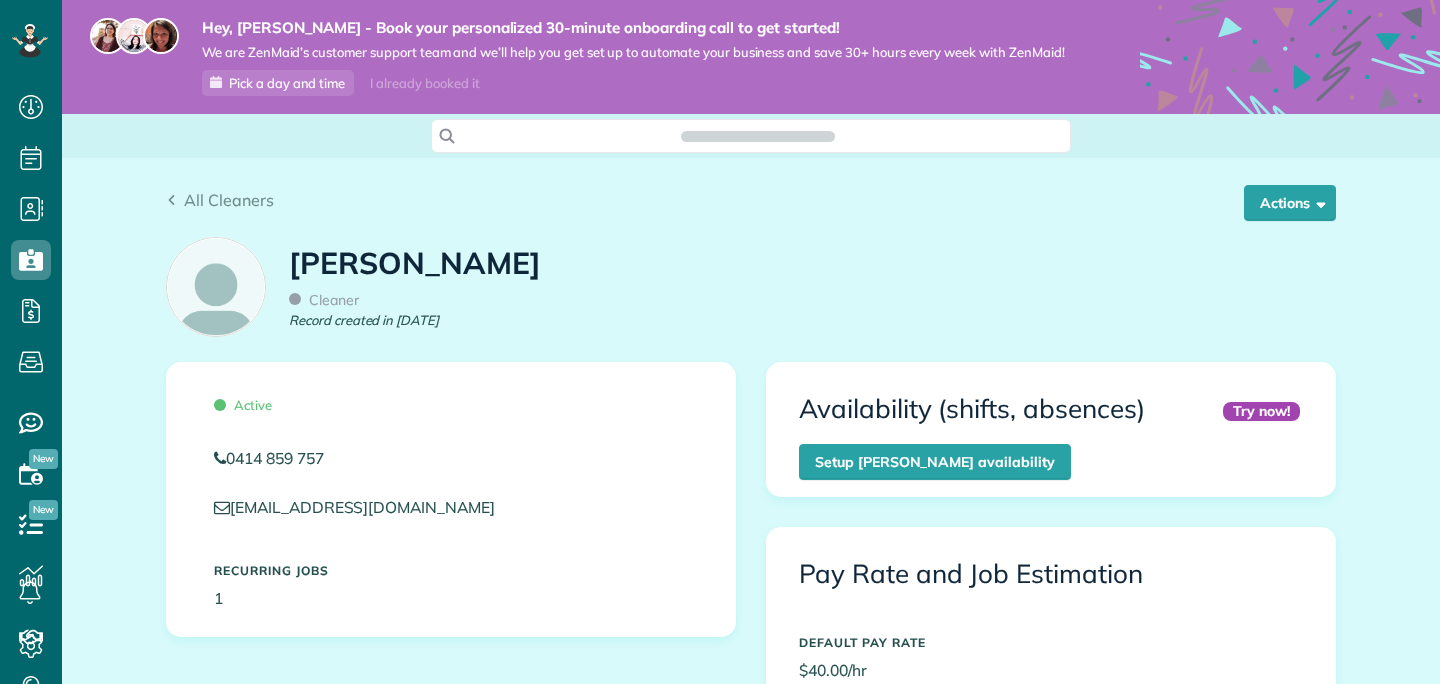 scroll, scrollTop: 0, scrollLeft: 0, axis: both 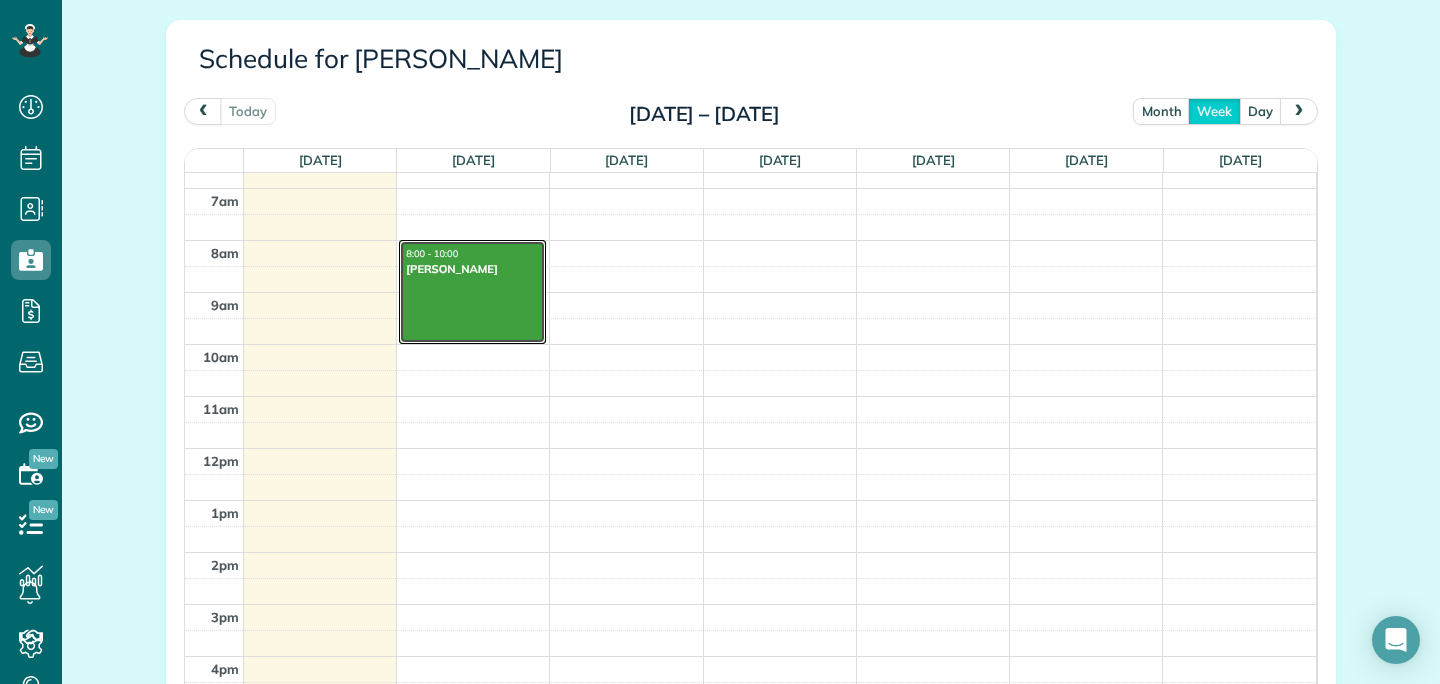 click at bounding box center [472, 292] 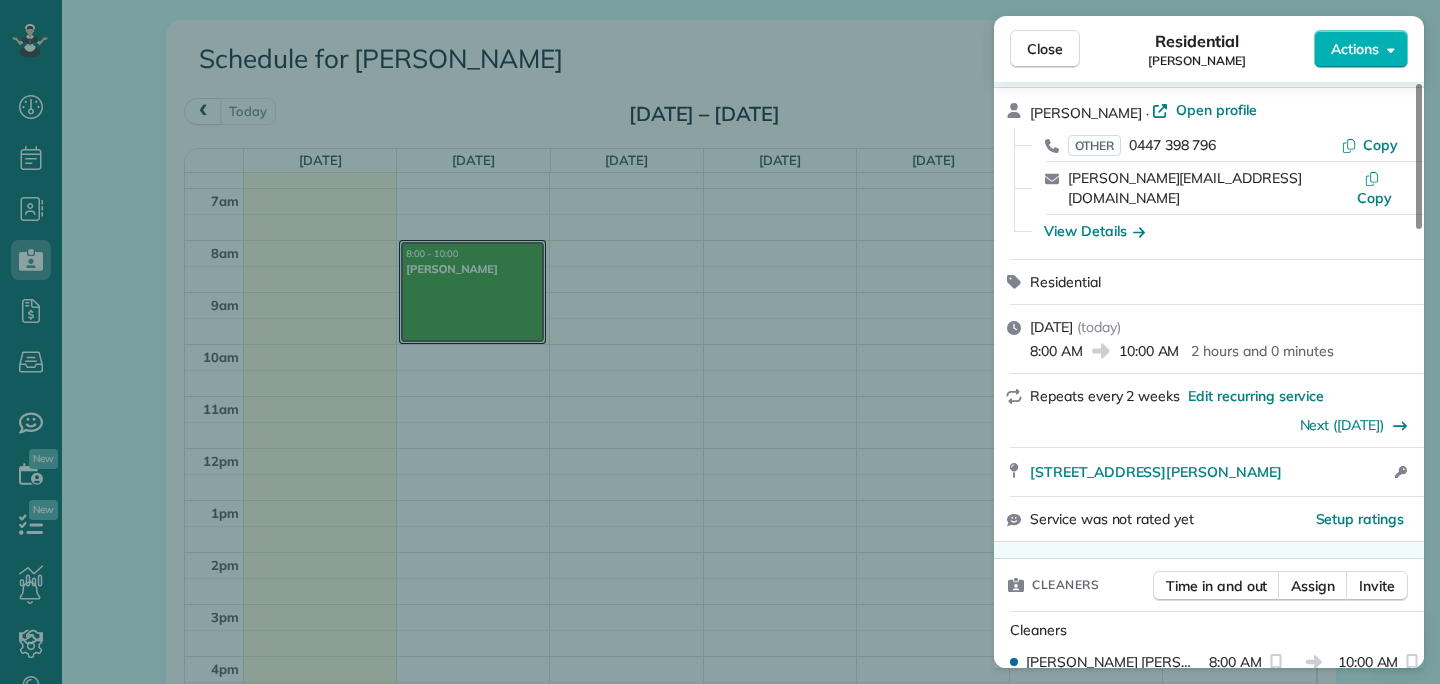 scroll, scrollTop: 76, scrollLeft: 0, axis: vertical 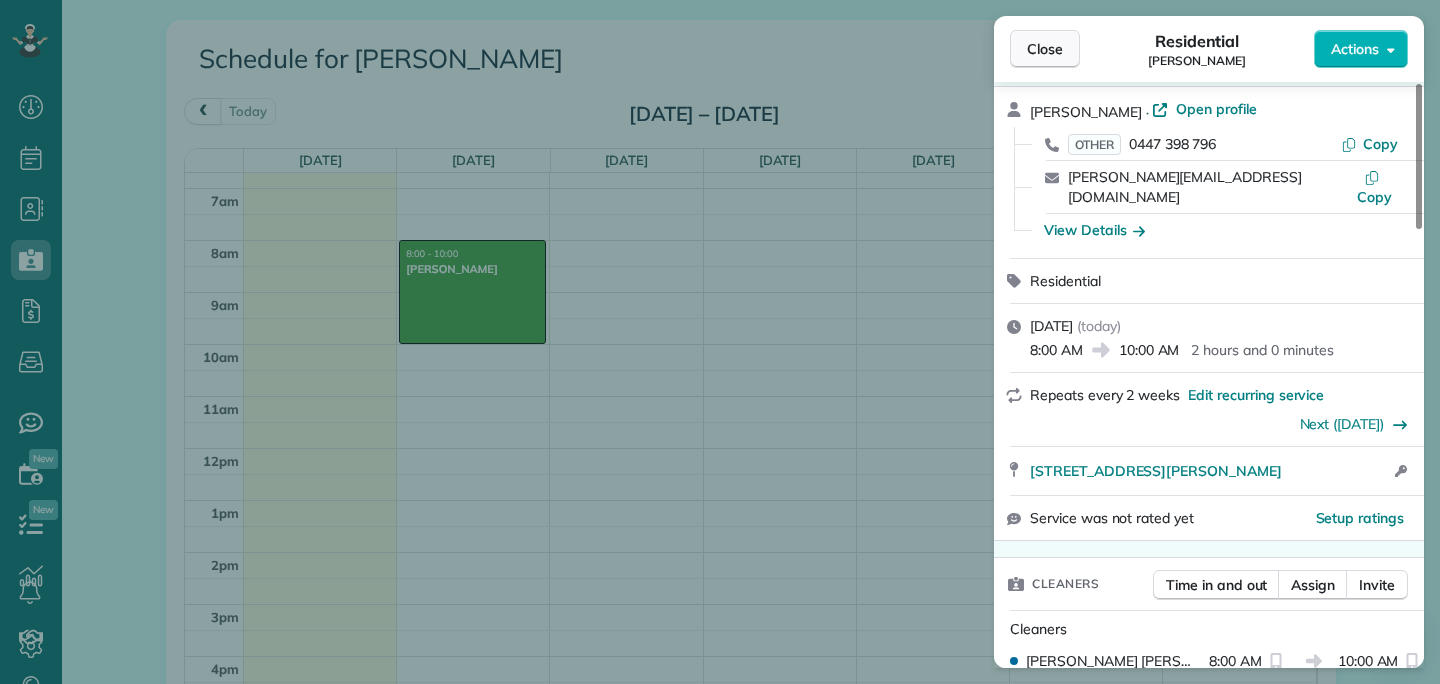 click on "Close" at bounding box center [1045, 49] 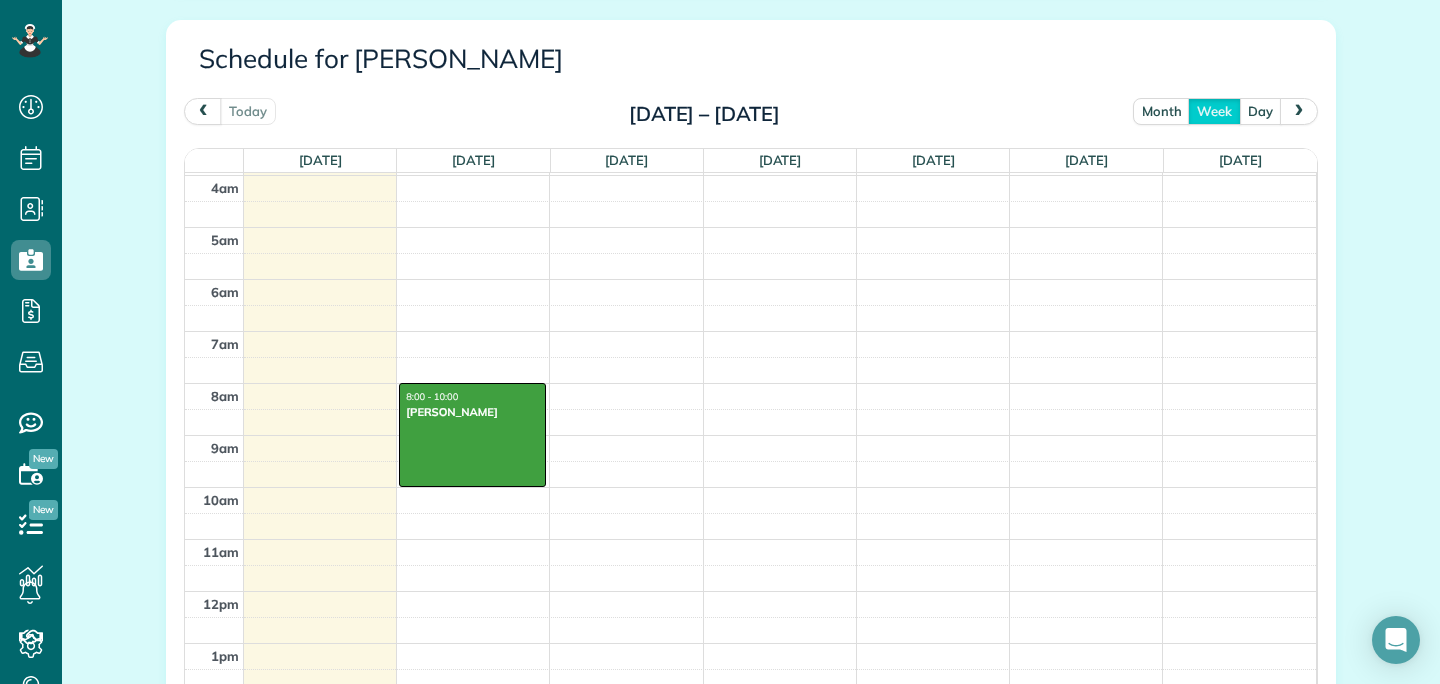 scroll, scrollTop: 0, scrollLeft: 0, axis: both 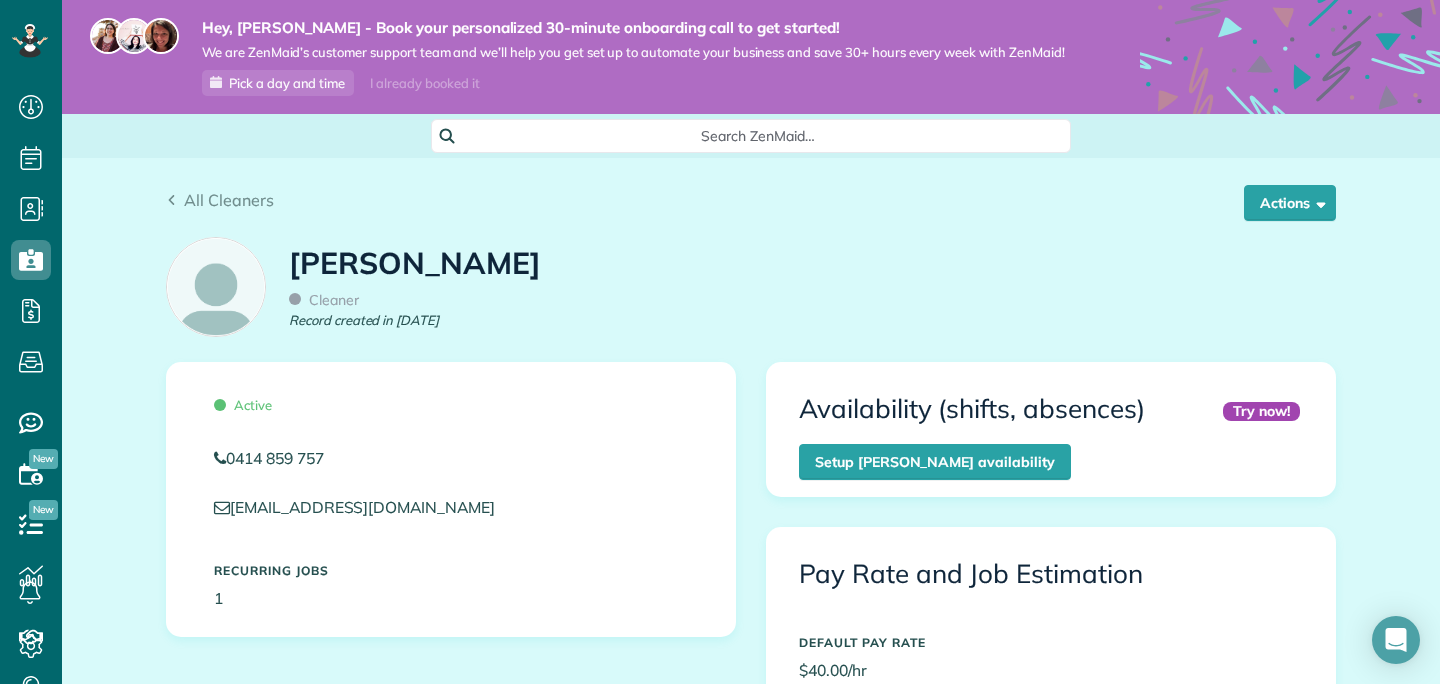 click on "All Cleaners
Actions
Edit
Inactivate
Replace [PERSON_NAME]
[GEOGRAPHIC_DATA]" at bounding box center [751, 192] 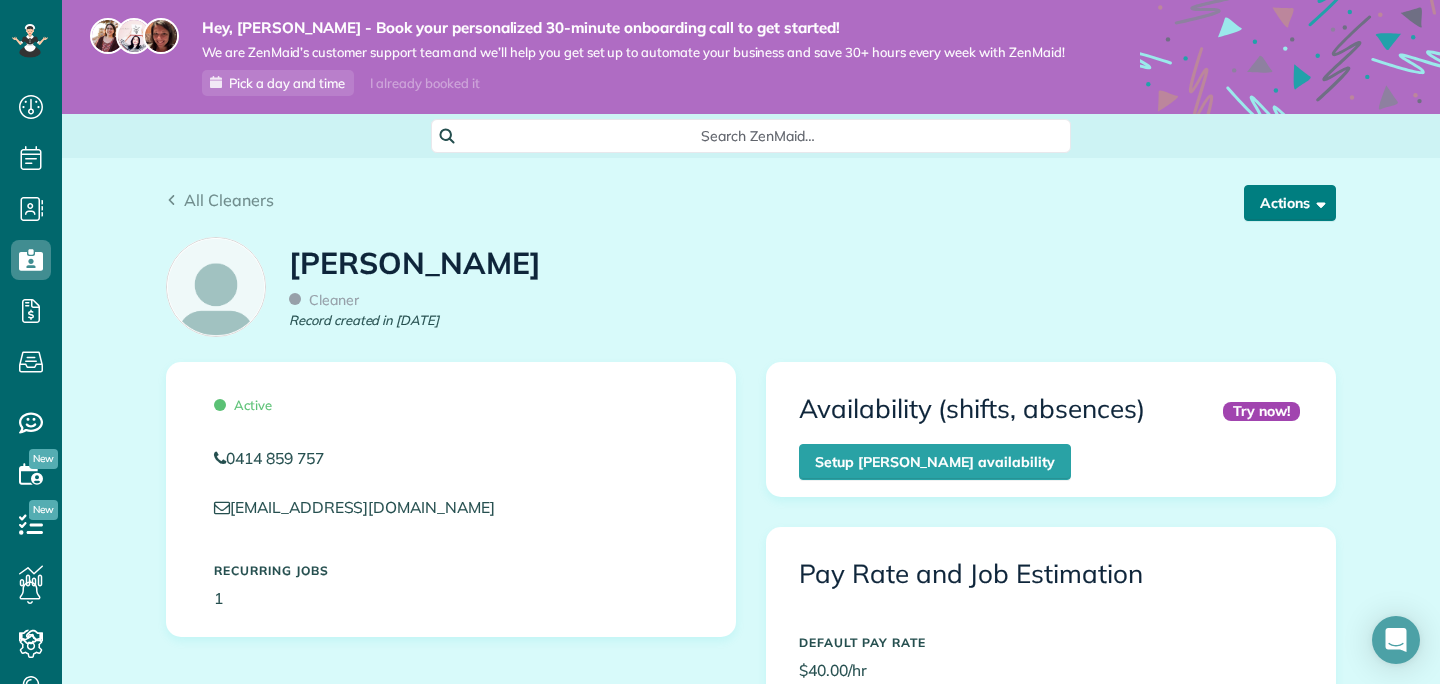 click on "Actions" at bounding box center (1290, 203) 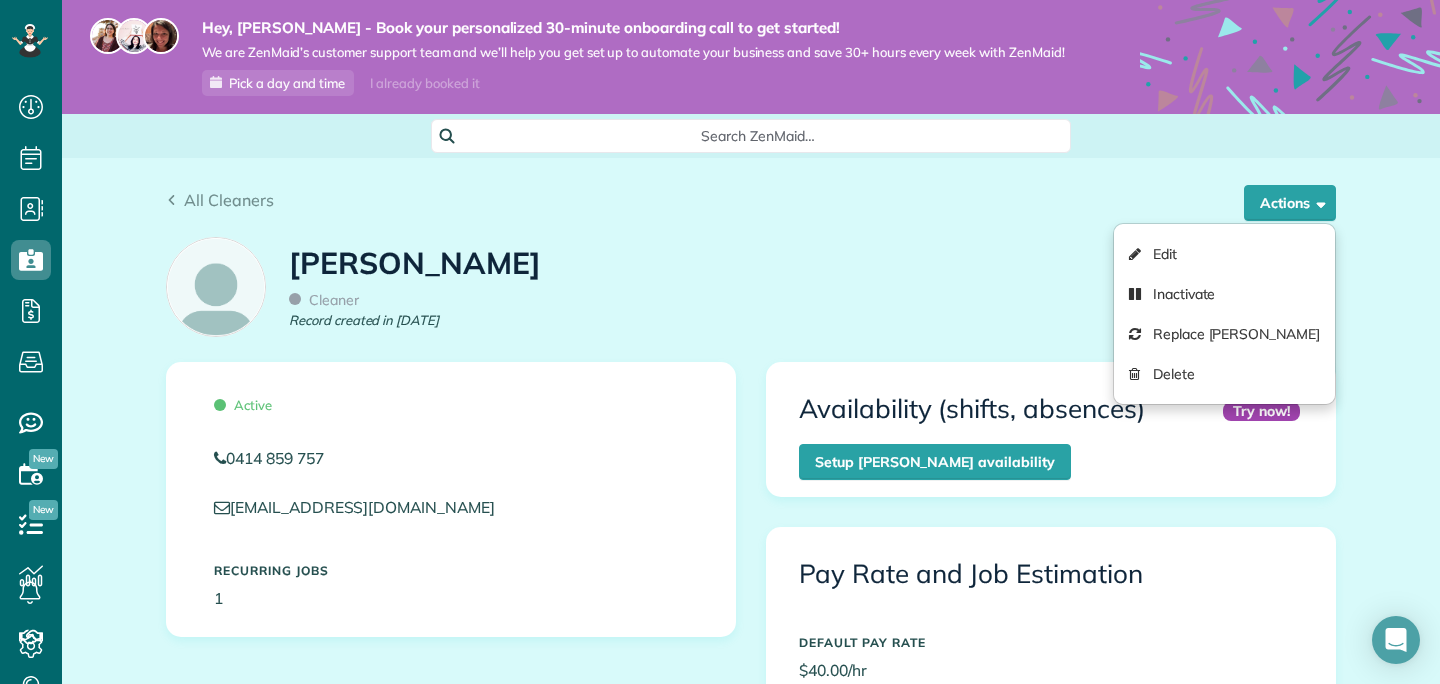 click on "All Cleaners
Actions
Edit
Inactivate
Replace [PERSON_NAME]
[GEOGRAPHIC_DATA]
[PERSON_NAME]
Cleaner
Record created in [DATE]" at bounding box center (751, 1351) 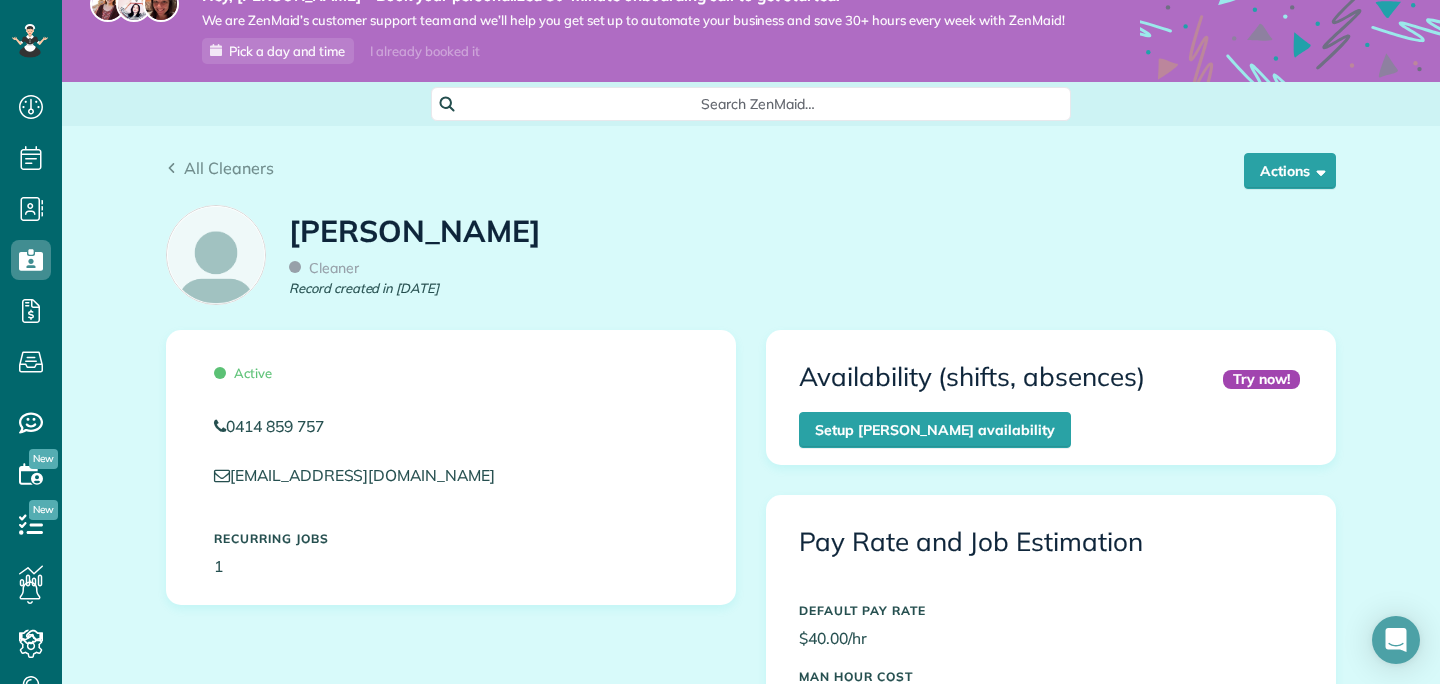 scroll, scrollTop: 45, scrollLeft: 0, axis: vertical 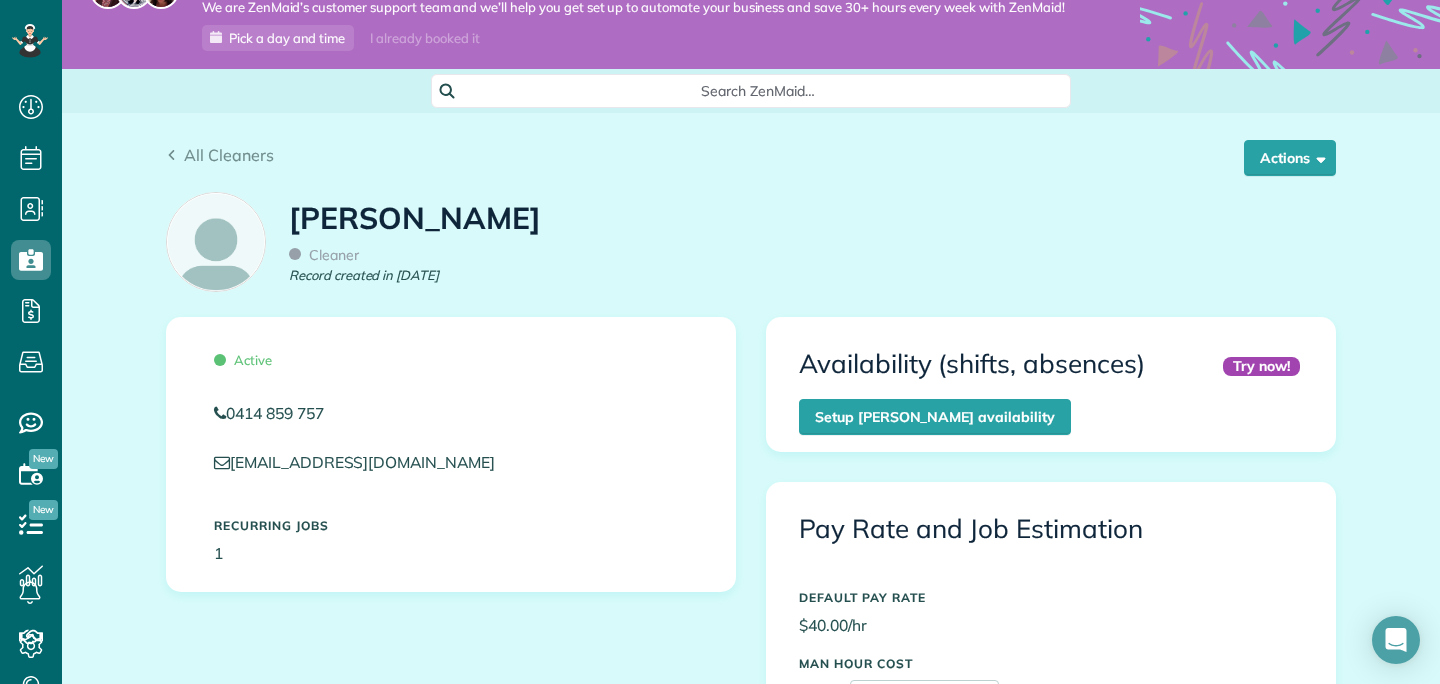 click on "Active" at bounding box center (243, 360) 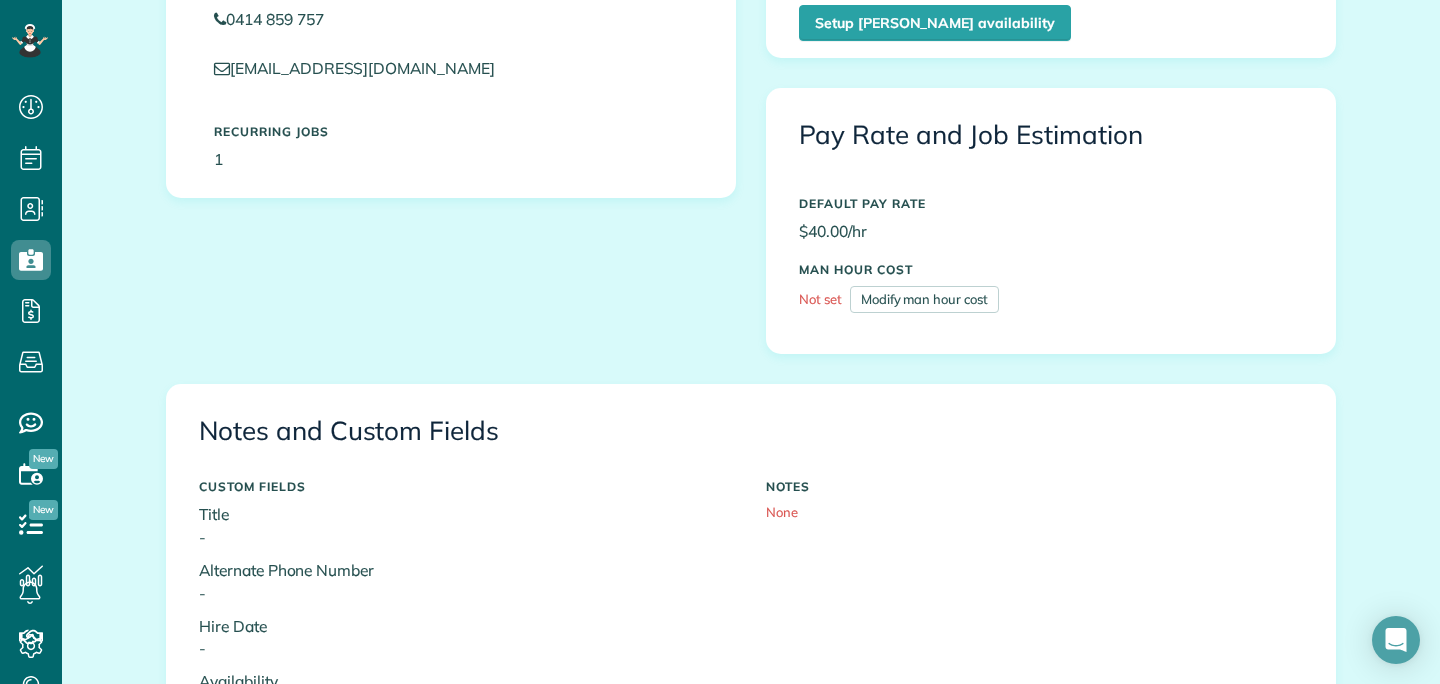 scroll, scrollTop: 454, scrollLeft: 0, axis: vertical 